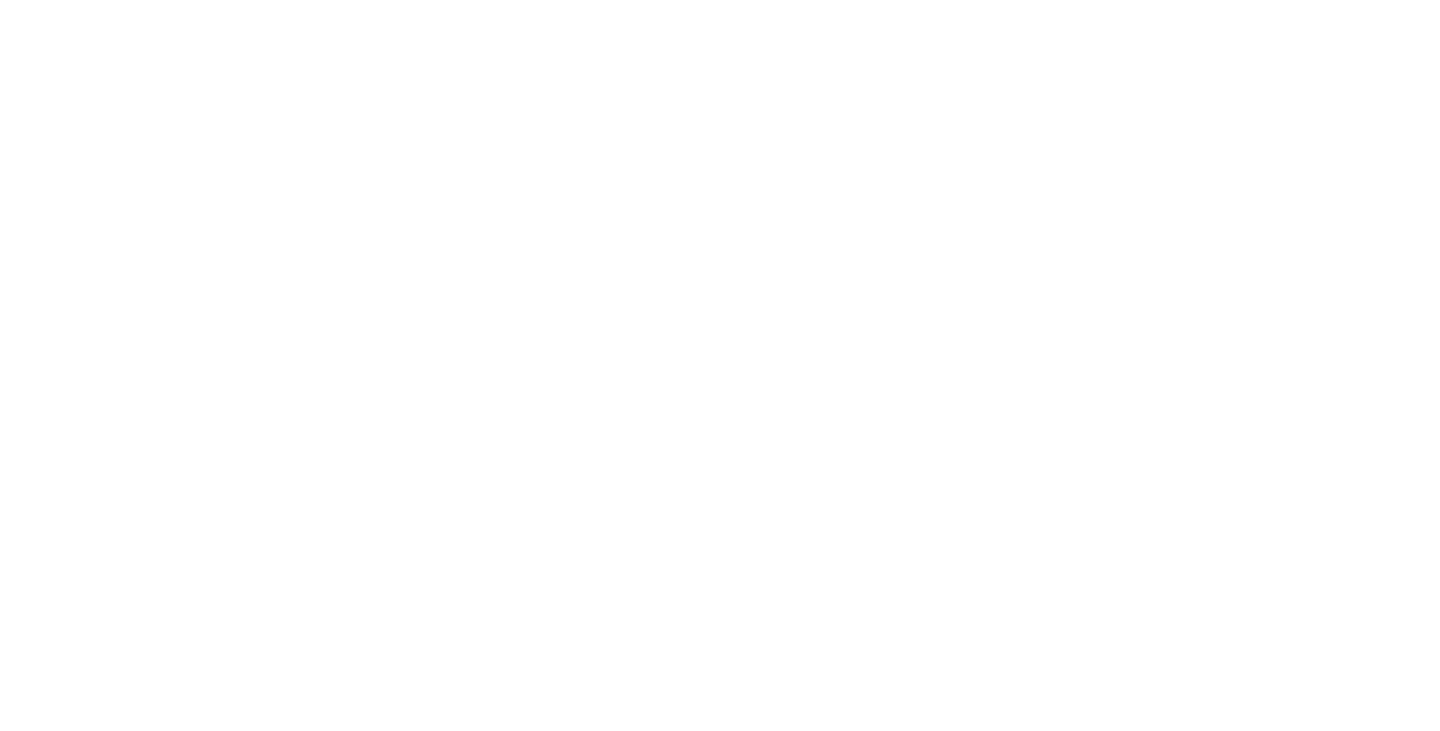 scroll, scrollTop: 0, scrollLeft: 0, axis: both 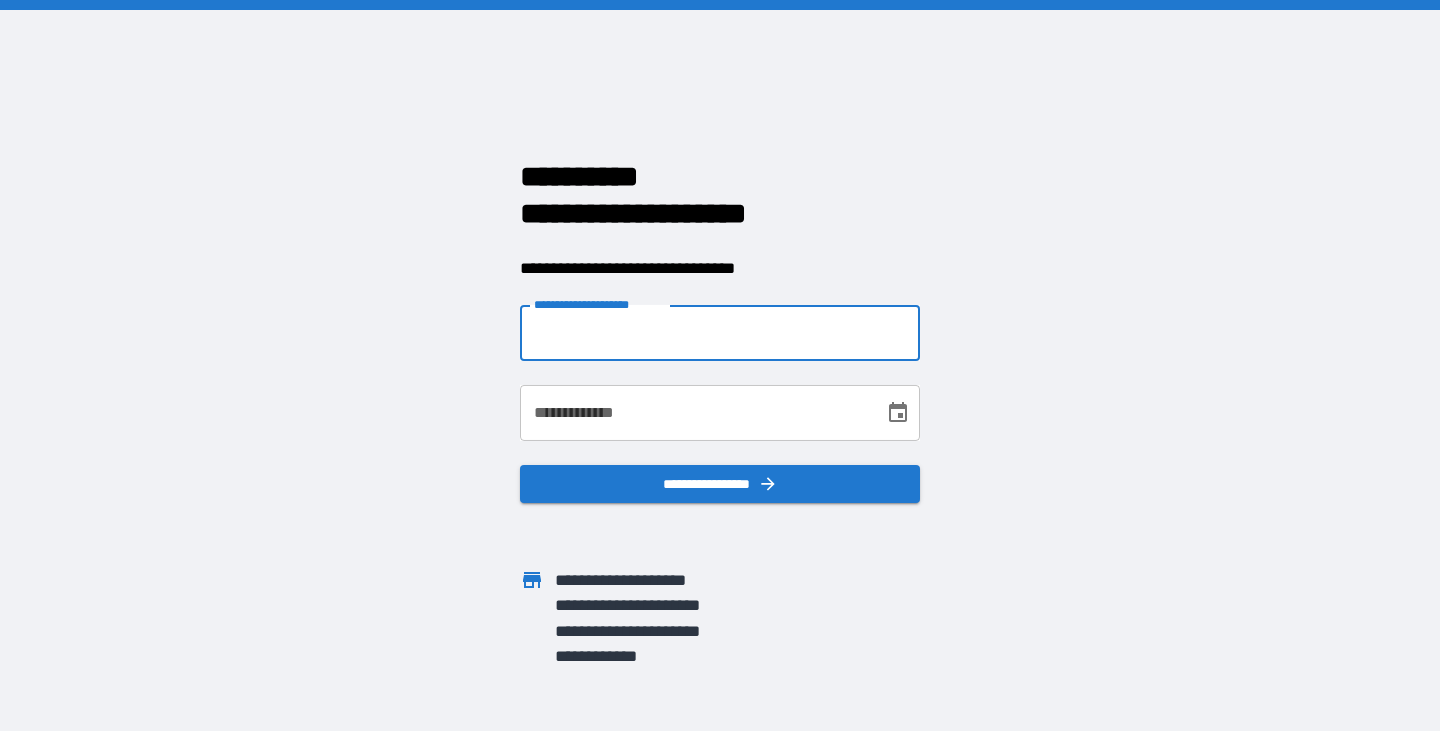 click on "**********" at bounding box center [720, 333] 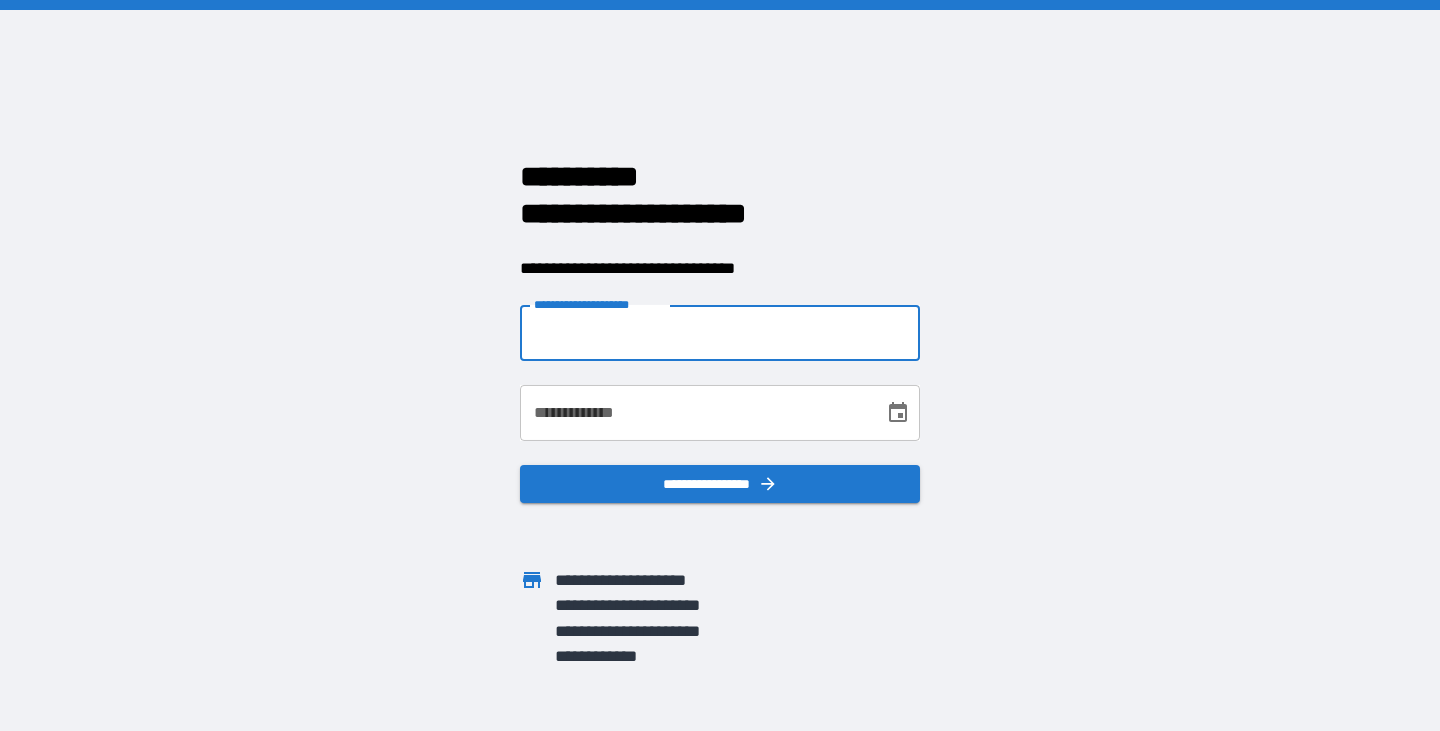 type on "**********" 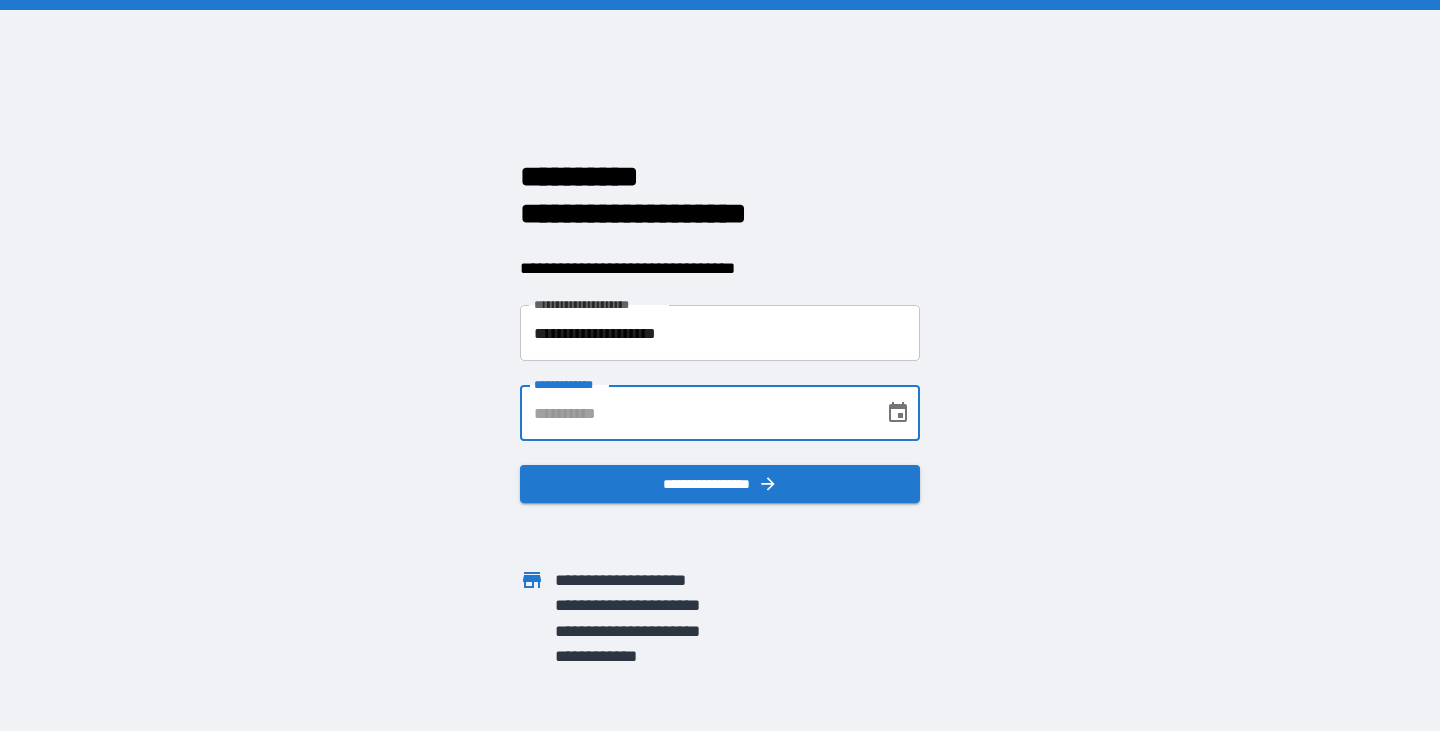 click on "**********" at bounding box center [695, 413] 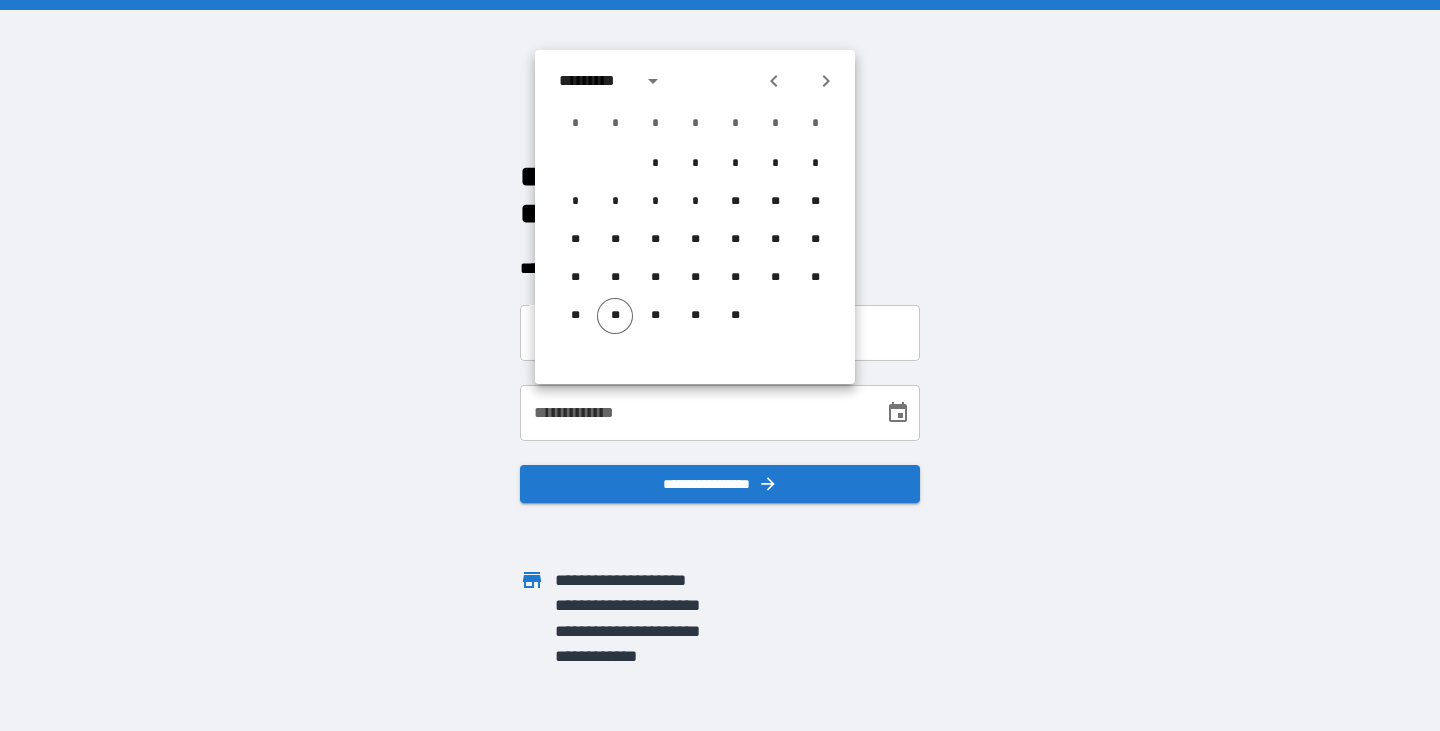 click 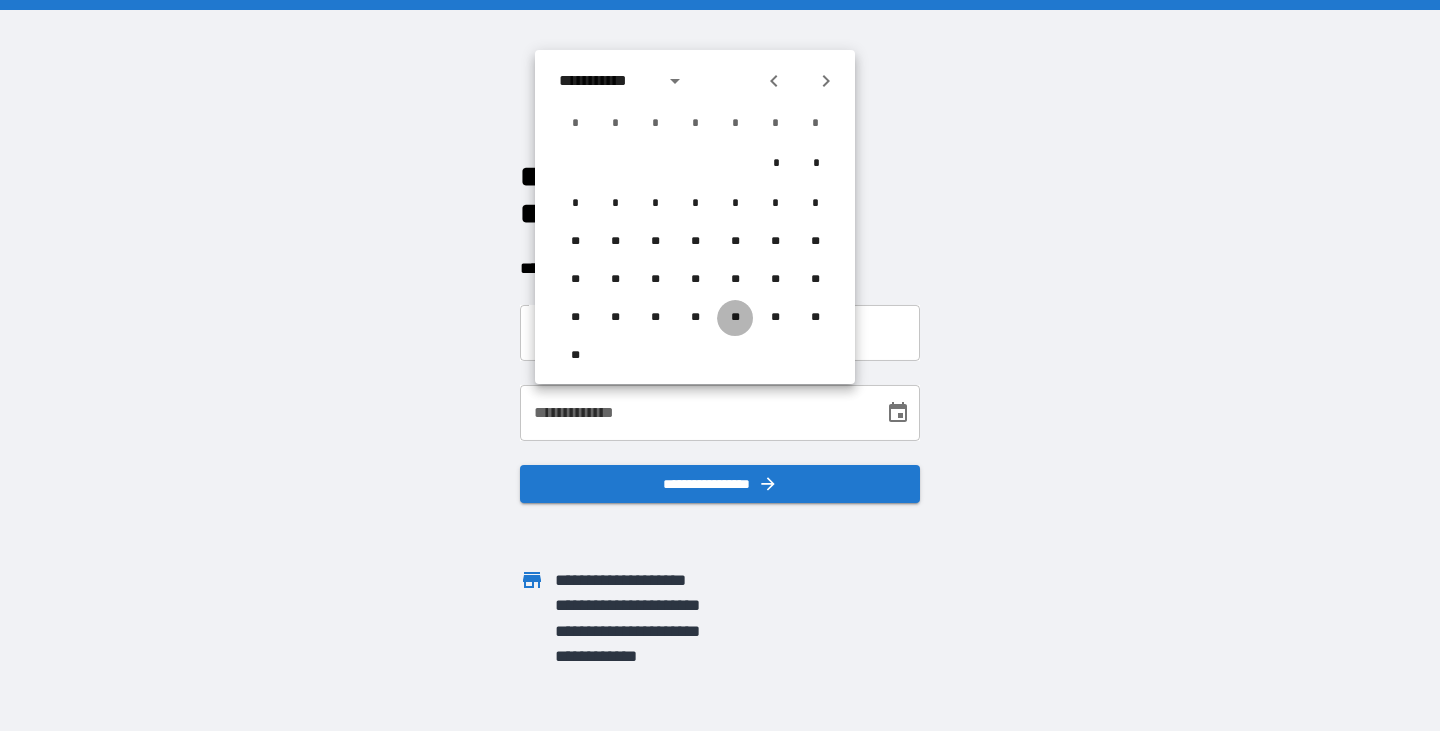 click on "**" at bounding box center (735, 318) 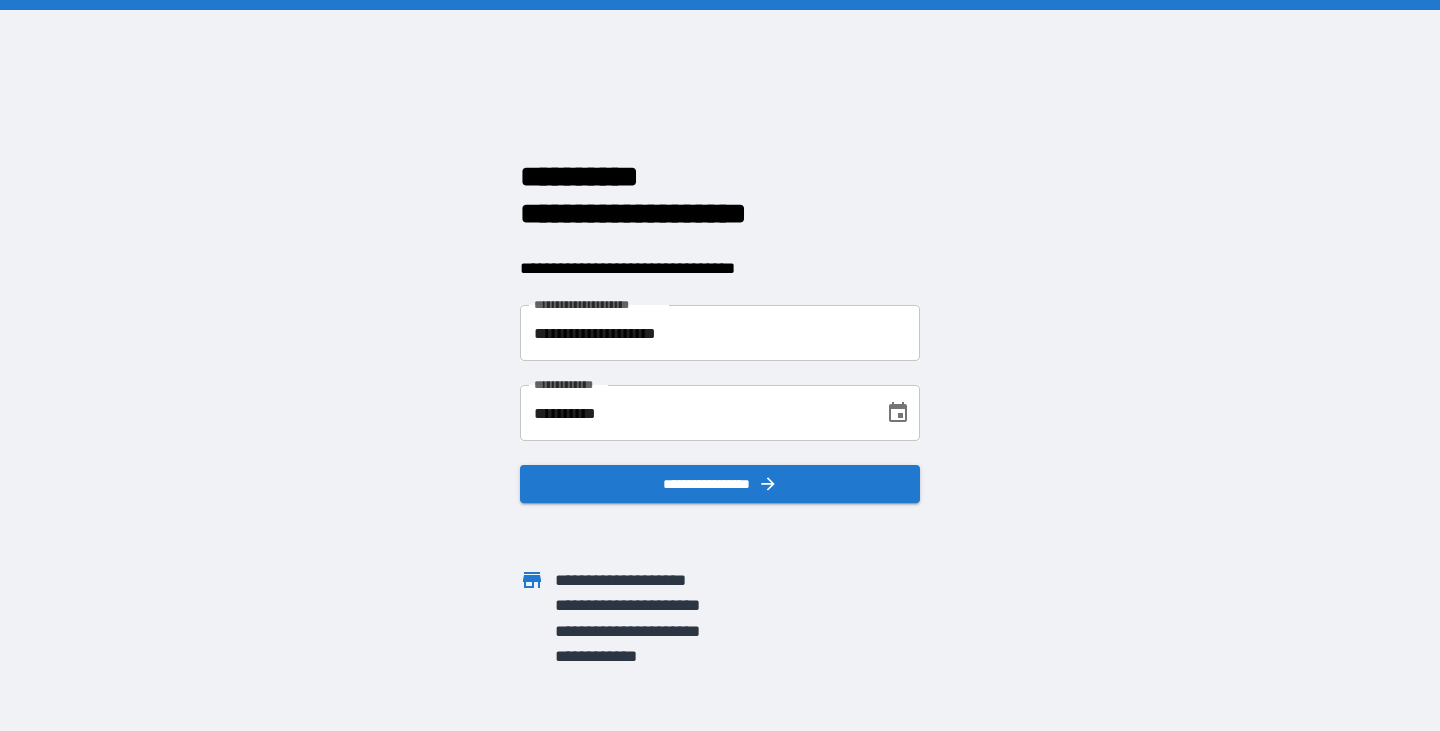 click 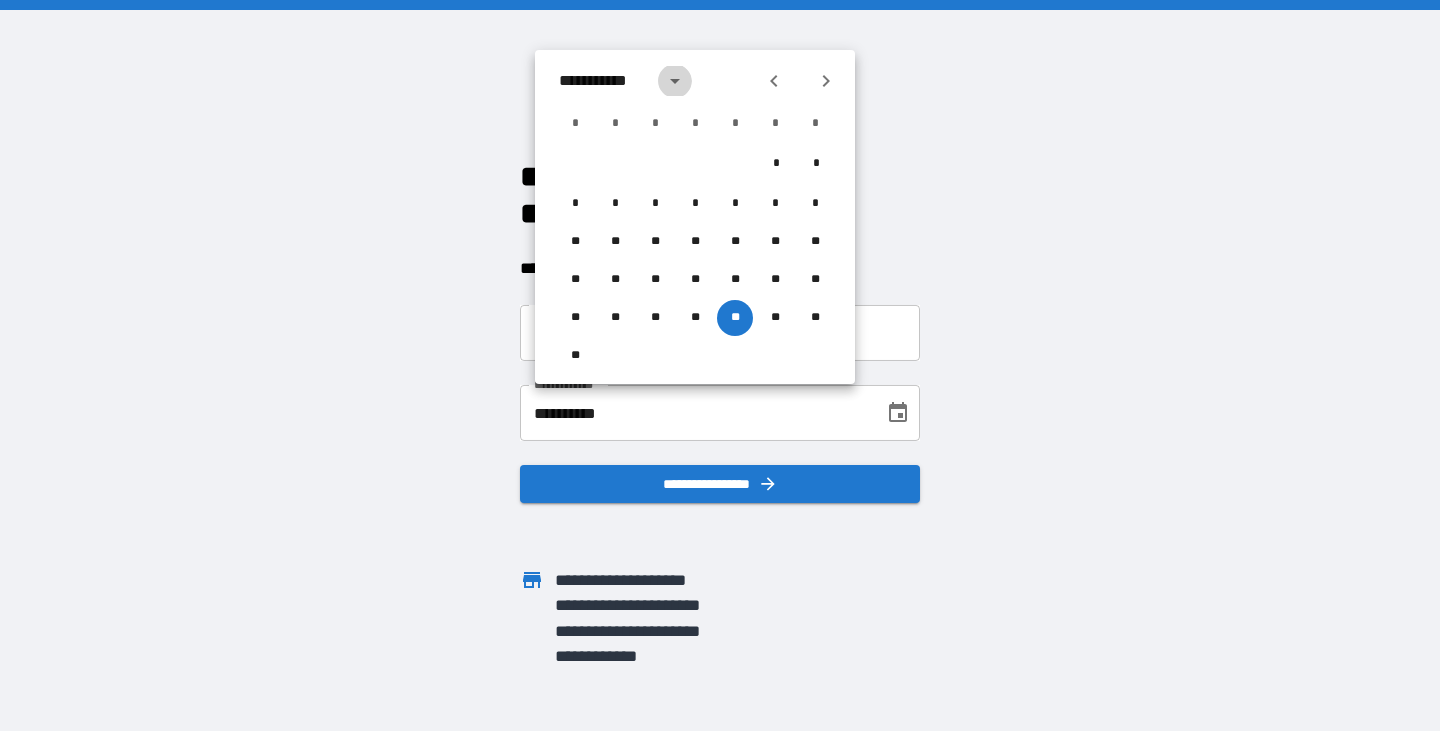 click 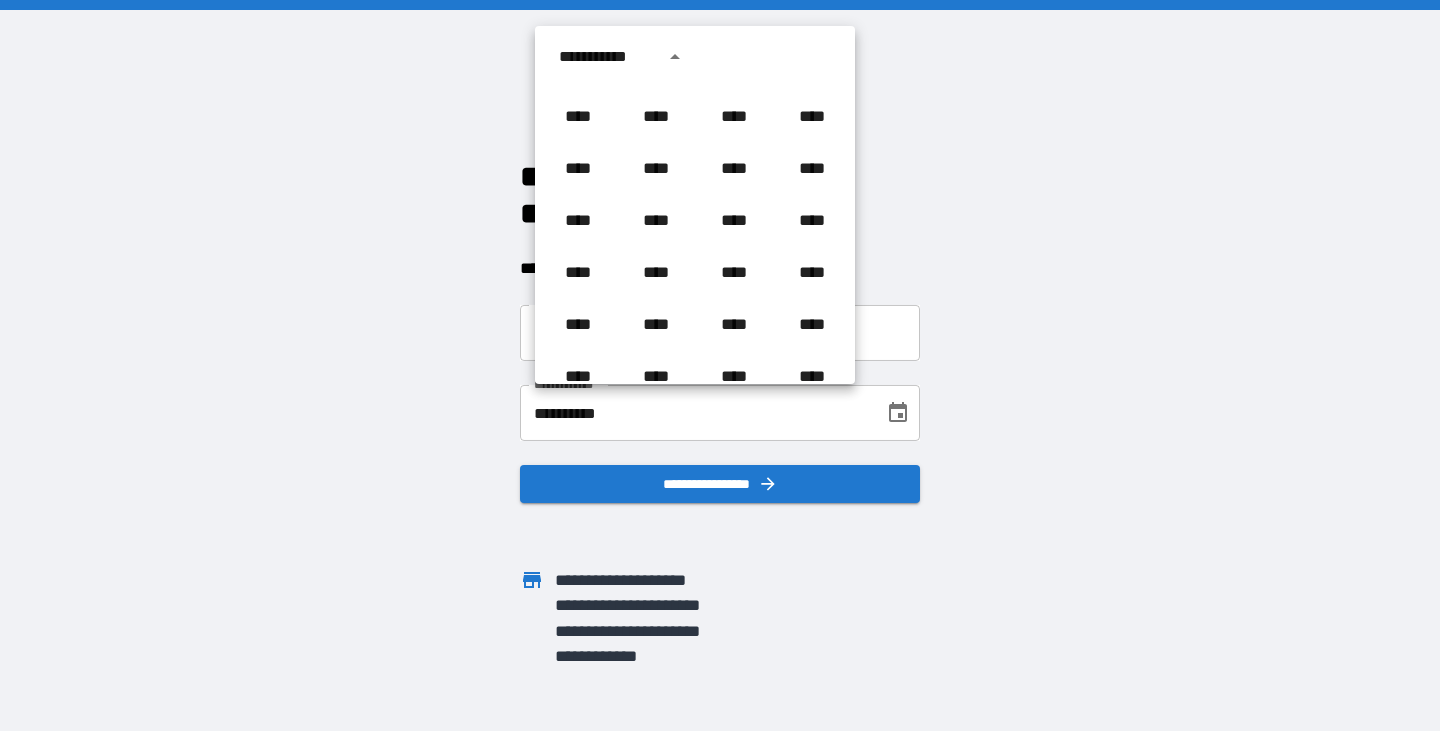 scroll, scrollTop: 686, scrollLeft: 0, axis: vertical 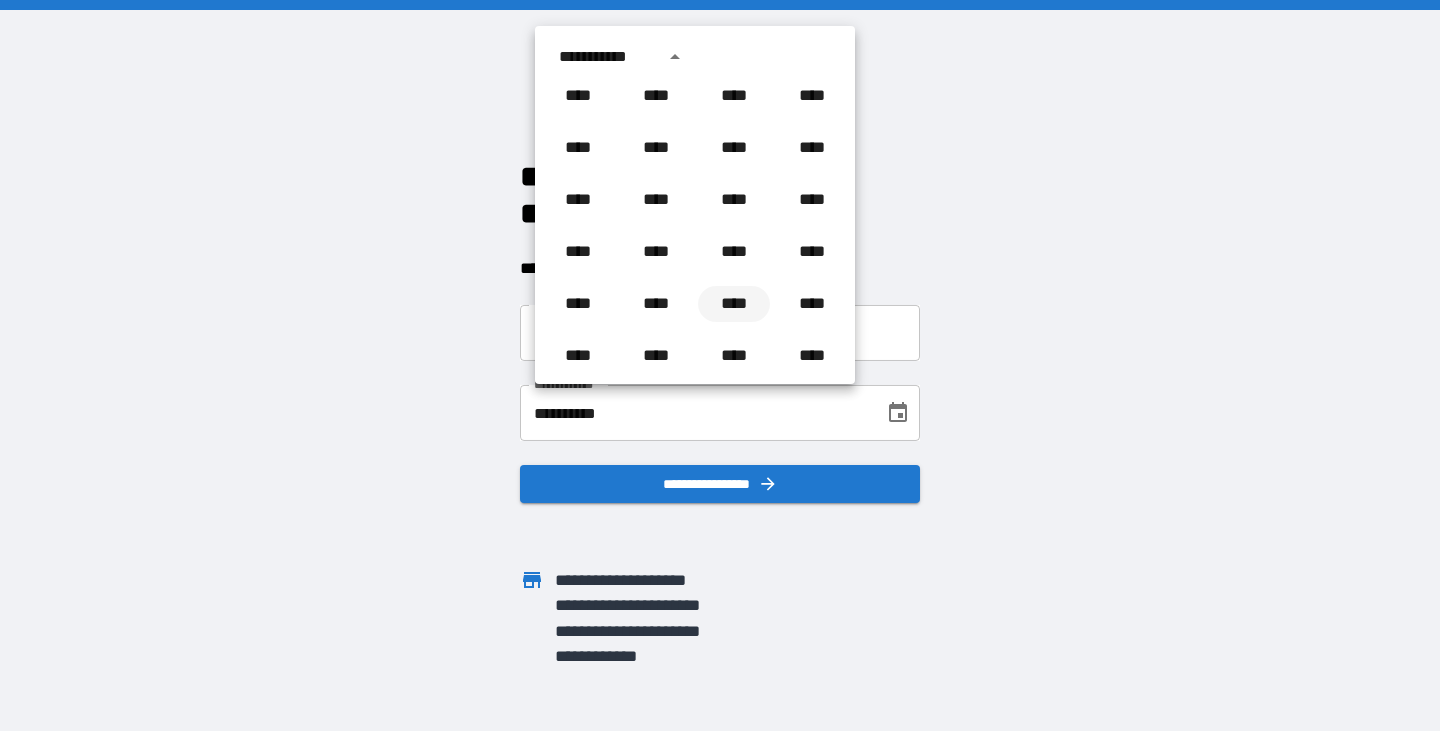 click on "****" at bounding box center (734, 304) 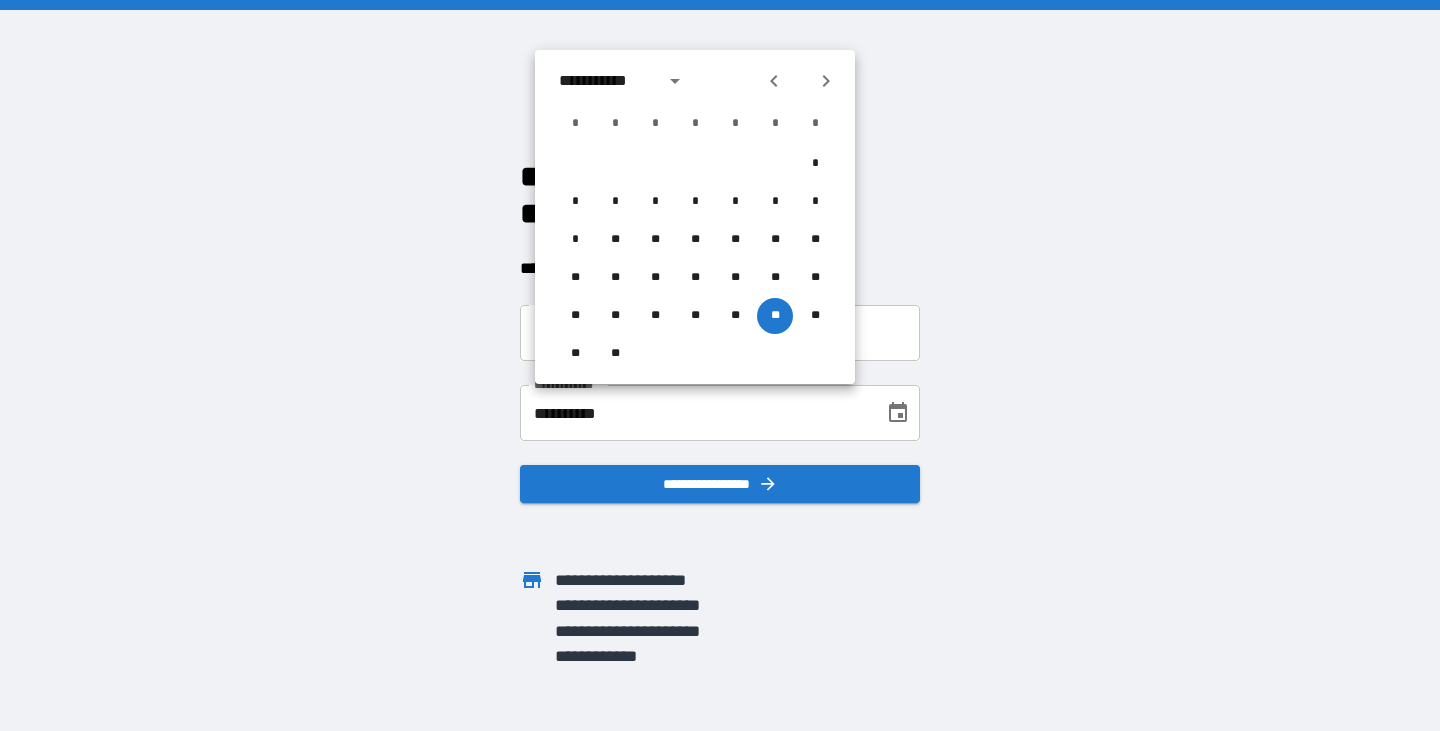 click on "**********" at bounding box center (720, 365) 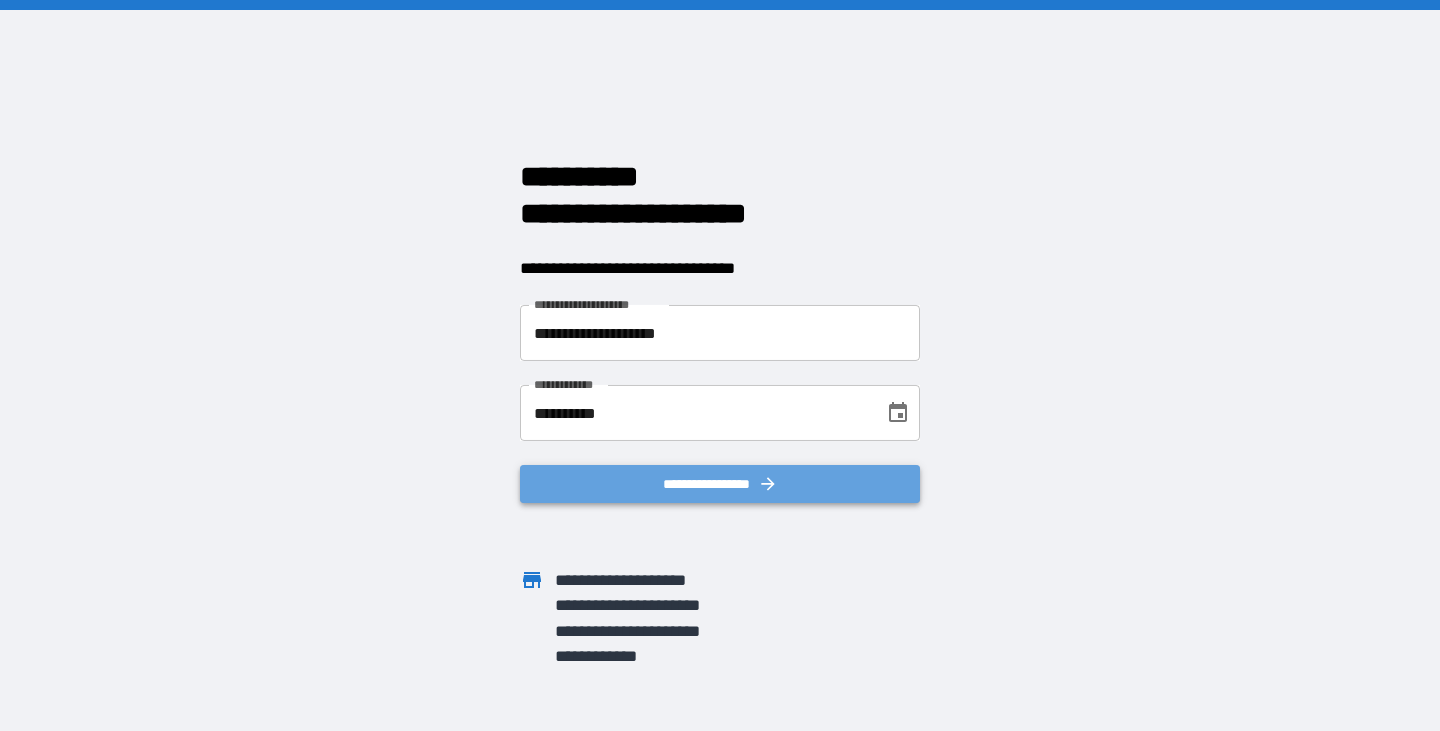 click 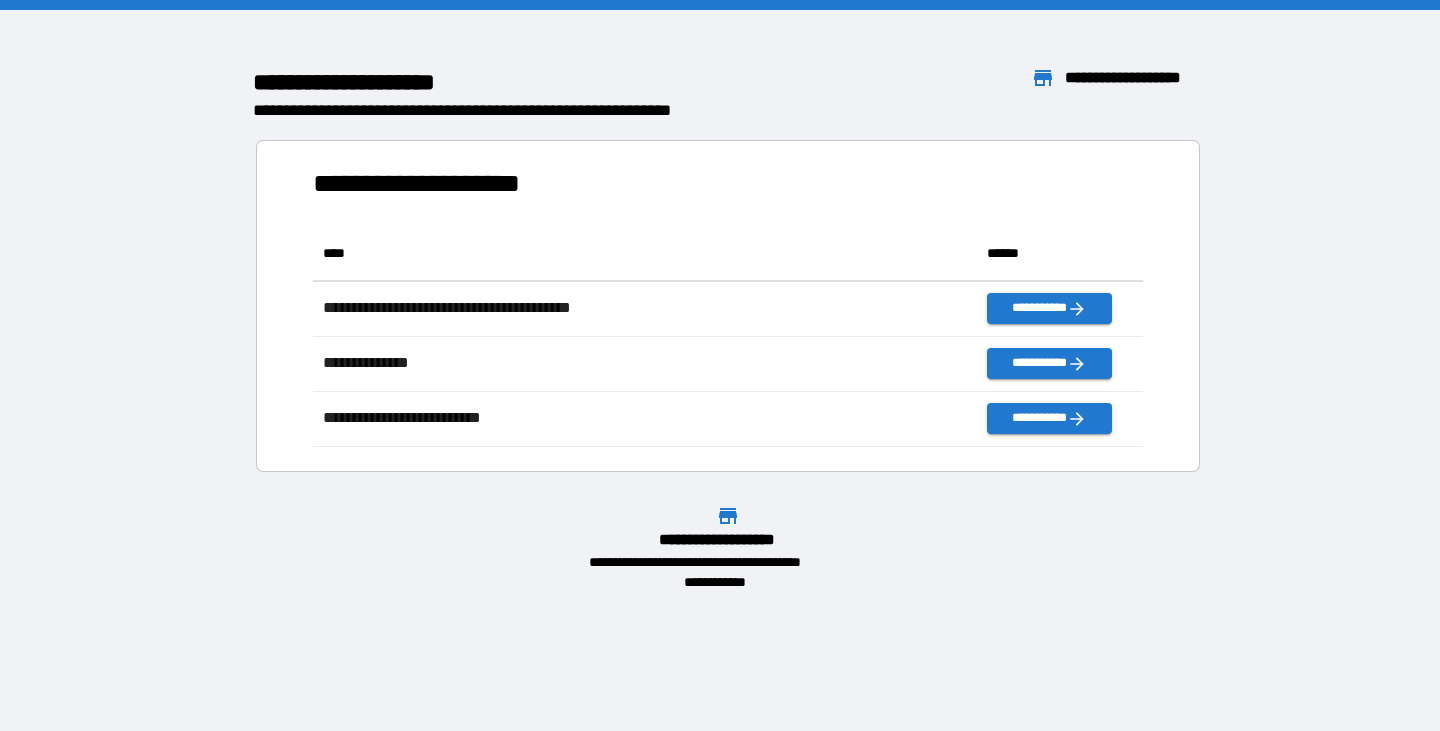 scroll, scrollTop: 16, scrollLeft: 16, axis: both 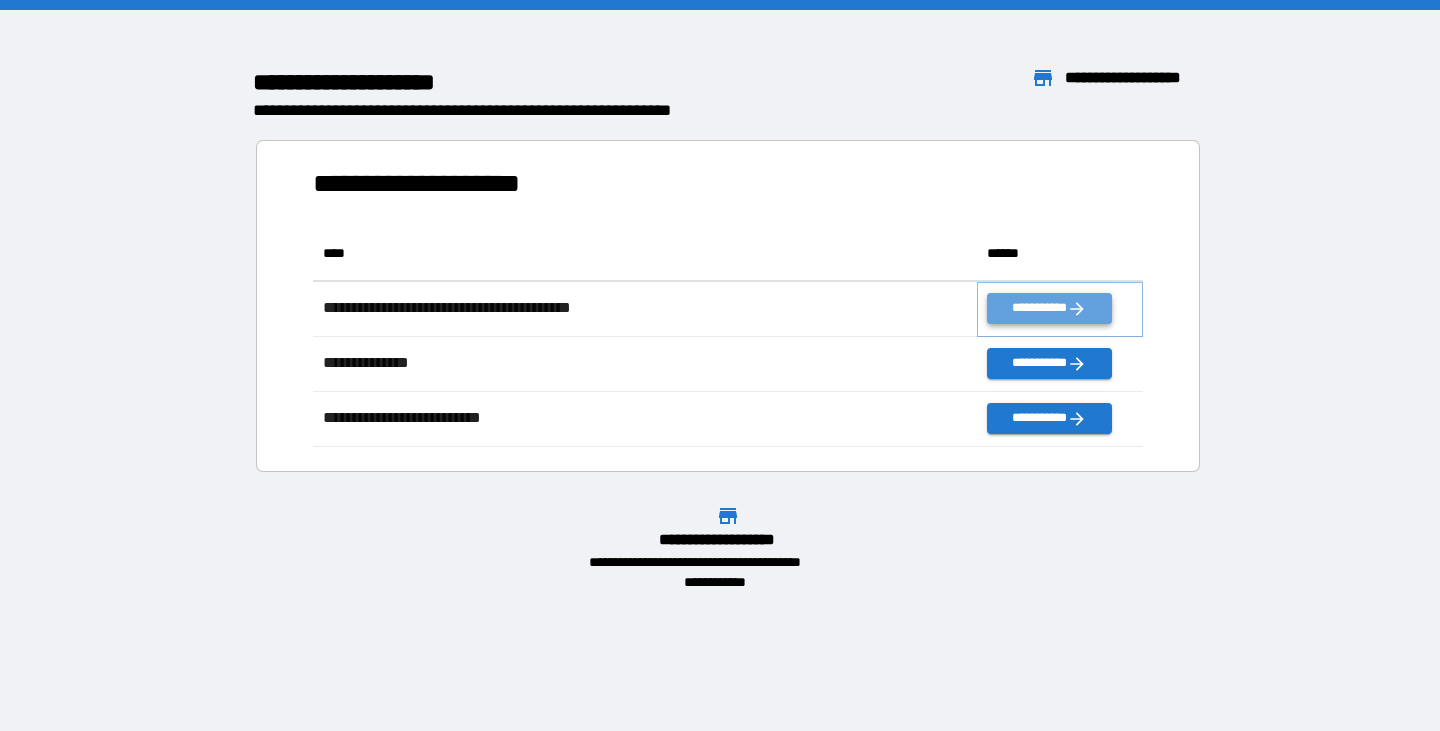 click on "**********" at bounding box center [1049, 308] 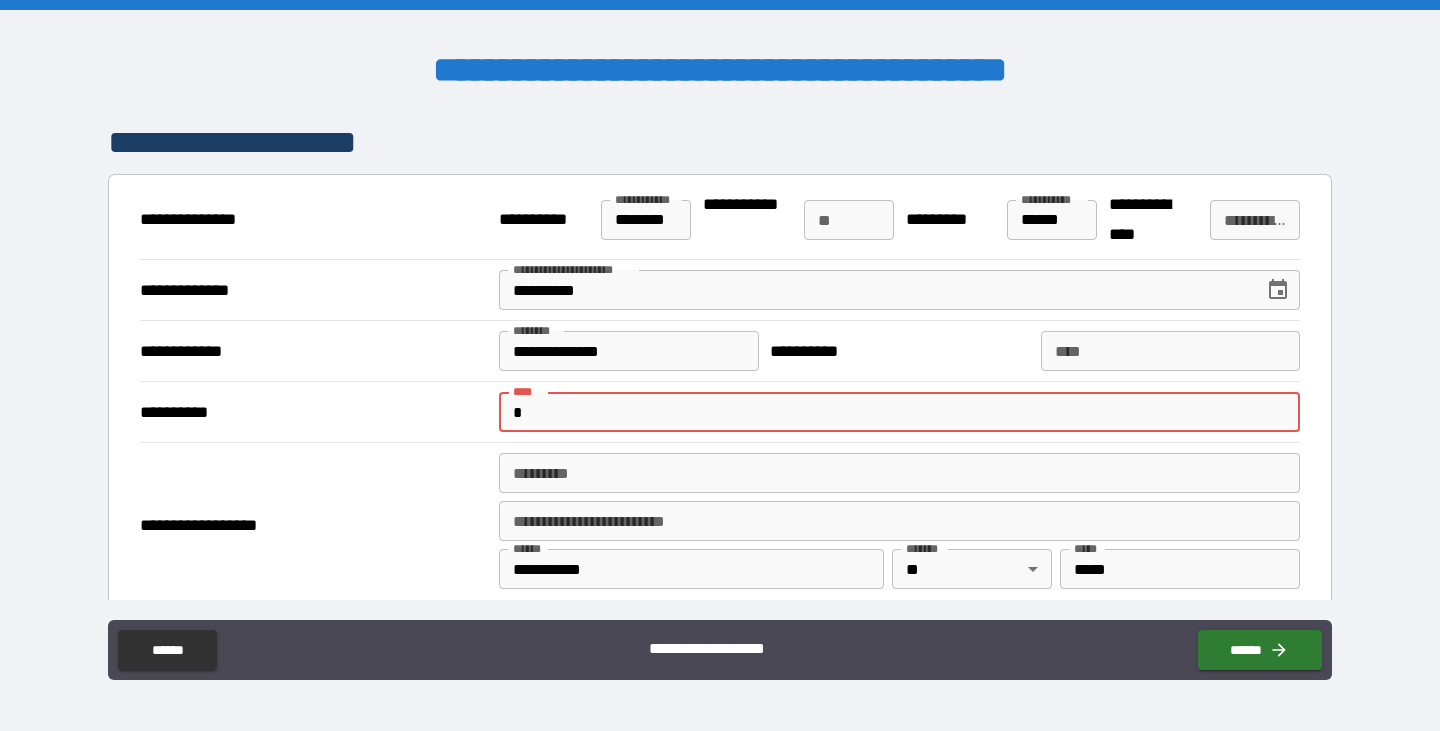 click on "*" at bounding box center (899, 412) 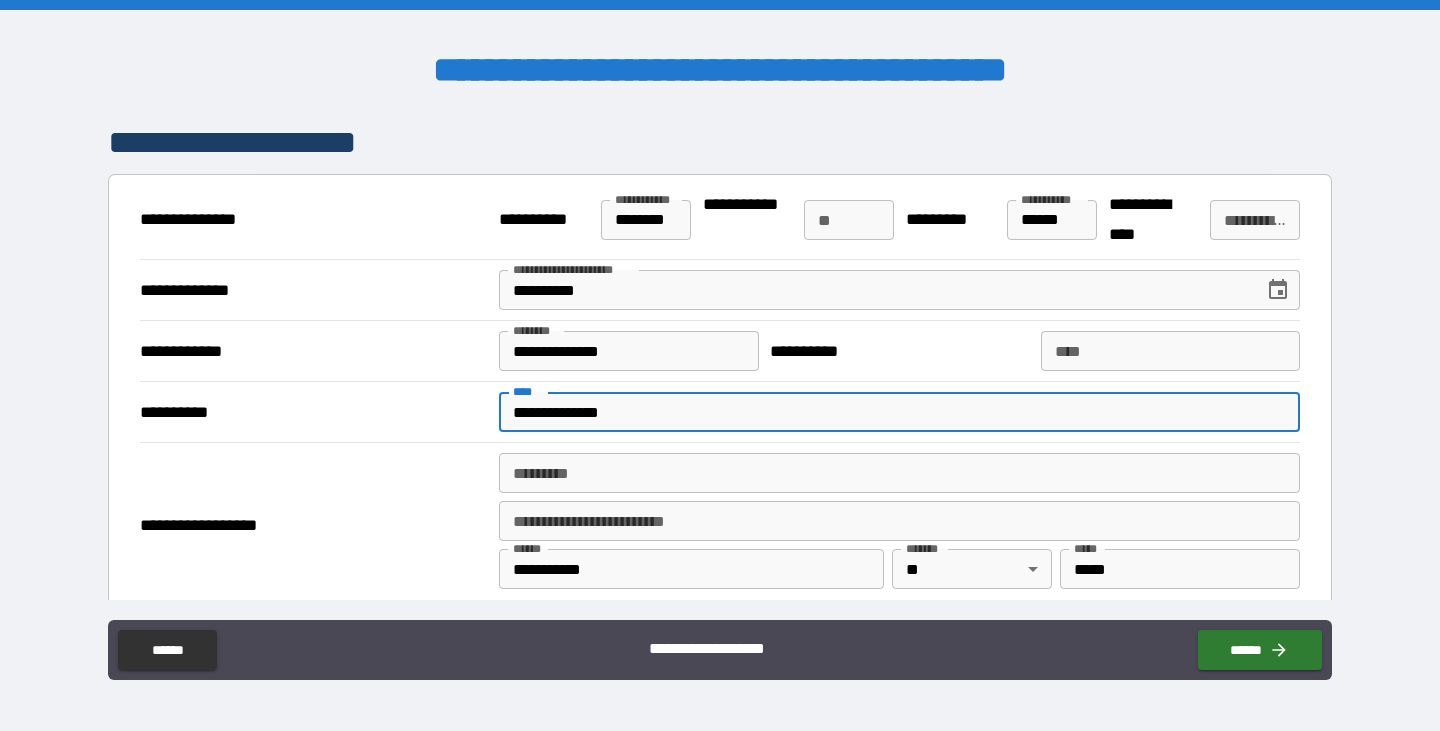 type on "**********" 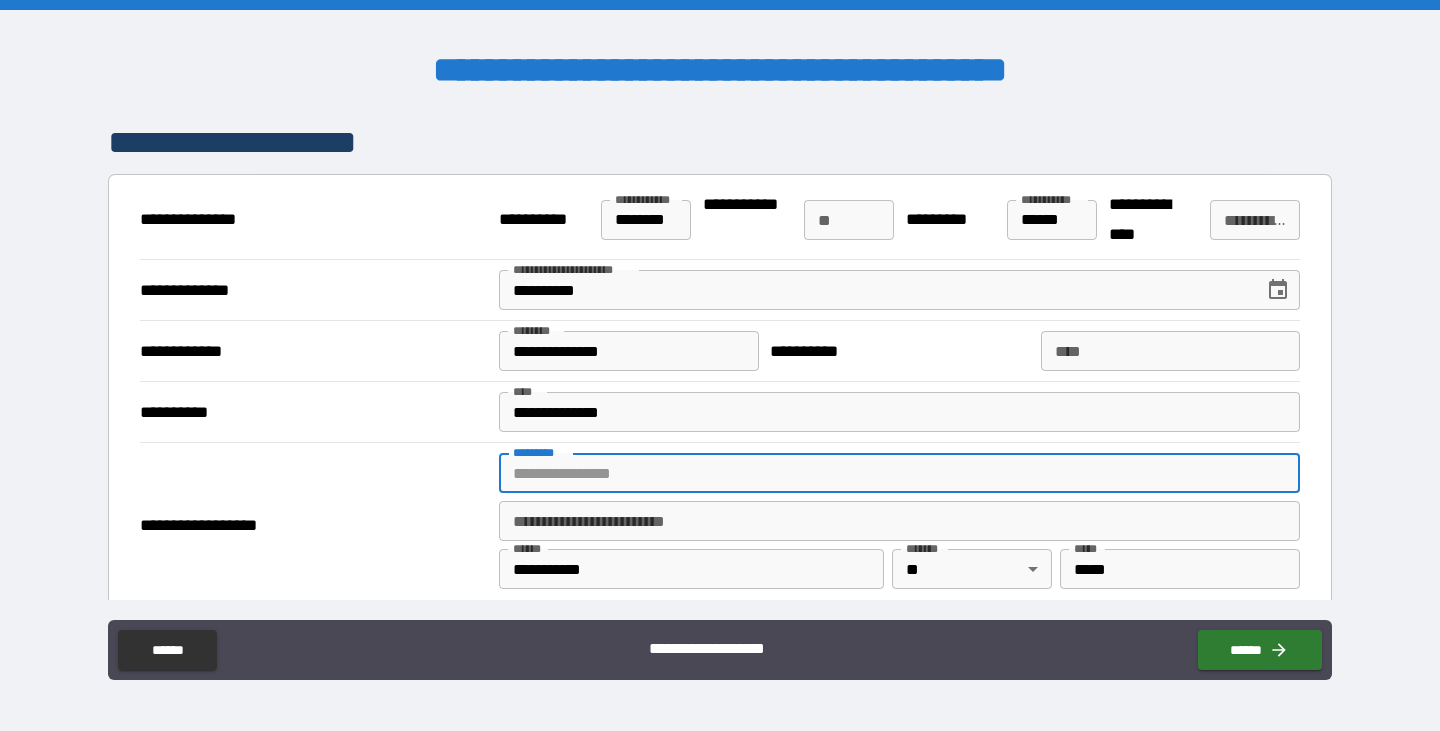 type on "**********" 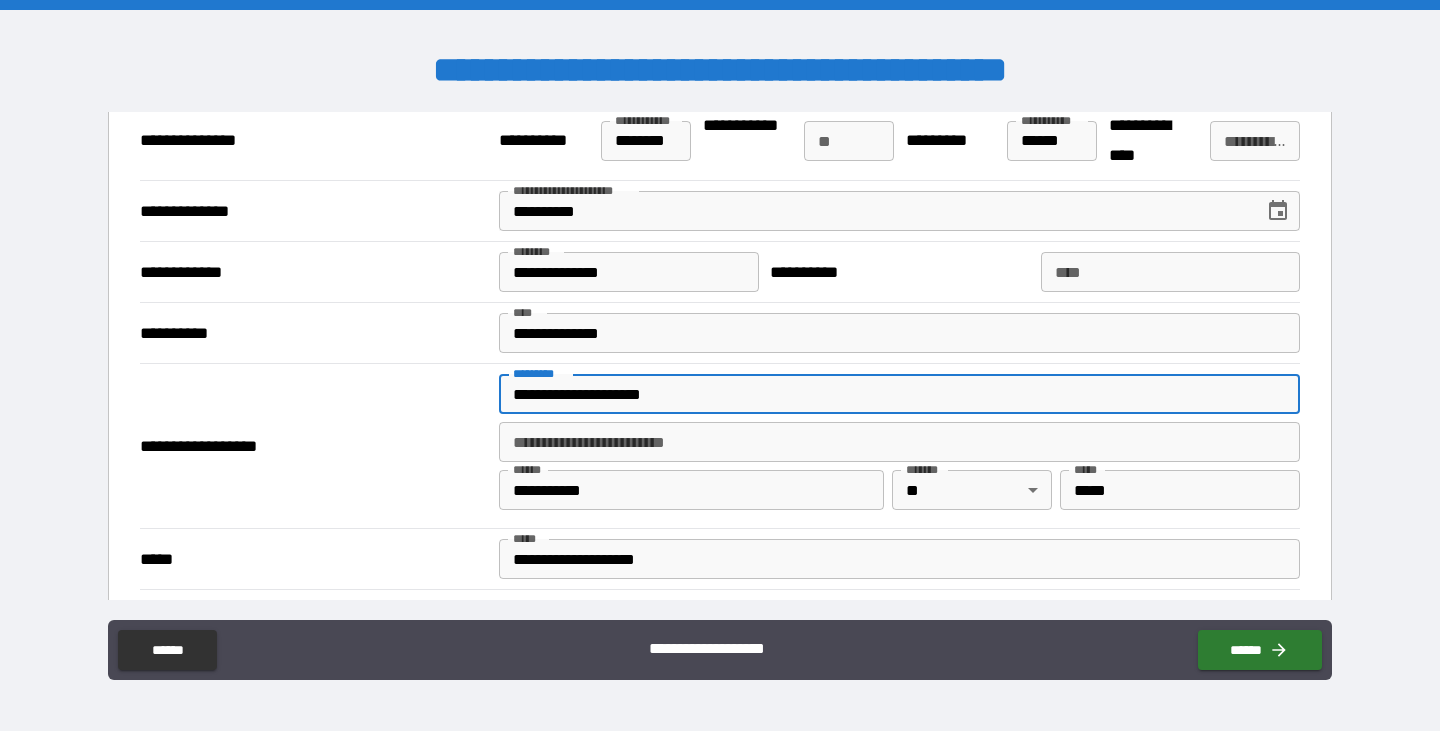 scroll, scrollTop: 200, scrollLeft: 0, axis: vertical 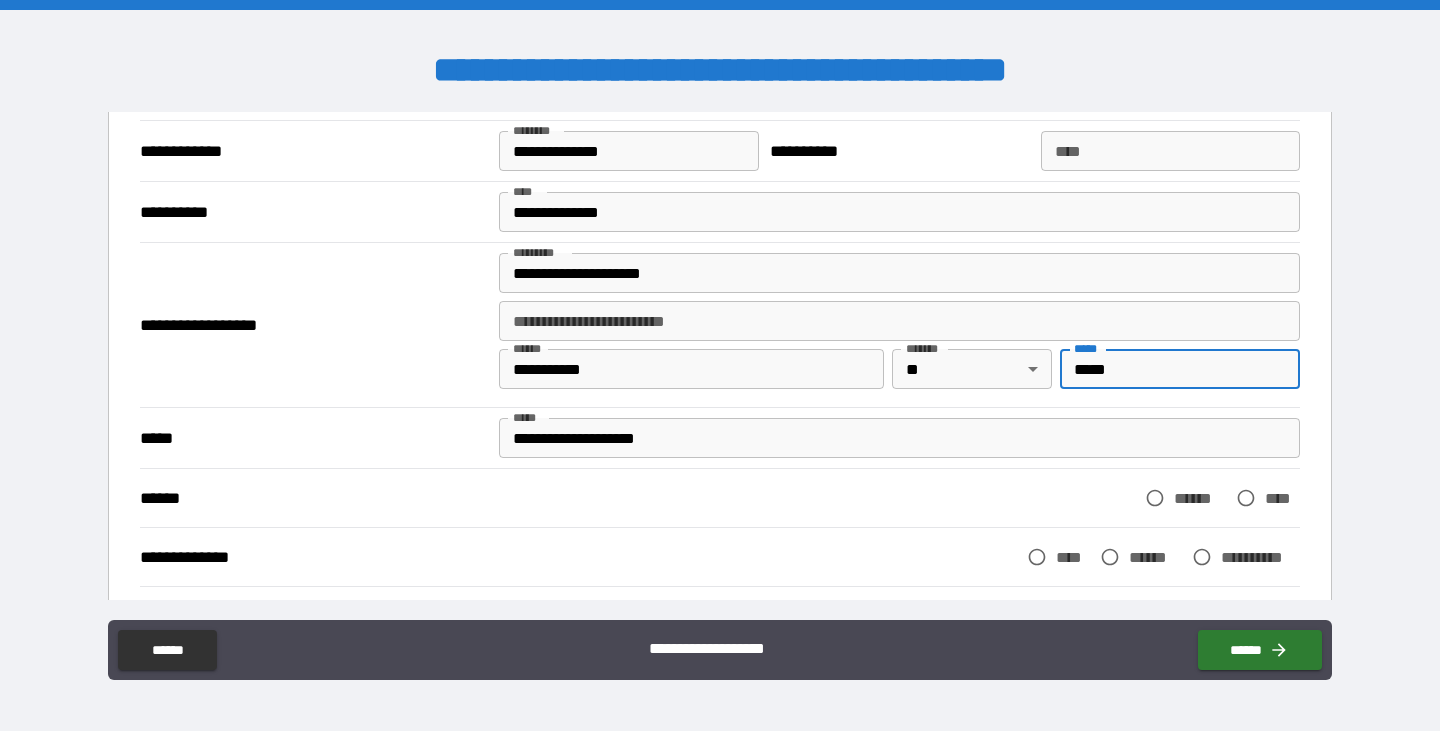 click on "*****" at bounding box center (1180, 369) 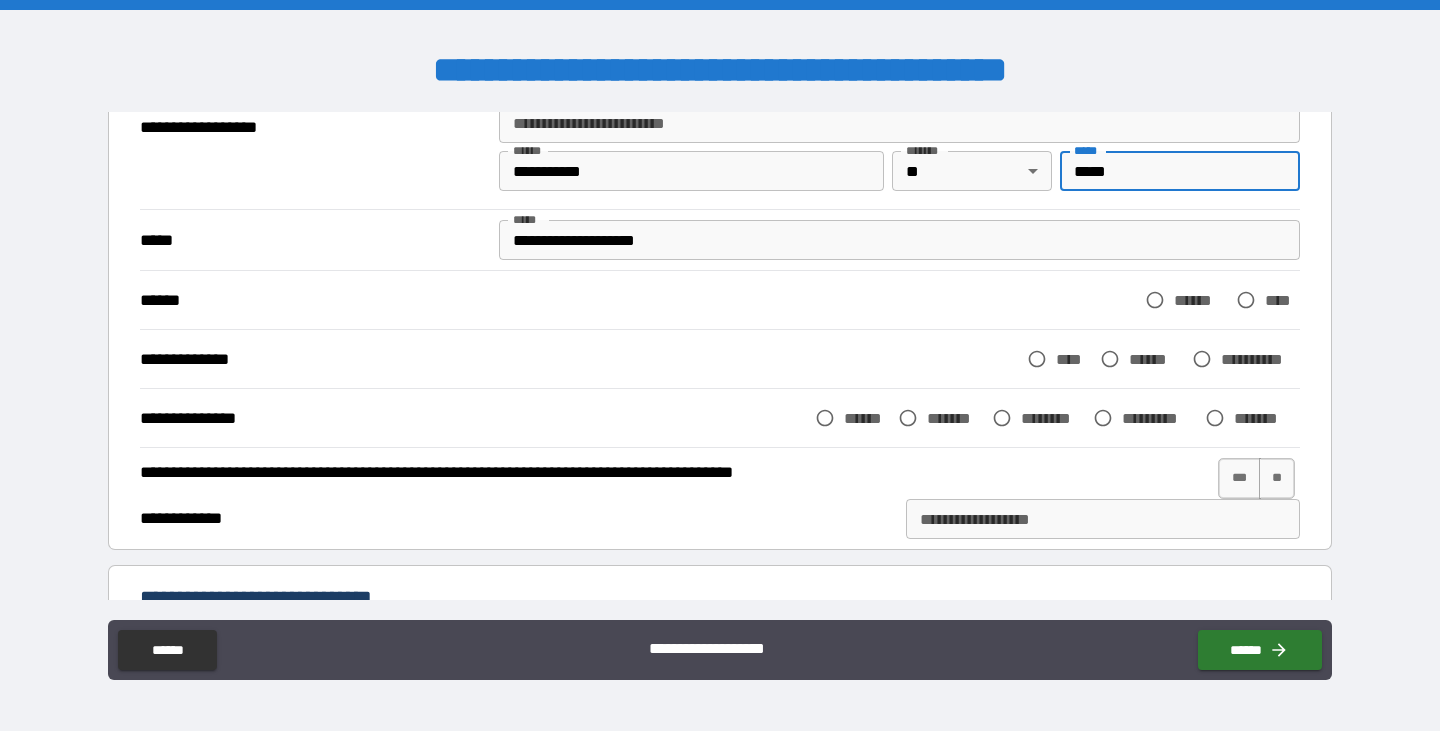 scroll, scrollTop: 400, scrollLeft: 0, axis: vertical 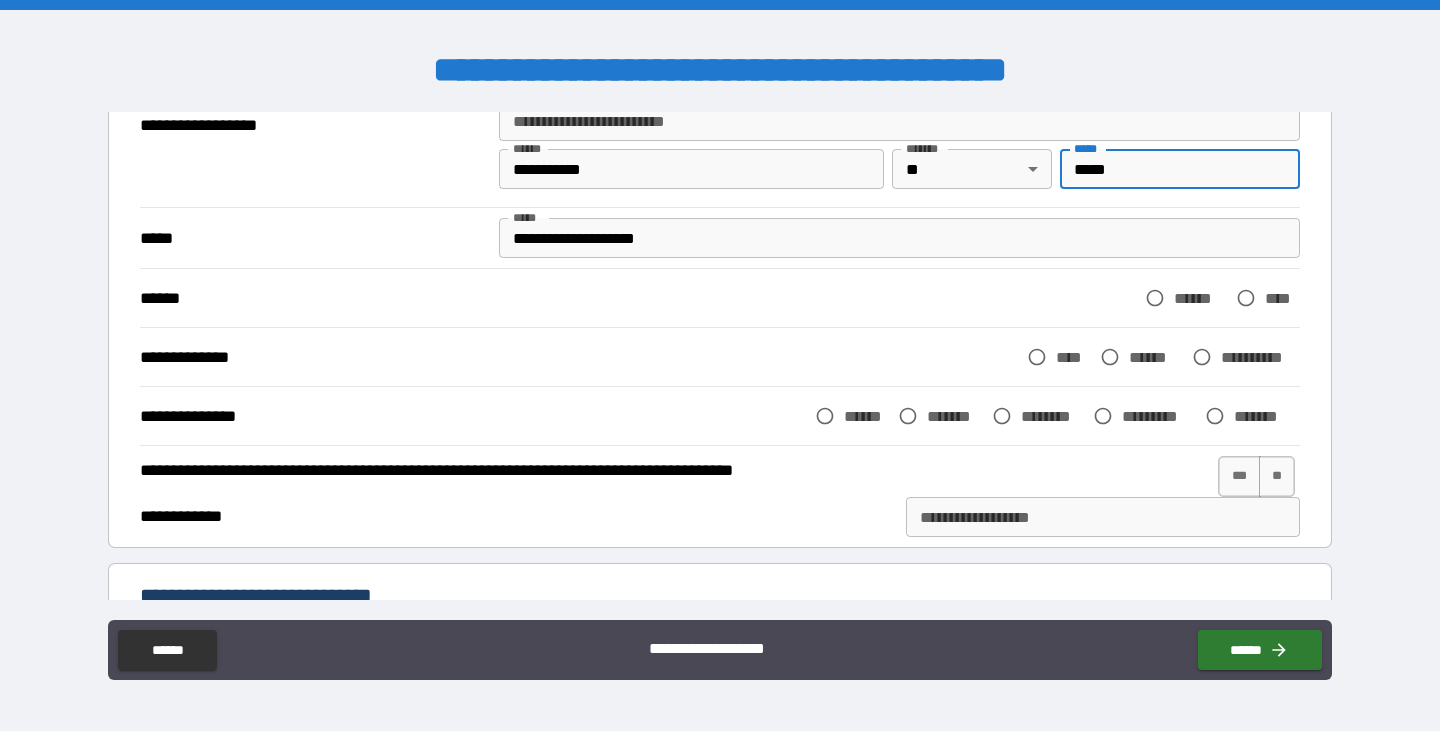 type on "*****" 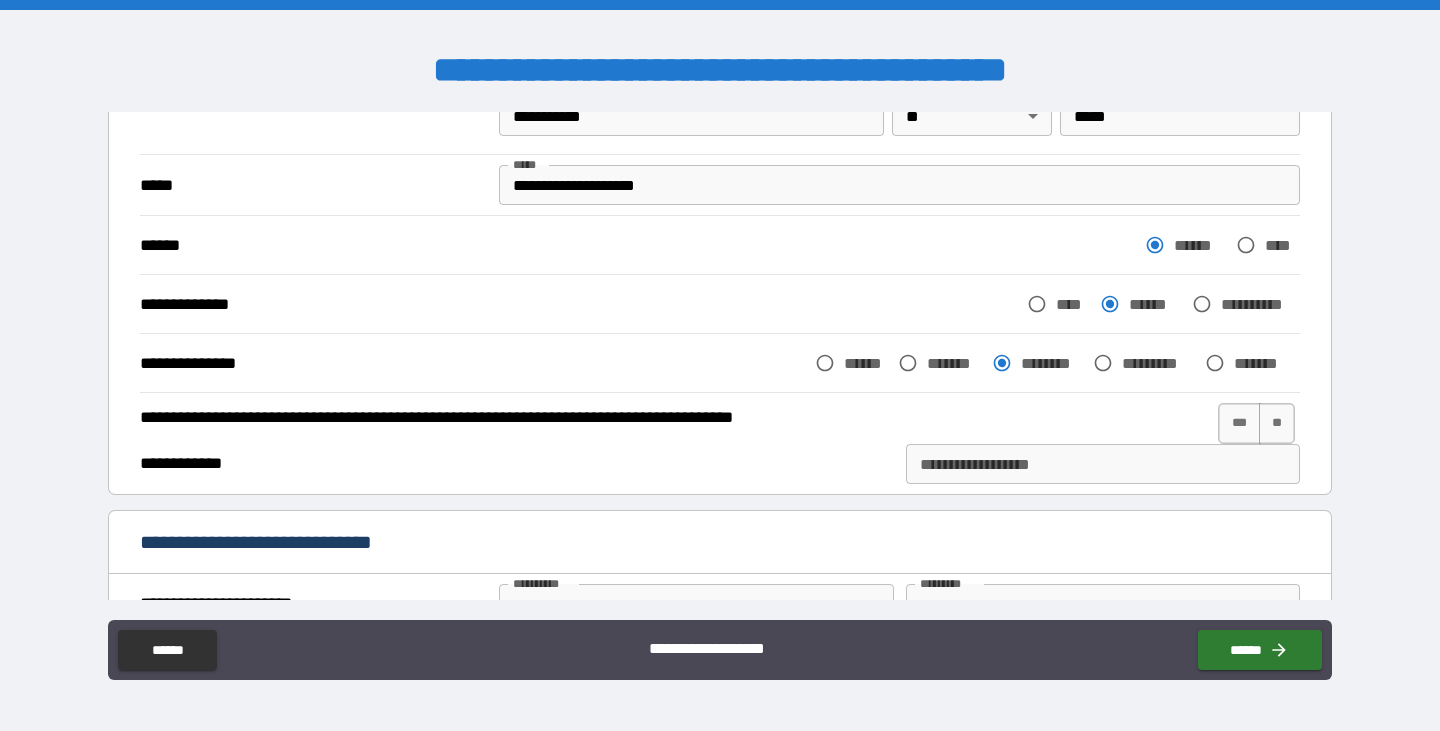 scroll, scrollTop: 500, scrollLeft: 0, axis: vertical 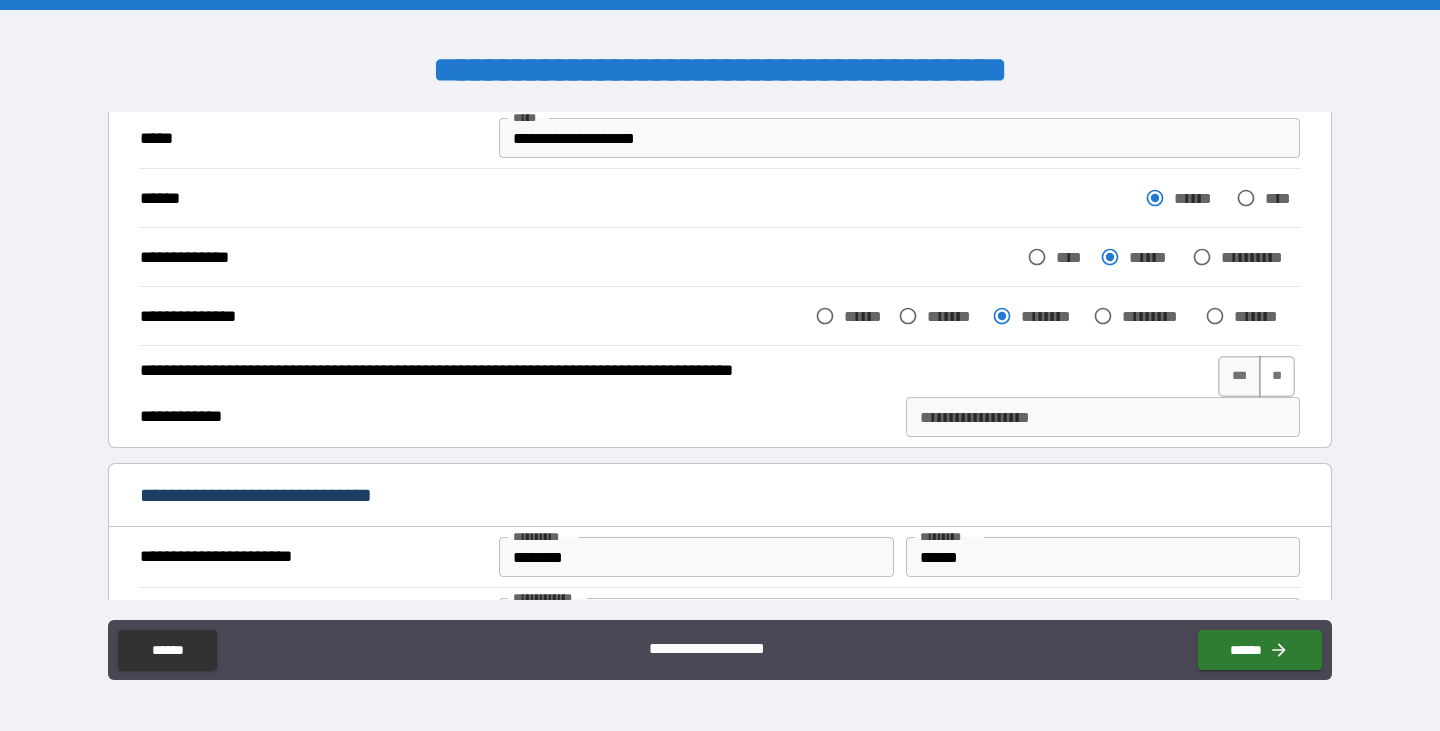 click on "**" at bounding box center [1277, 376] 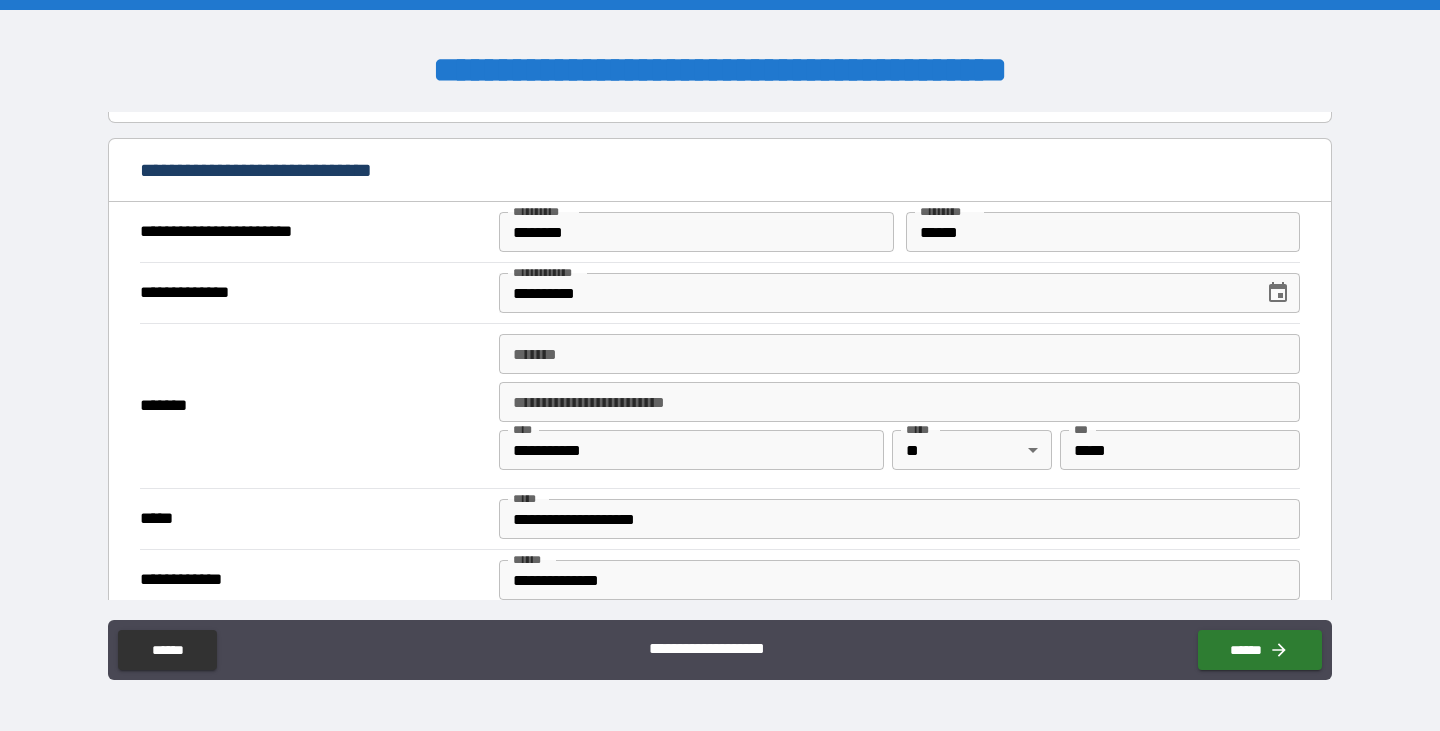 scroll, scrollTop: 800, scrollLeft: 0, axis: vertical 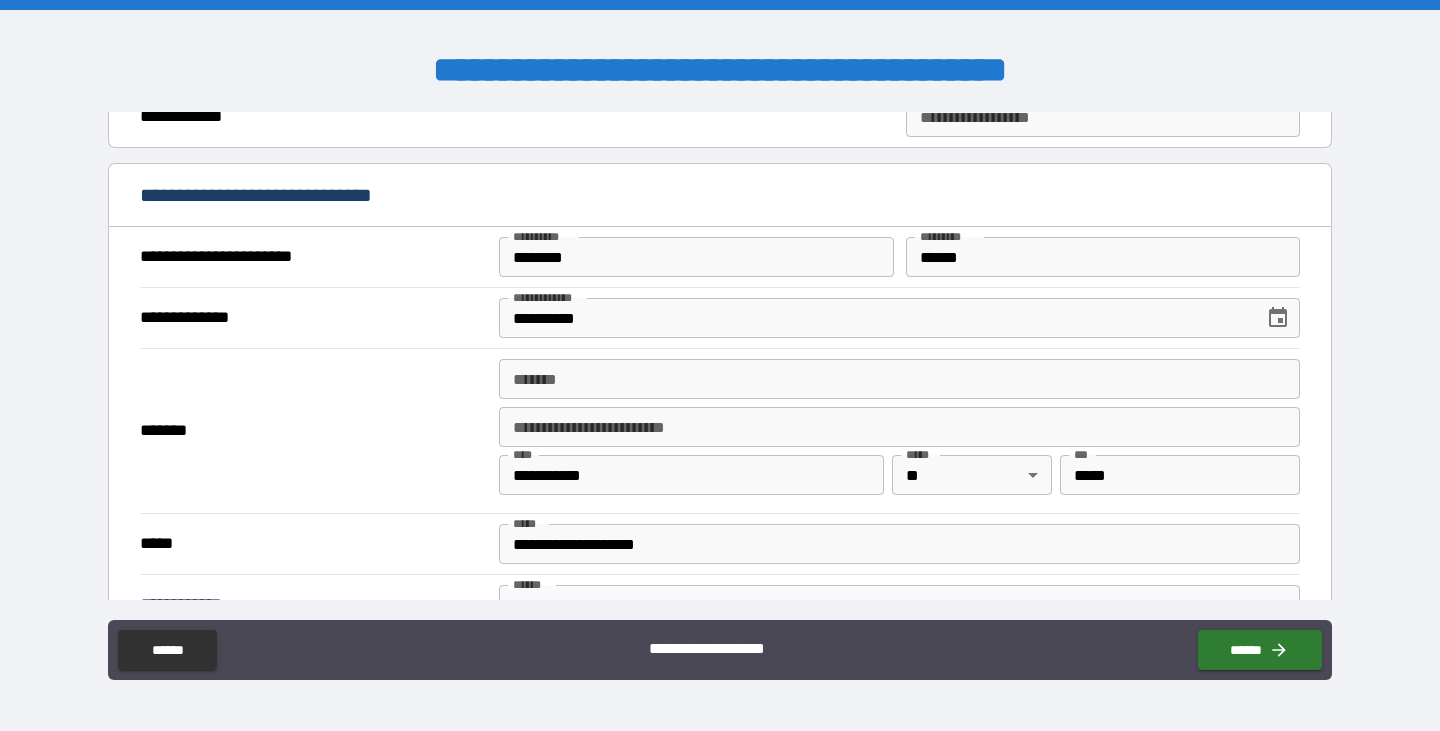 click on "*******" at bounding box center [899, 379] 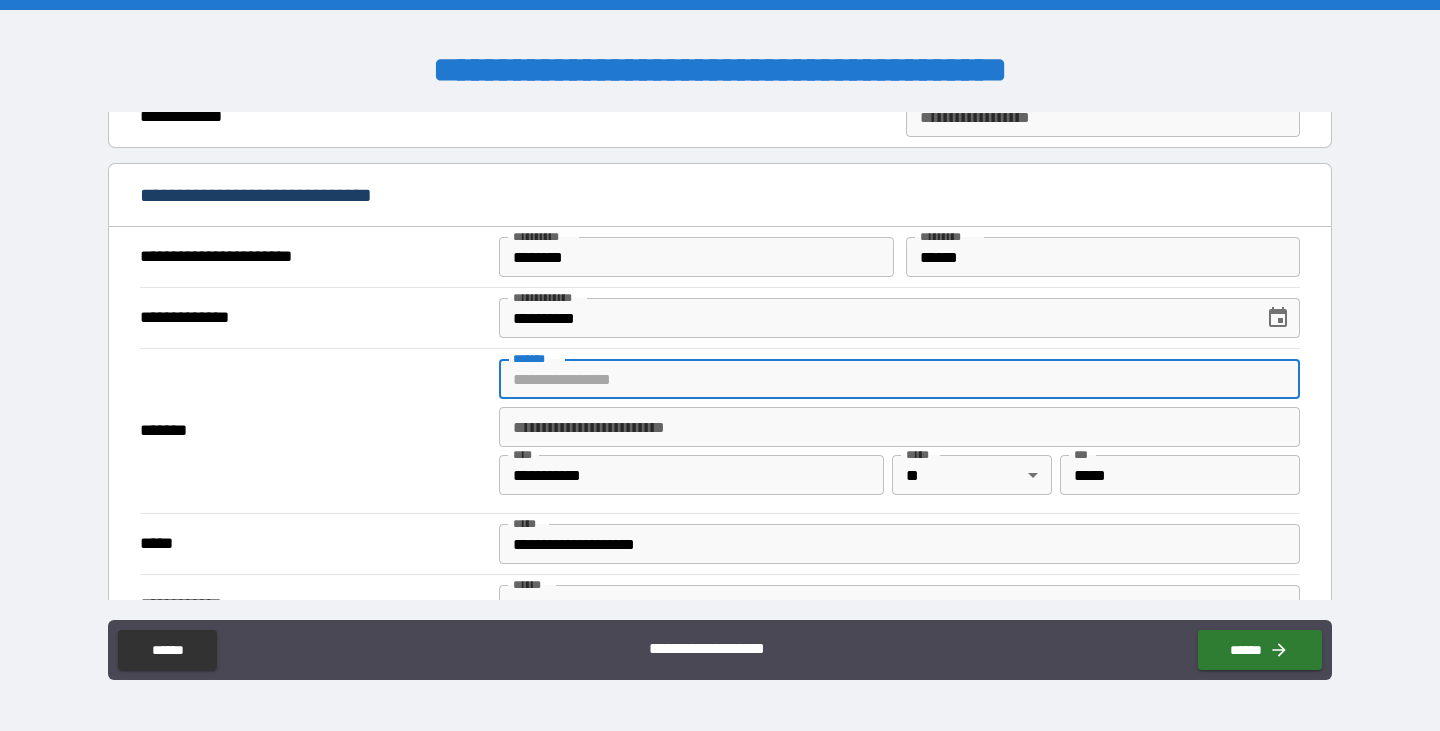 type on "**********" 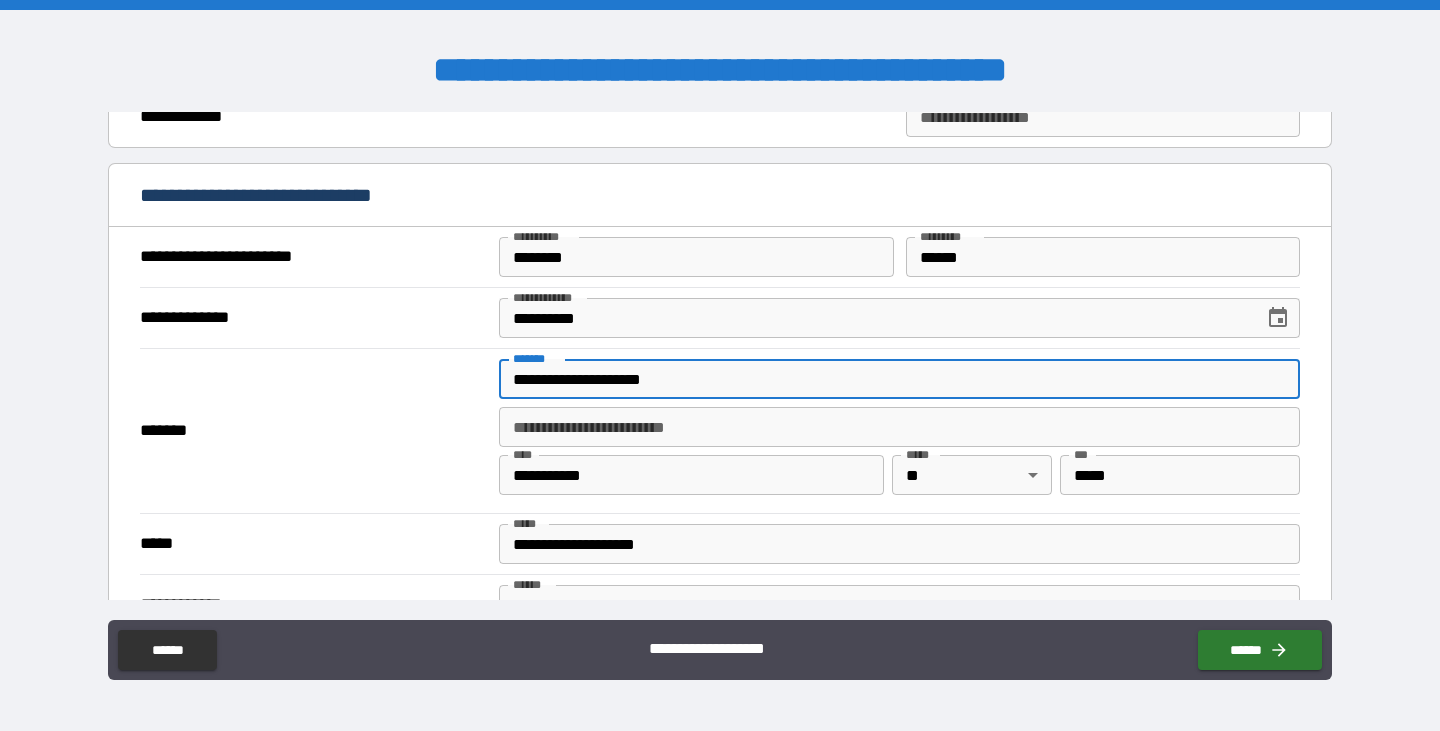 click on "*****" at bounding box center (1180, 475) 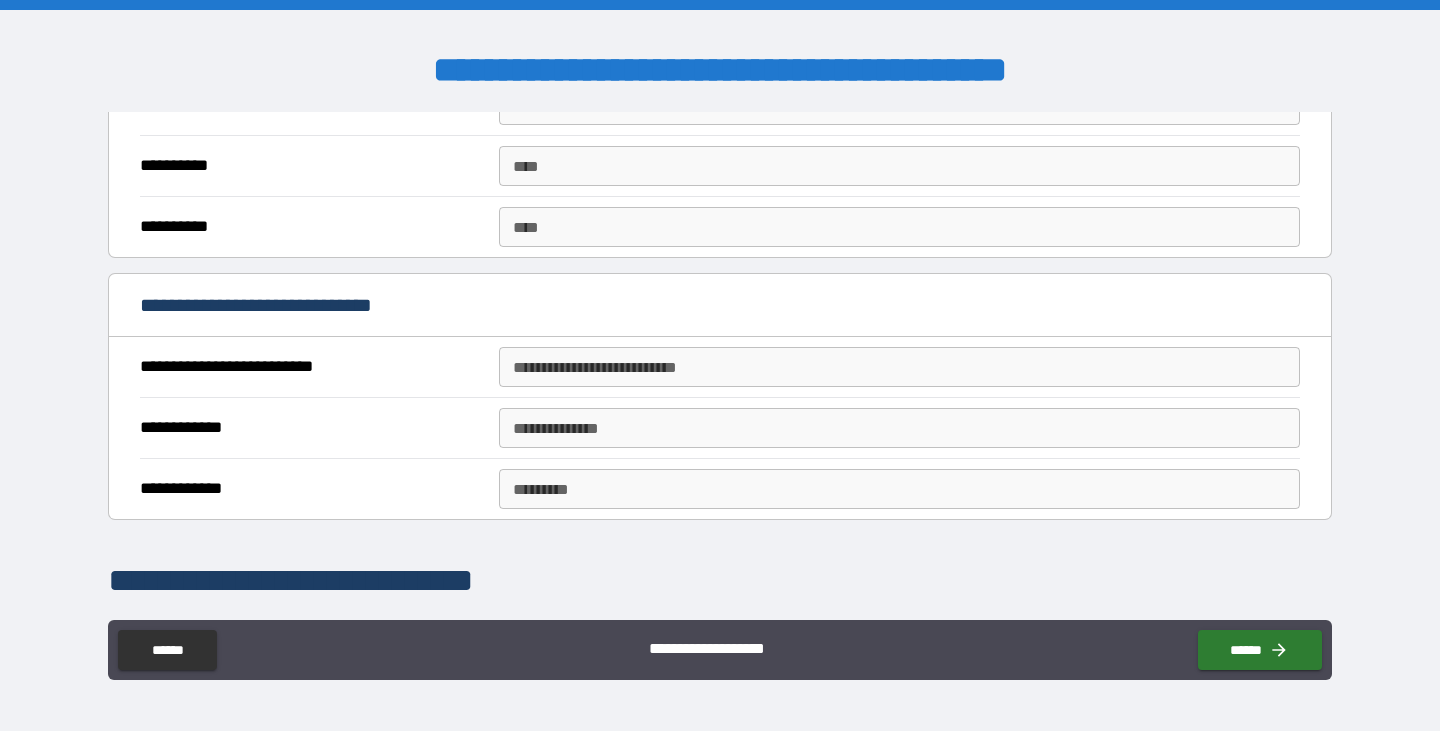 scroll, scrollTop: 1100, scrollLeft: 0, axis: vertical 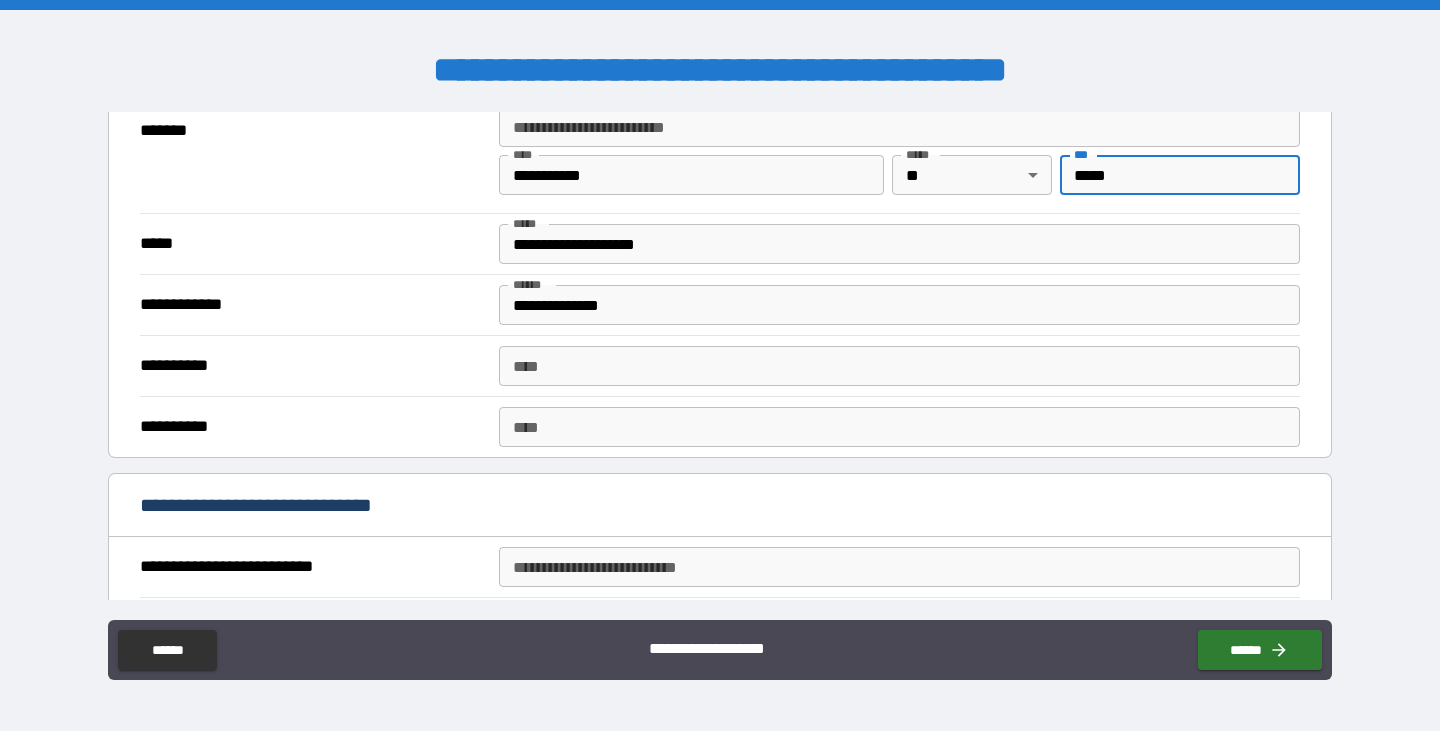 type on "*****" 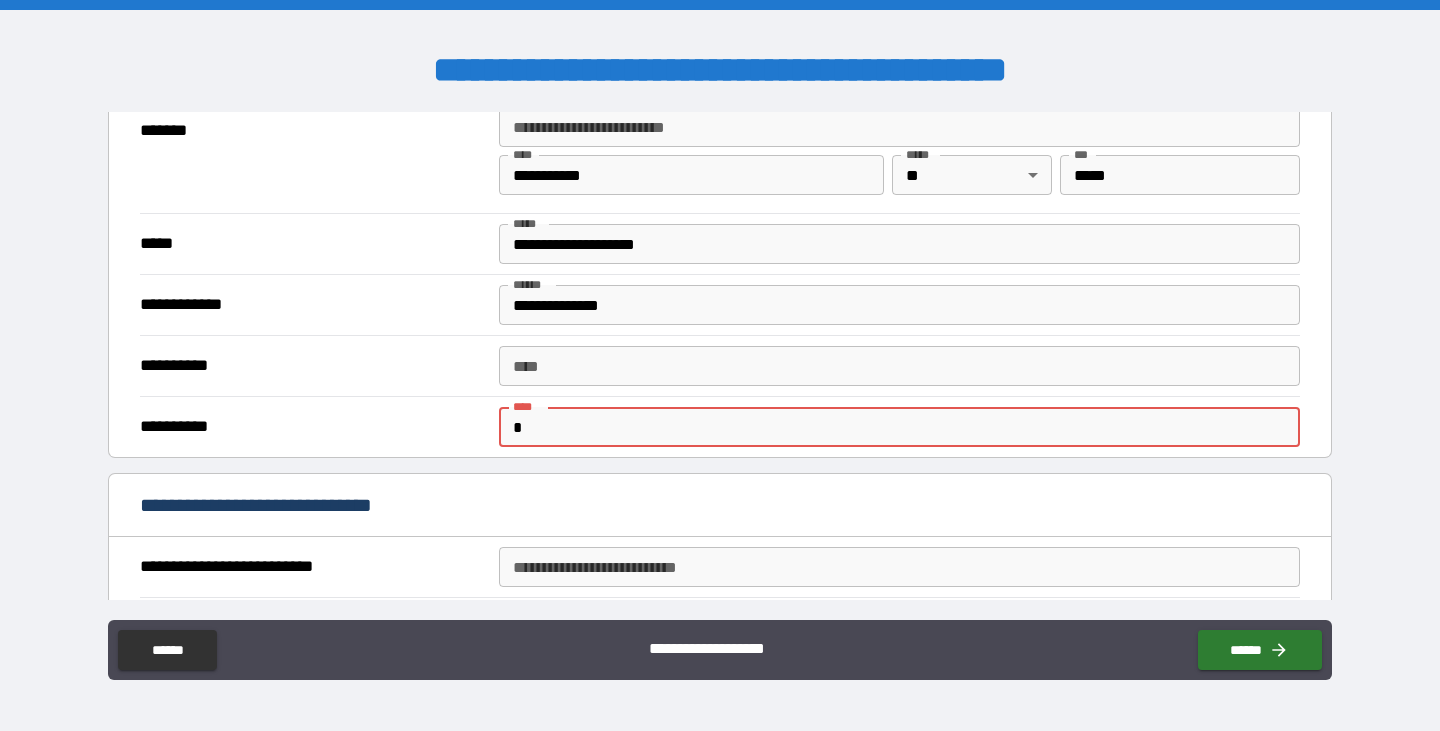 click on "*" at bounding box center [899, 427] 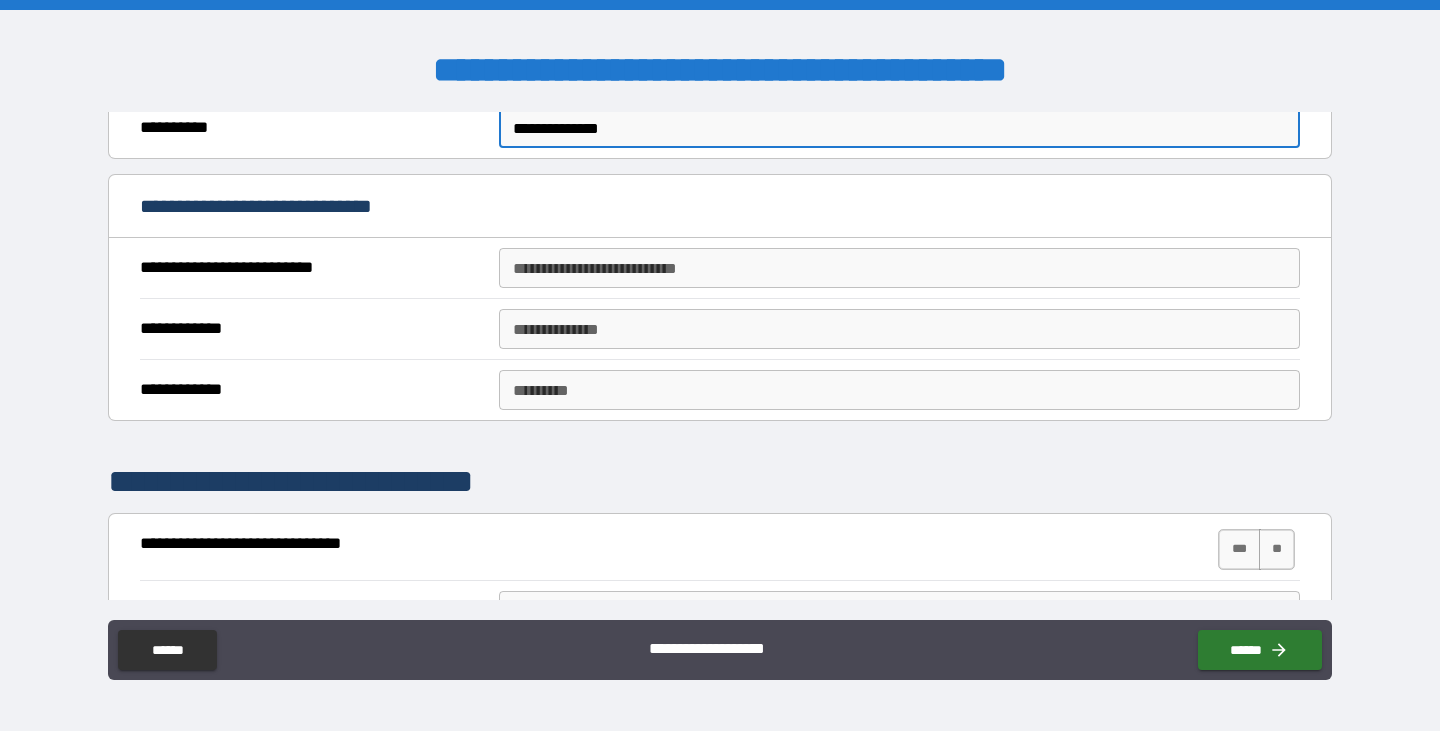 scroll, scrollTop: 1400, scrollLeft: 0, axis: vertical 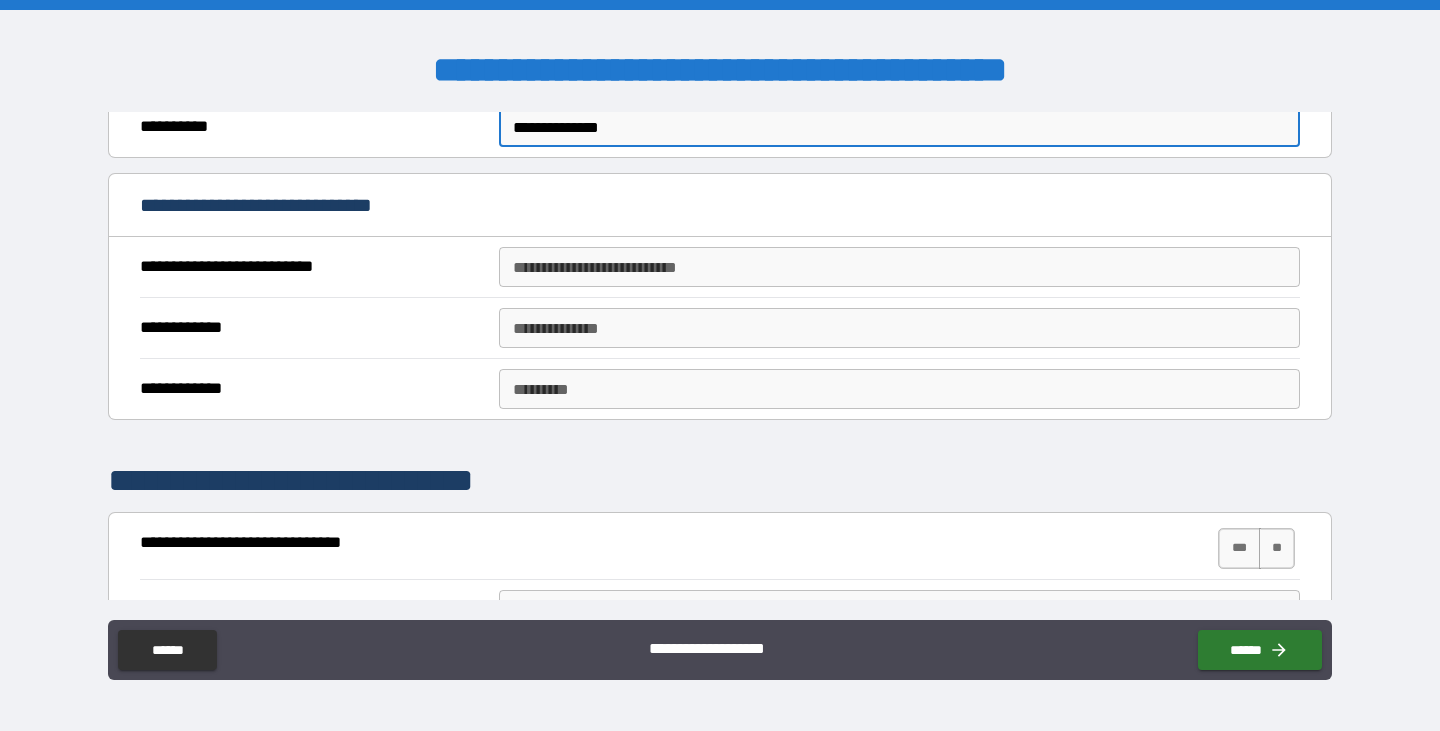 type on "**********" 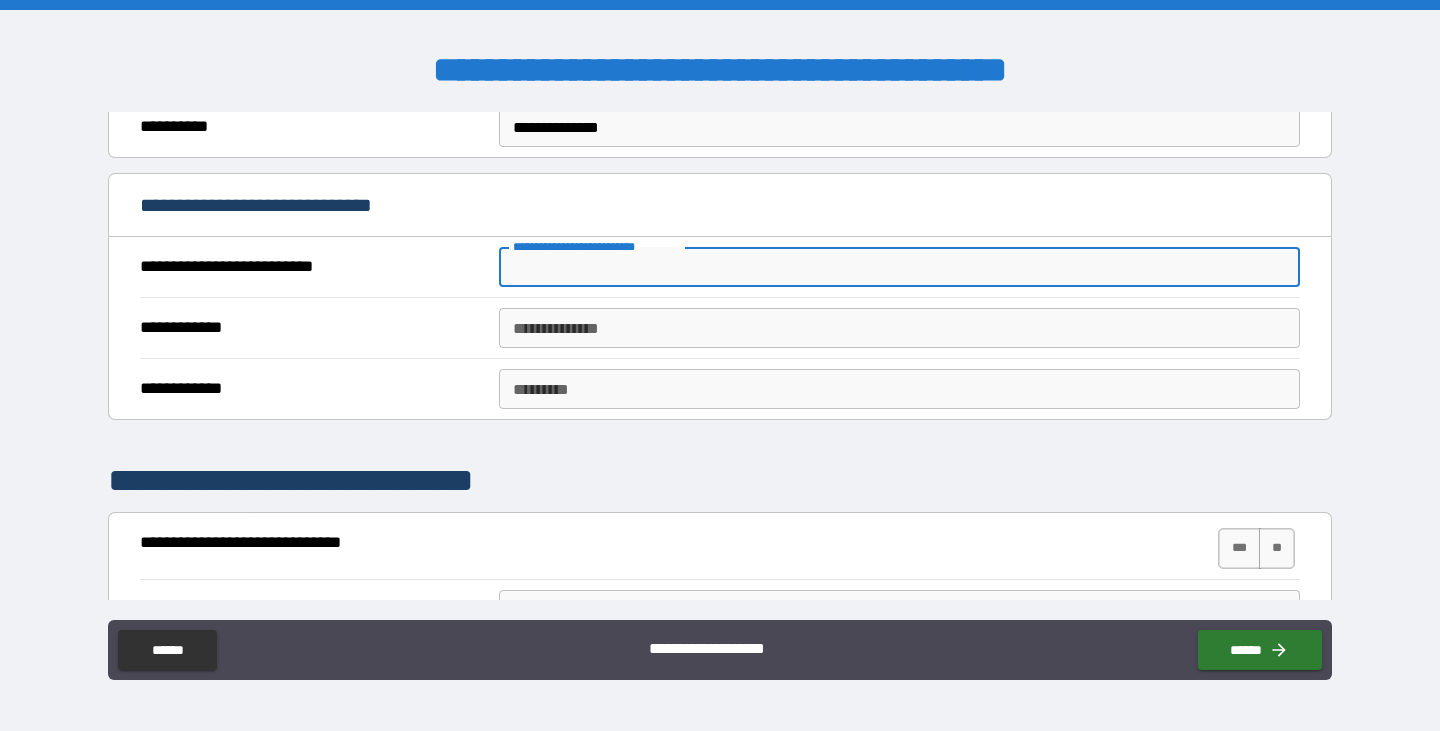 click on "**********" at bounding box center [899, 267] 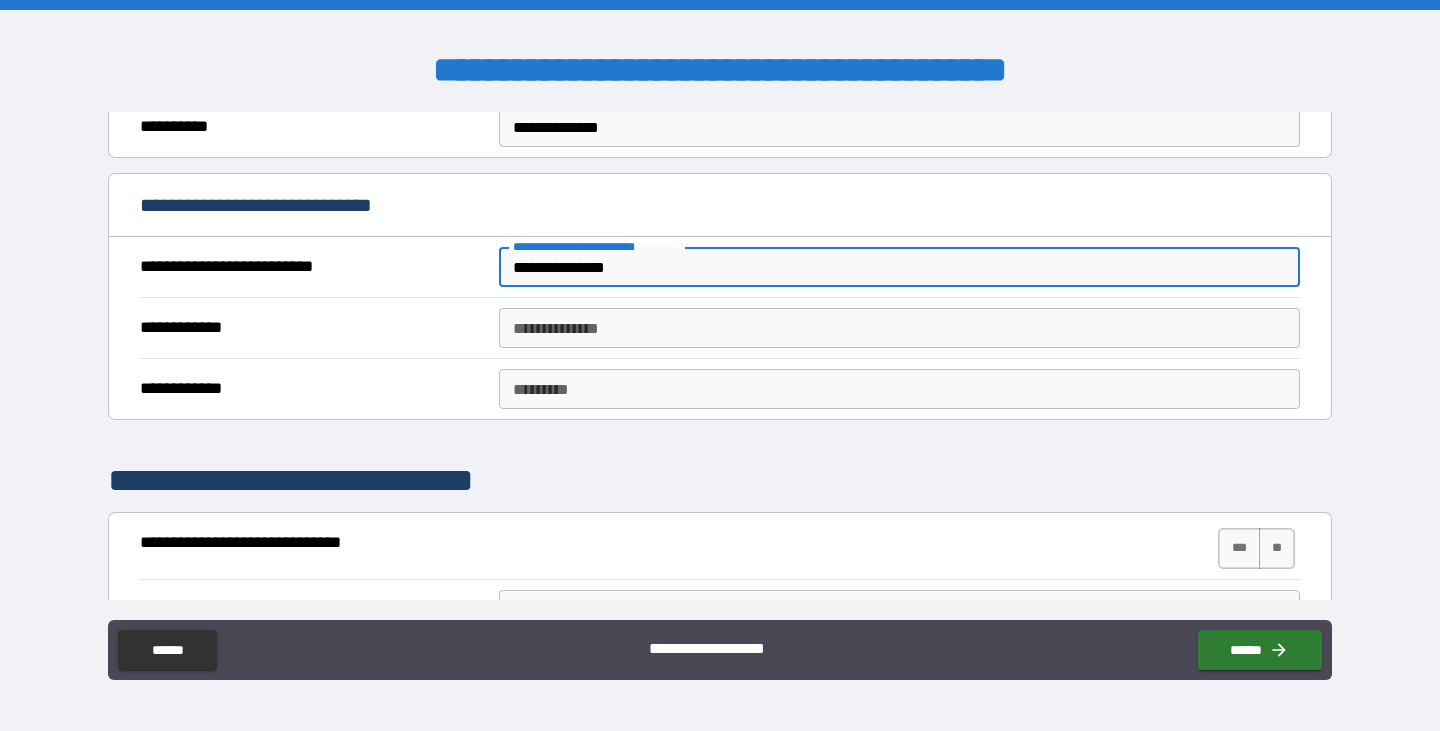 type on "**********" 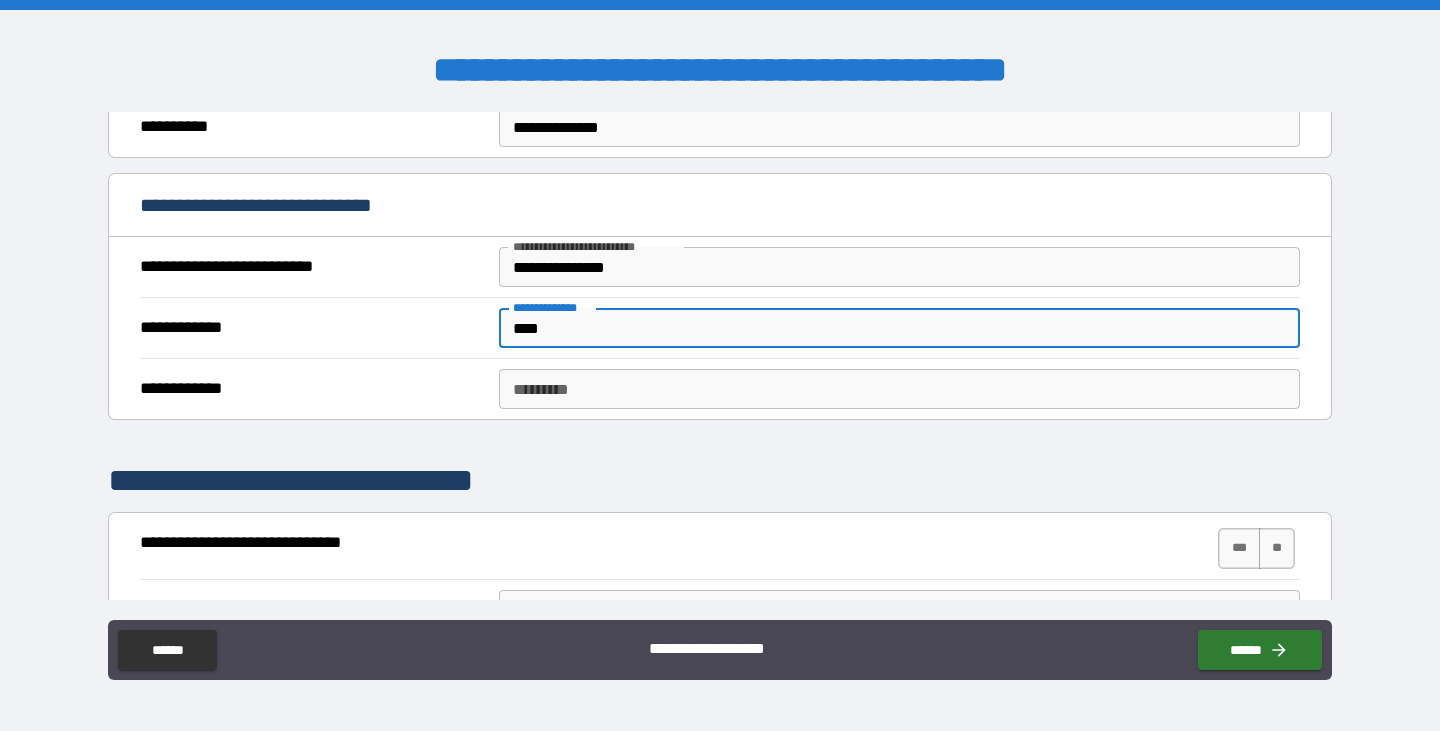 type on "****" 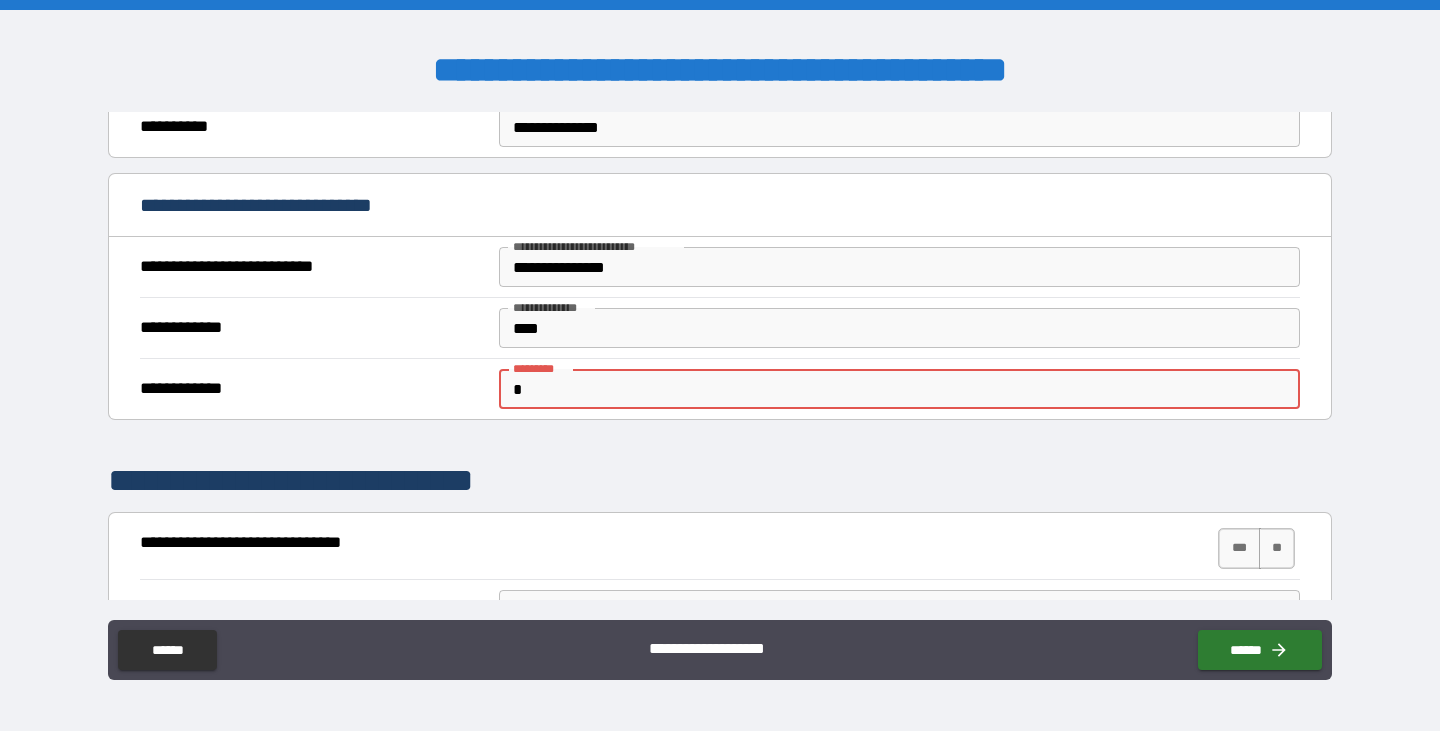 click on "*" at bounding box center [899, 389] 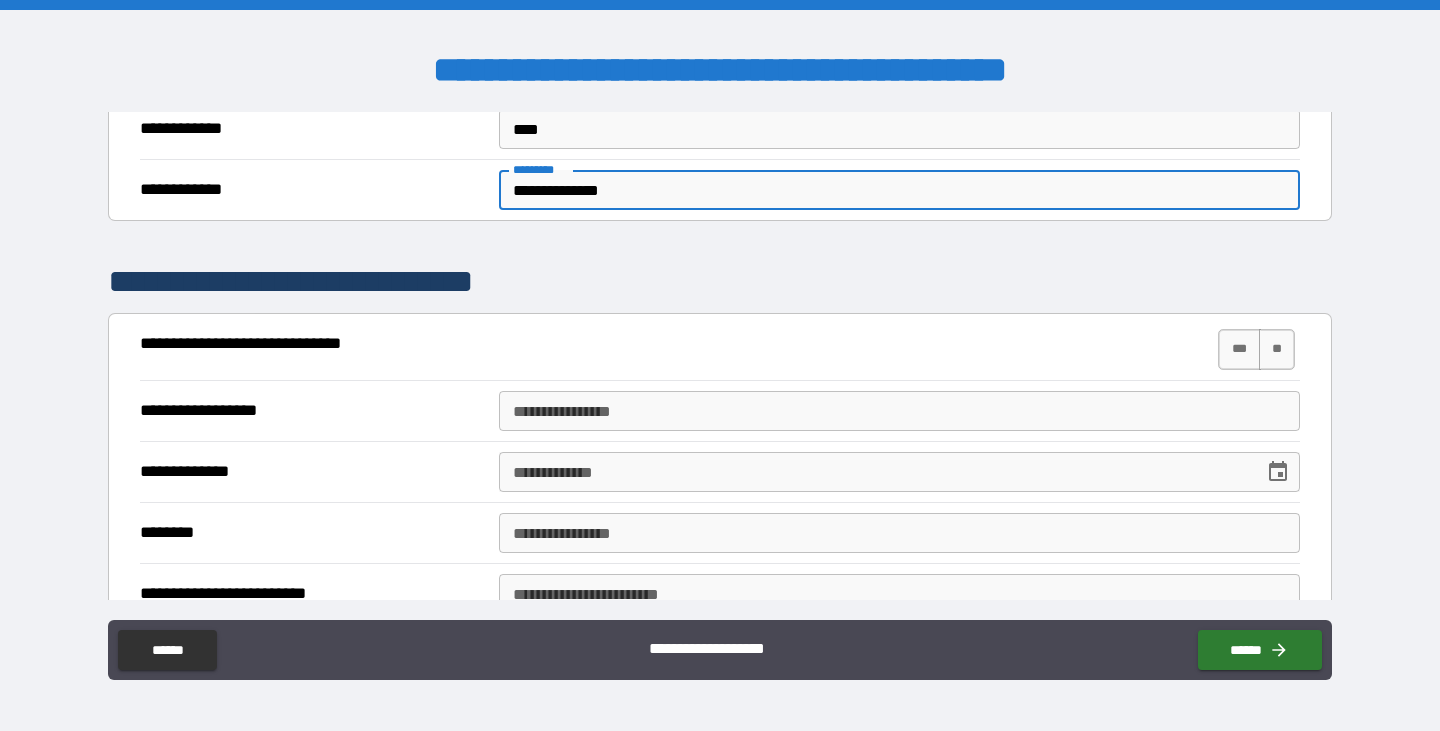 scroll, scrollTop: 1600, scrollLeft: 0, axis: vertical 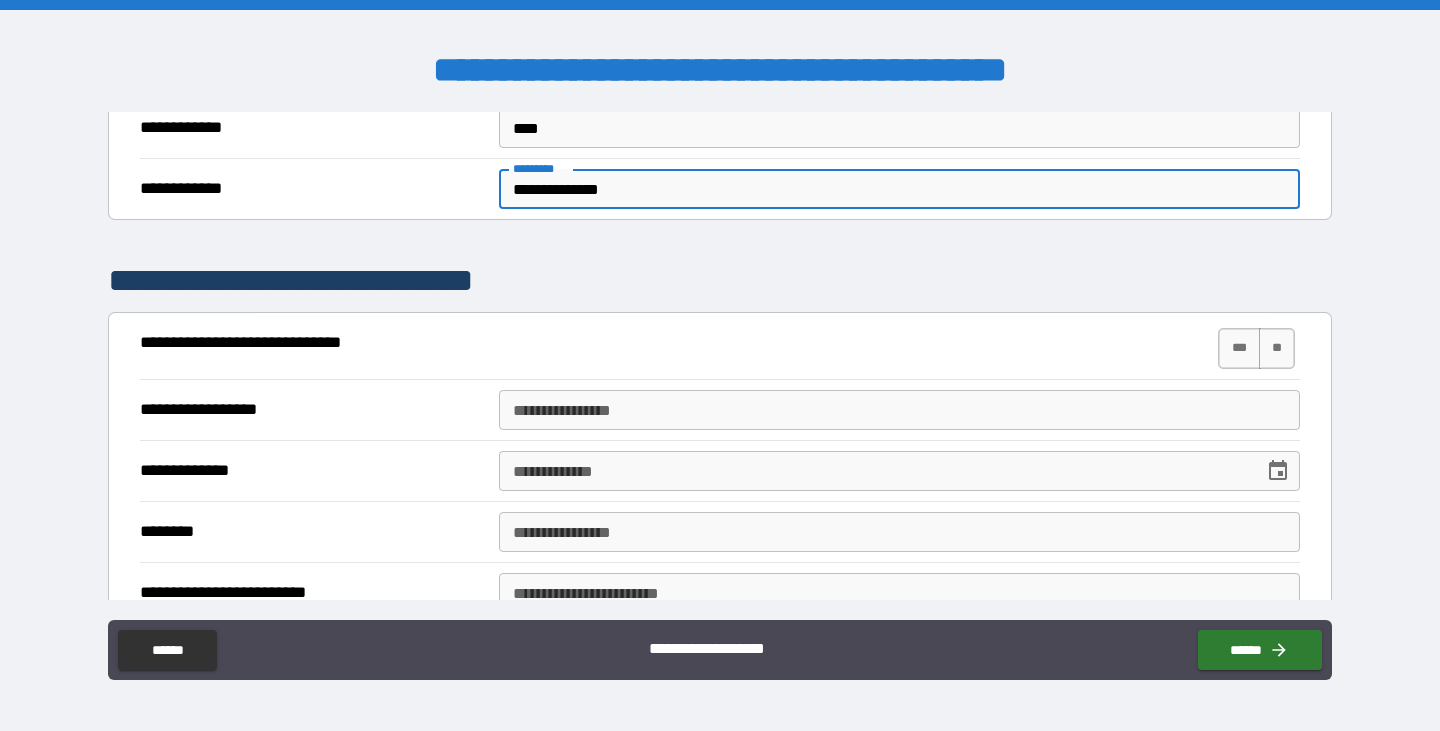 type on "**********" 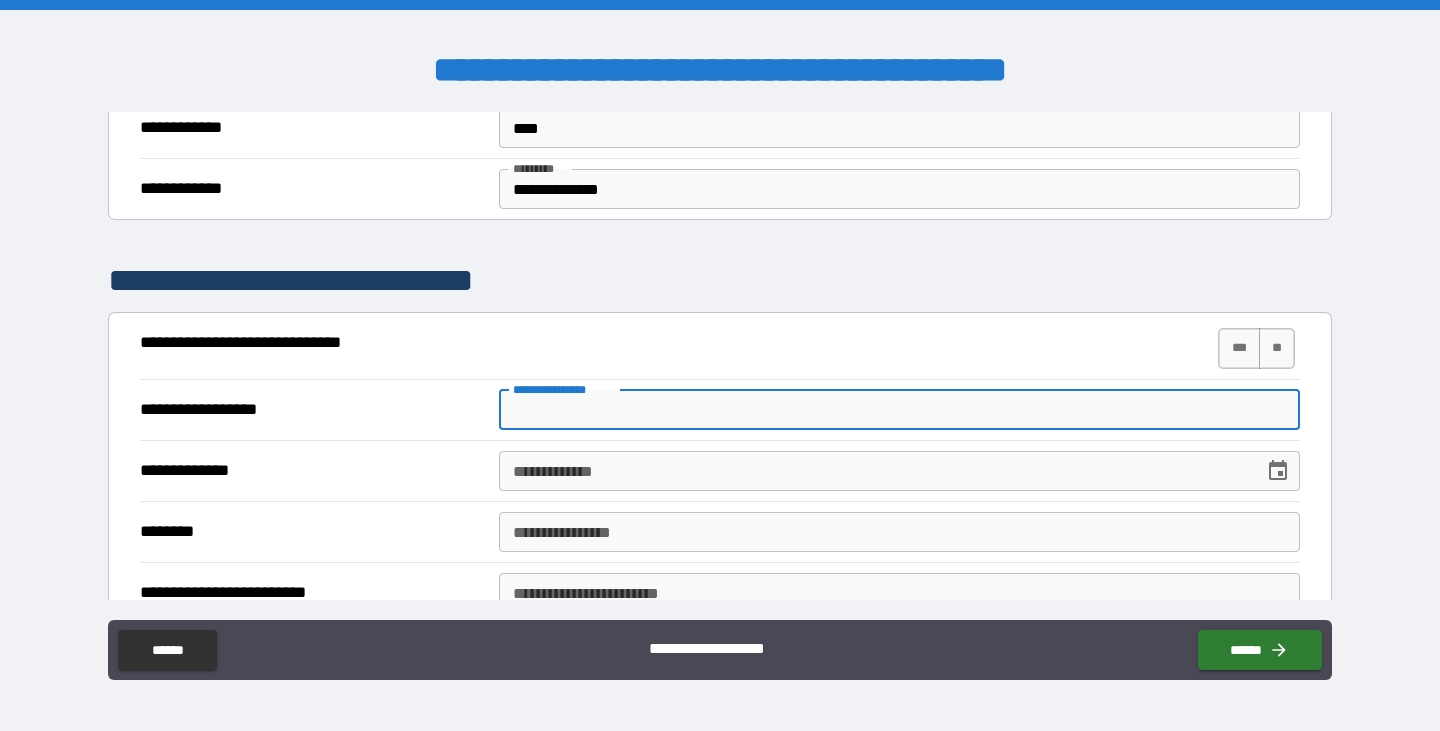 click on "**********" at bounding box center [899, 410] 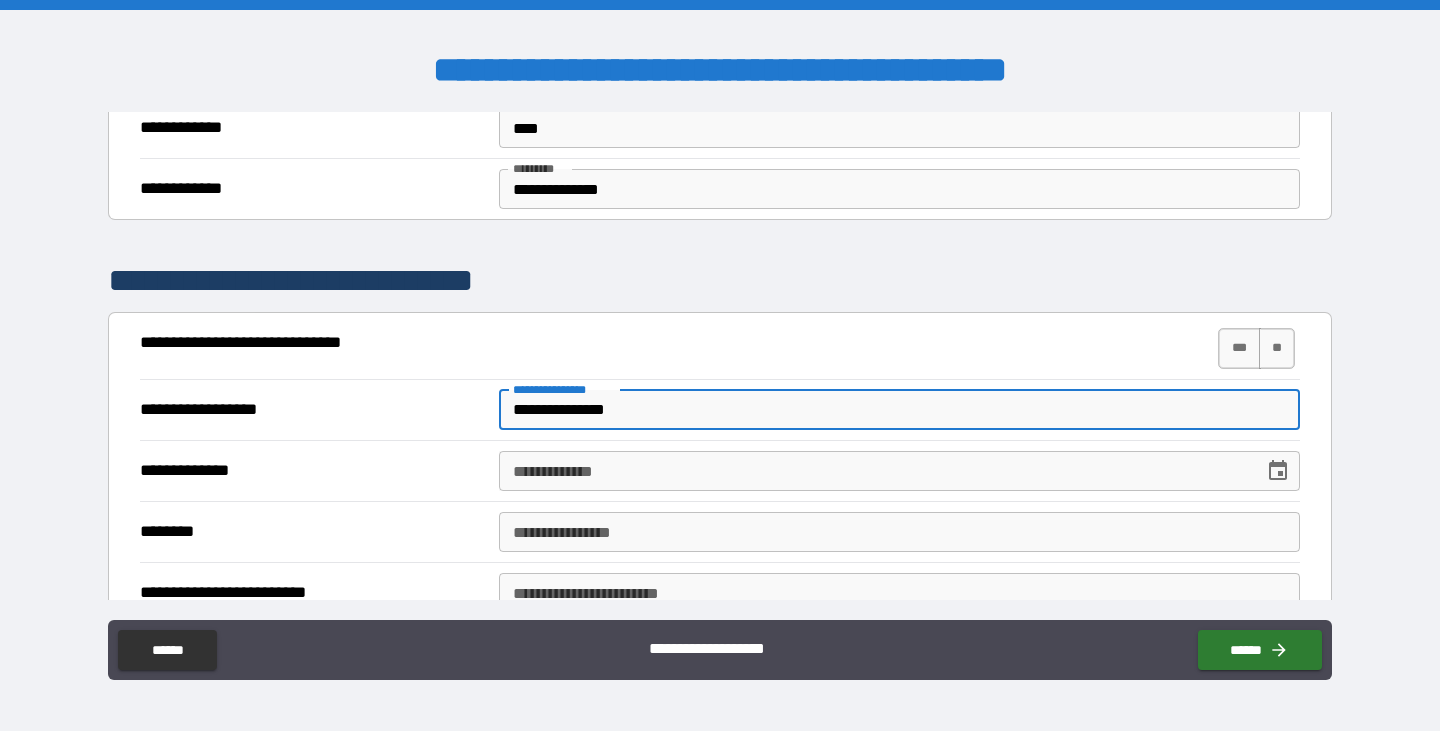 type on "**********" 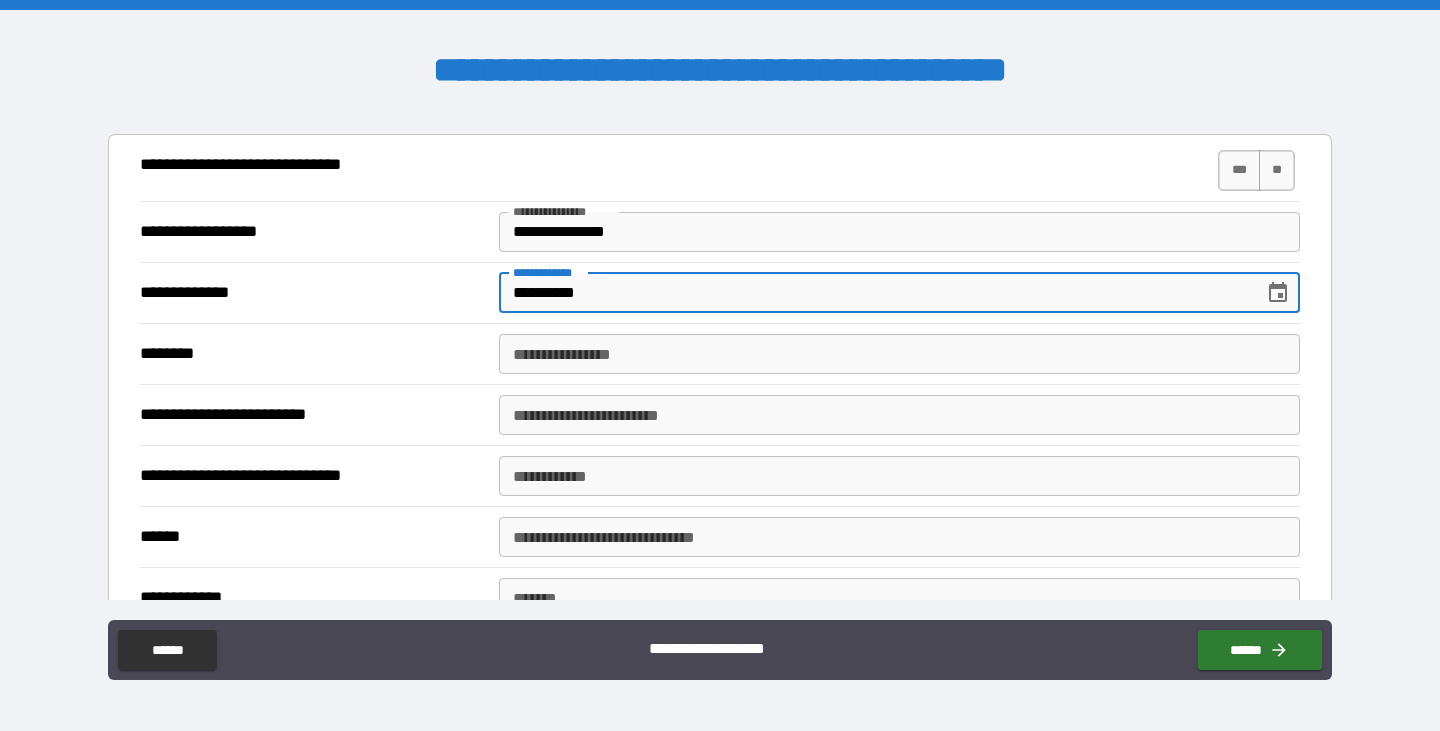 scroll, scrollTop: 1800, scrollLeft: 0, axis: vertical 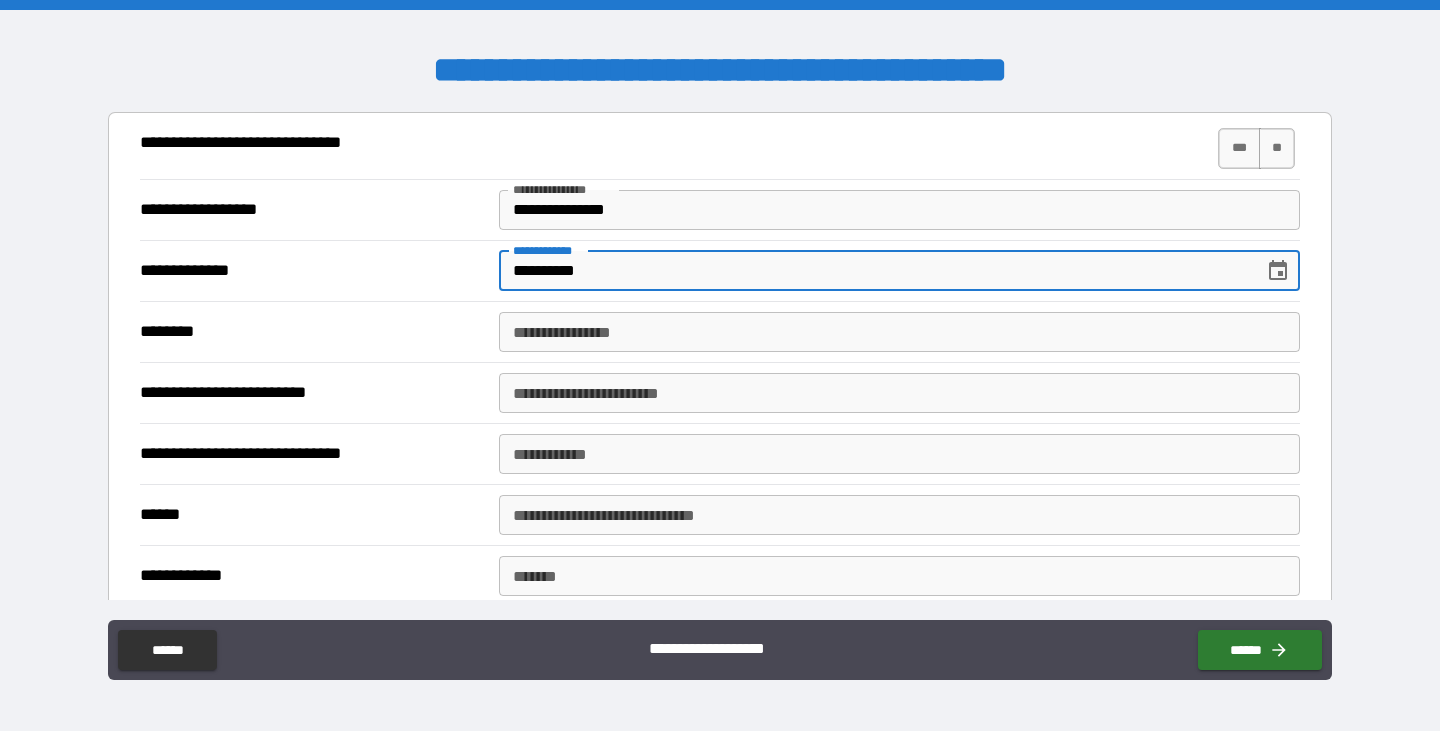 type on "**********" 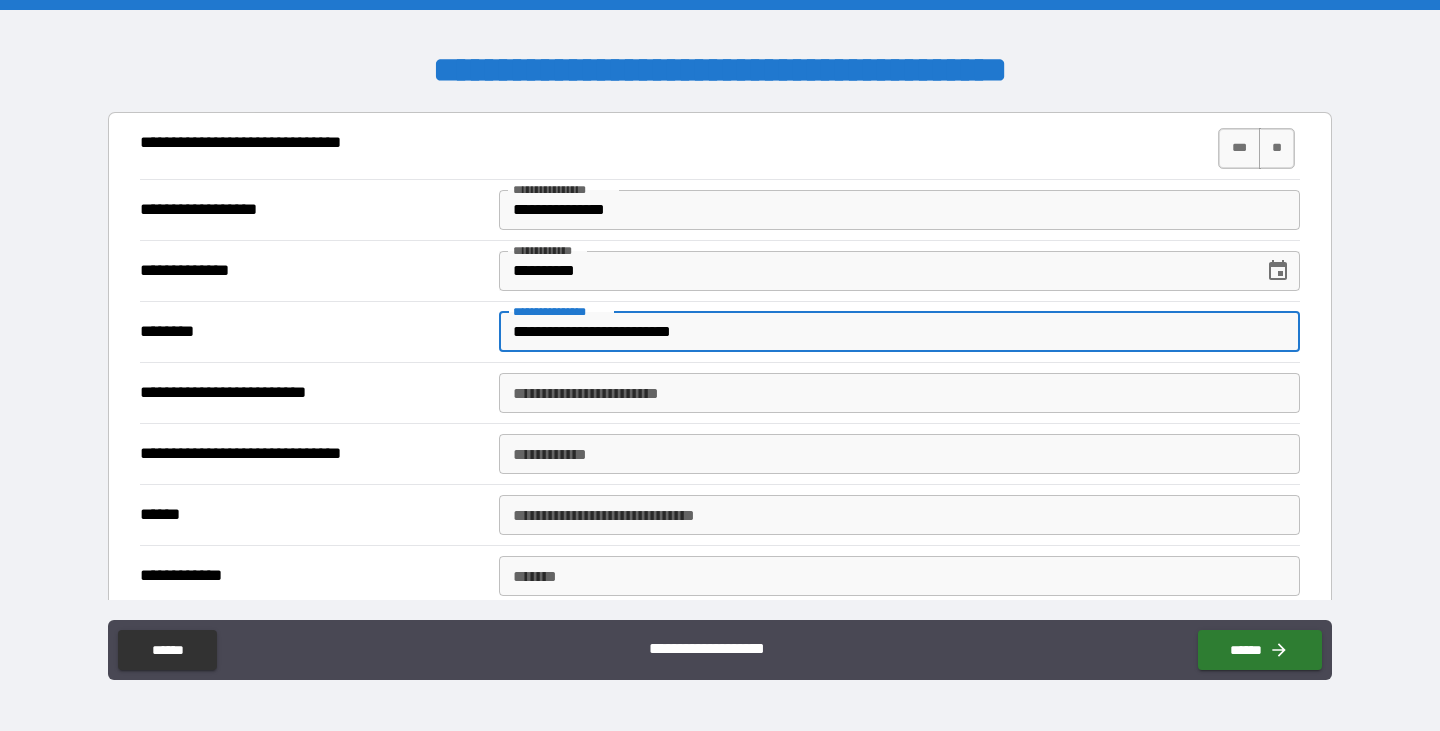 type on "**********" 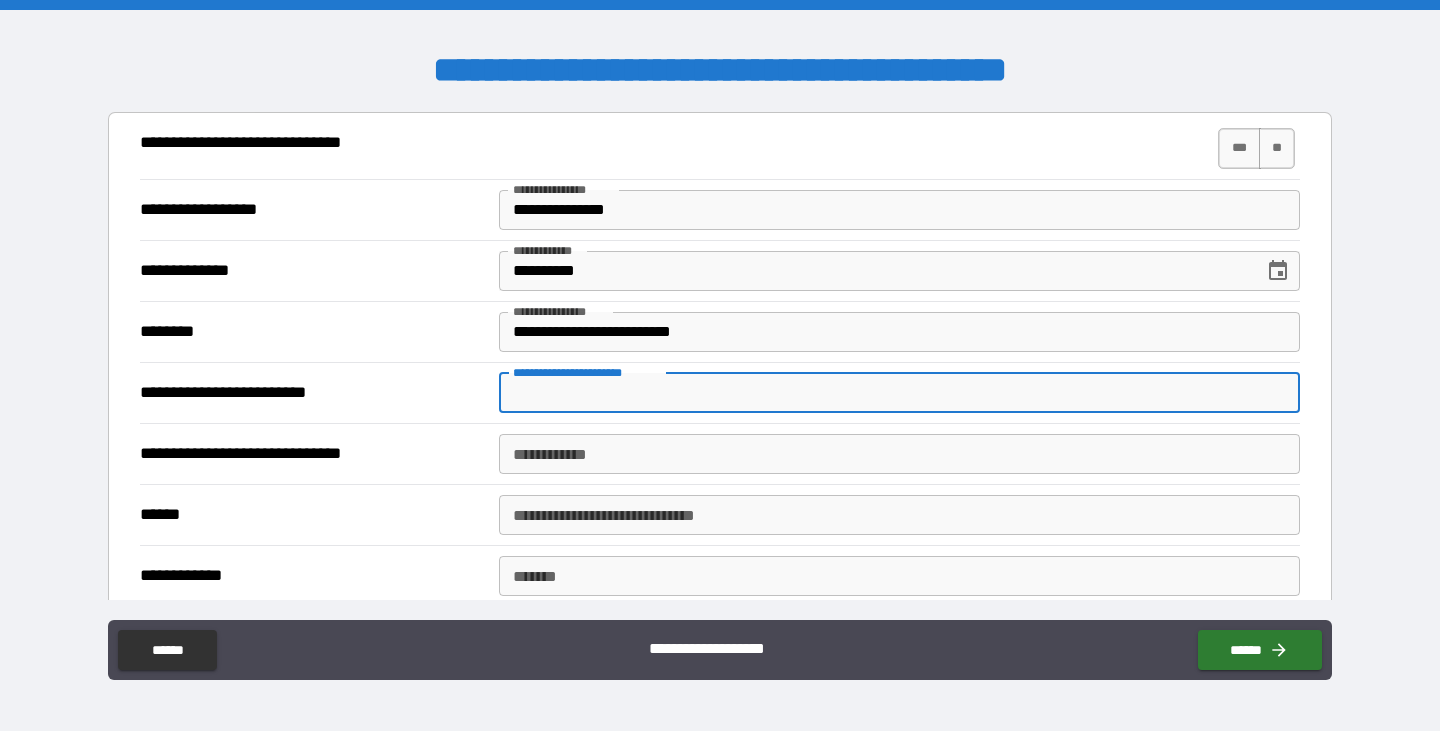 click on "**********" at bounding box center (899, 393) 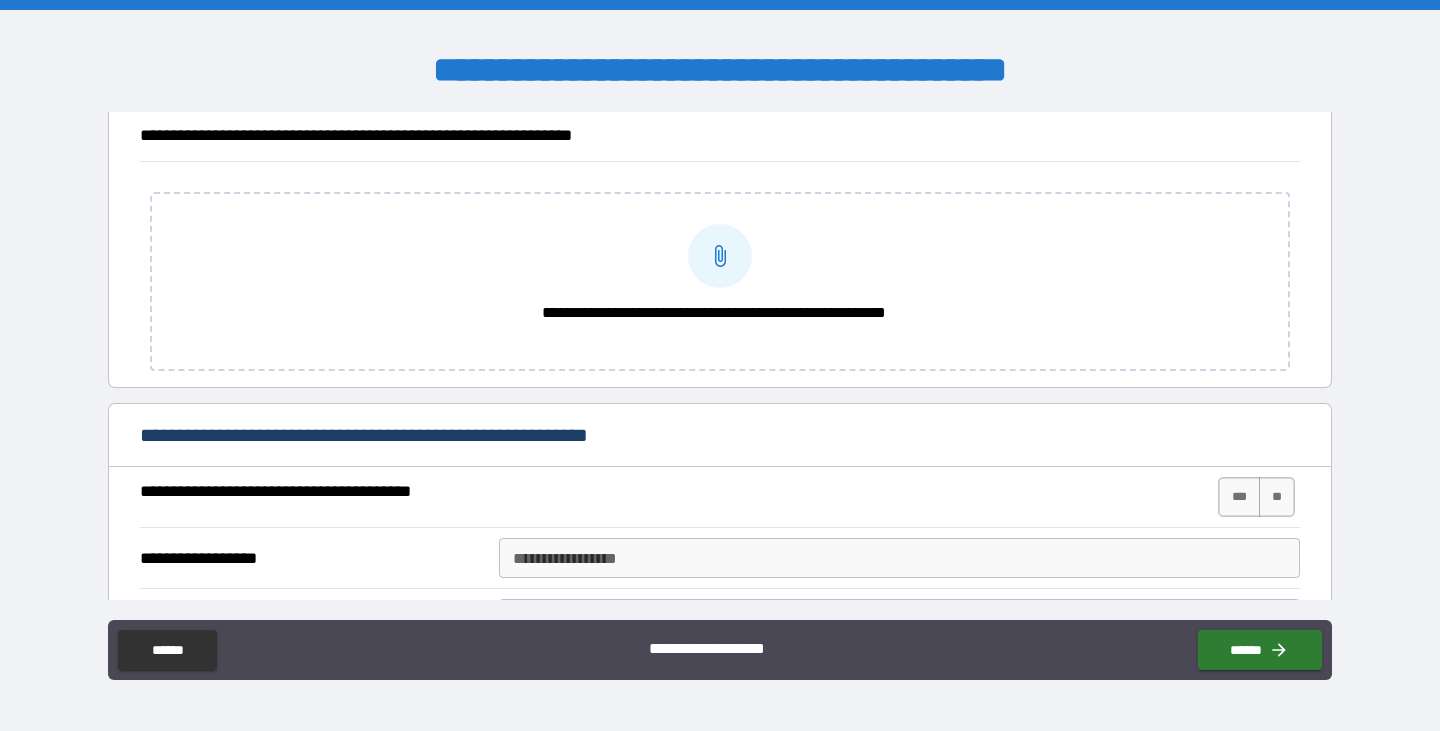 scroll, scrollTop: 2300, scrollLeft: 0, axis: vertical 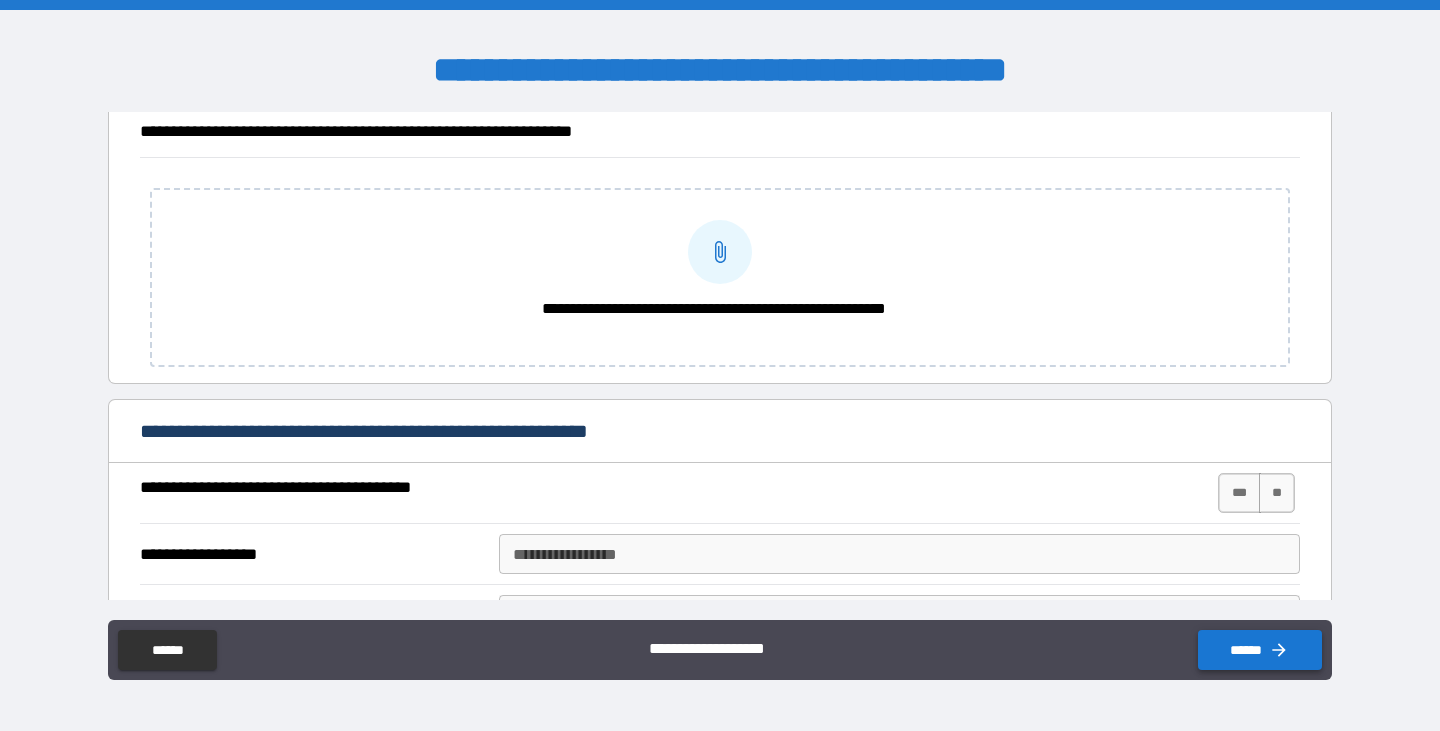 type on "**********" 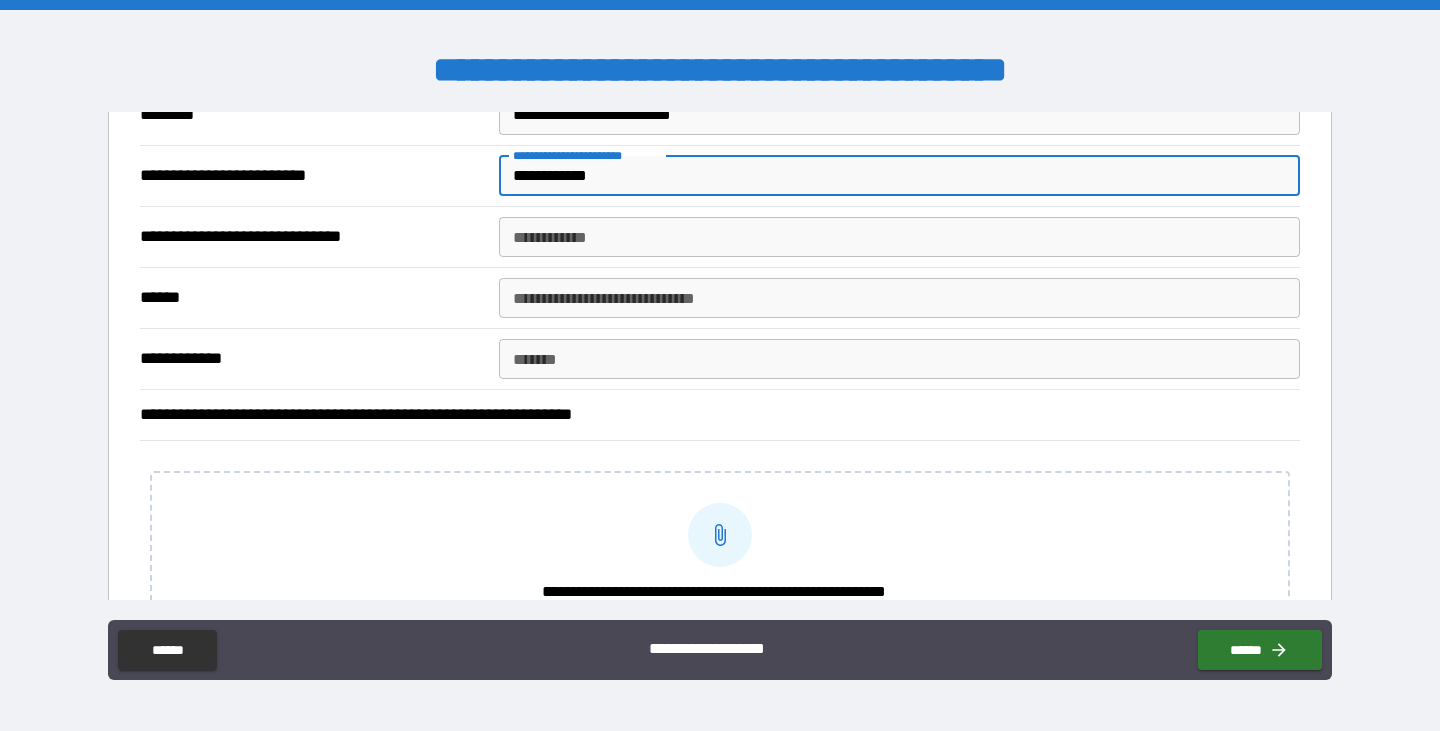 scroll, scrollTop: 2000, scrollLeft: 0, axis: vertical 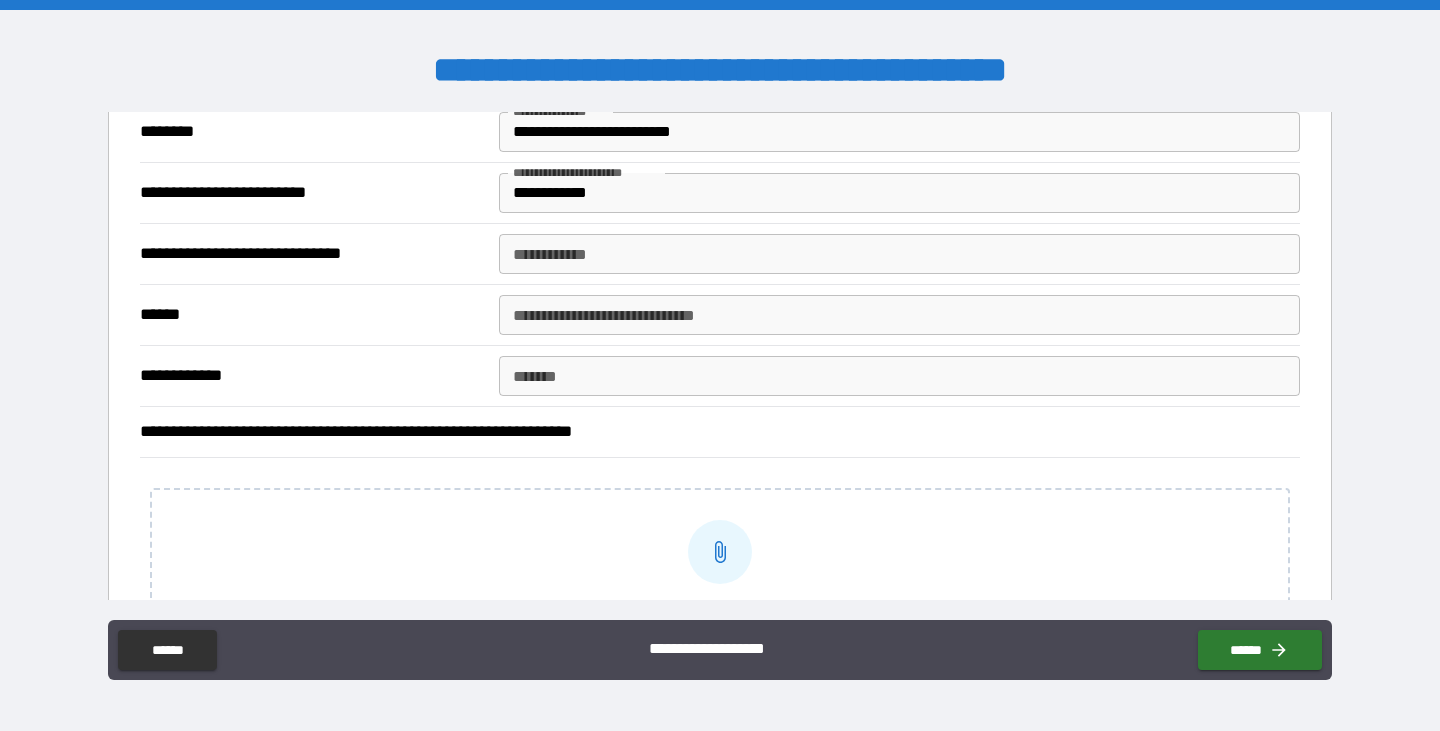 click on "**********" at bounding box center [720, 577] 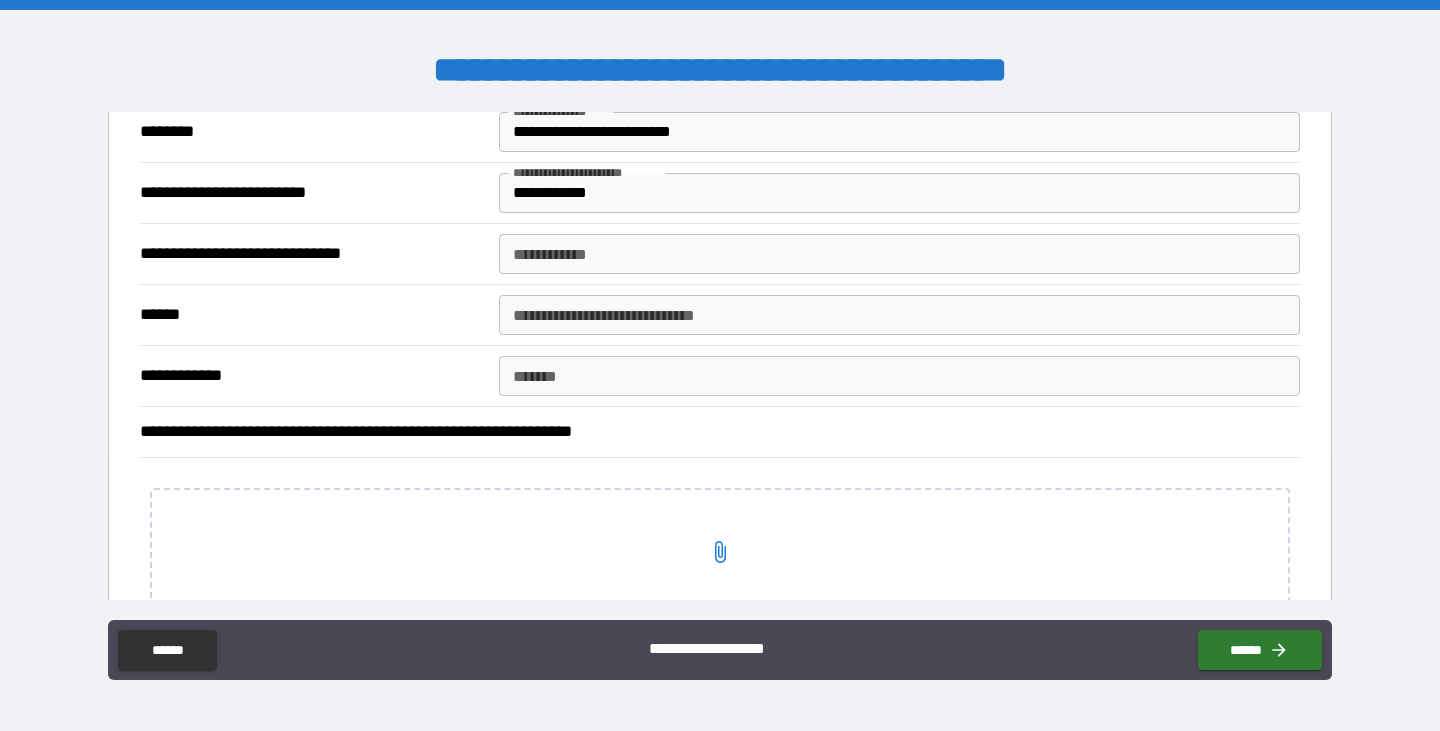 click 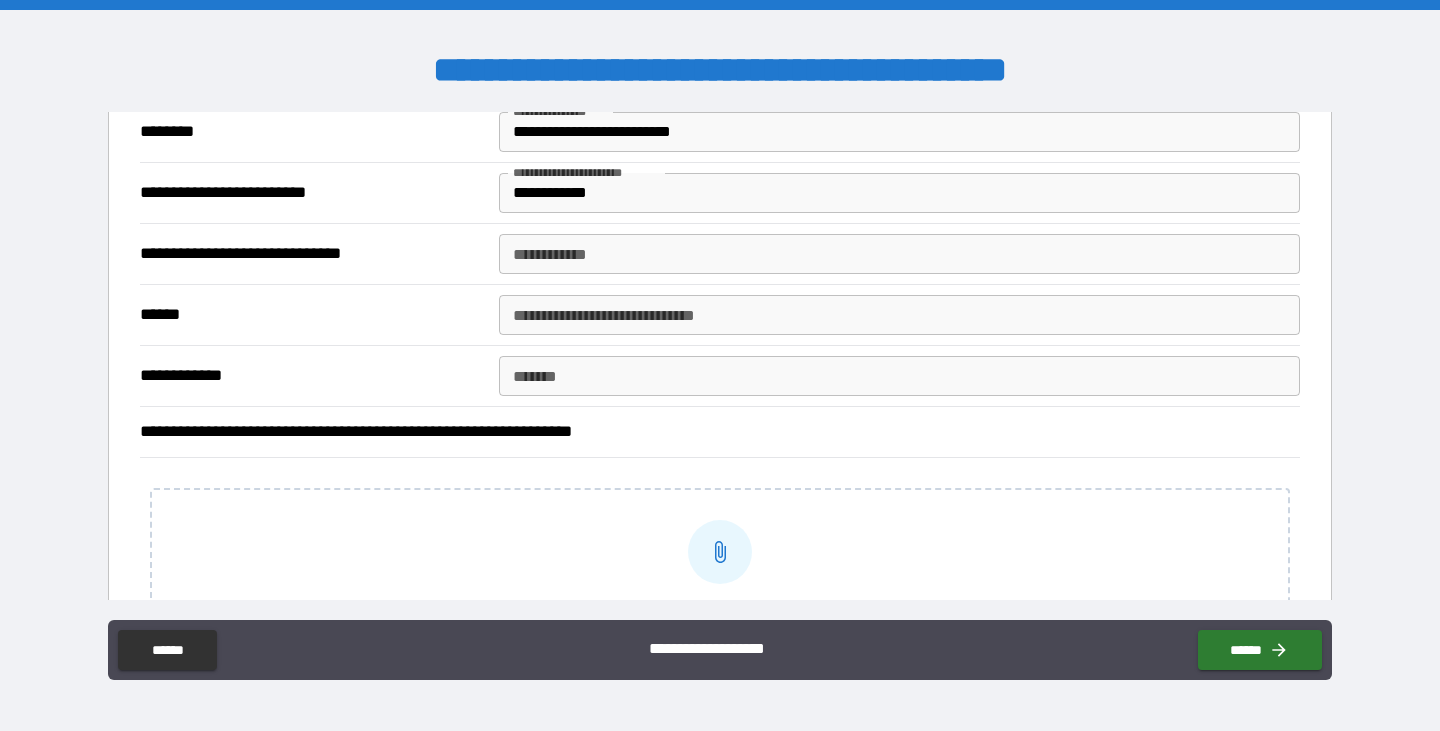 drag, startPoint x: 436, startPoint y: 518, endPoint x: 643, endPoint y: 541, distance: 208.27386 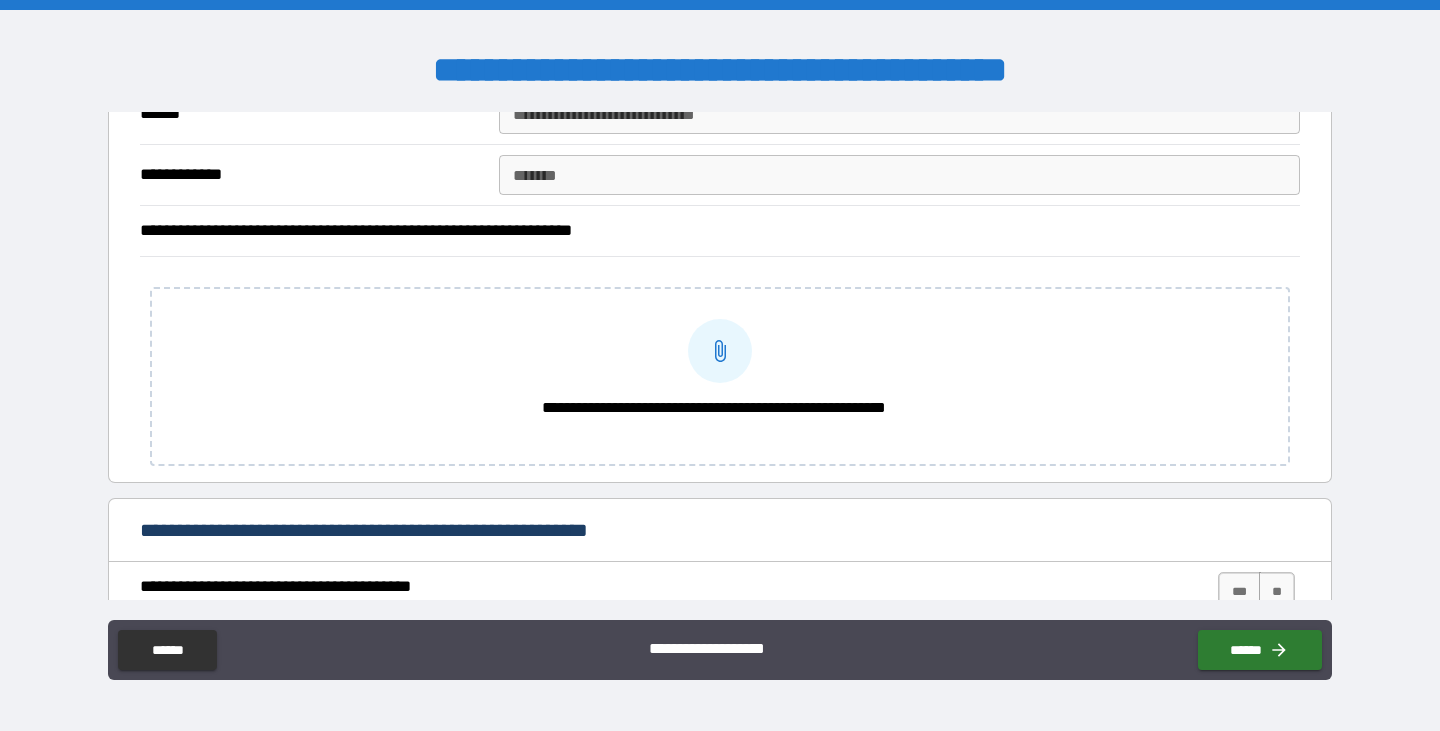 scroll, scrollTop: 2200, scrollLeft: 0, axis: vertical 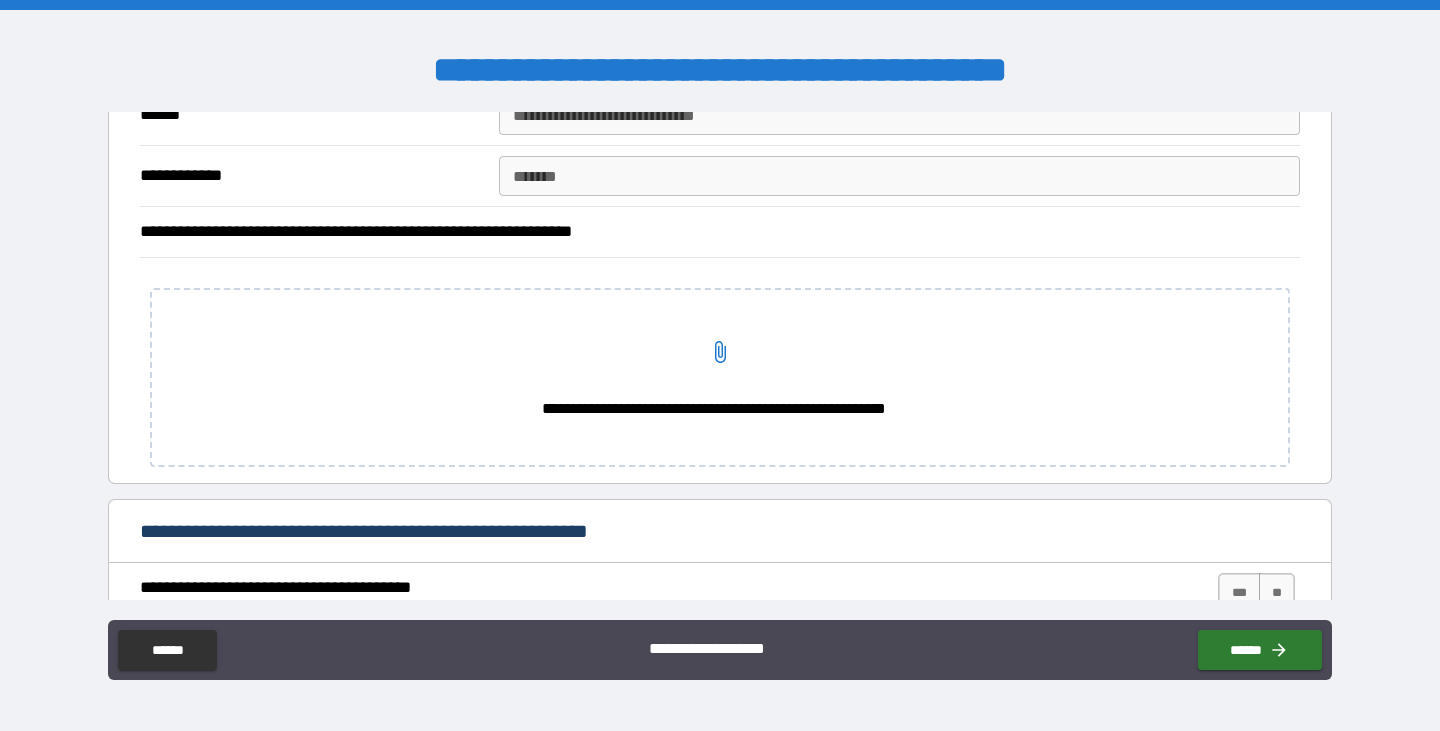 click 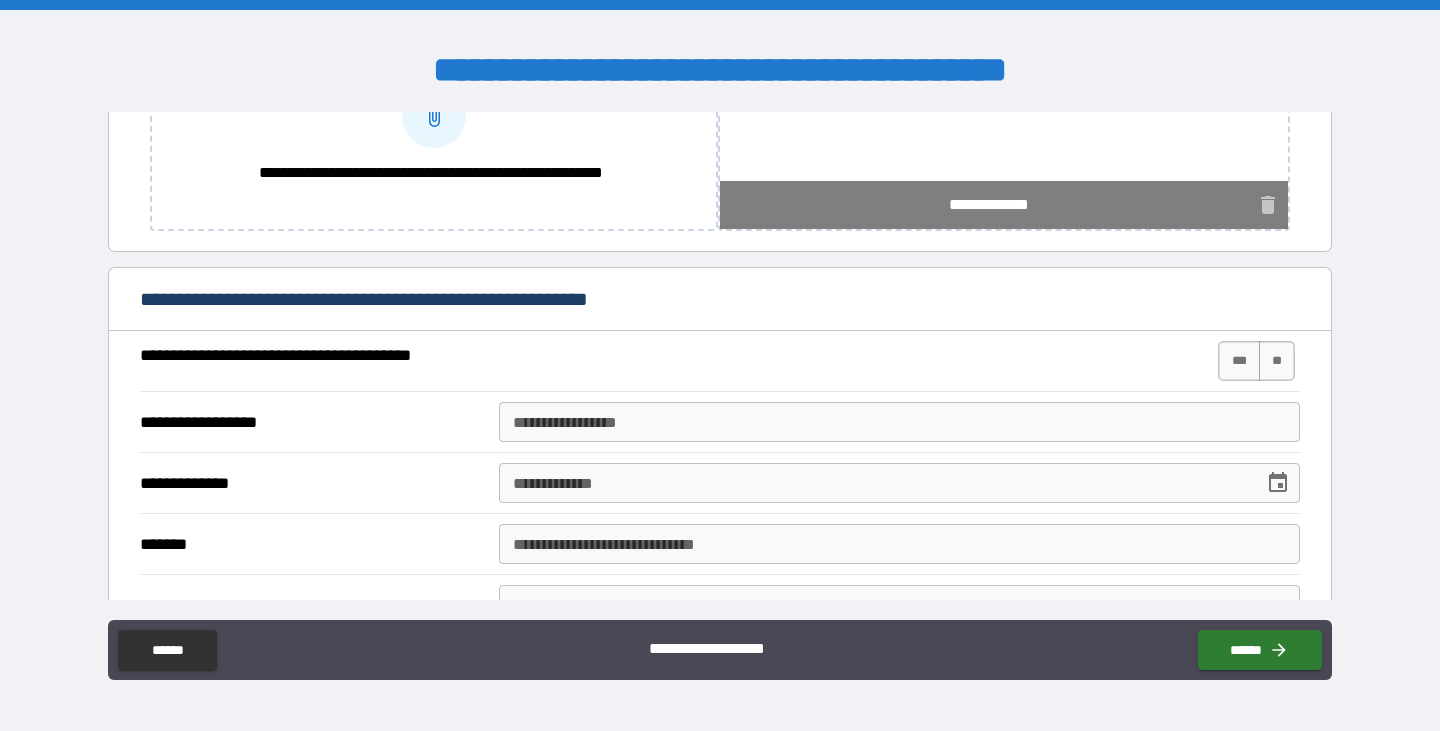 scroll, scrollTop: 2200, scrollLeft: 0, axis: vertical 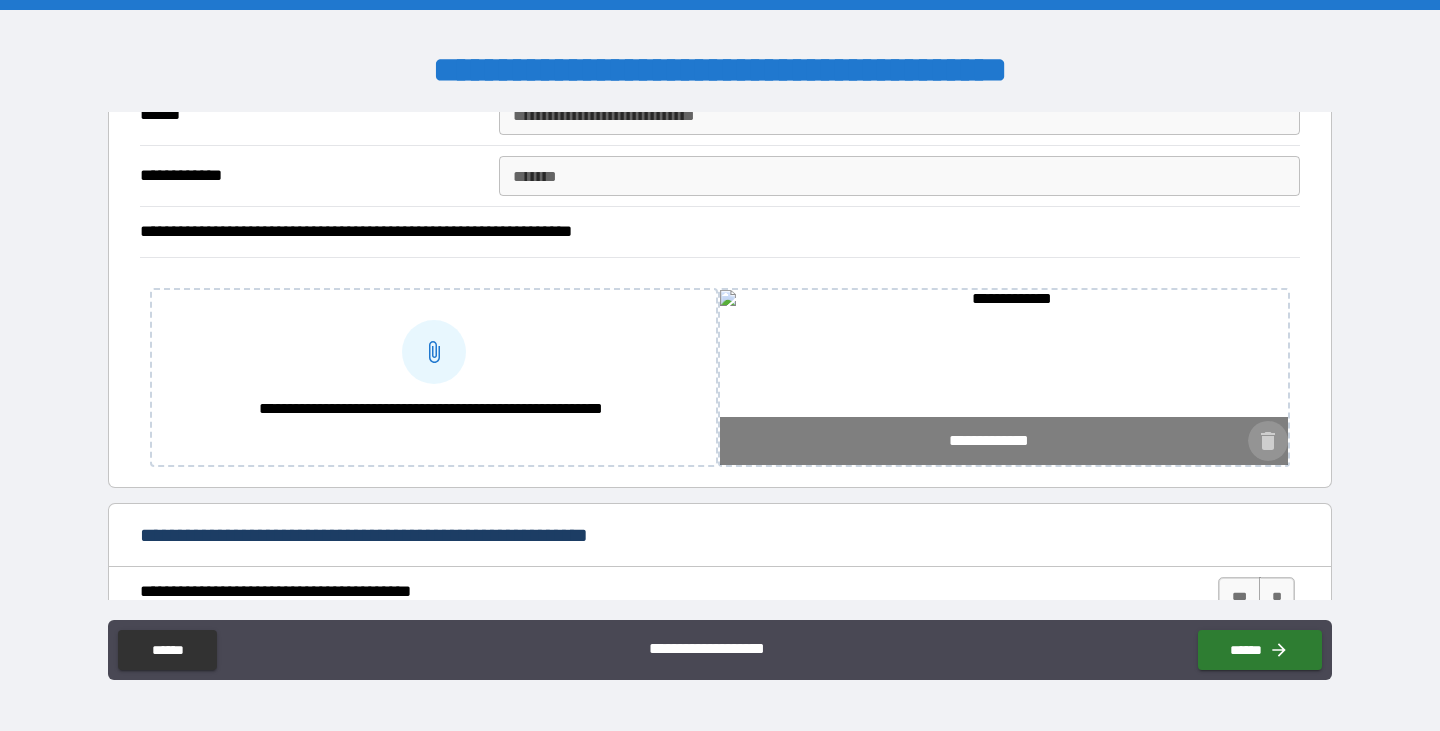 click 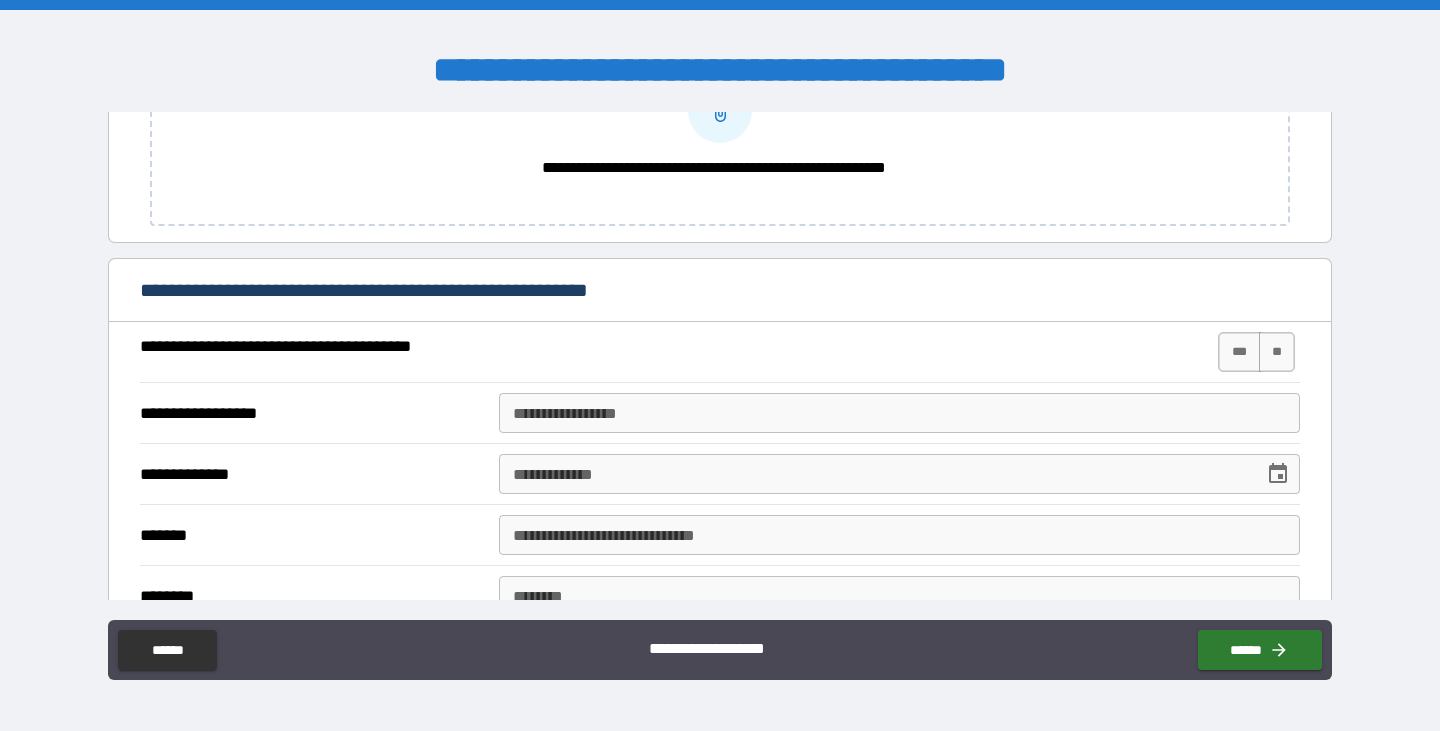 scroll, scrollTop: 2200, scrollLeft: 0, axis: vertical 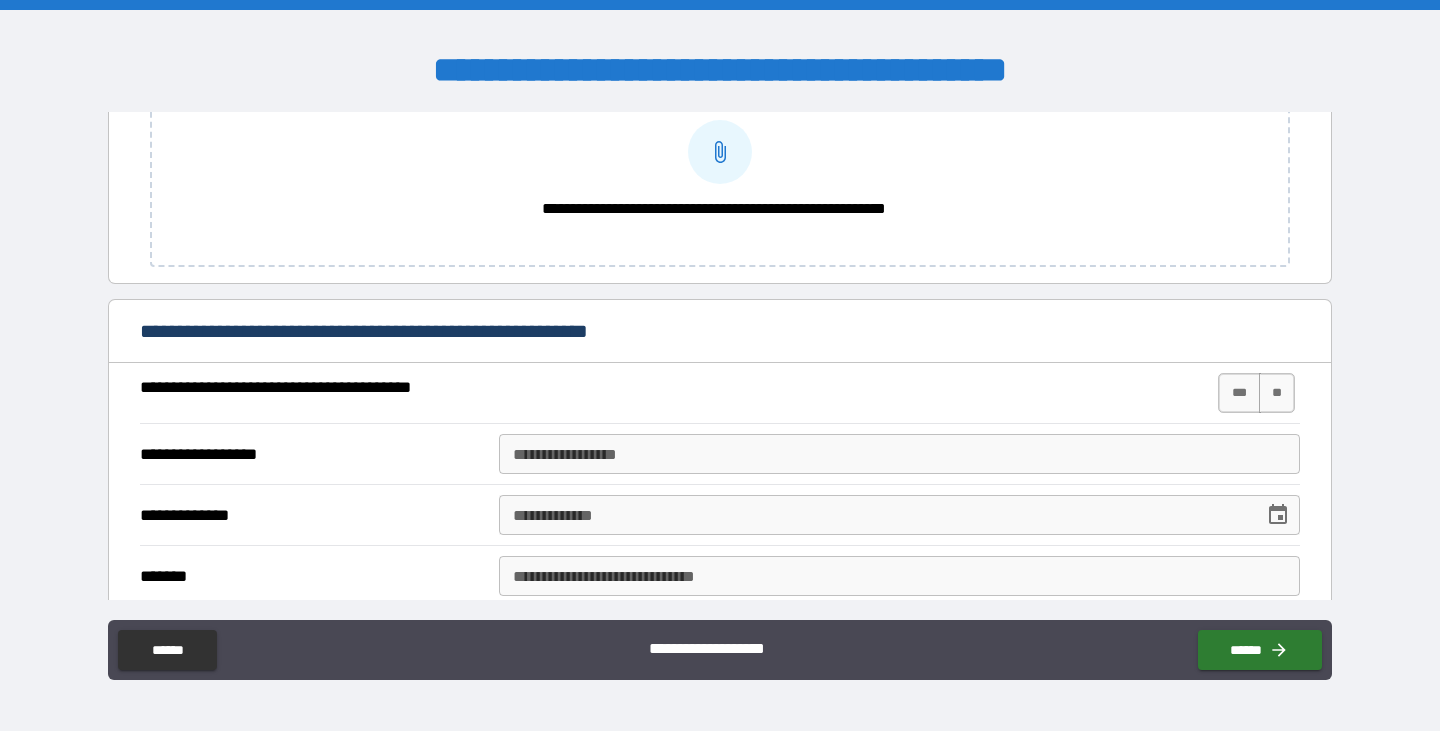 click on "**********" at bounding box center [718, 393] 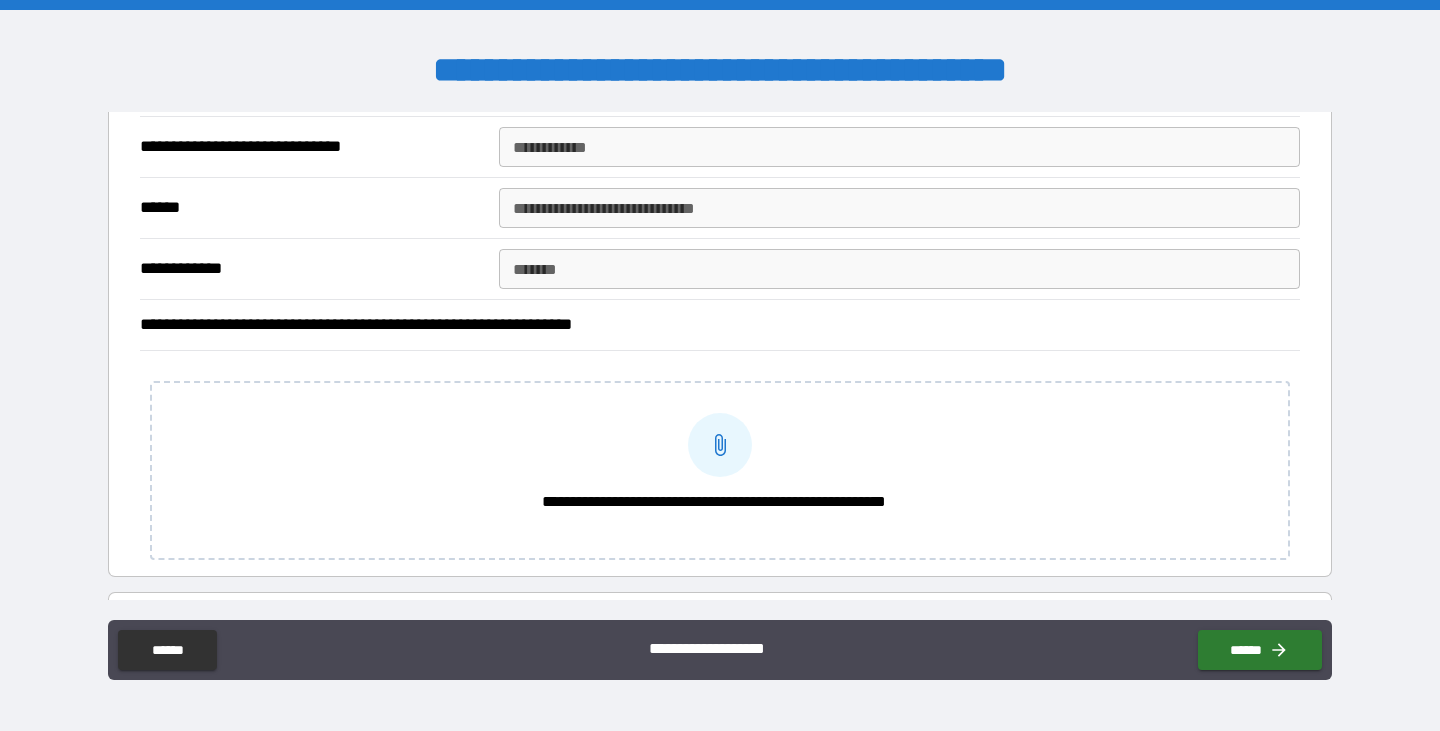 scroll, scrollTop: 2100, scrollLeft: 0, axis: vertical 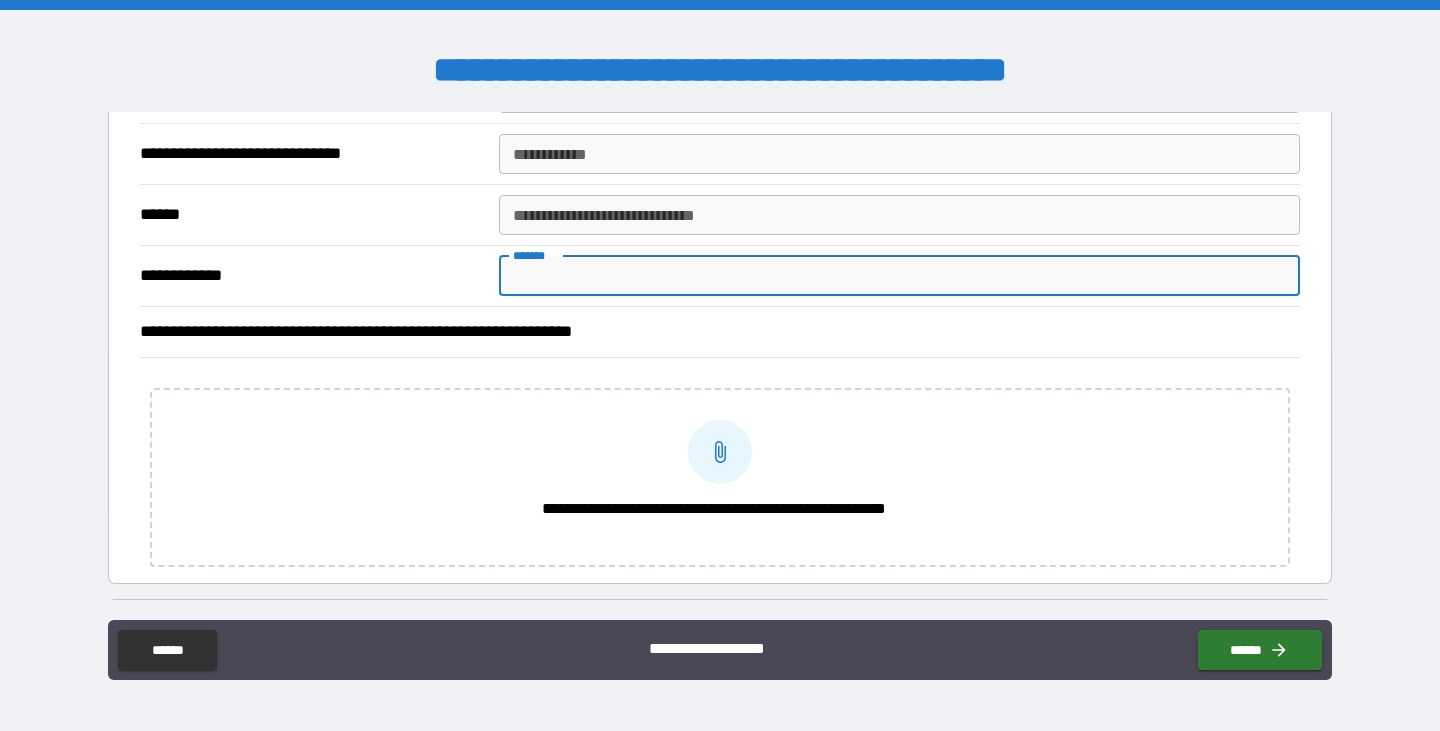 click on "*******" at bounding box center (899, 276) 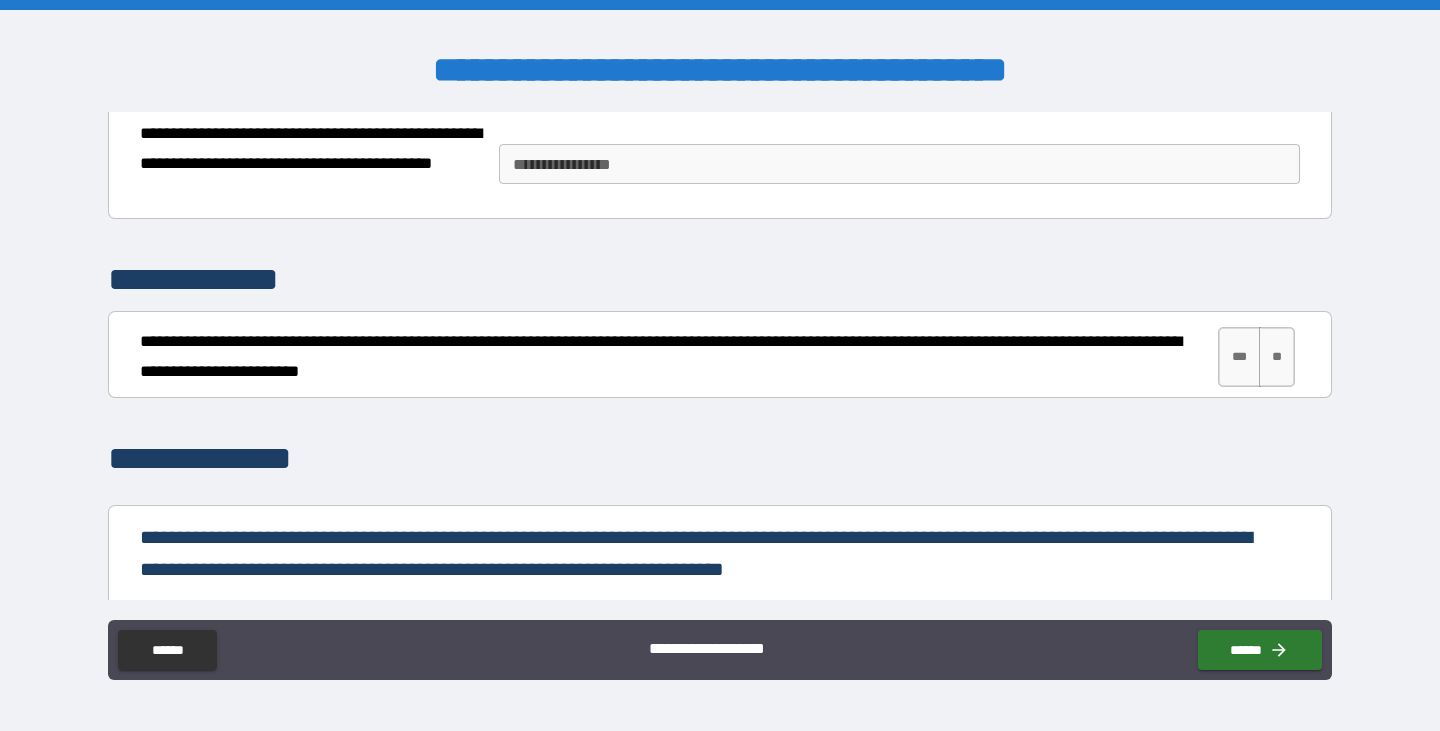 scroll, scrollTop: 3700, scrollLeft: 0, axis: vertical 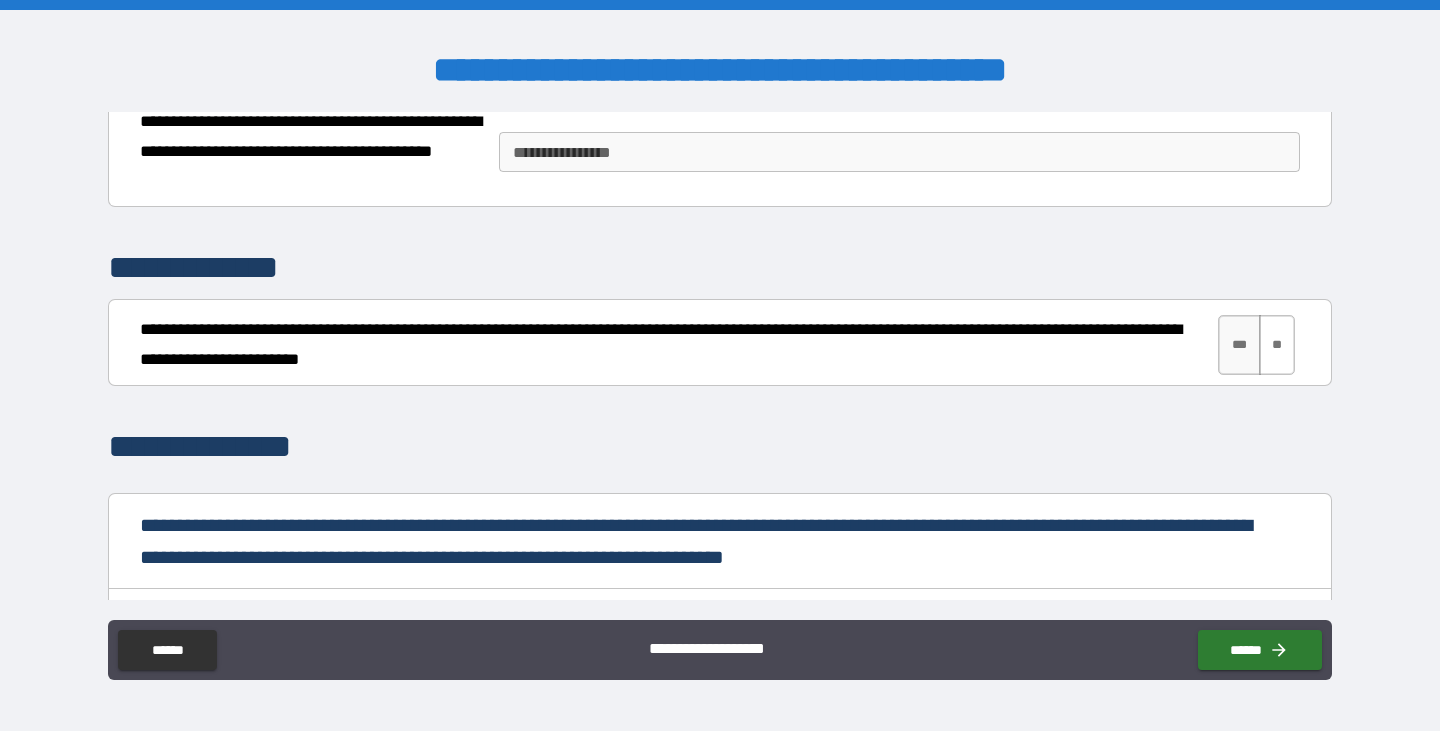 type on "****" 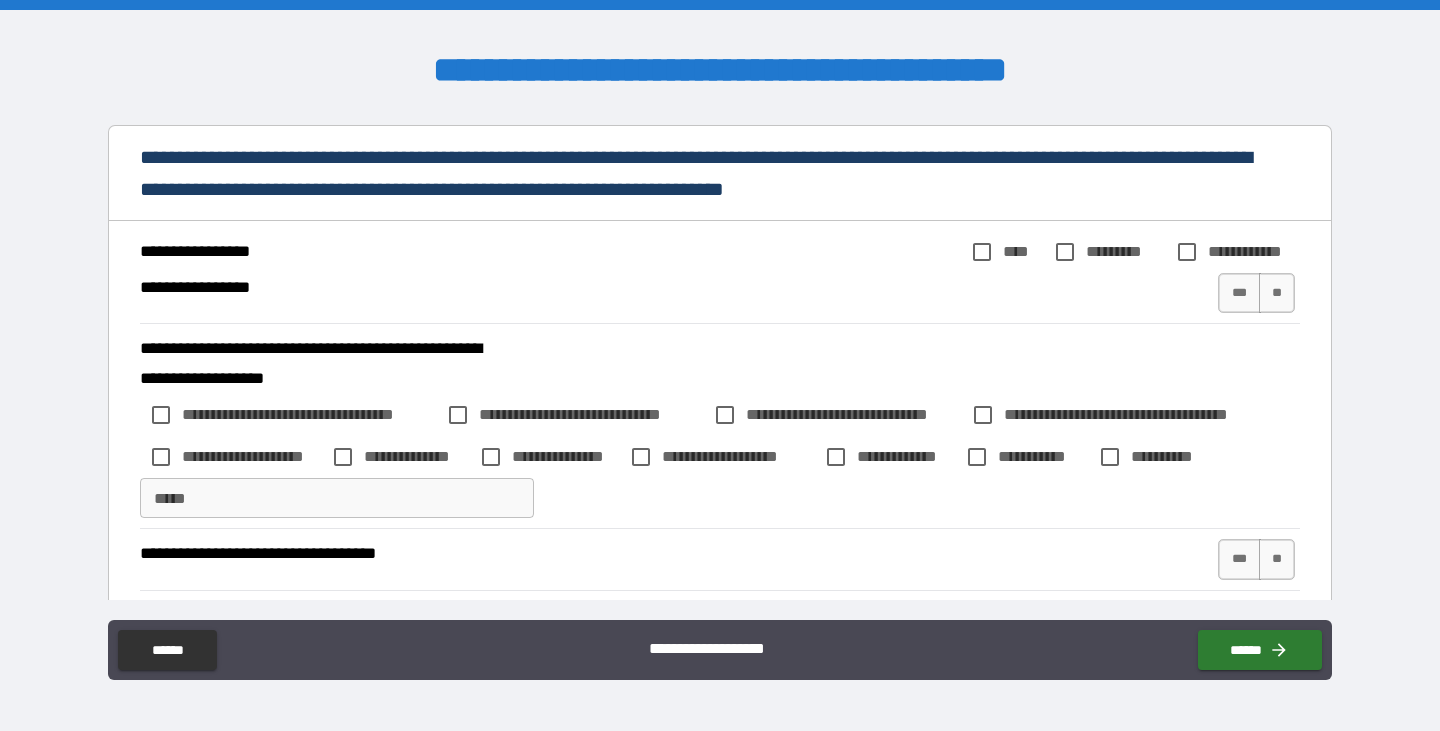 scroll, scrollTop: 4100, scrollLeft: 0, axis: vertical 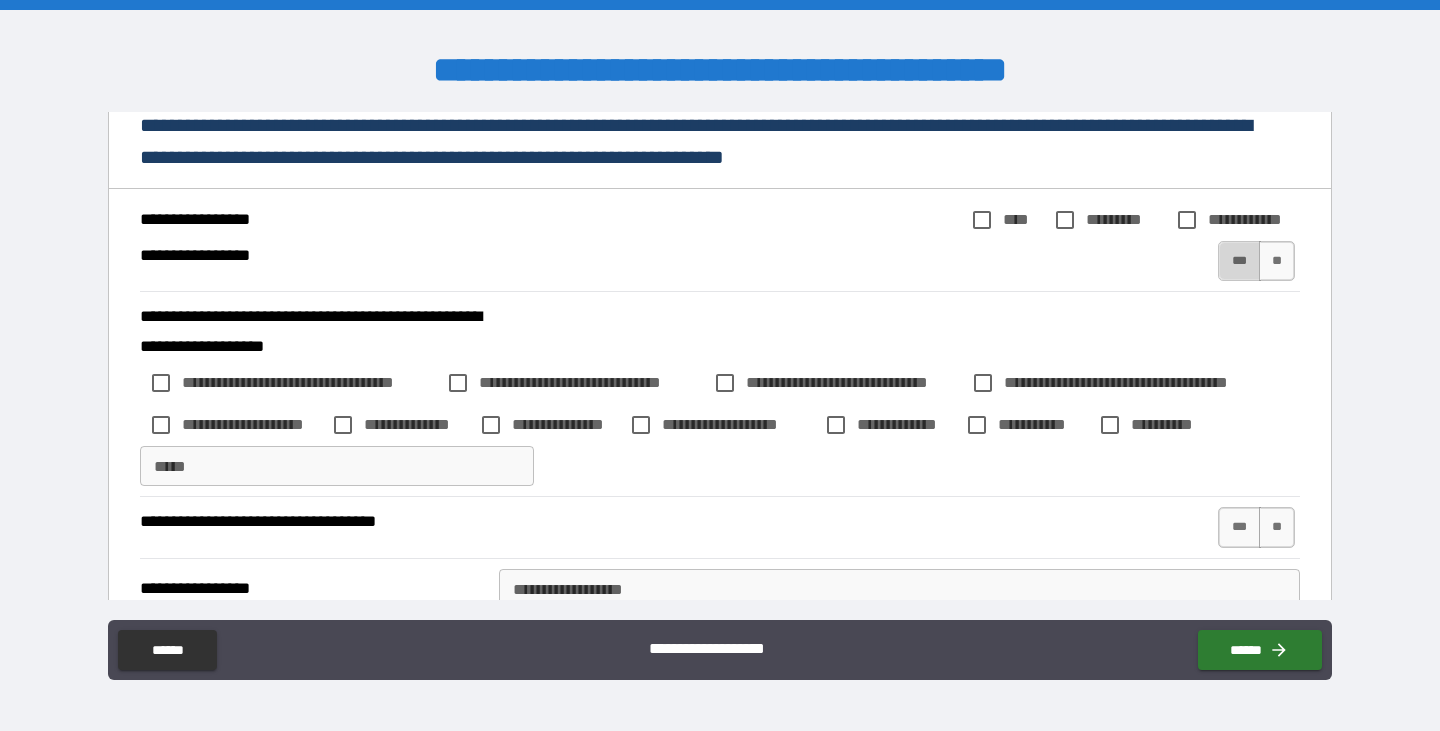 click on "***" at bounding box center [1239, 261] 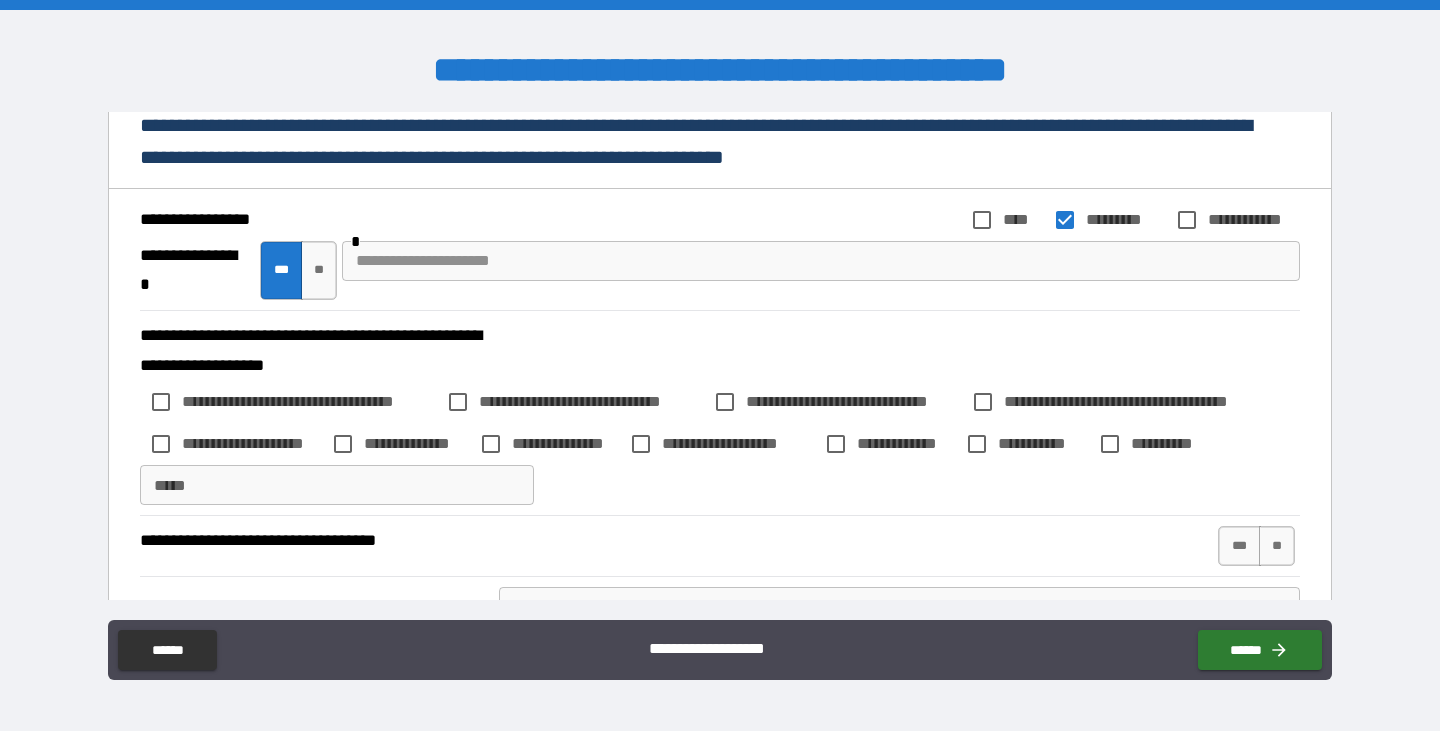 click at bounding box center (821, 261) 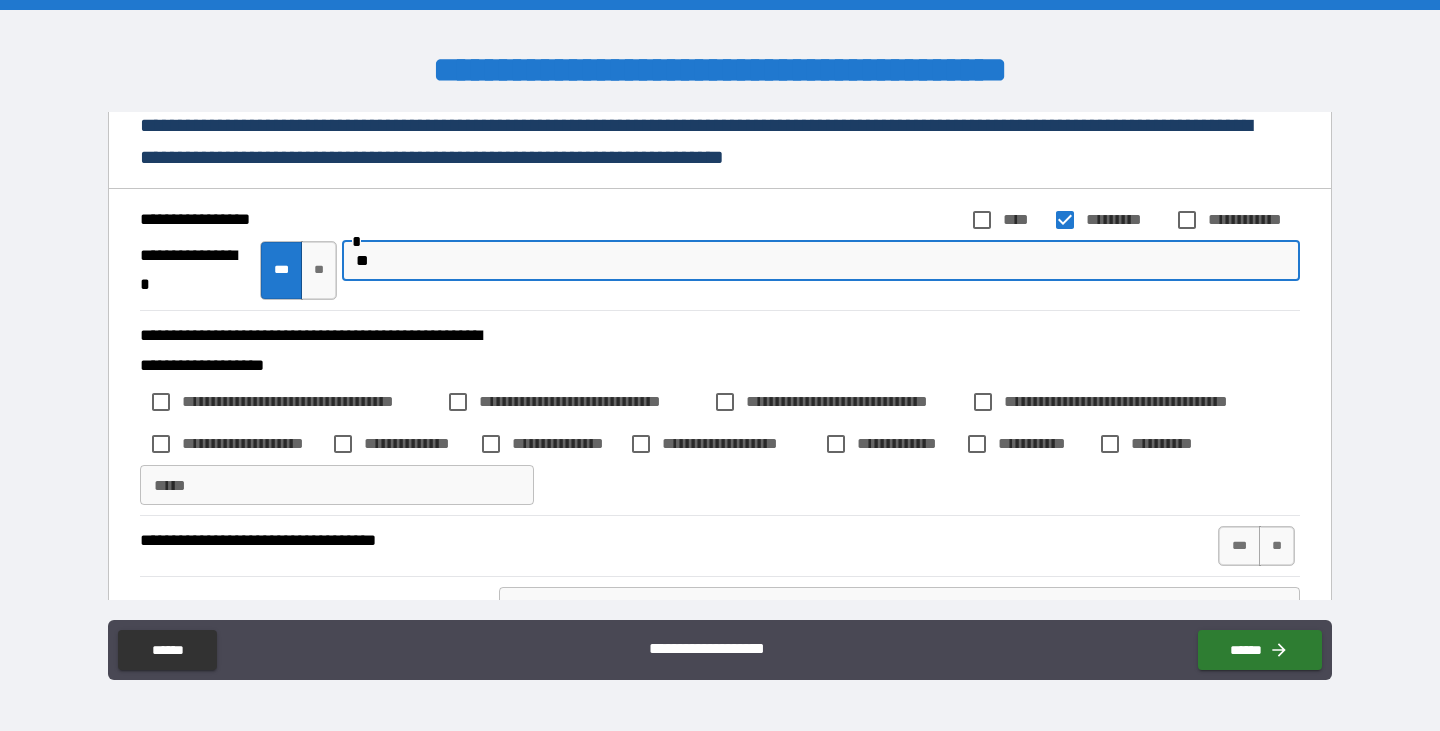 type on "*" 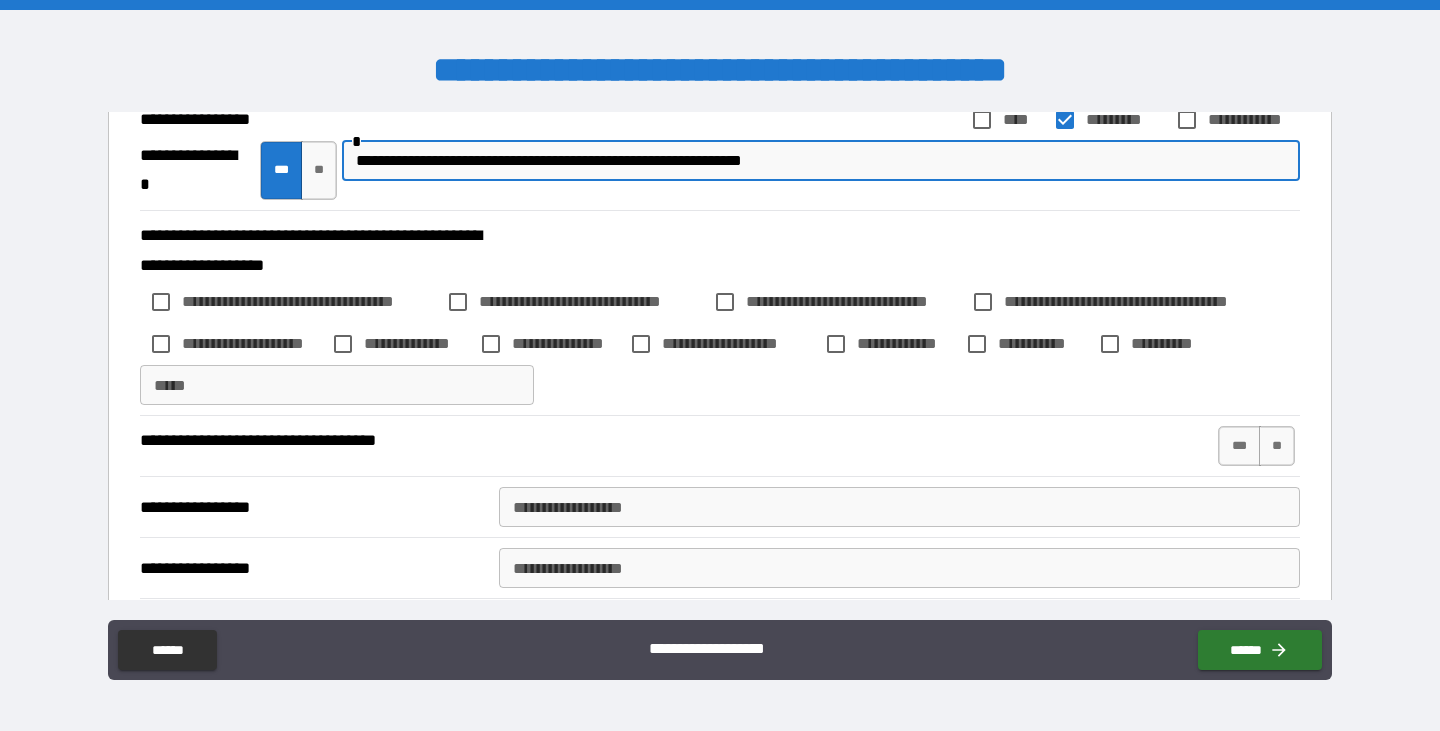 scroll, scrollTop: 4300, scrollLeft: 0, axis: vertical 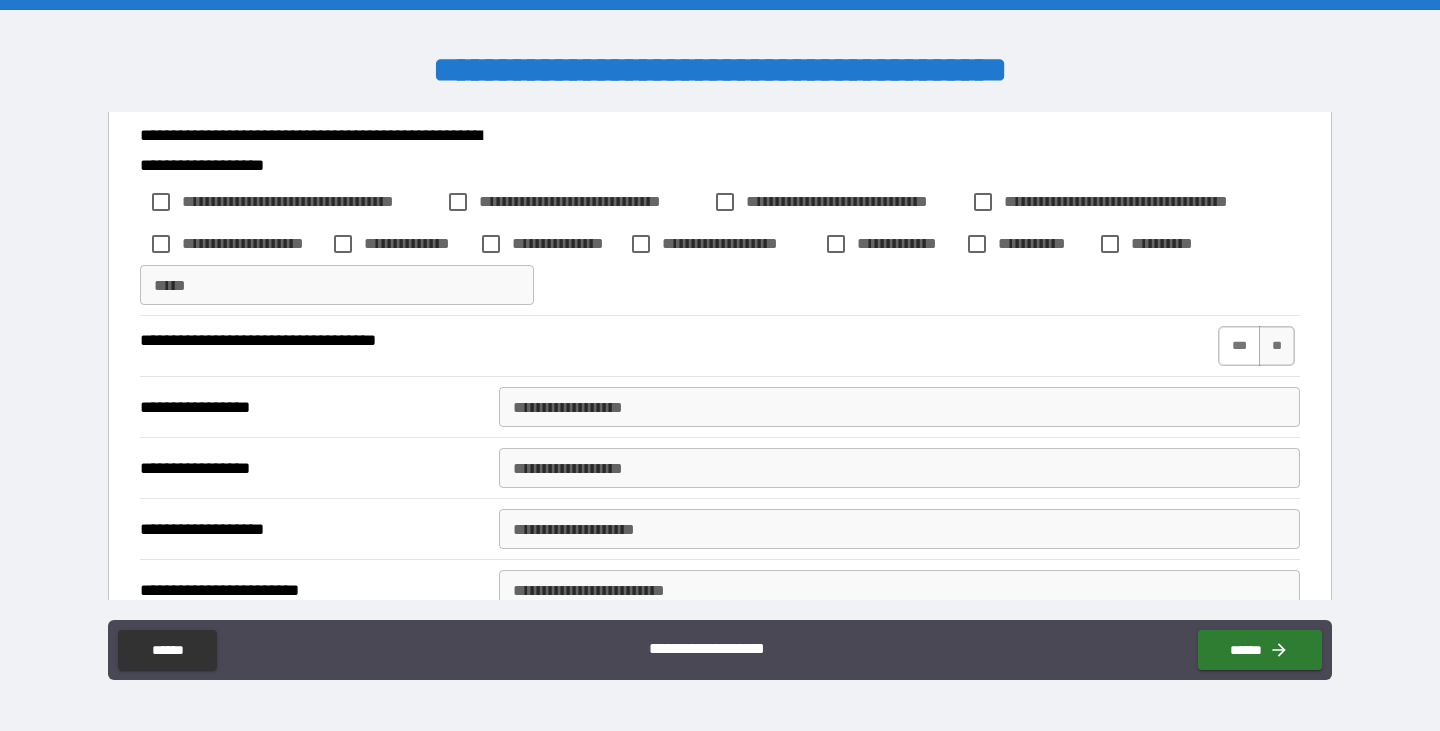 type on "**********" 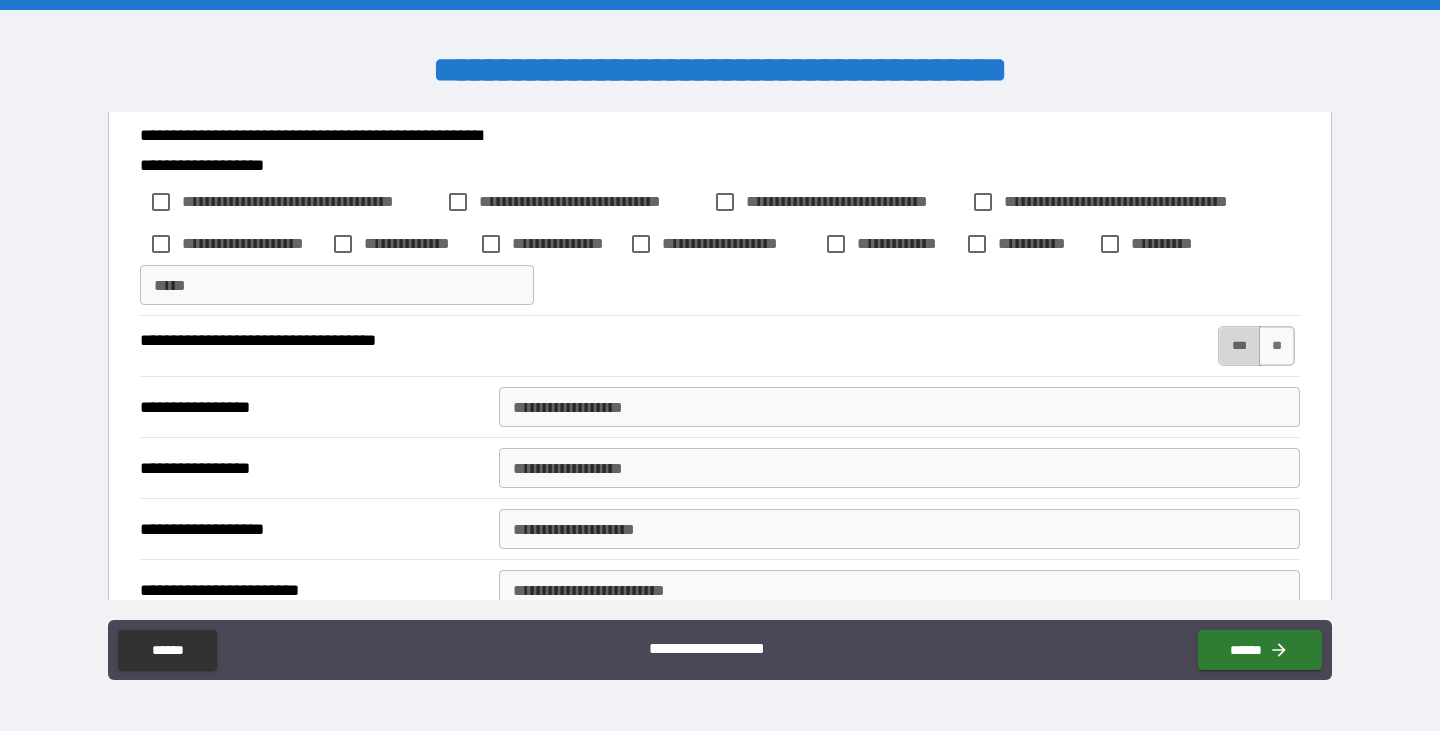 click on "***" at bounding box center [1239, 346] 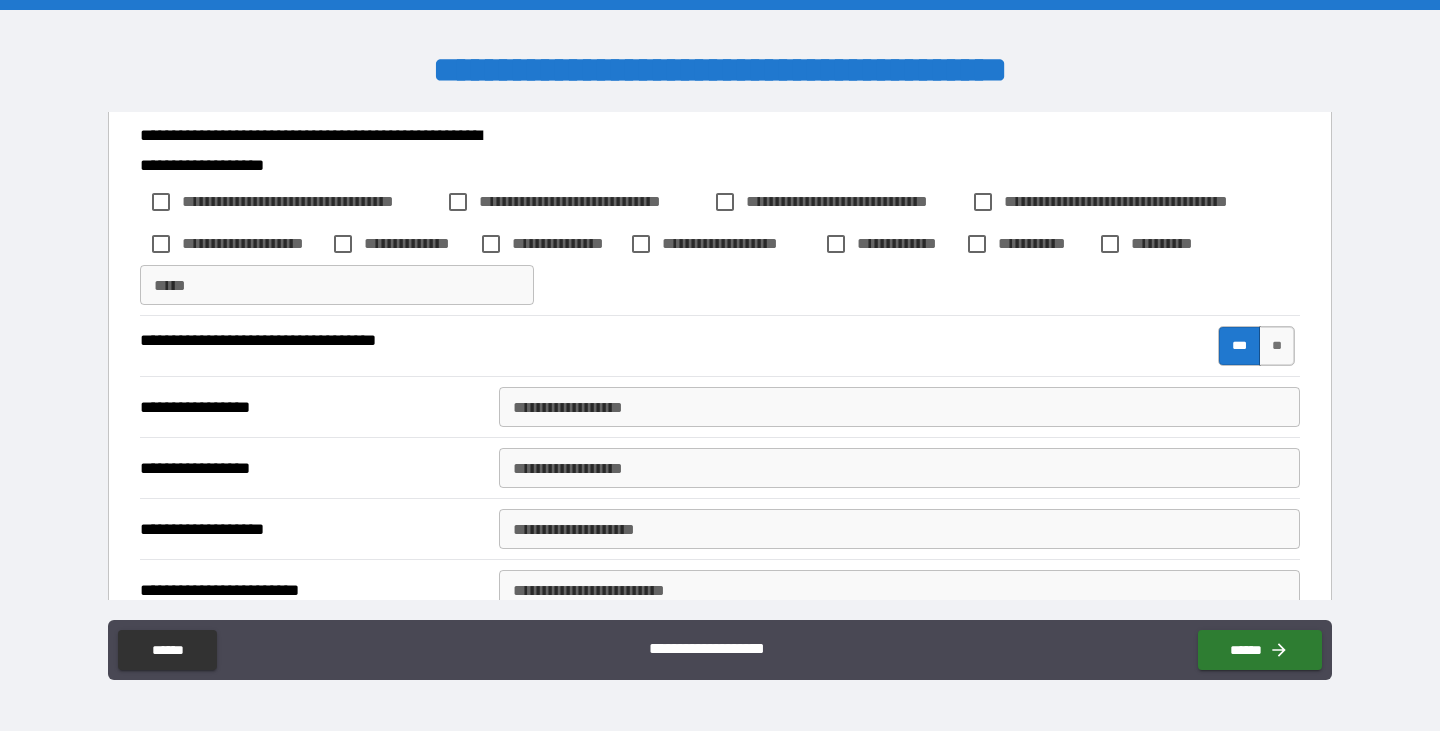 click on "**********" at bounding box center (899, 407) 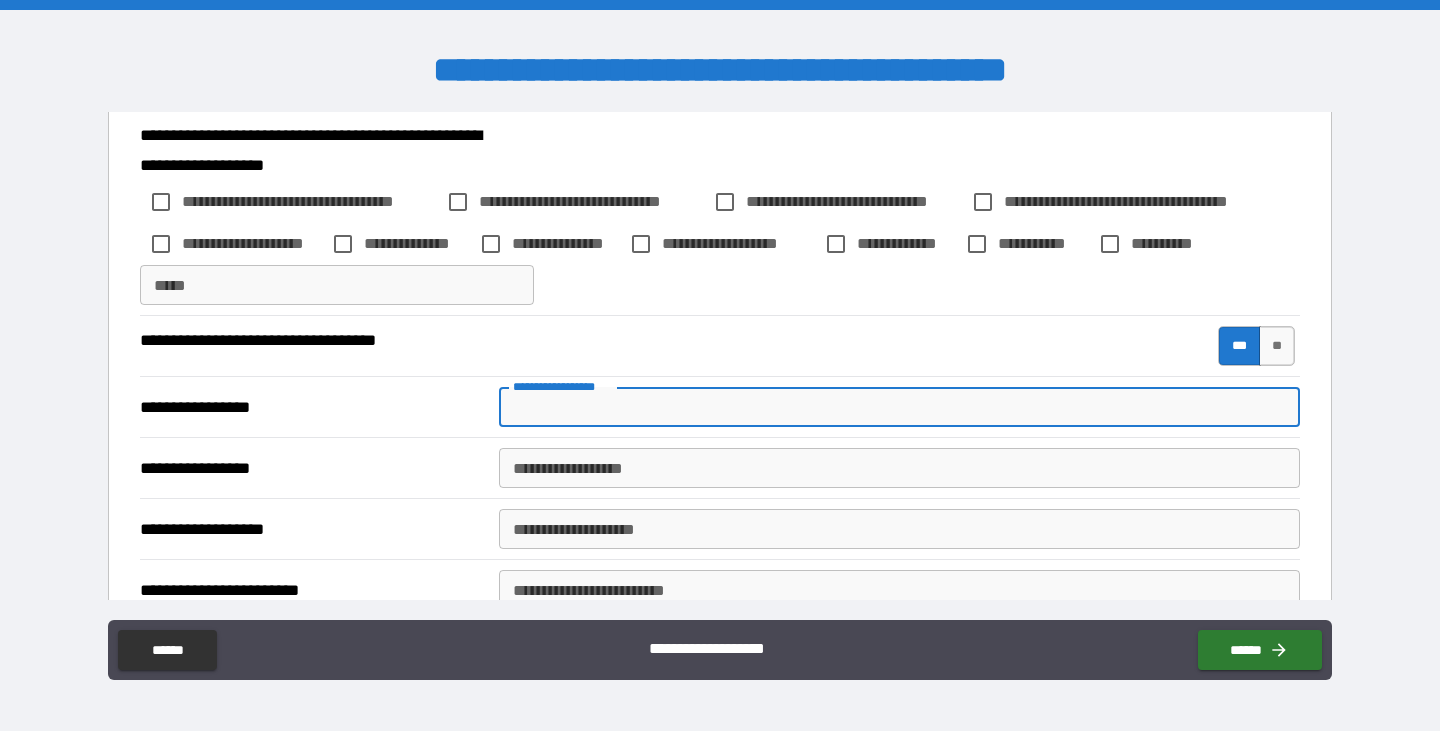 click on "**********" at bounding box center [899, 407] 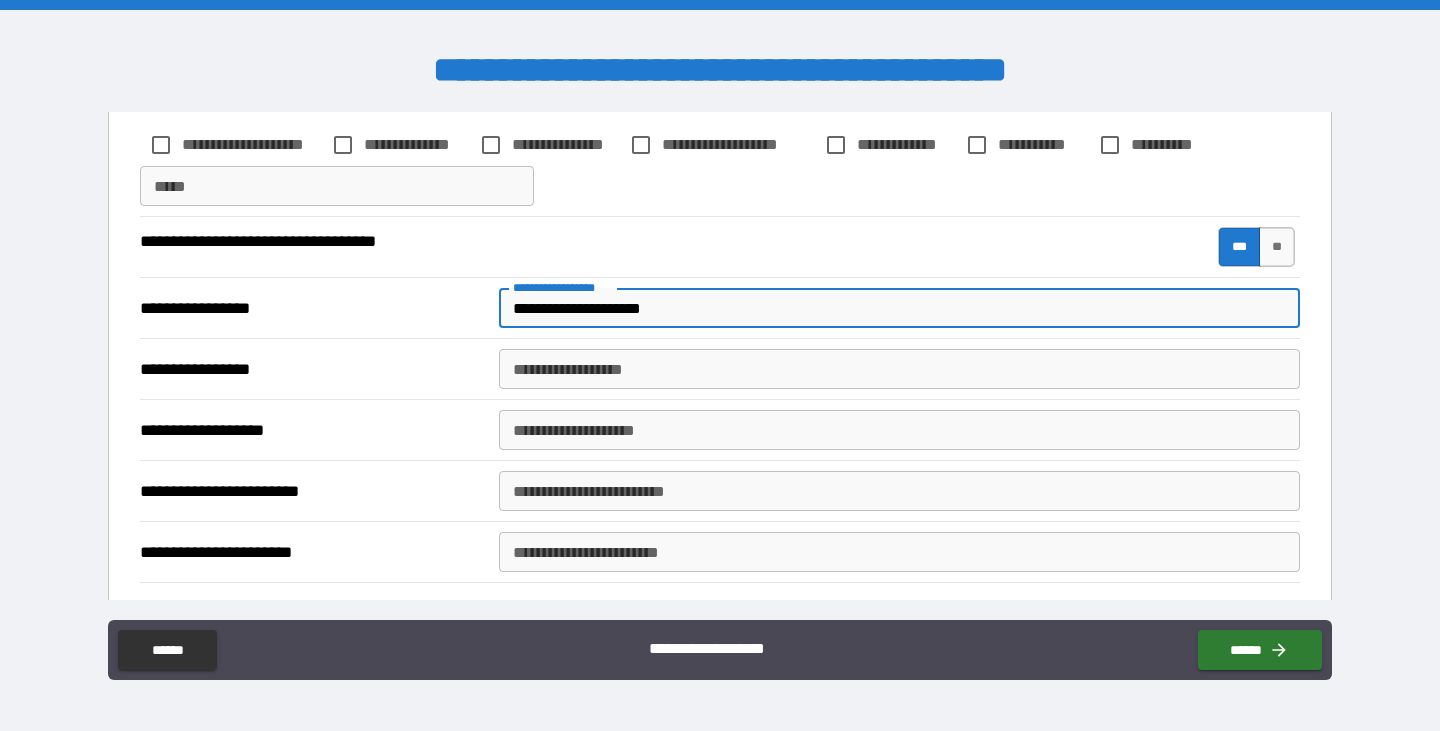 scroll, scrollTop: 4400, scrollLeft: 0, axis: vertical 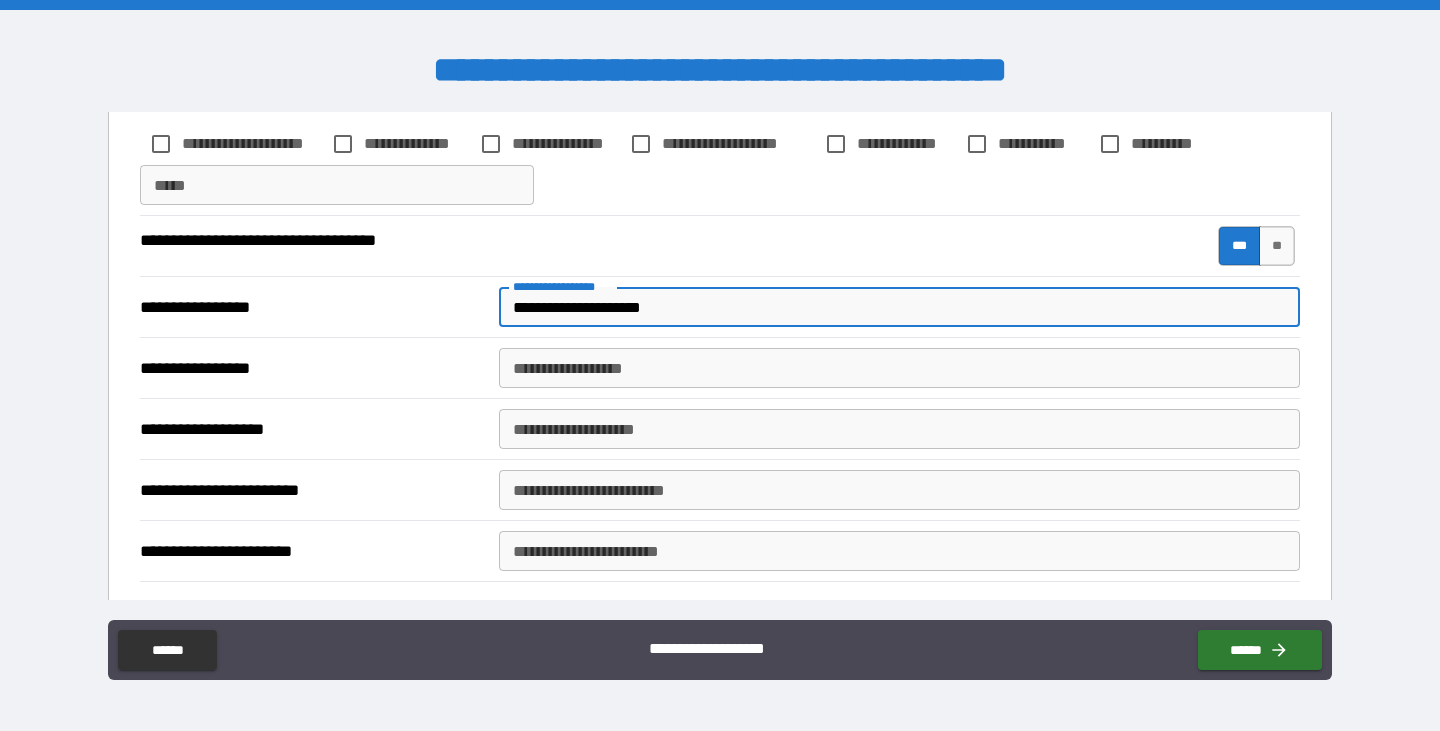 type on "**********" 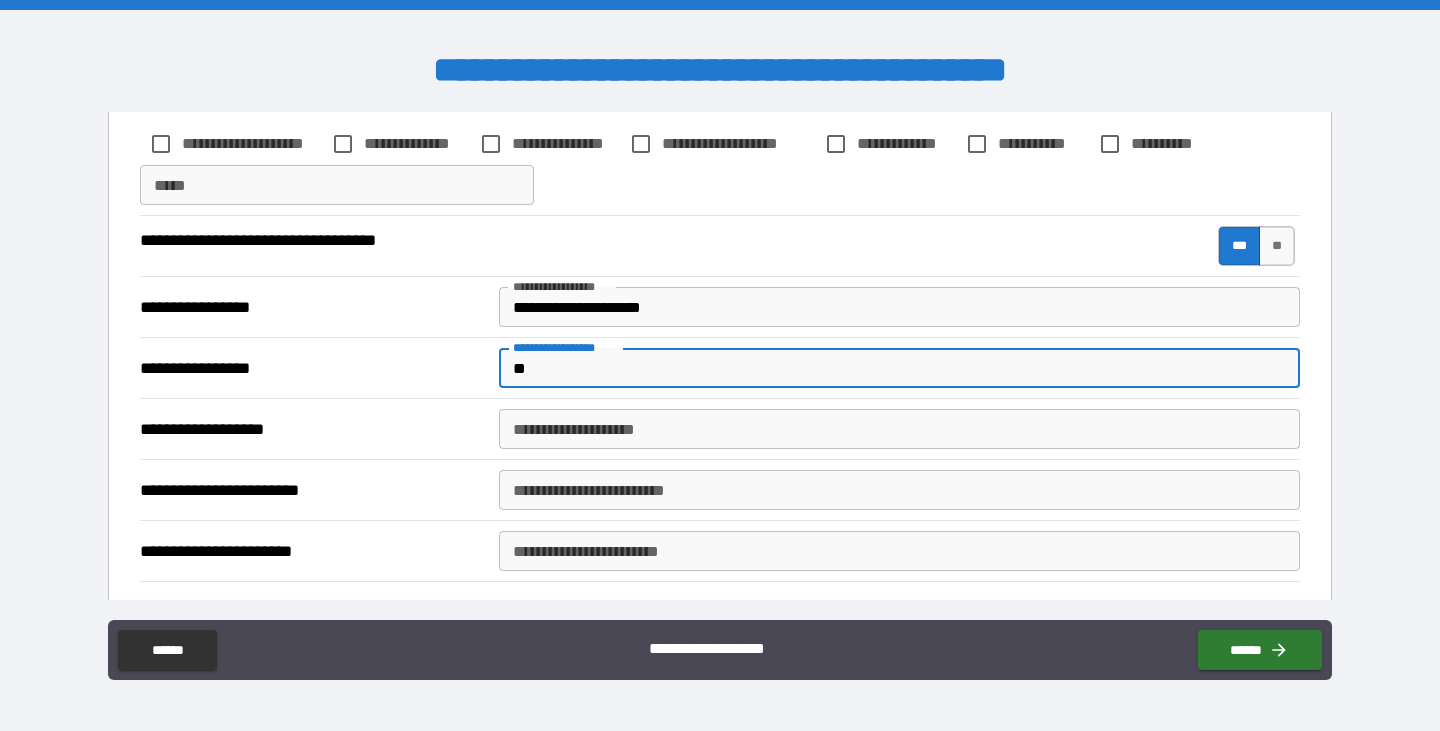 type on "*" 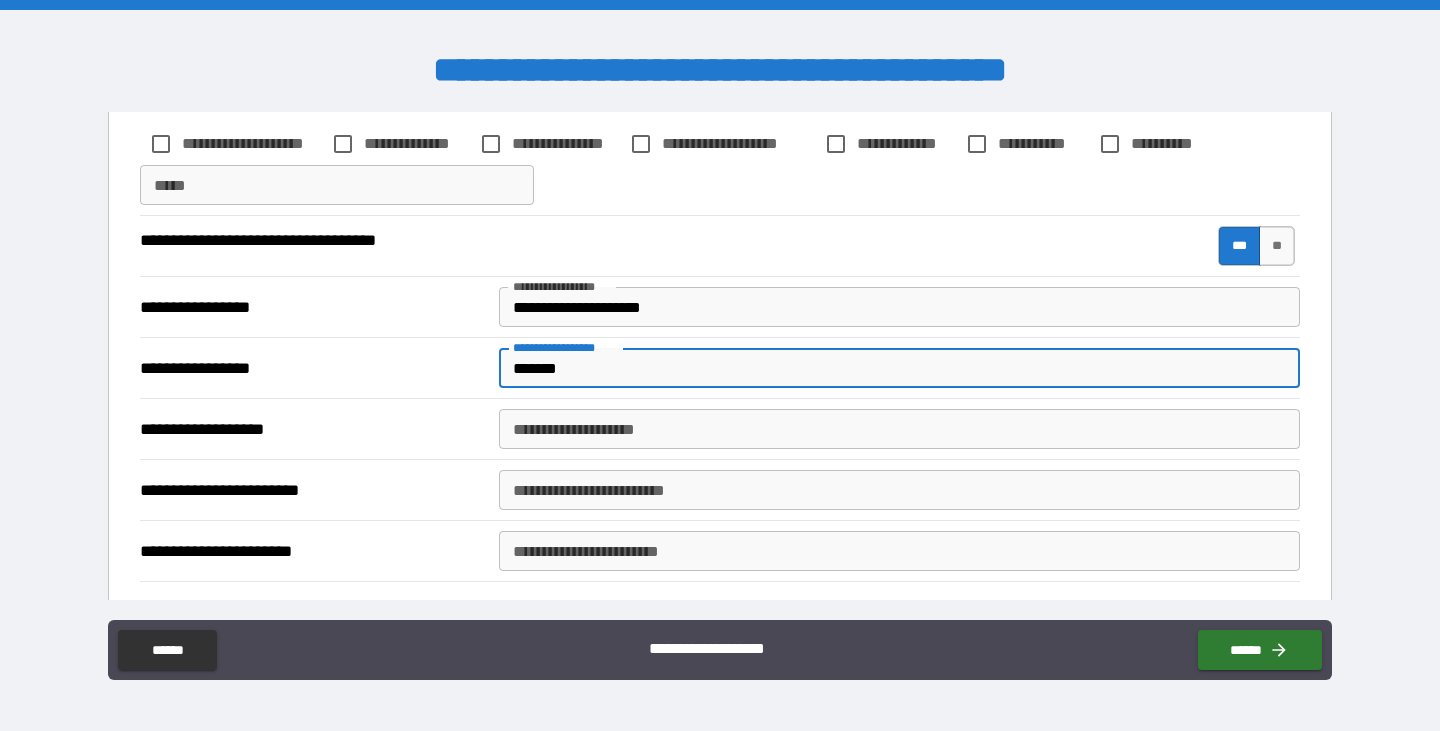 type on "*******" 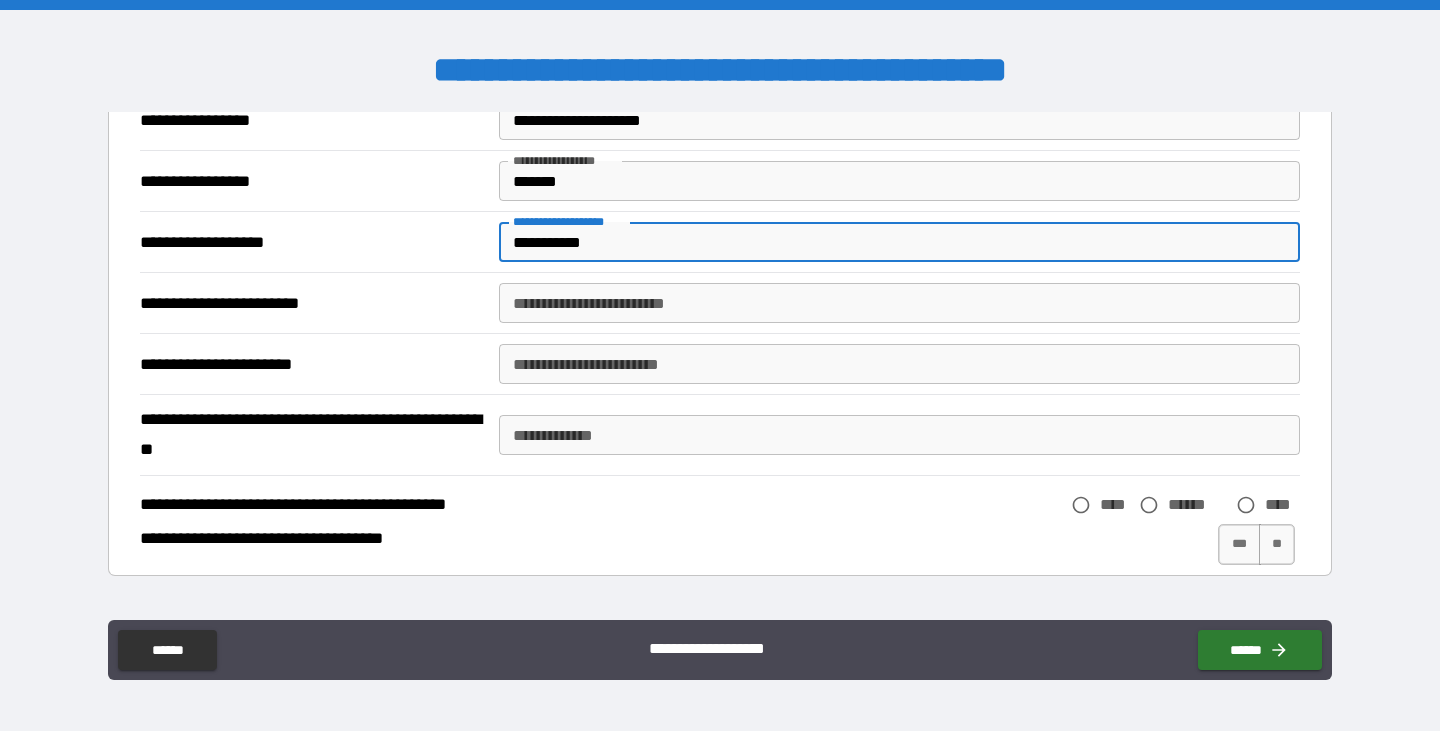 scroll, scrollTop: 4600, scrollLeft: 0, axis: vertical 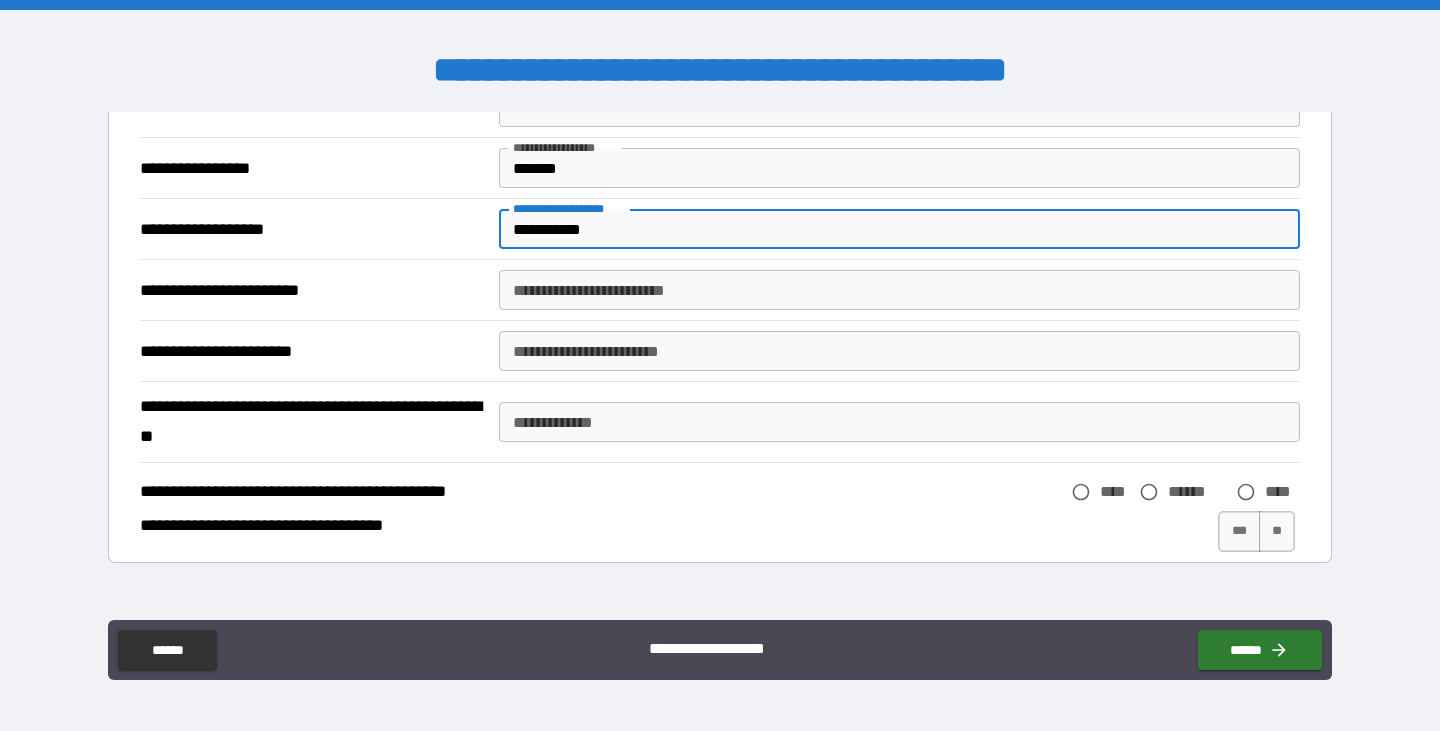 type on "**********" 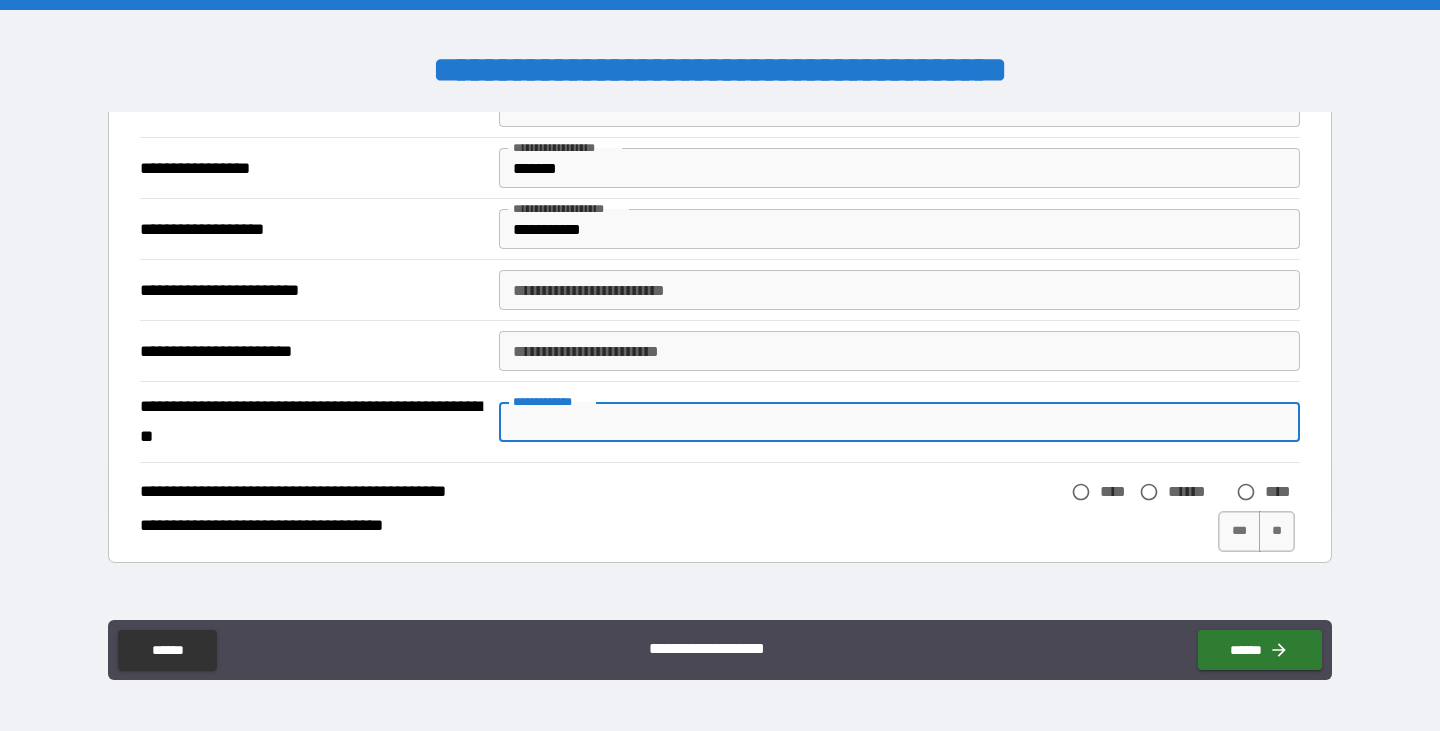 click on "**********" at bounding box center (899, 422) 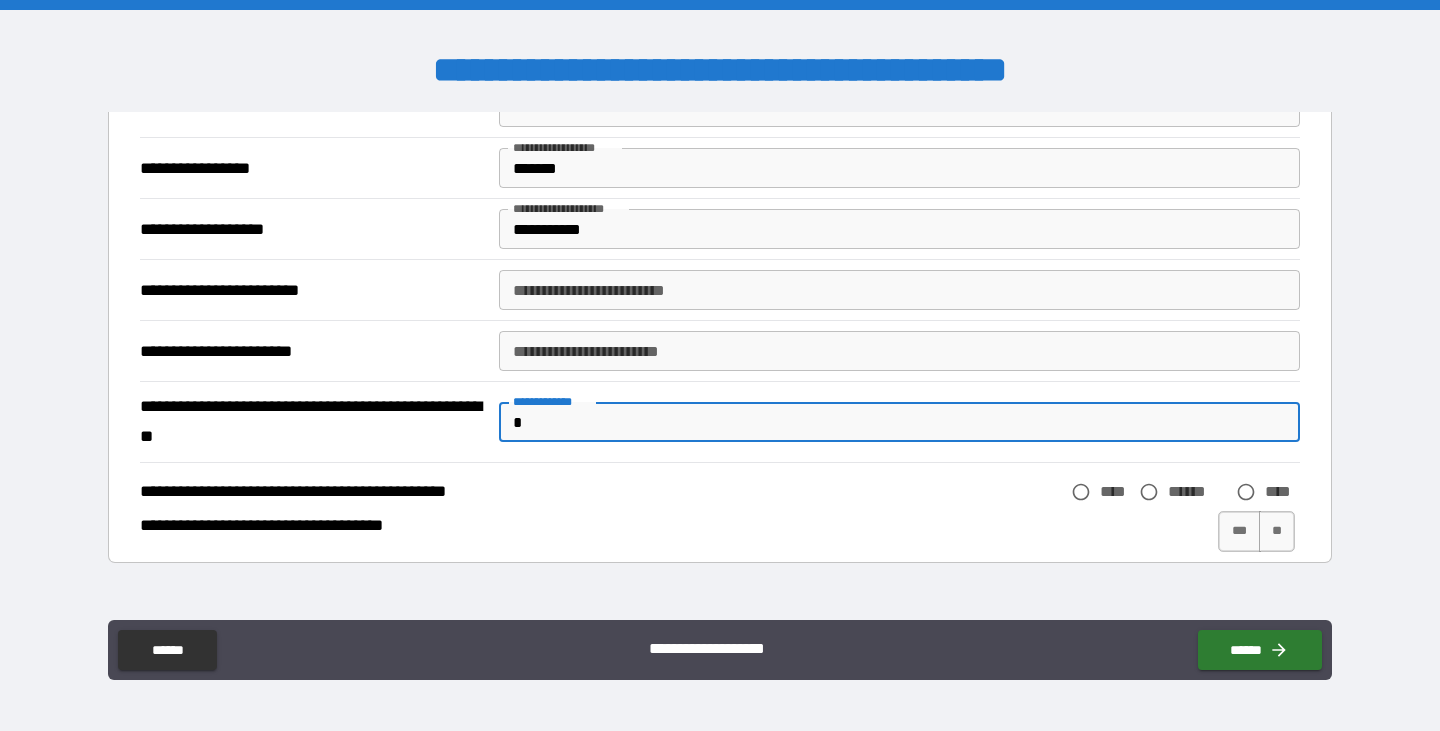 type on "*" 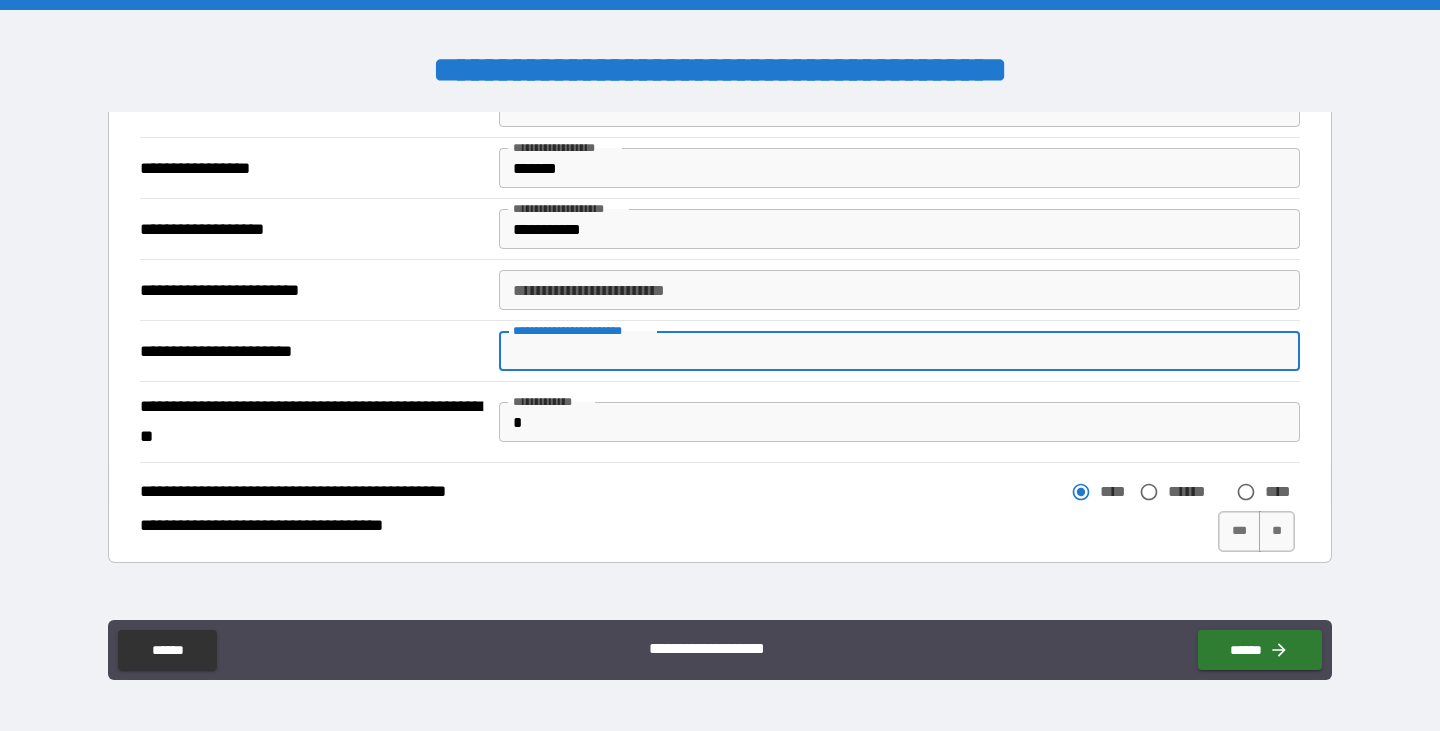 click on "**********" at bounding box center [899, 351] 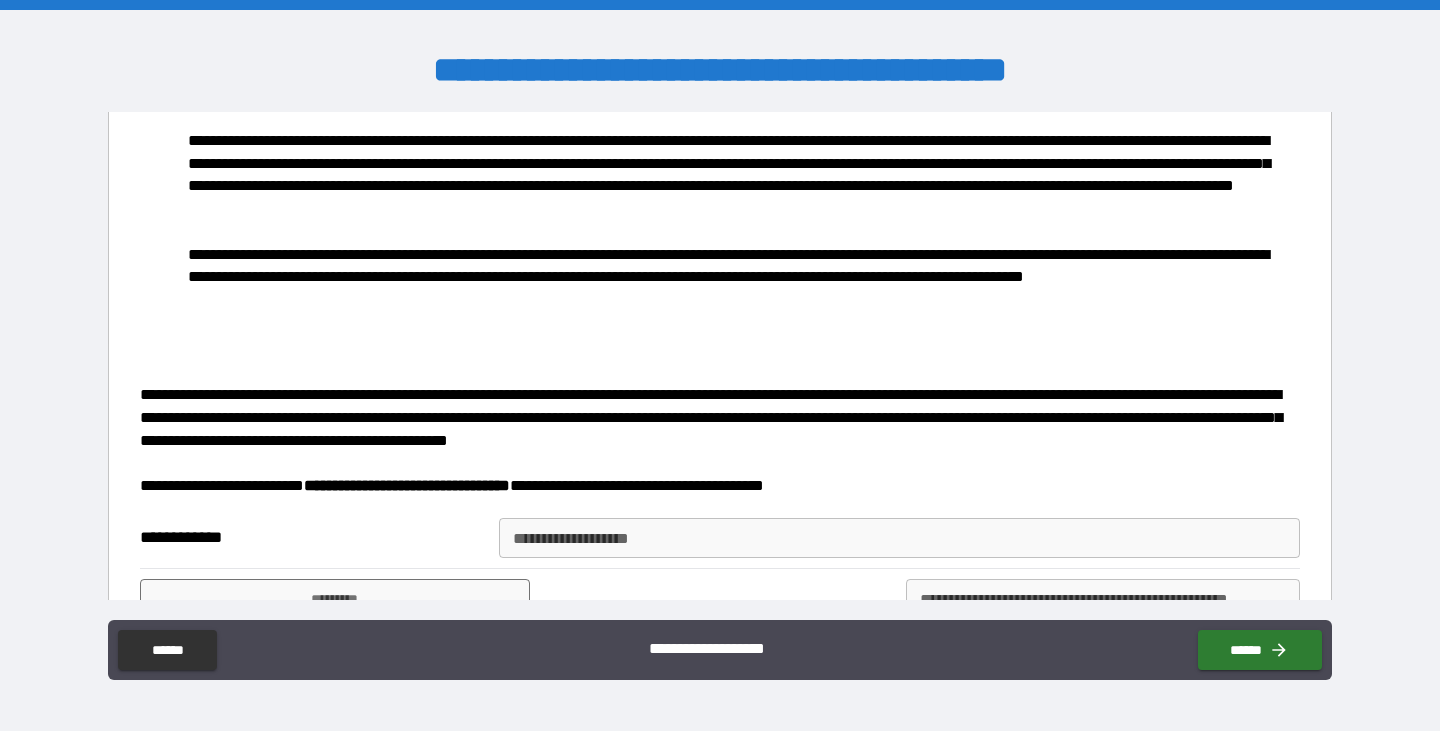 scroll, scrollTop: 5800, scrollLeft: 0, axis: vertical 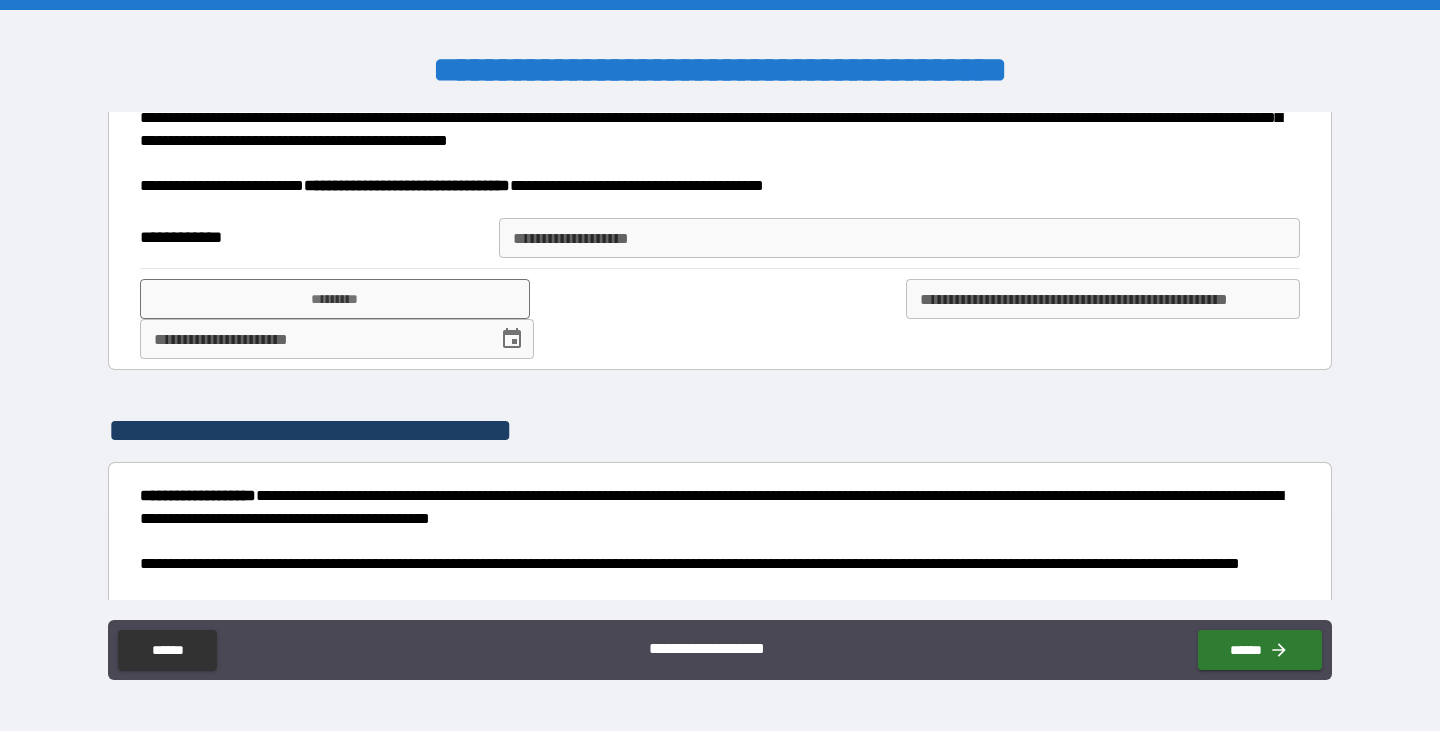 type on "*" 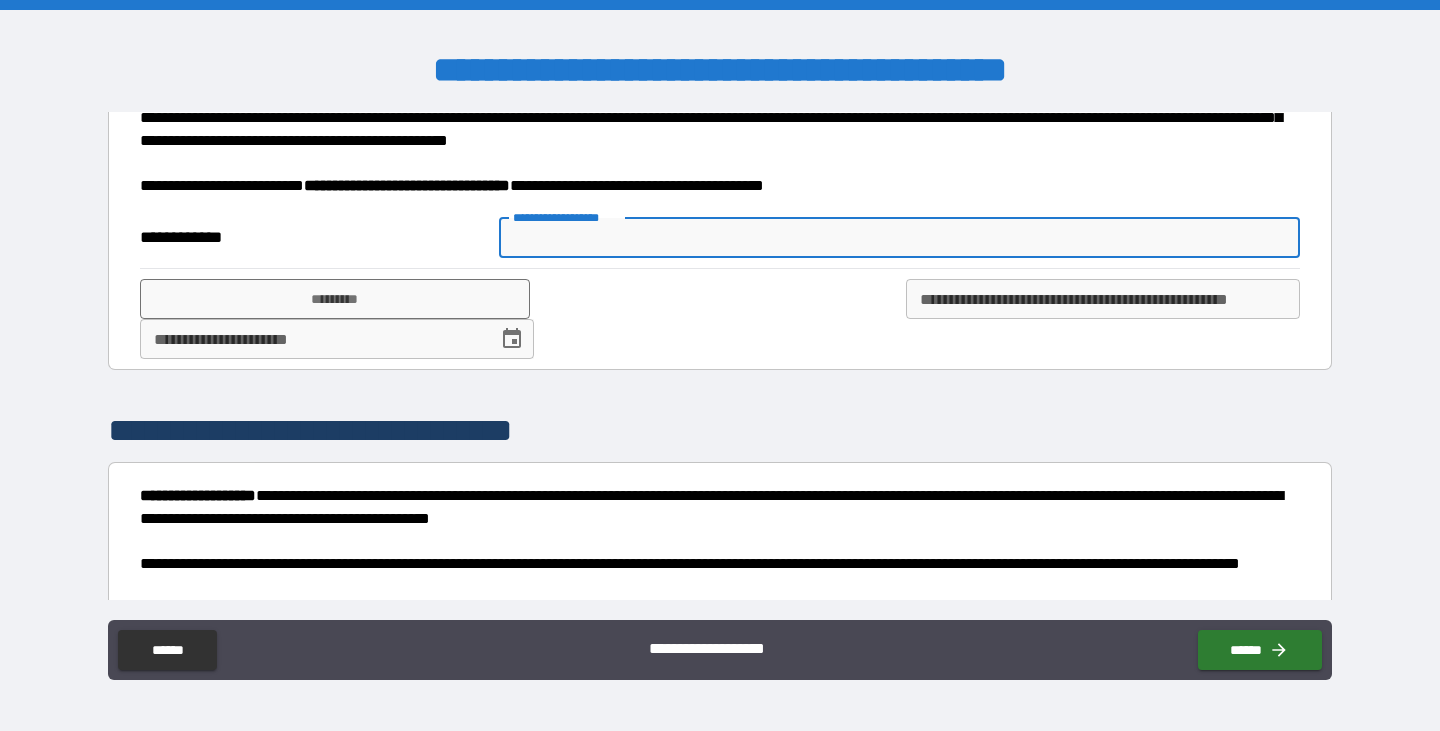 type on "**********" 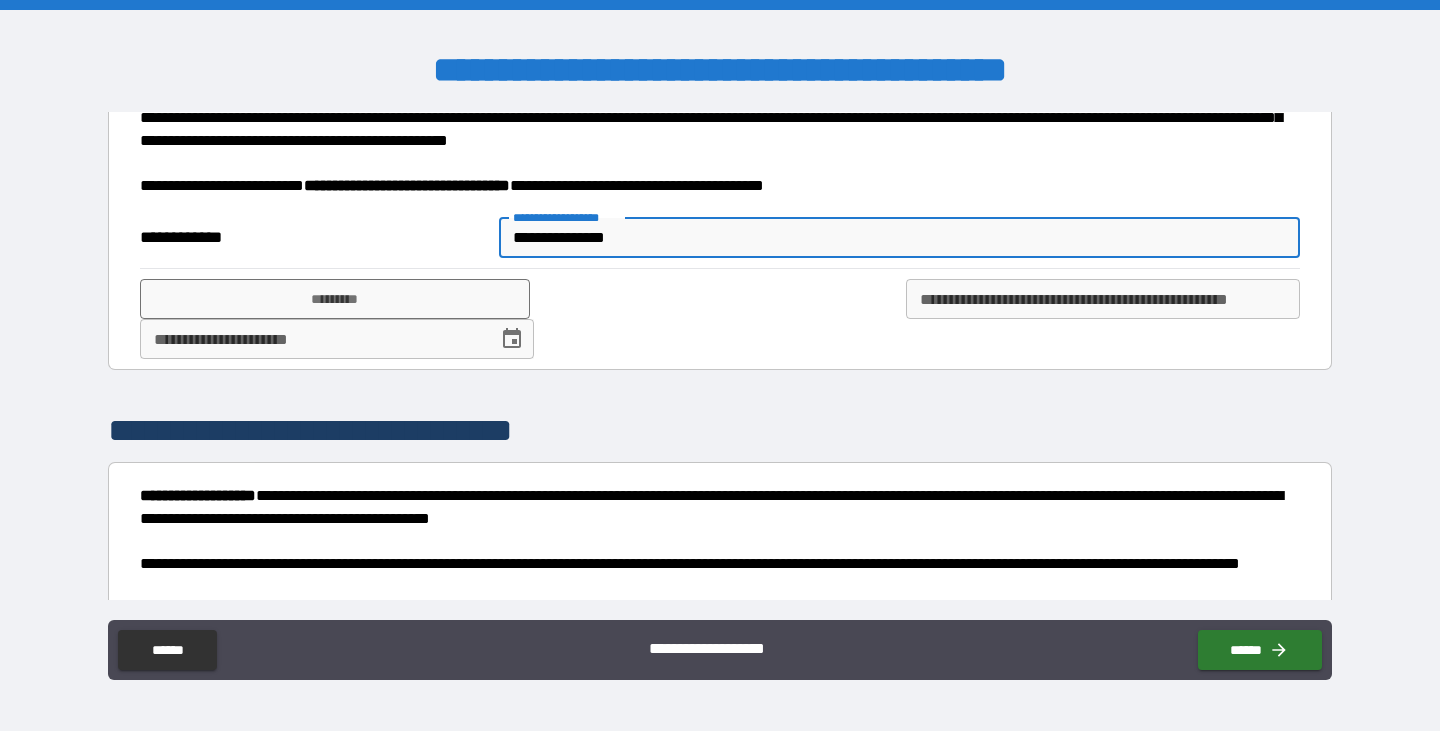 click on "**********" at bounding box center [312, 339] 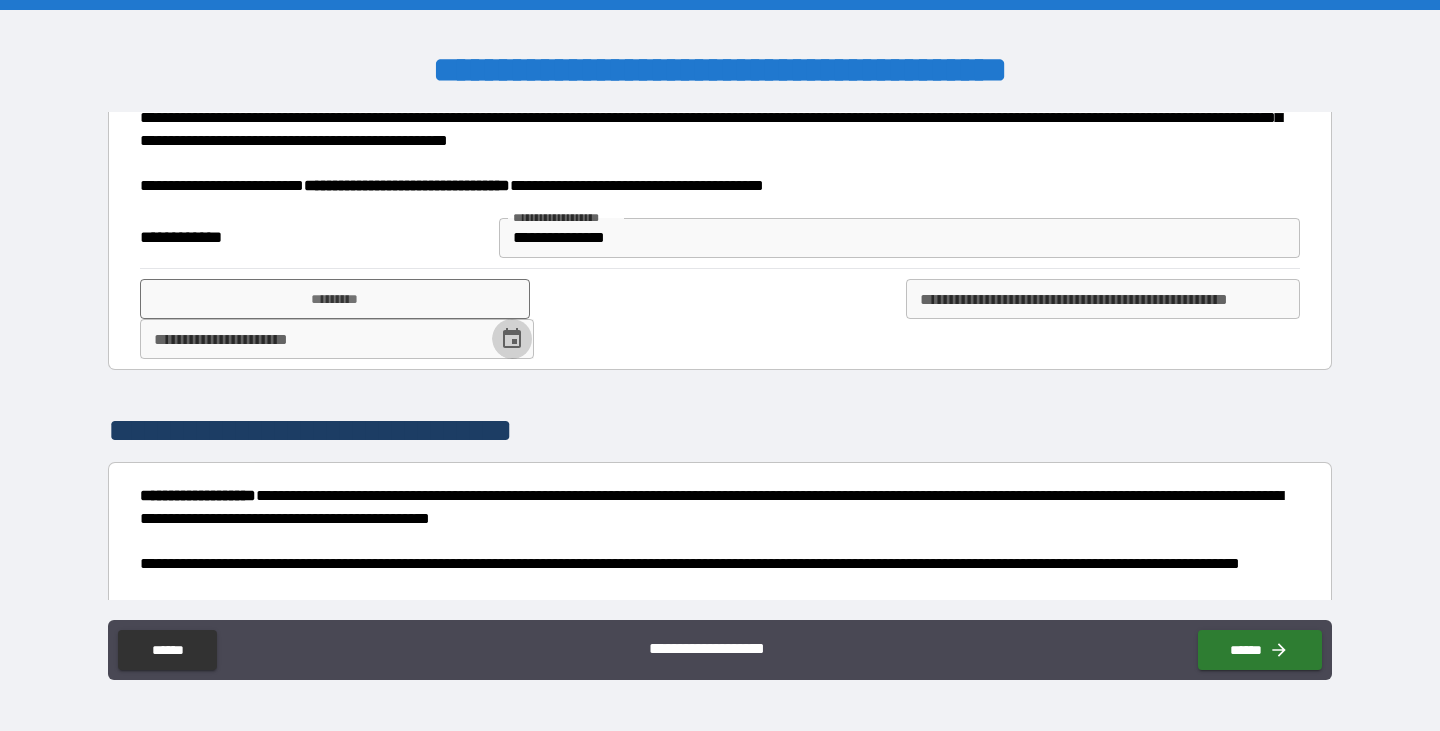 click 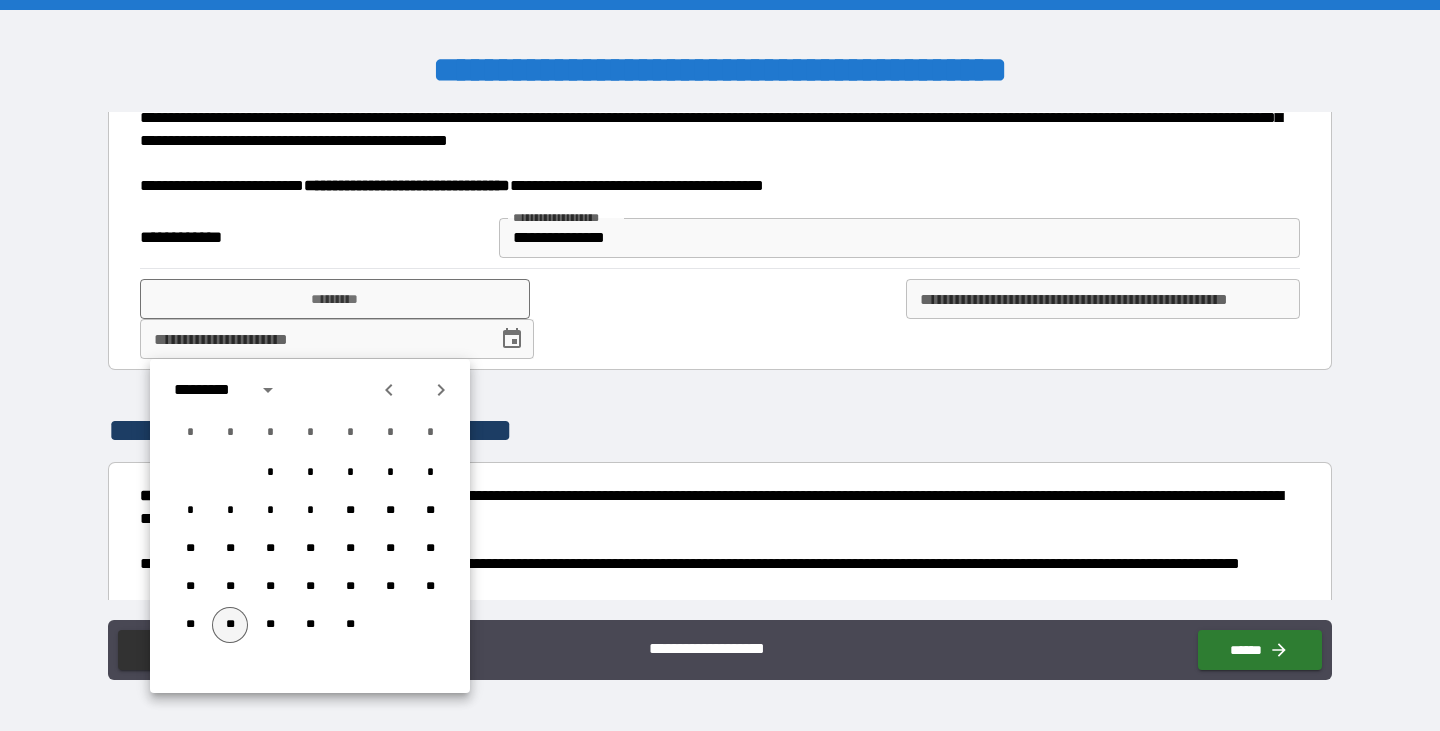 click on "**" at bounding box center [230, 625] 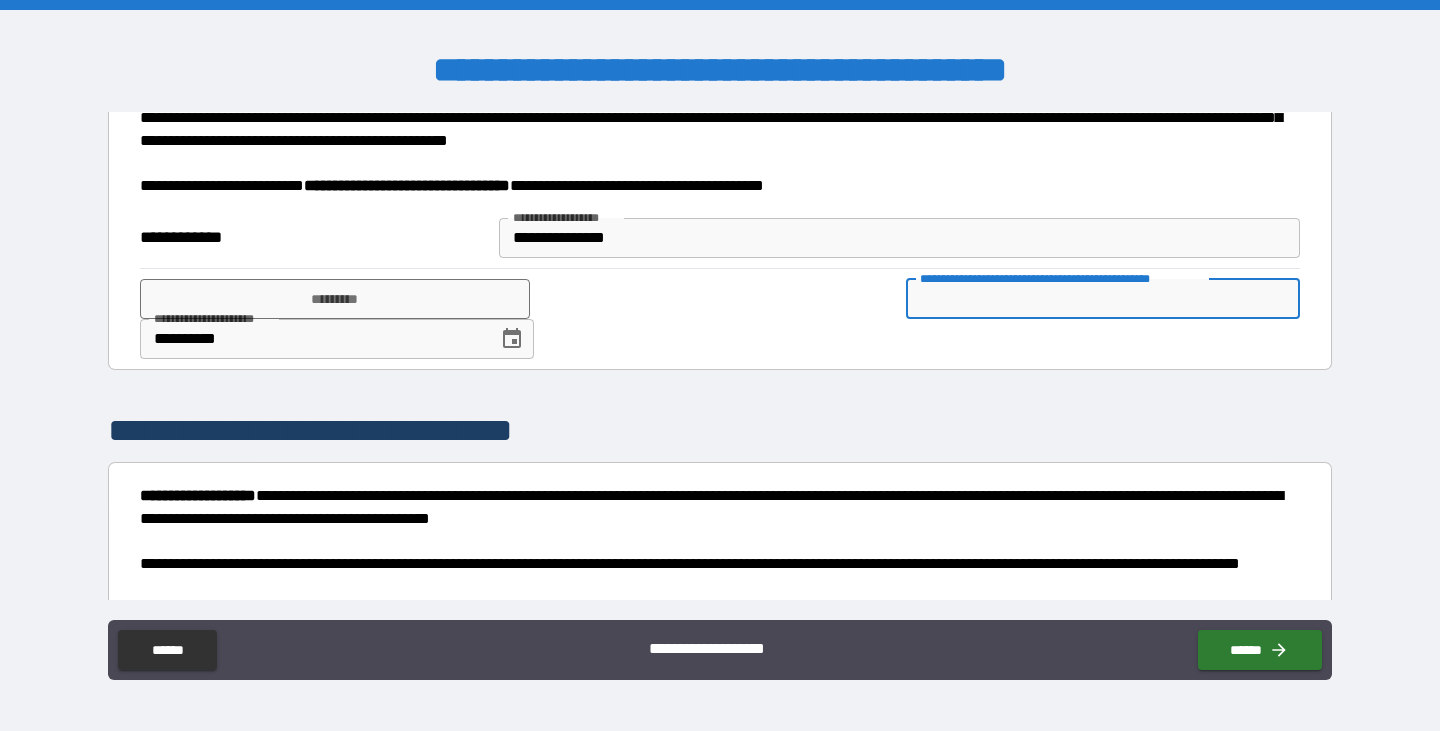 click on "**********" at bounding box center (1103, 299) 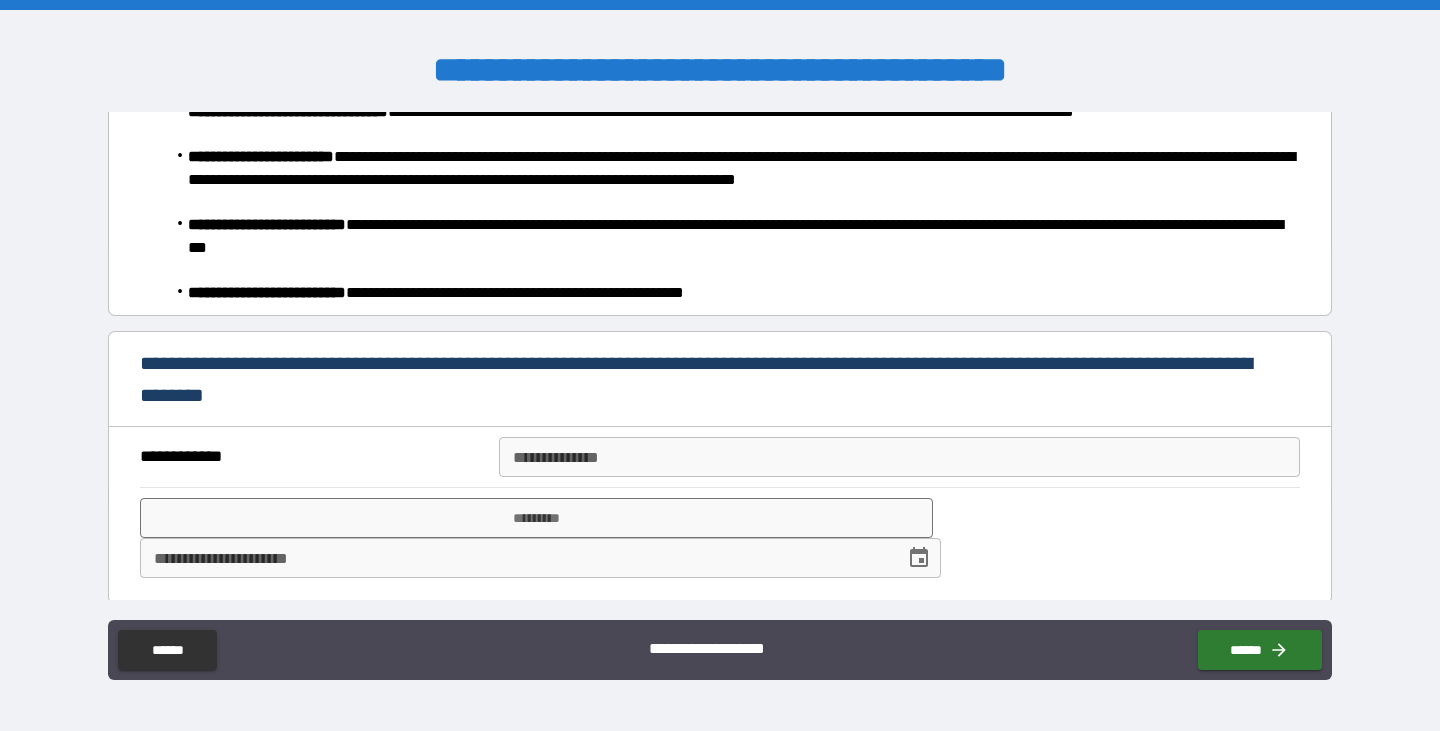 scroll, scrollTop: 6629, scrollLeft: 0, axis: vertical 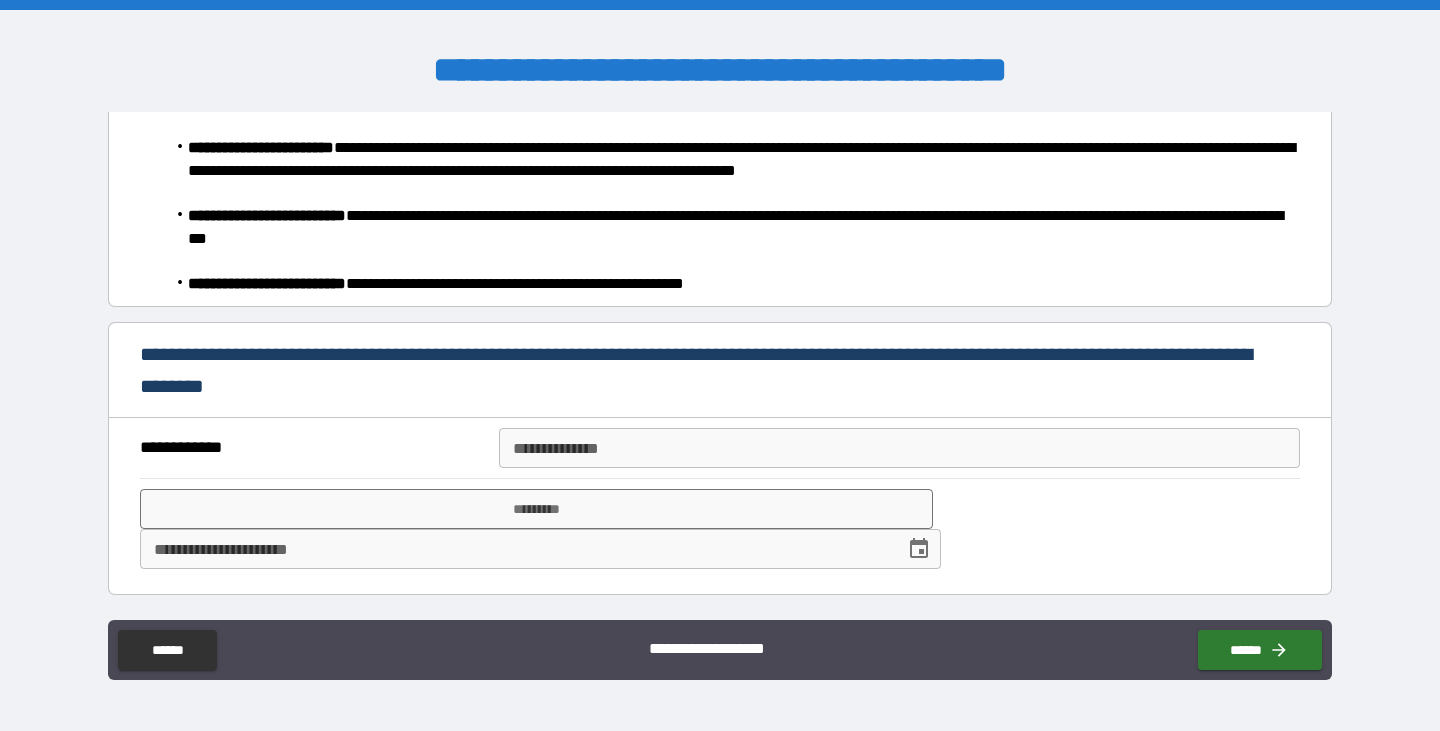 type on "**********" 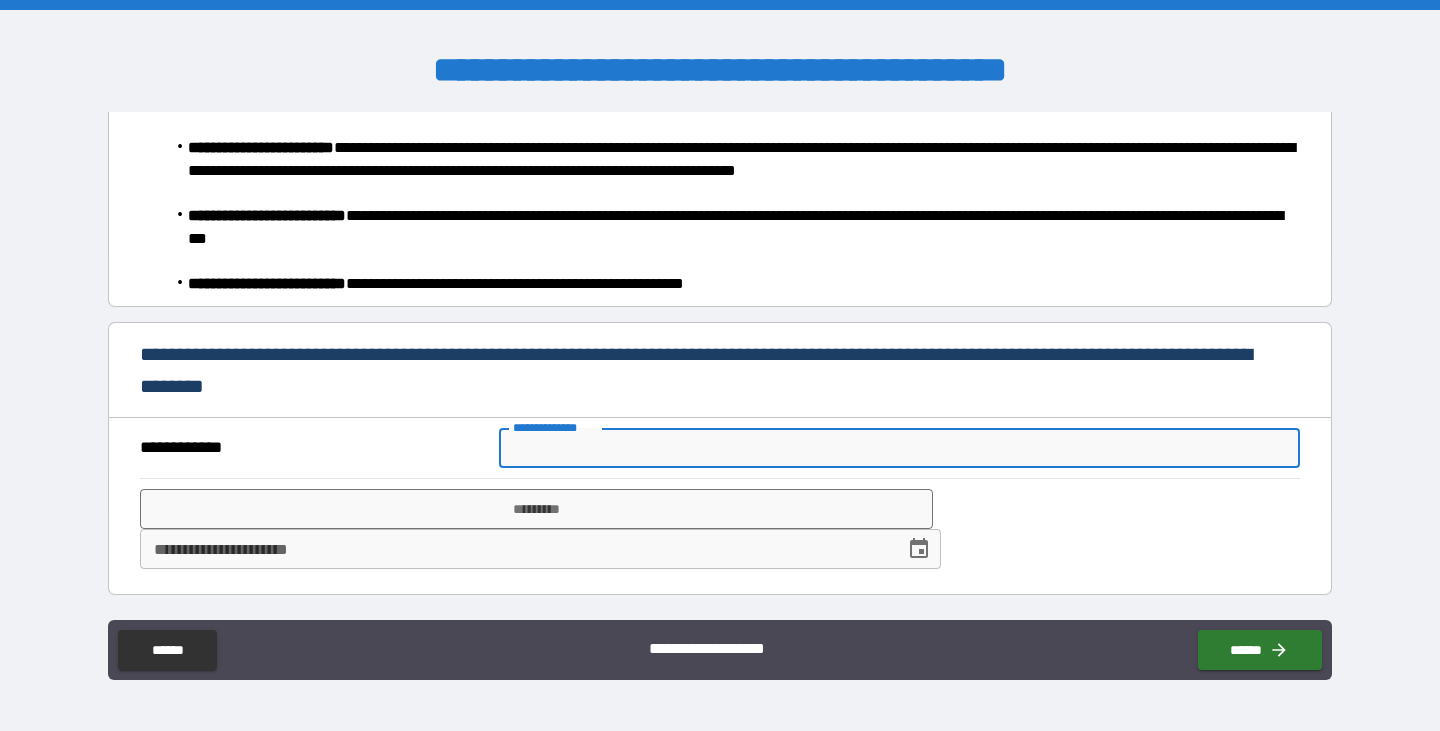 click on "**********" at bounding box center [899, 448] 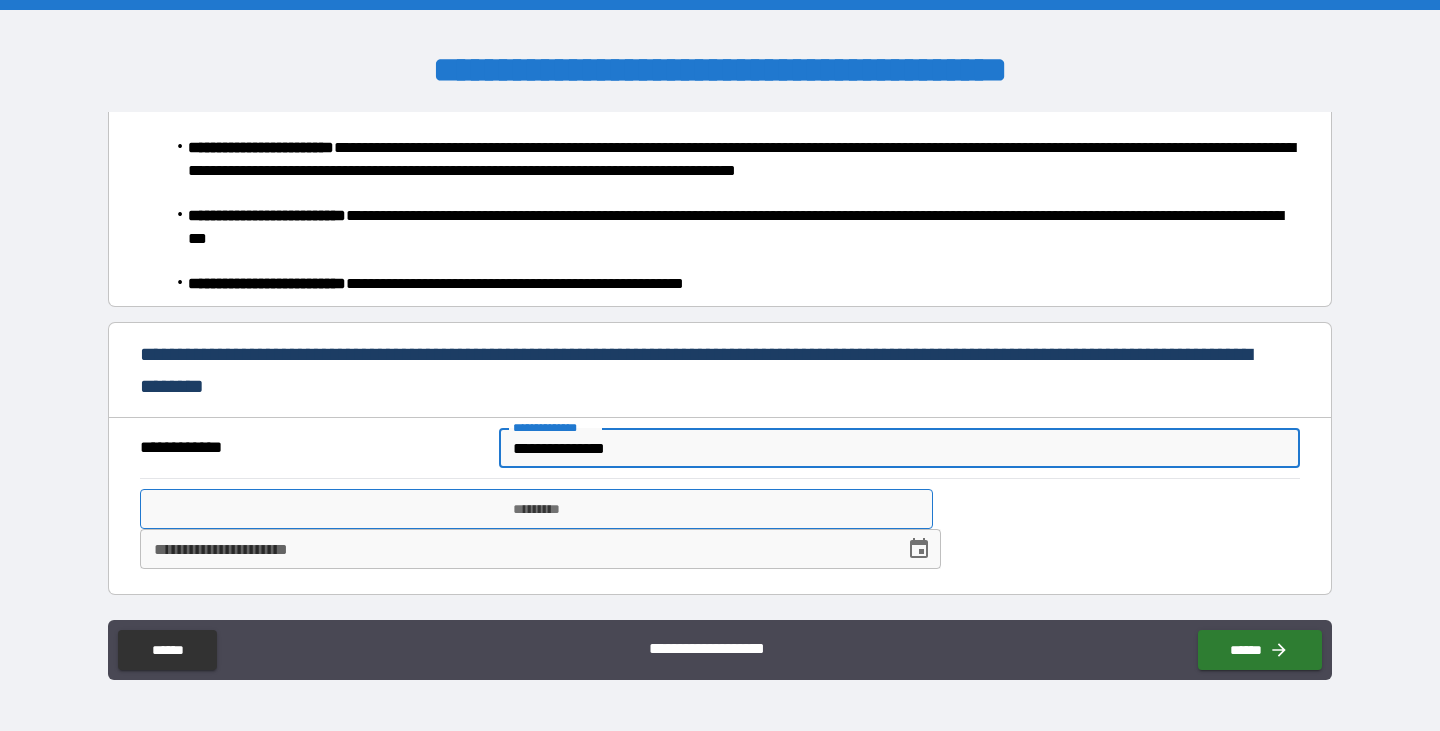 type on "**********" 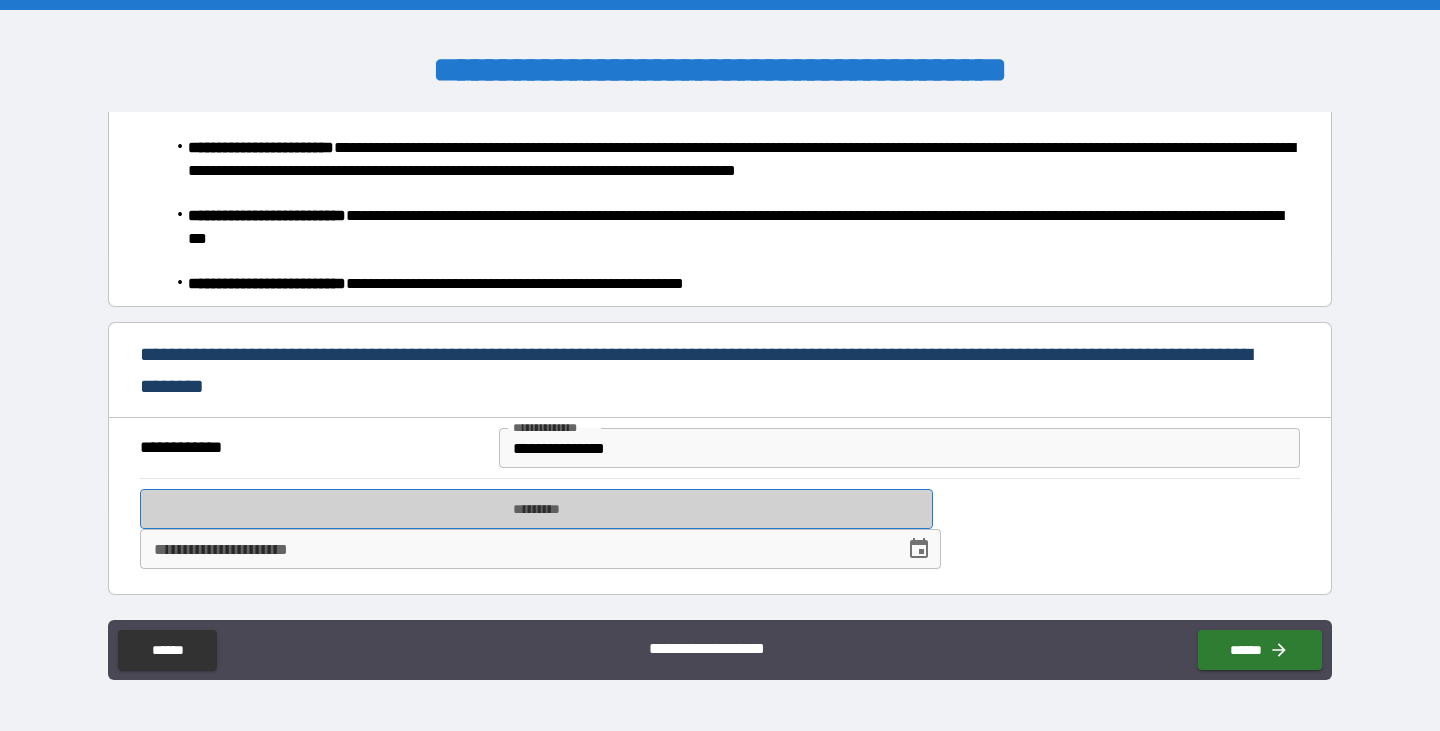 click on "*********" at bounding box center (536, 509) 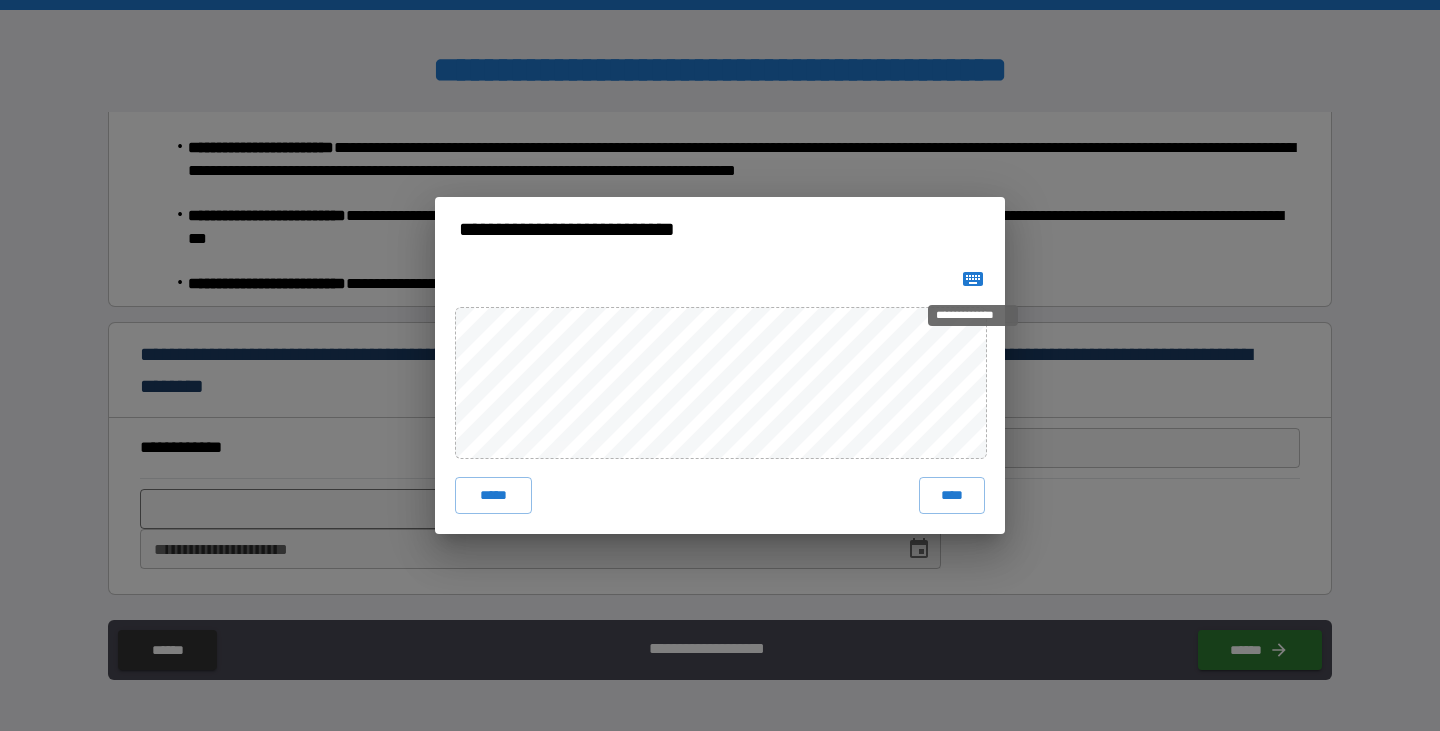 click 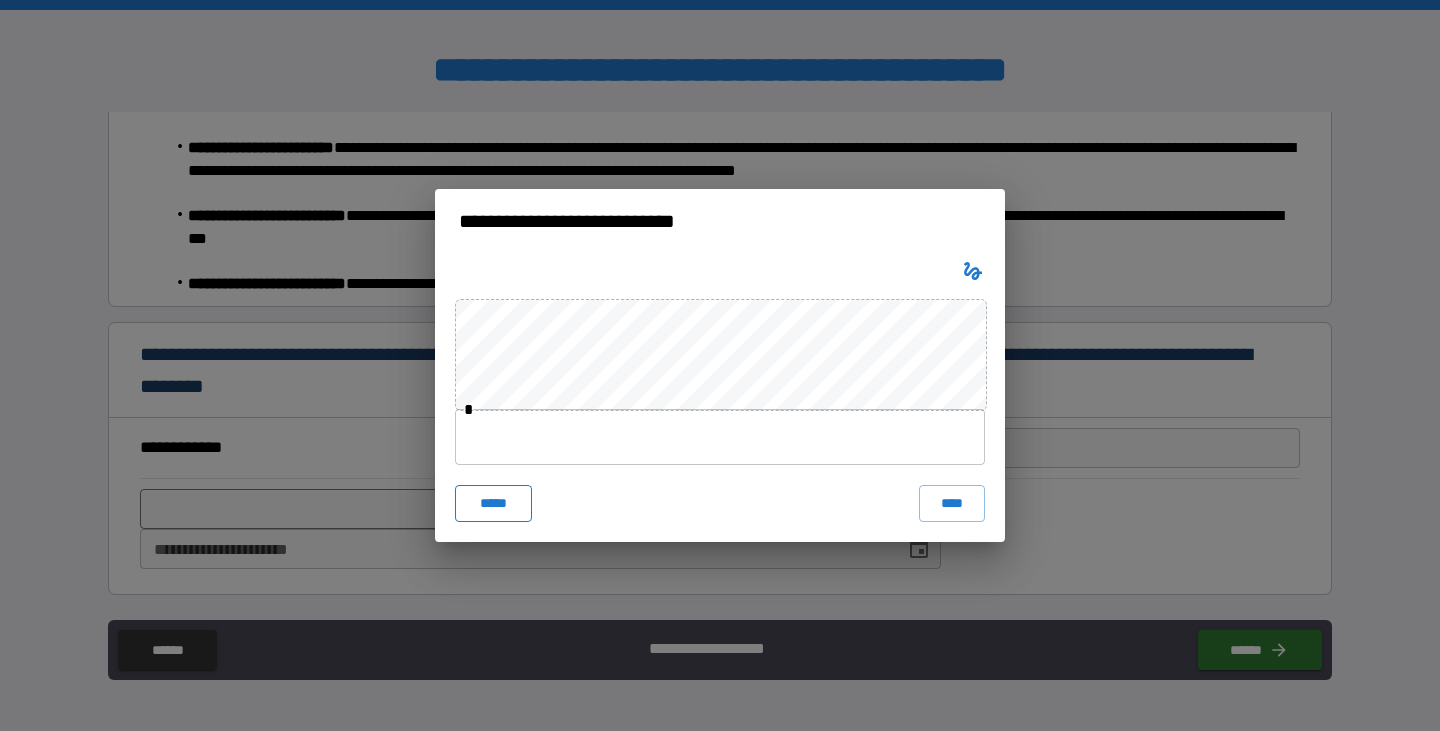click on "*****" at bounding box center (493, 503) 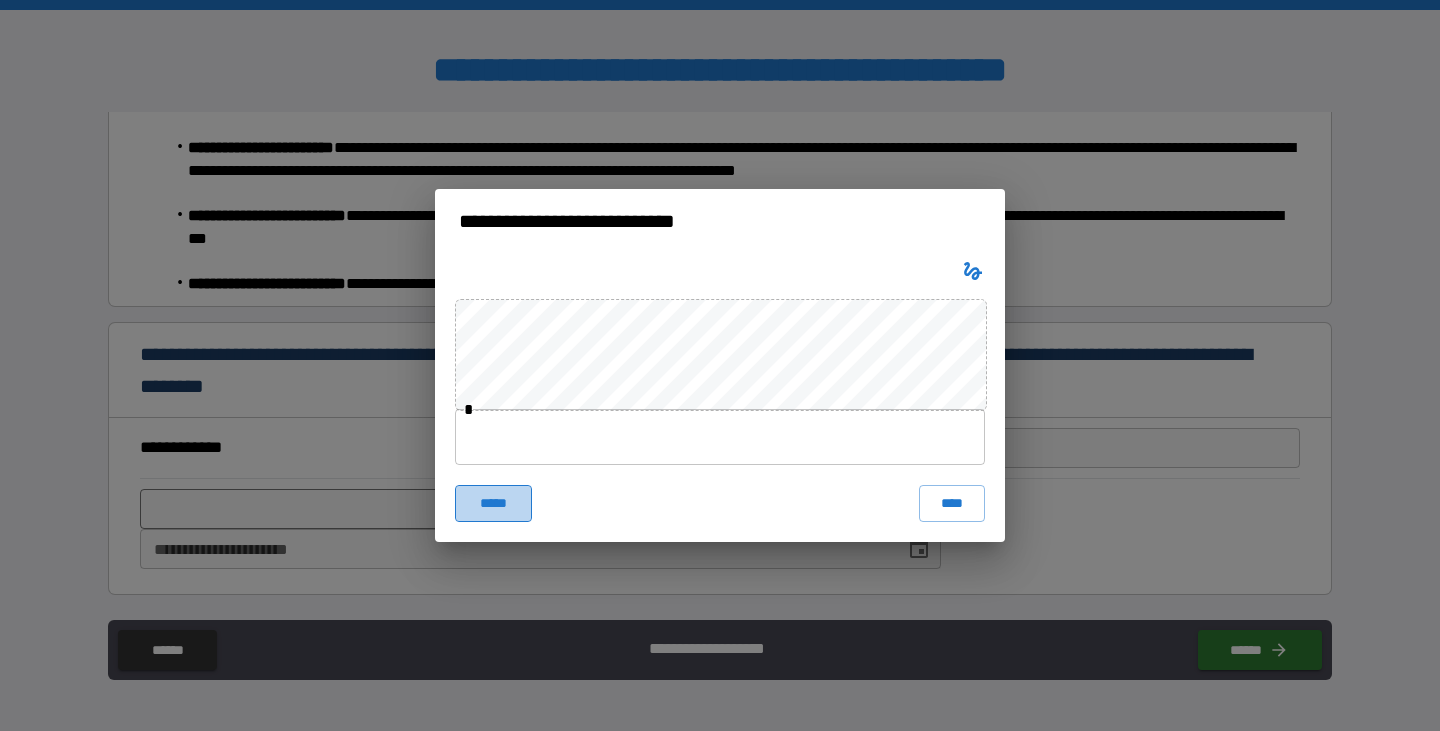 click on "*****" at bounding box center [493, 503] 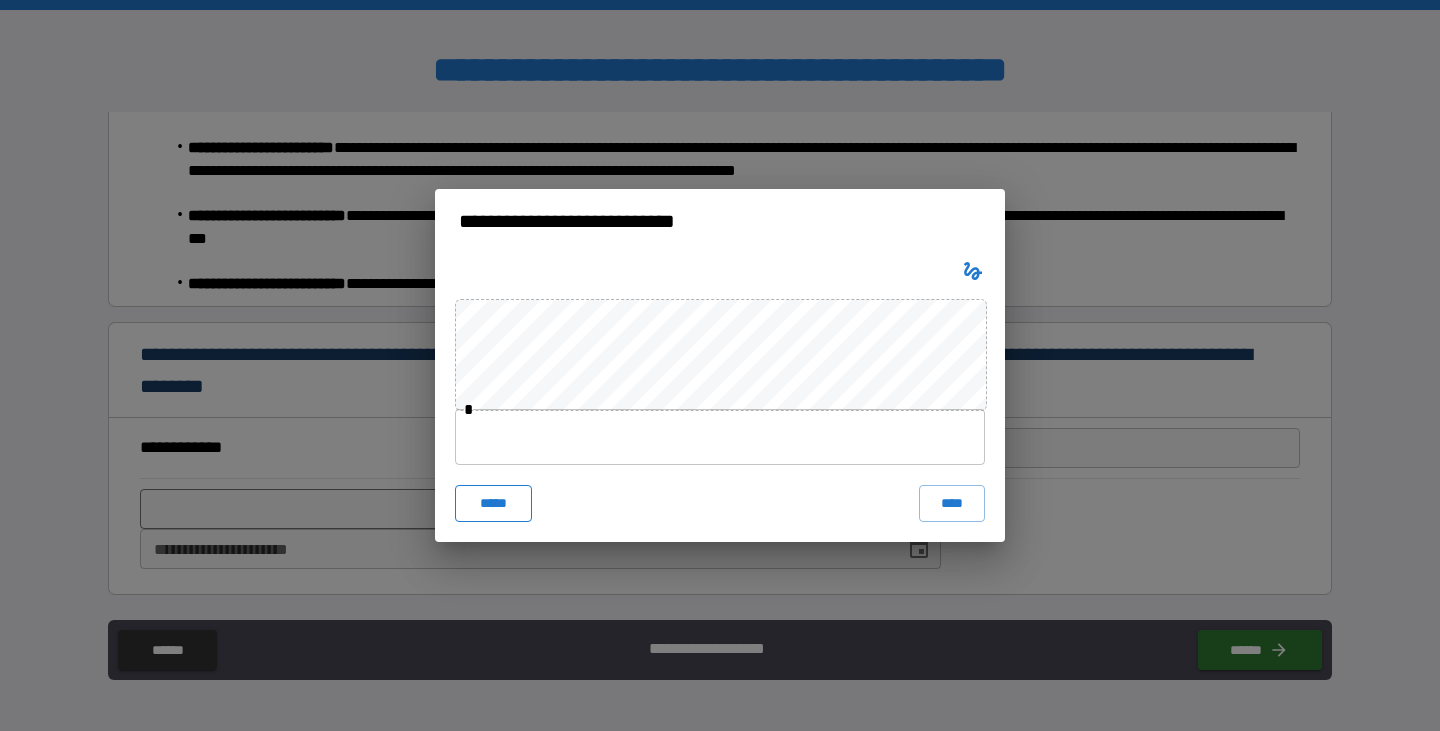 click on "*****" at bounding box center [493, 503] 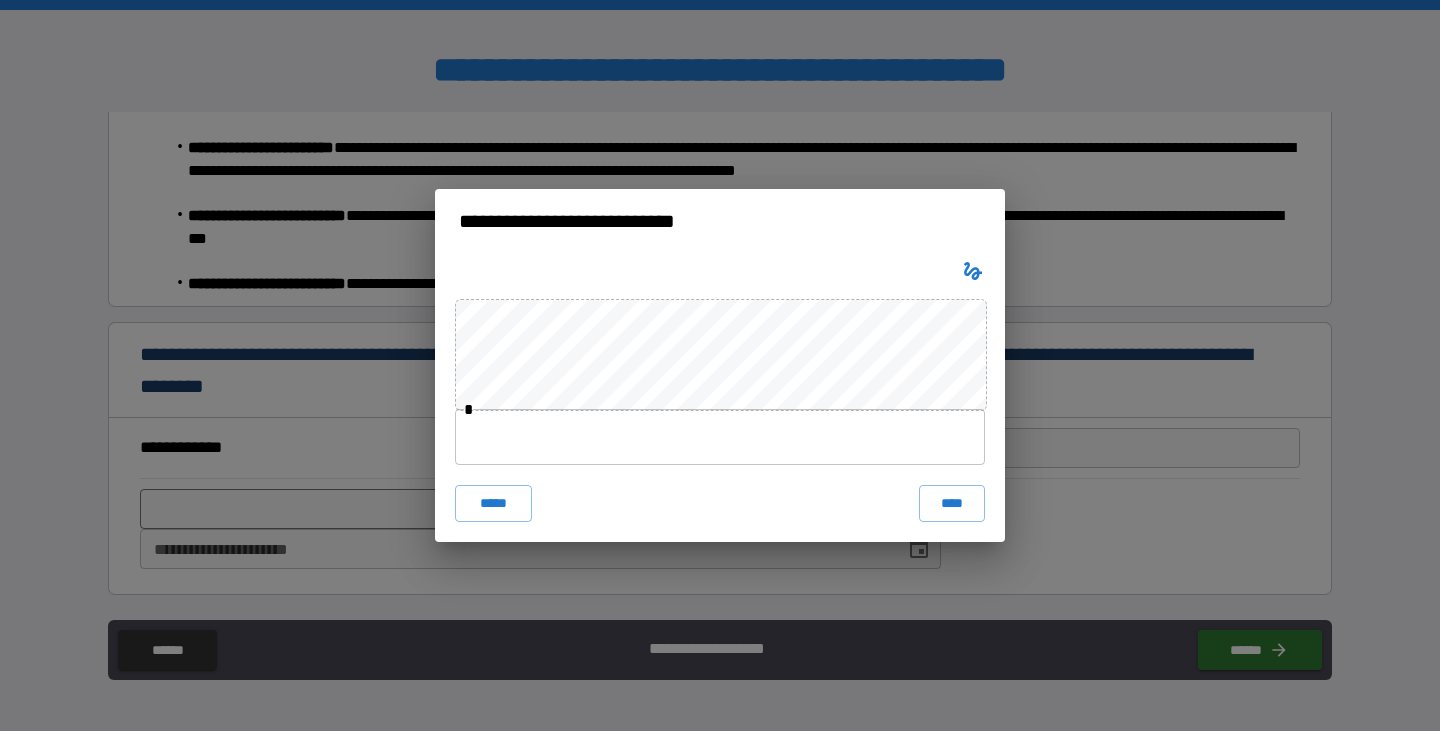 click at bounding box center (720, 437) 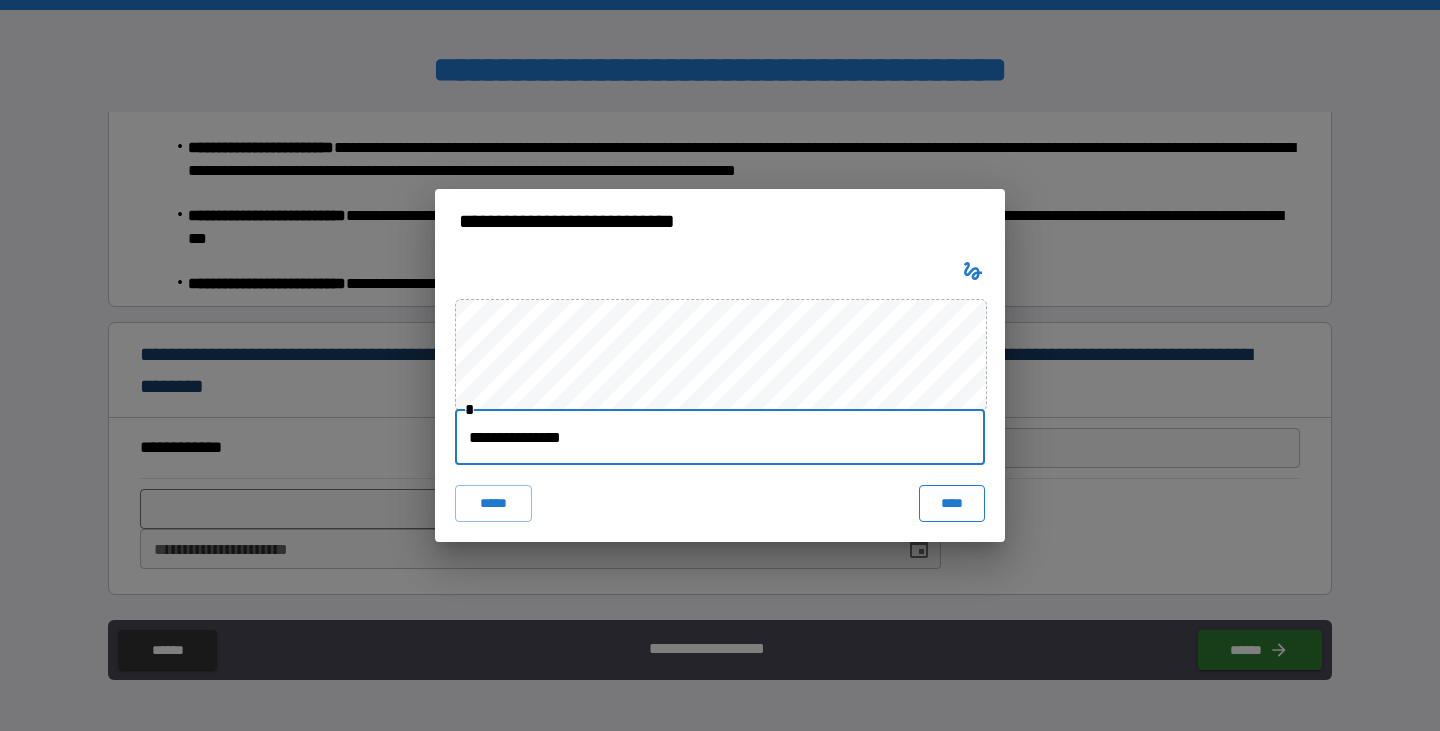 type on "**********" 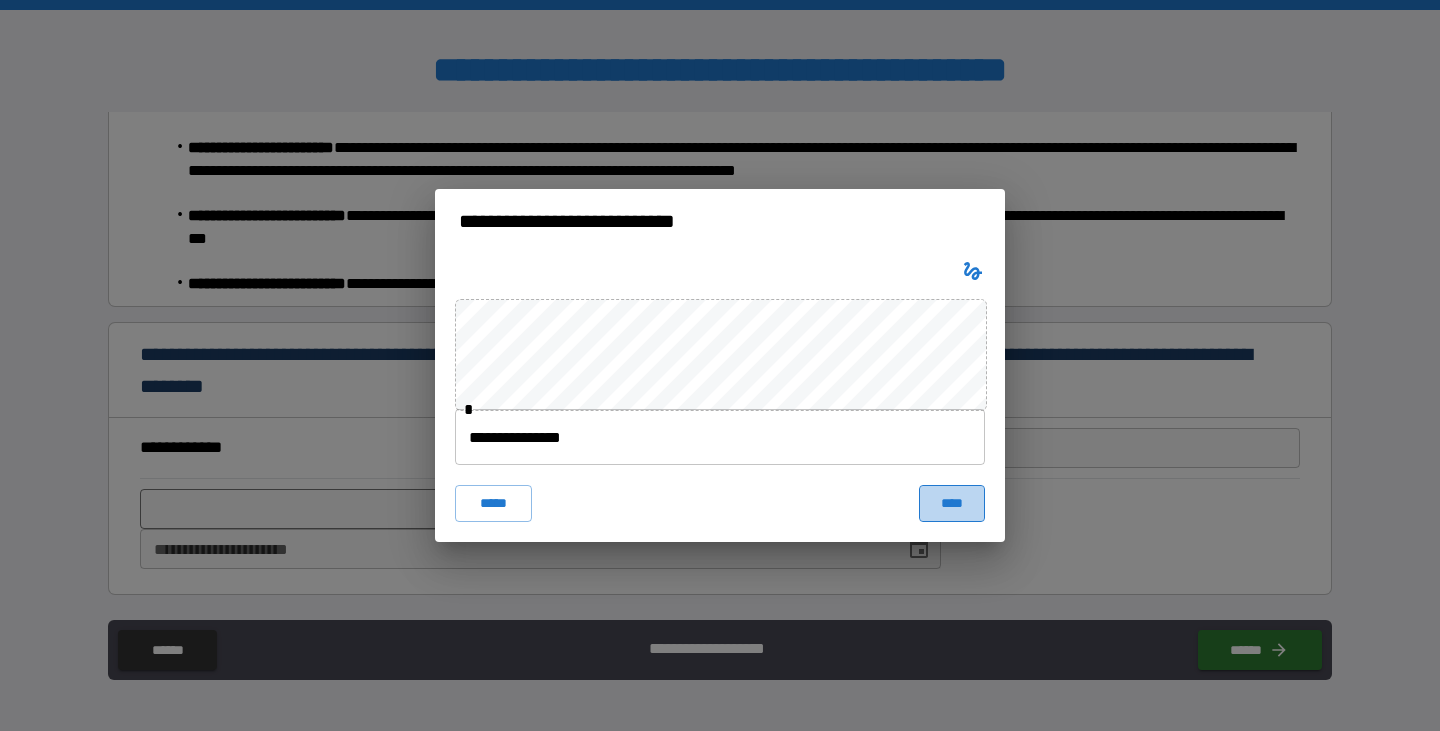 click on "****" at bounding box center (952, 503) 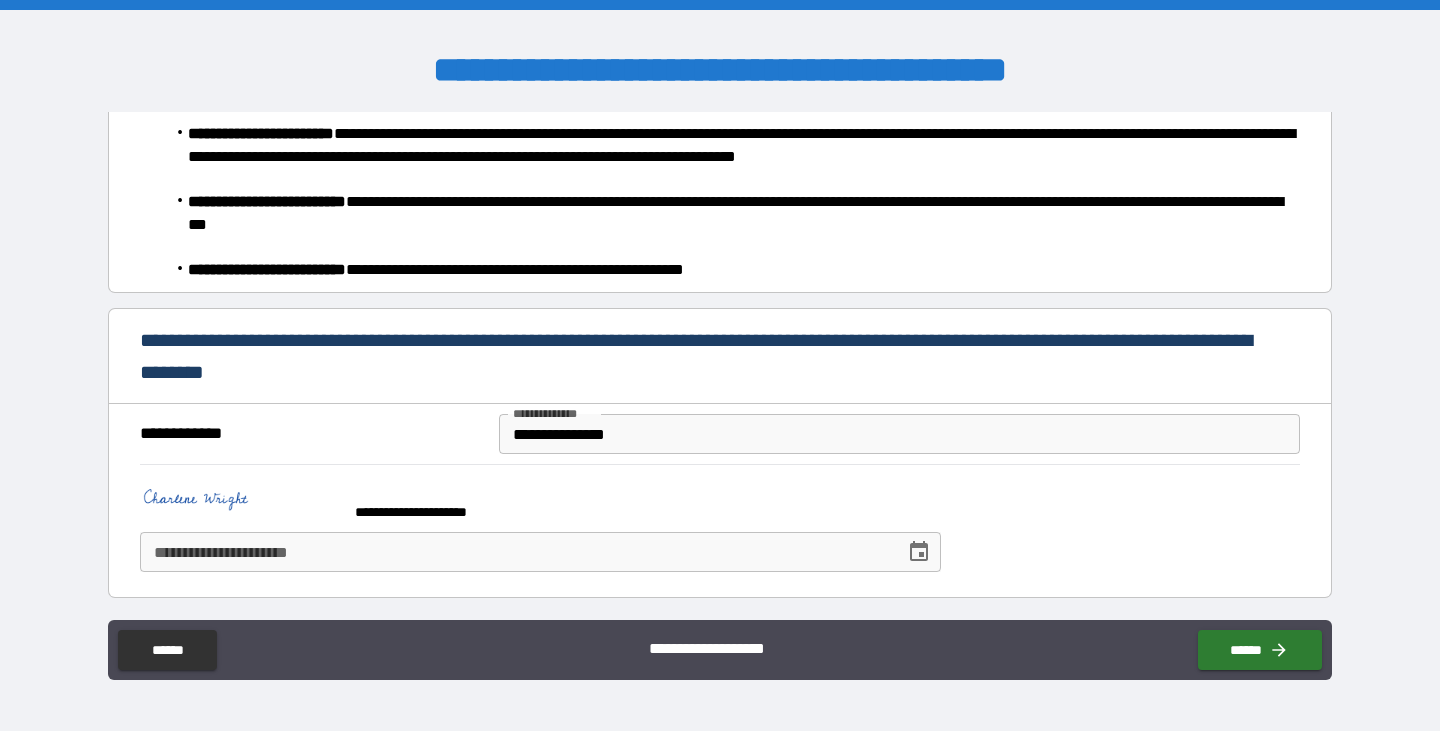 scroll, scrollTop: 6646, scrollLeft: 0, axis: vertical 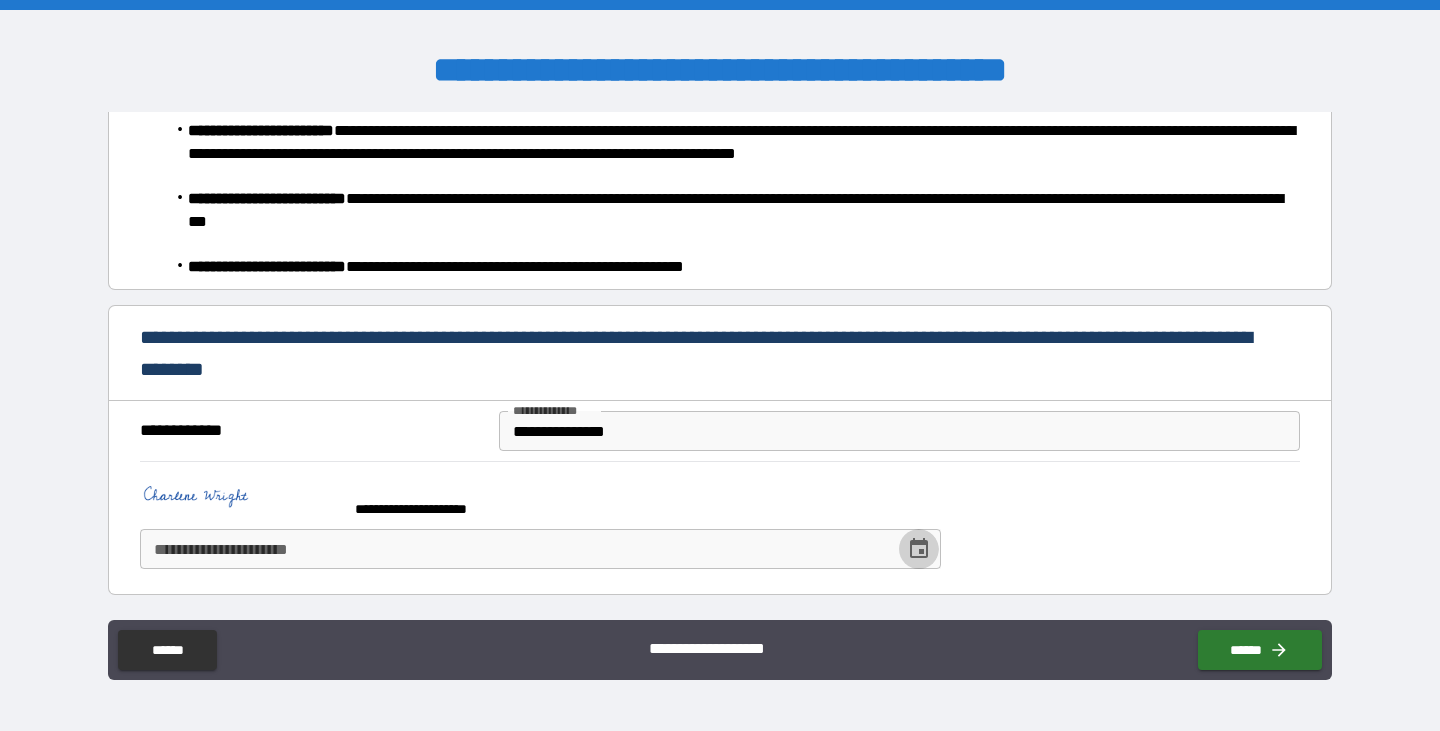 click 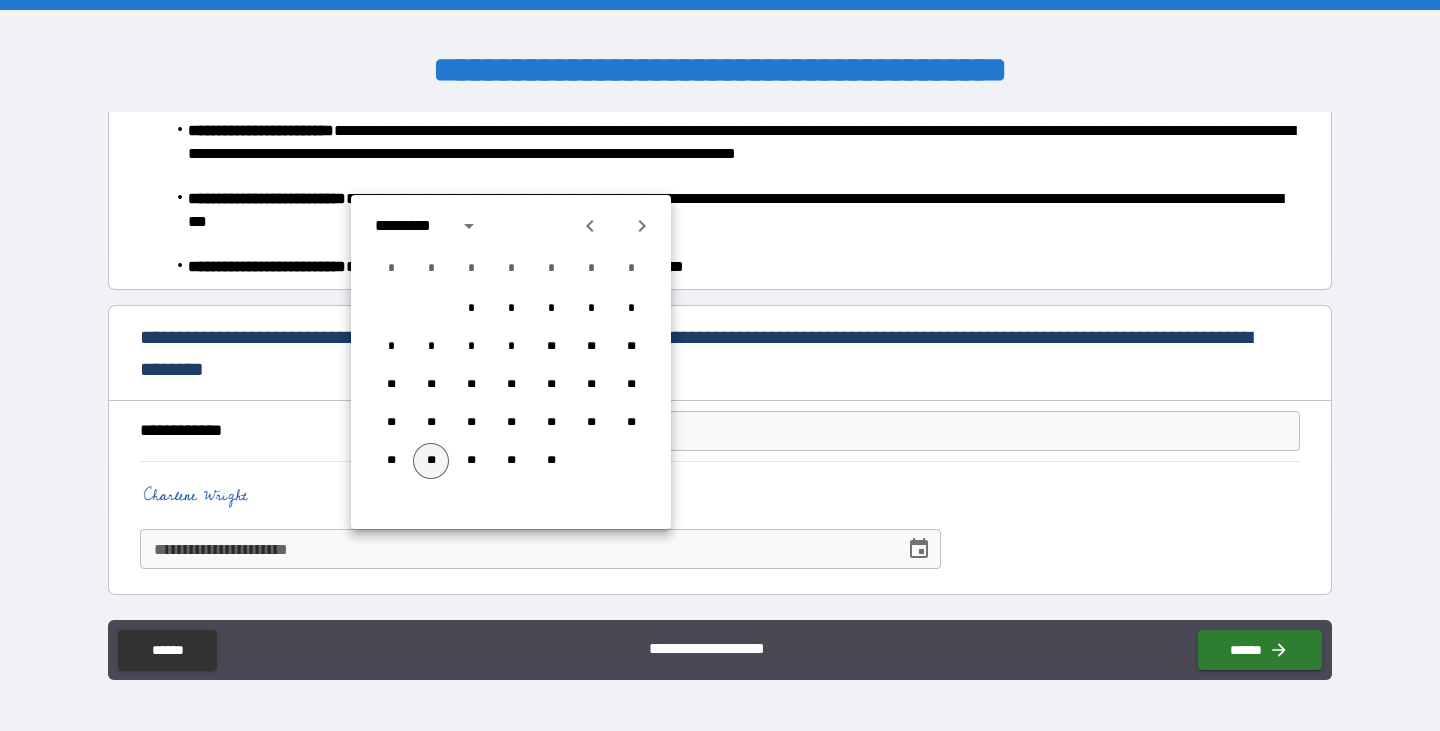 click on "**" at bounding box center (431, 461) 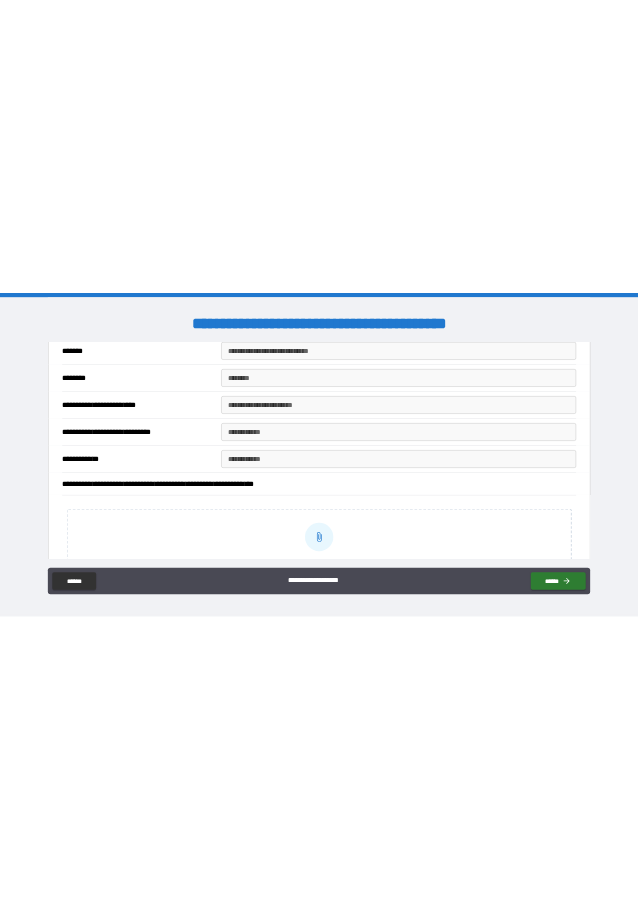 scroll, scrollTop: 3146, scrollLeft: 0, axis: vertical 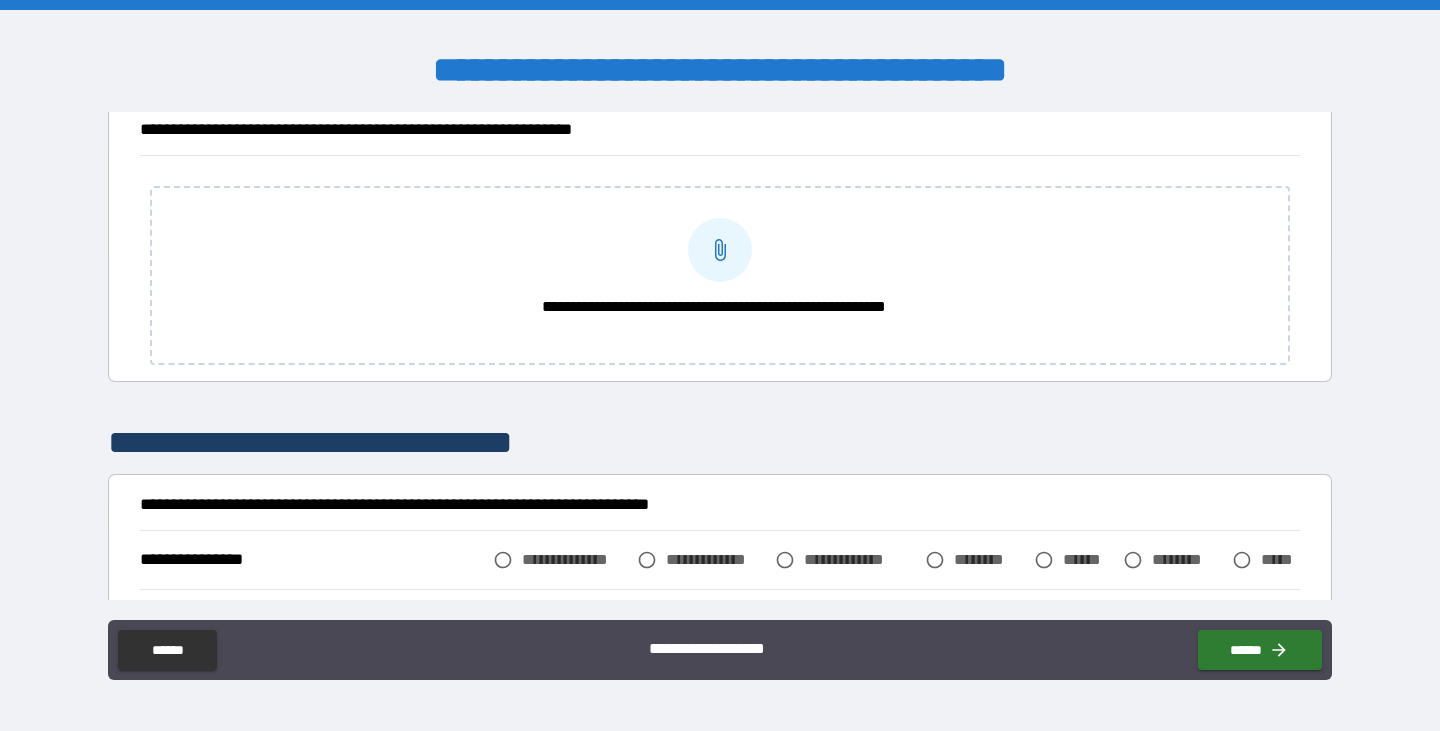 click on "**********" at bounding box center [720, 275] 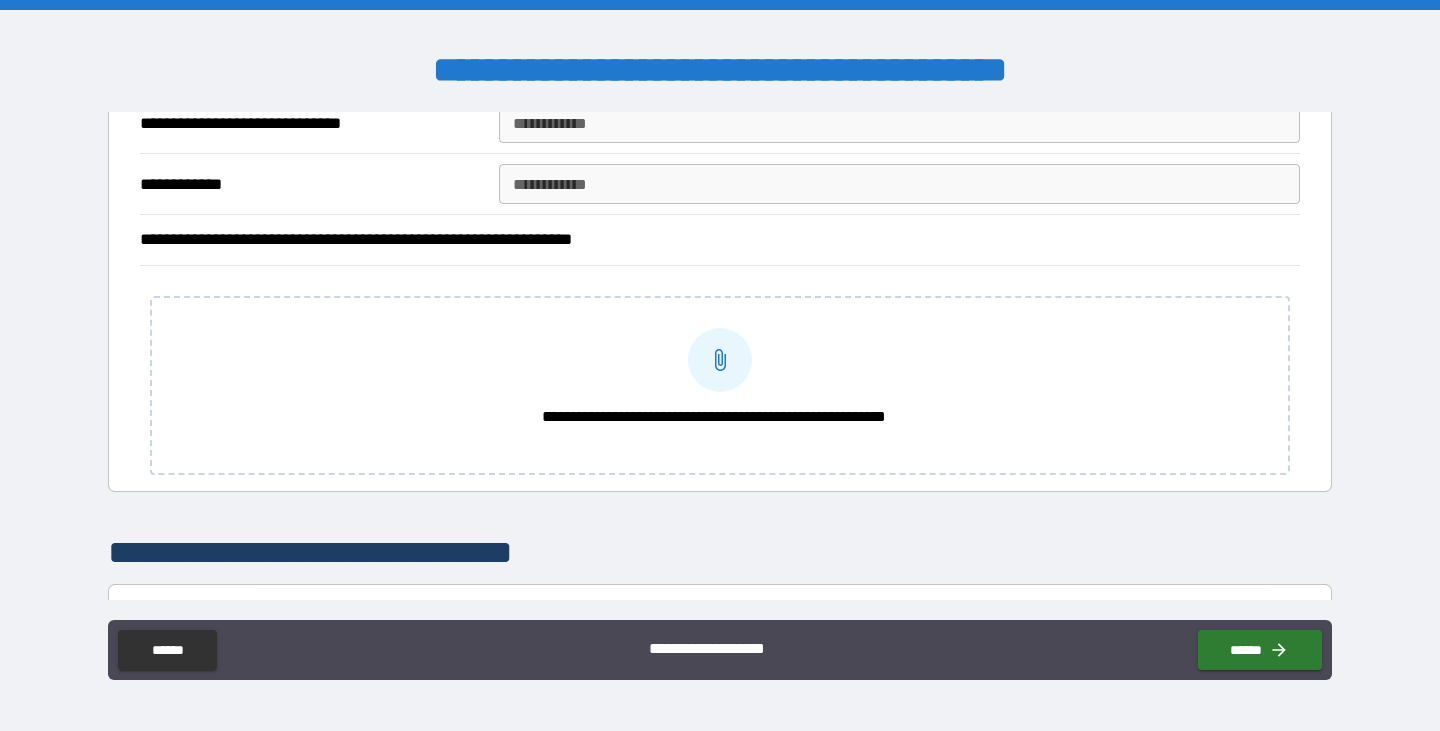 scroll, scrollTop: 3035, scrollLeft: 0, axis: vertical 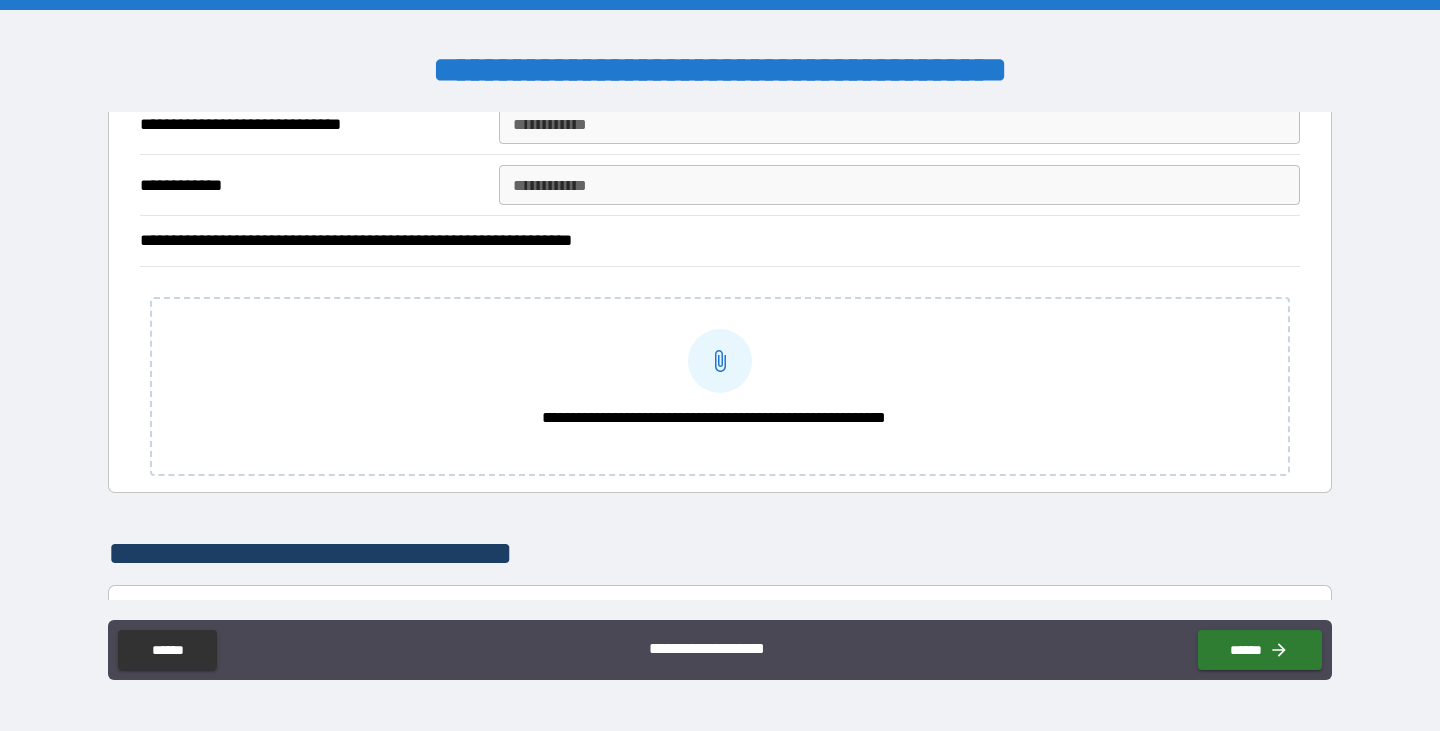 drag, startPoint x: 607, startPoint y: 372, endPoint x: 399, endPoint y: 434, distance: 217.04378 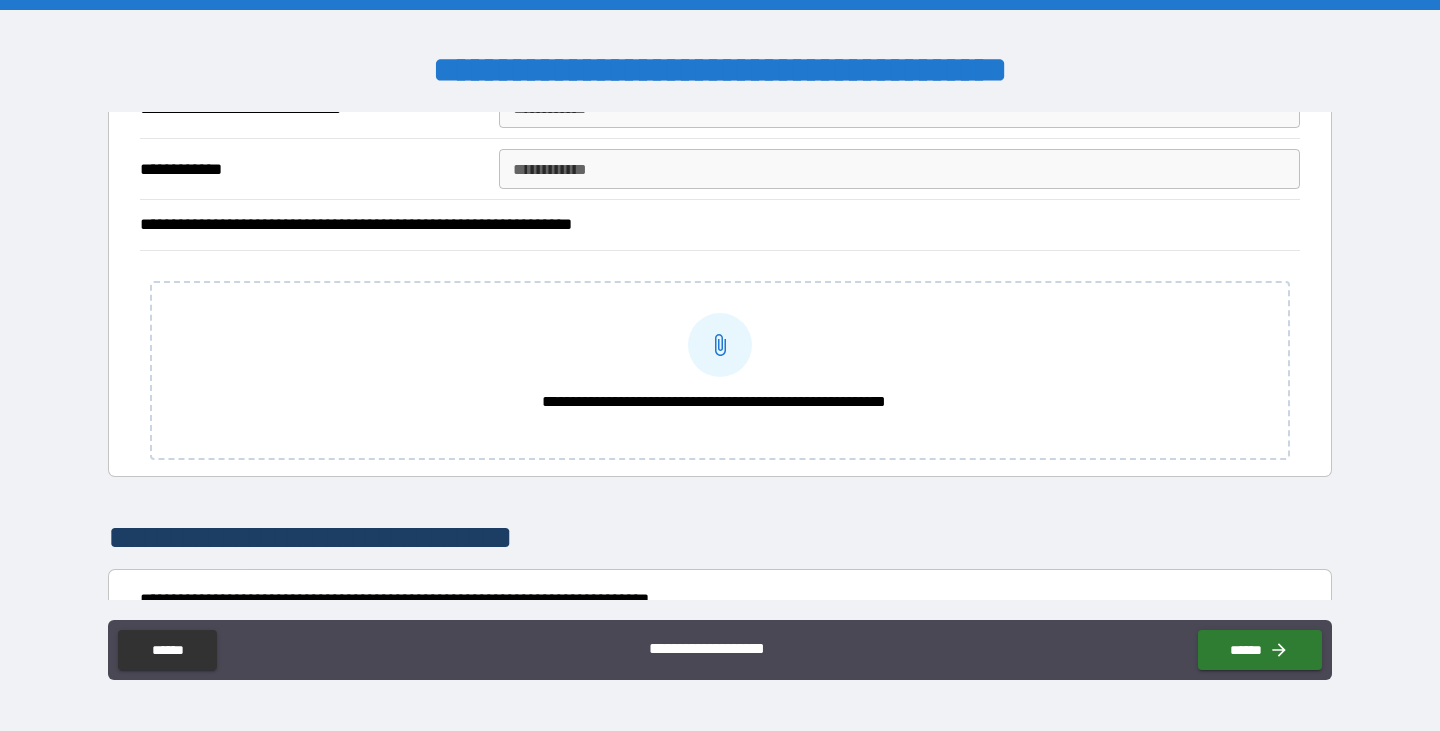 scroll, scrollTop: 3039, scrollLeft: 0, axis: vertical 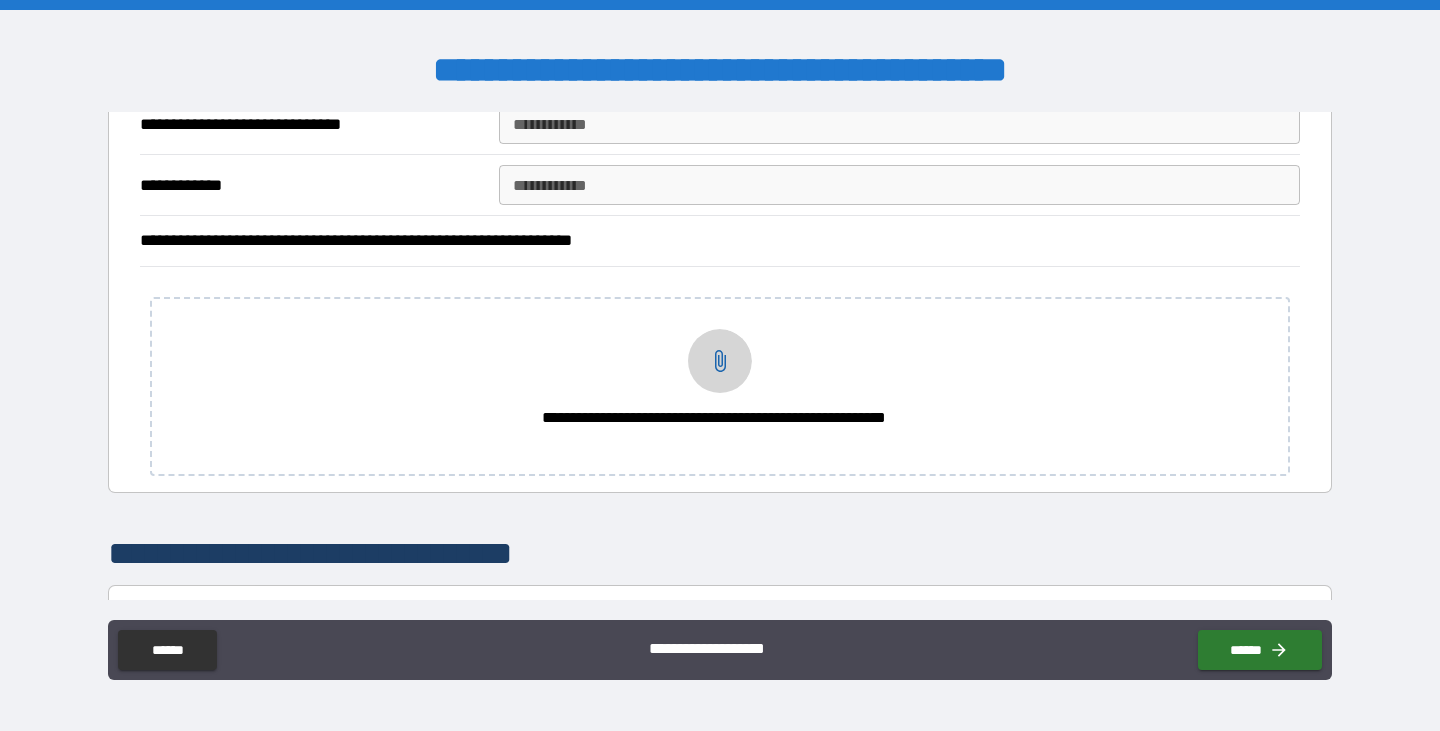 click 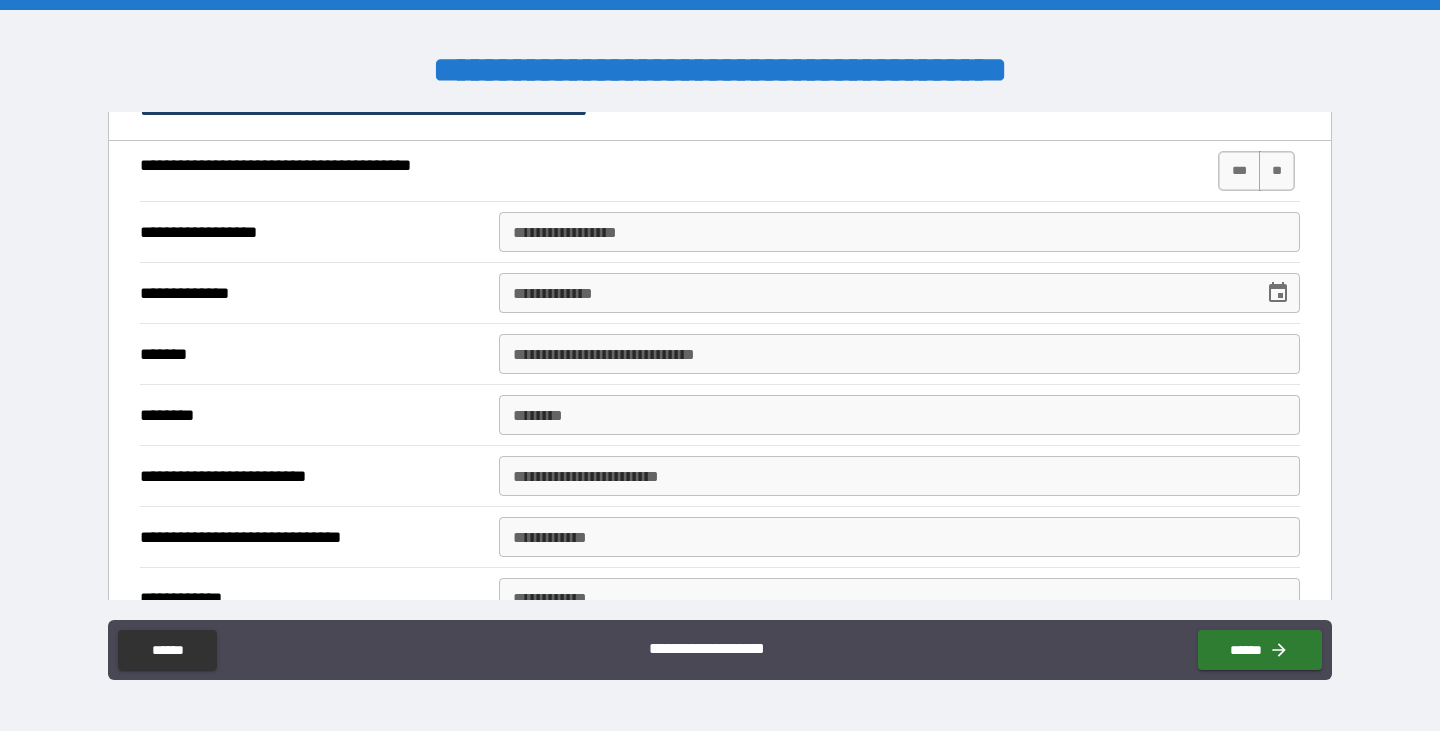 scroll, scrollTop: 2639, scrollLeft: 0, axis: vertical 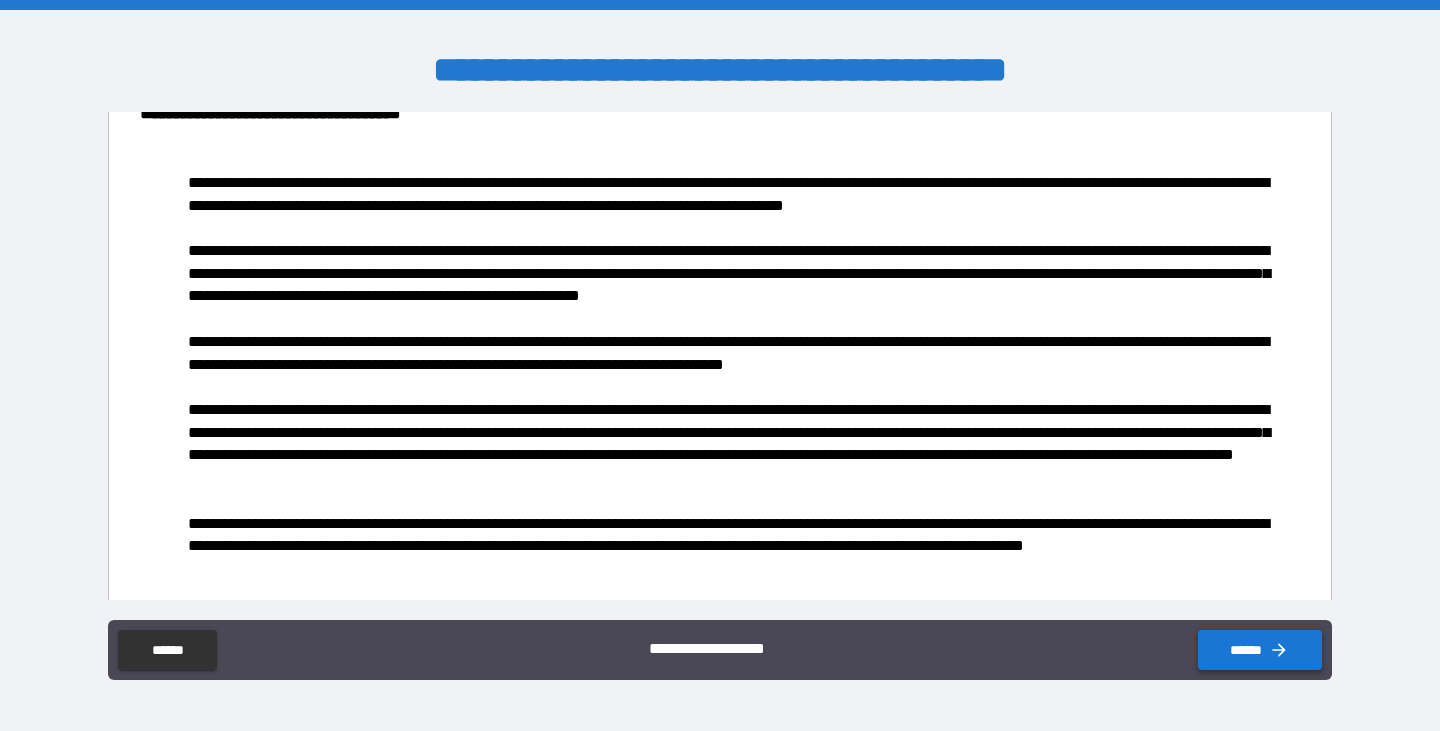 click on "******" at bounding box center (1260, 650) 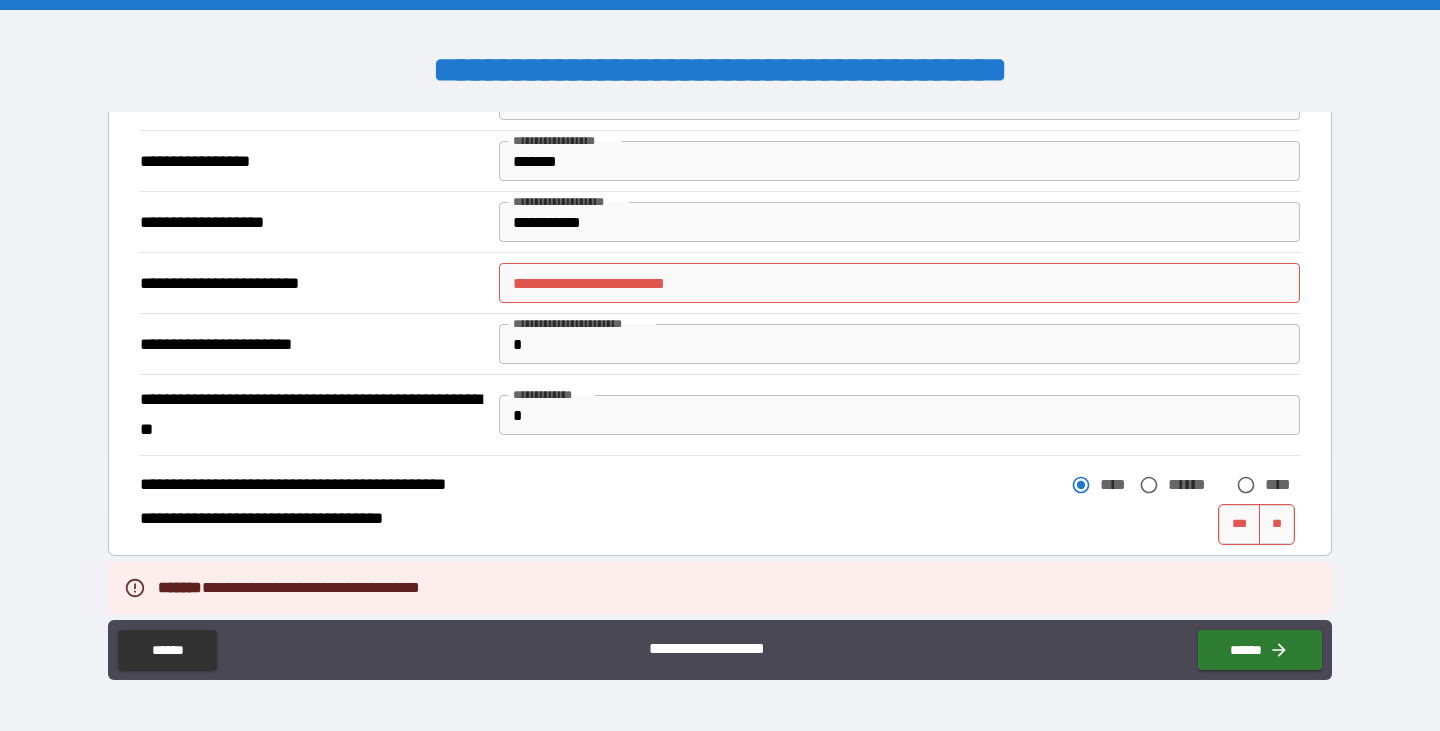 scroll, scrollTop: 4639, scrollLeft: 0, axis: vertical 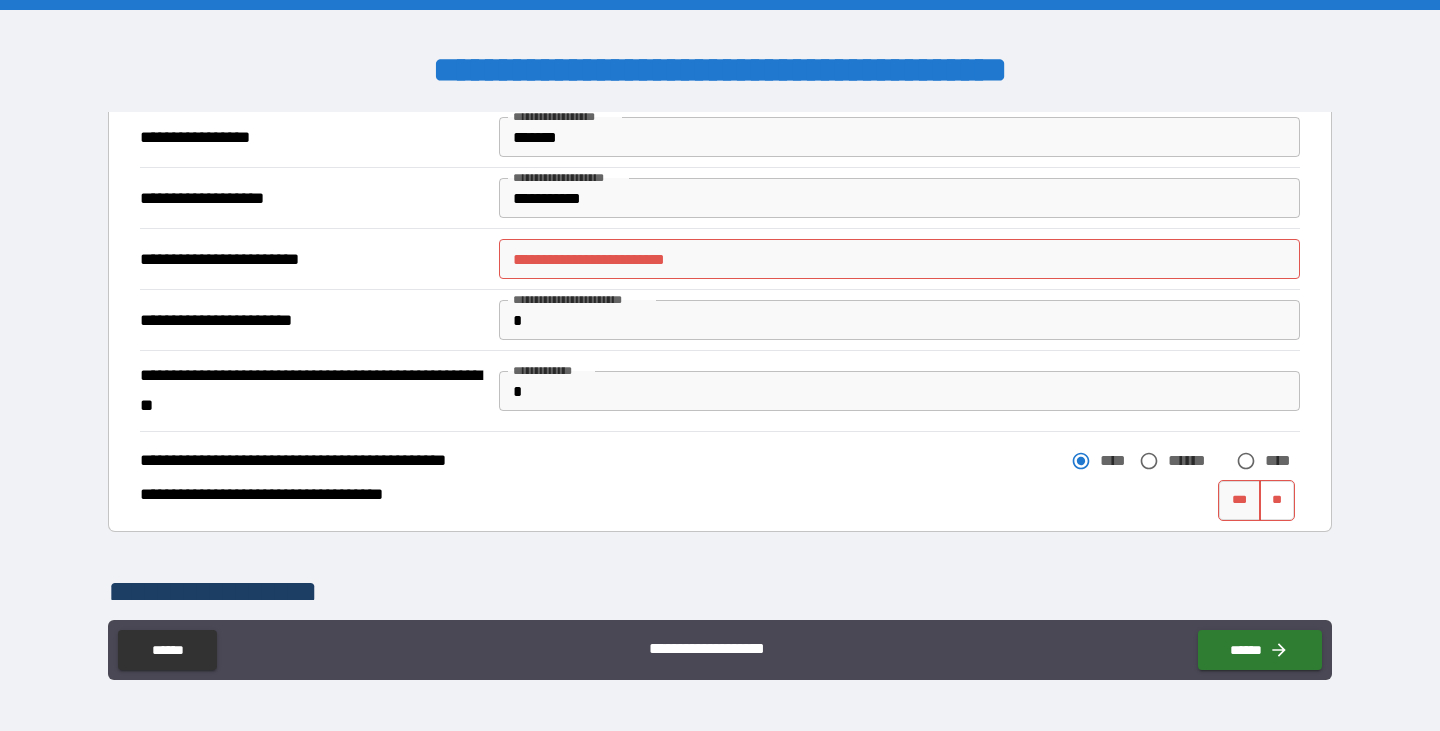 click on "**" at bounding box center [1277, 500] 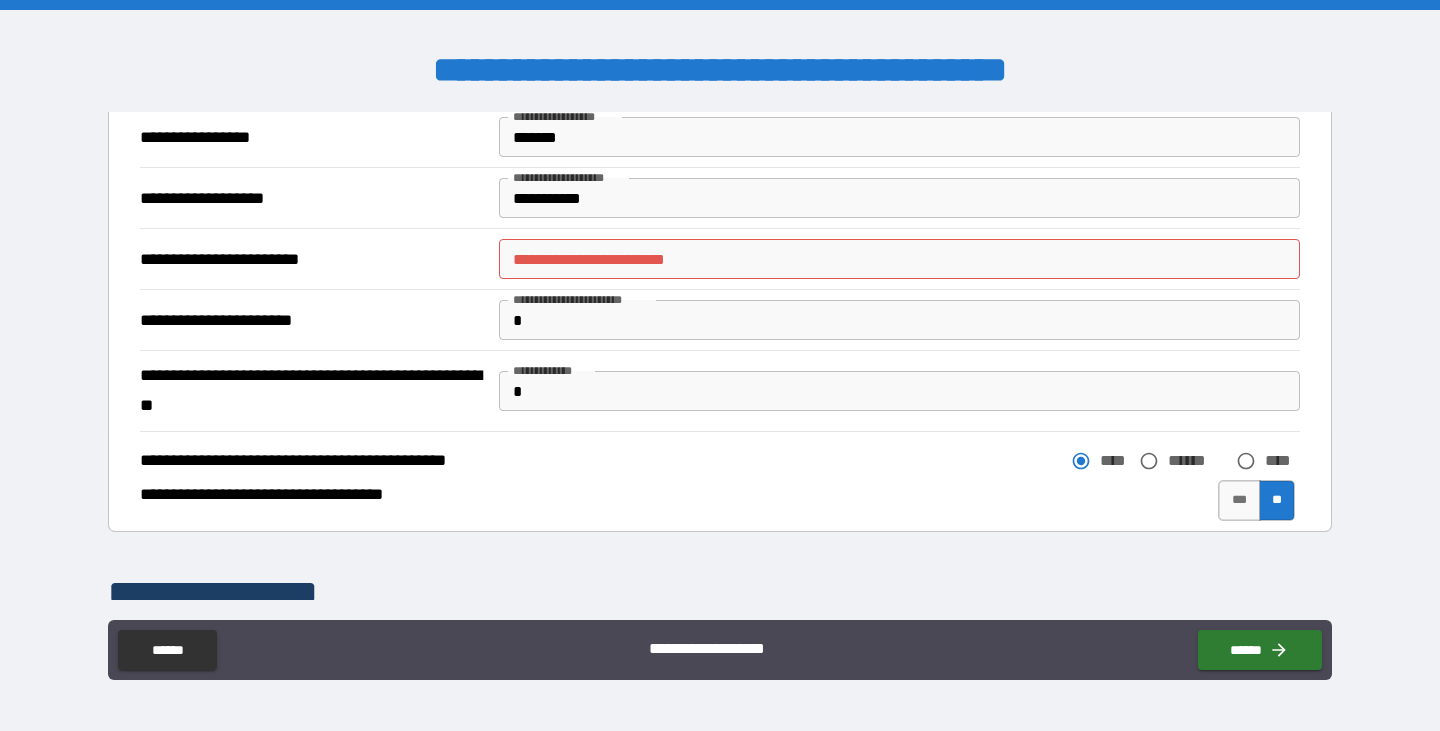 click on "**********" at bounding box center [899, 259] 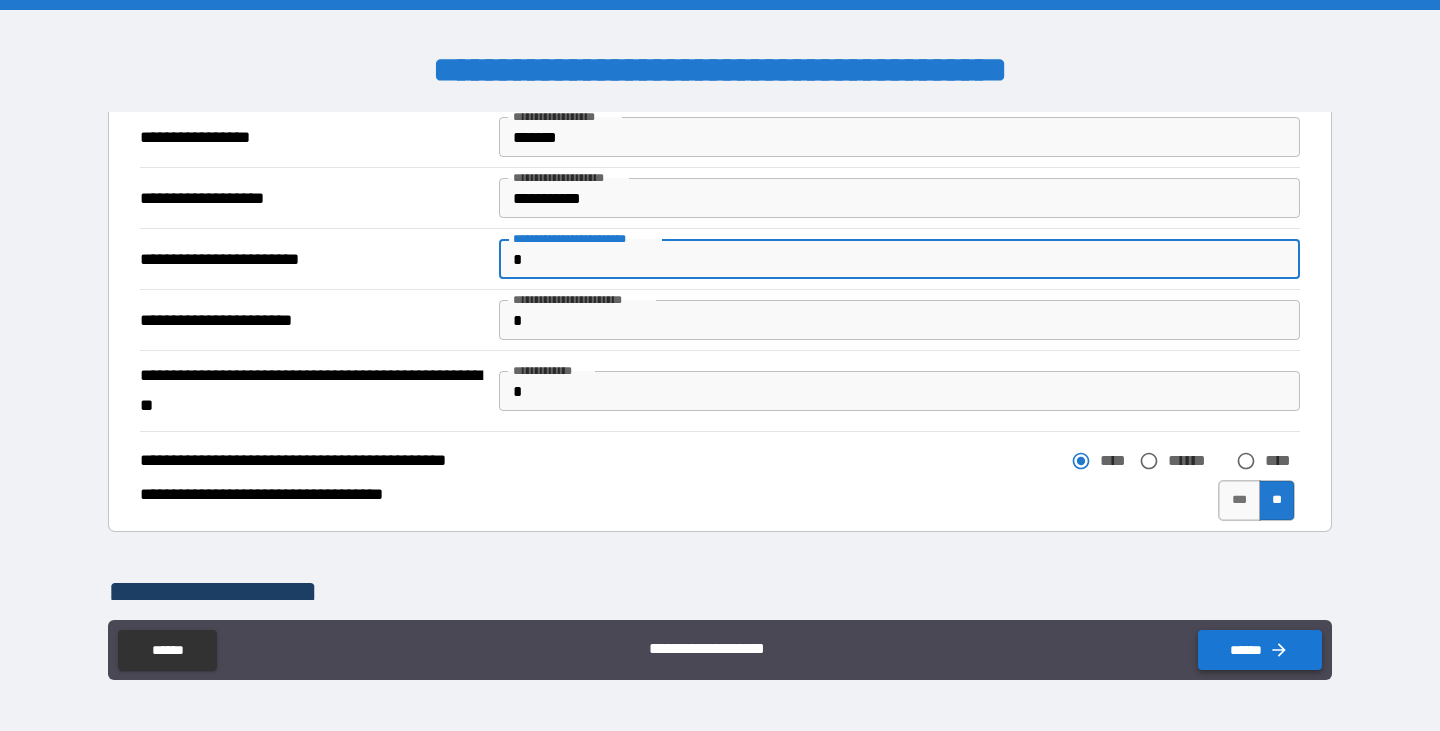 type on "*" 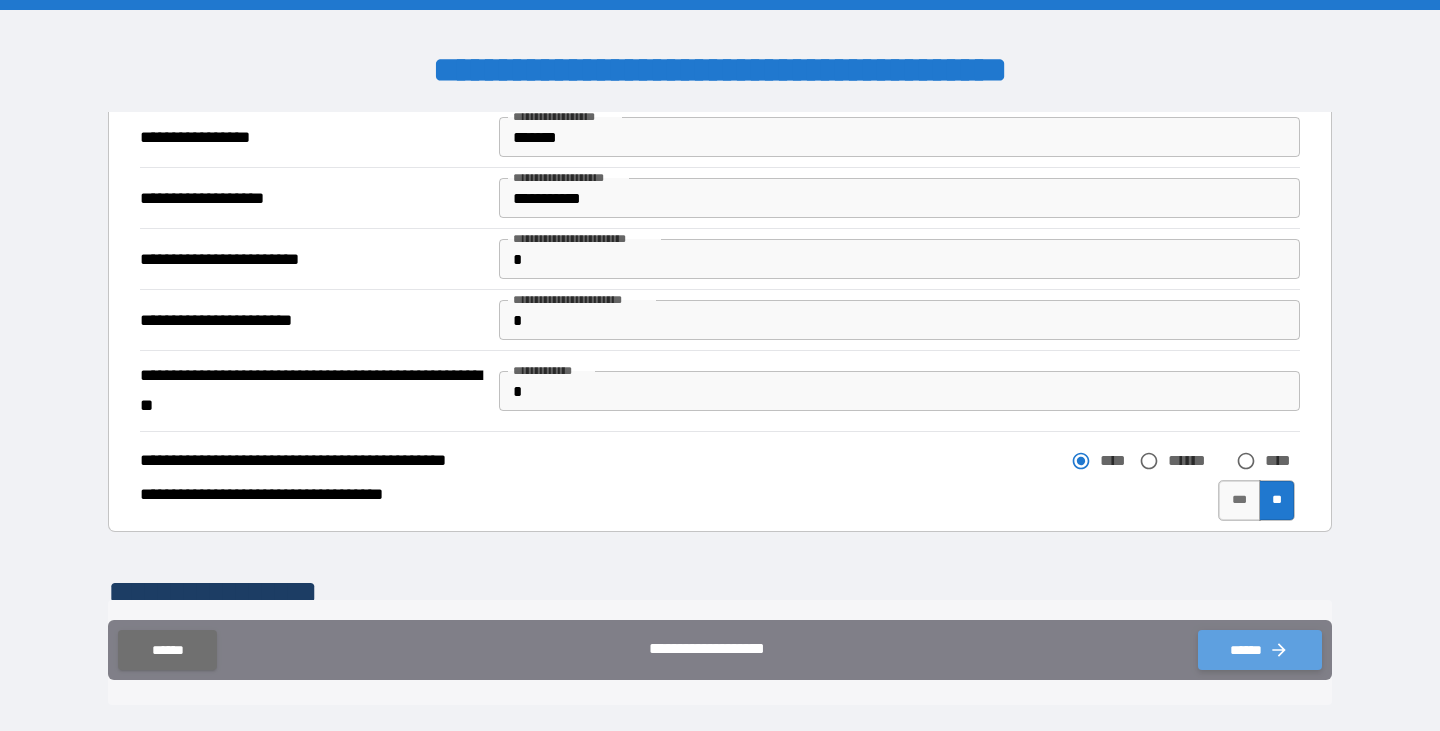 click on "******" at bounding box center [1260, 650] 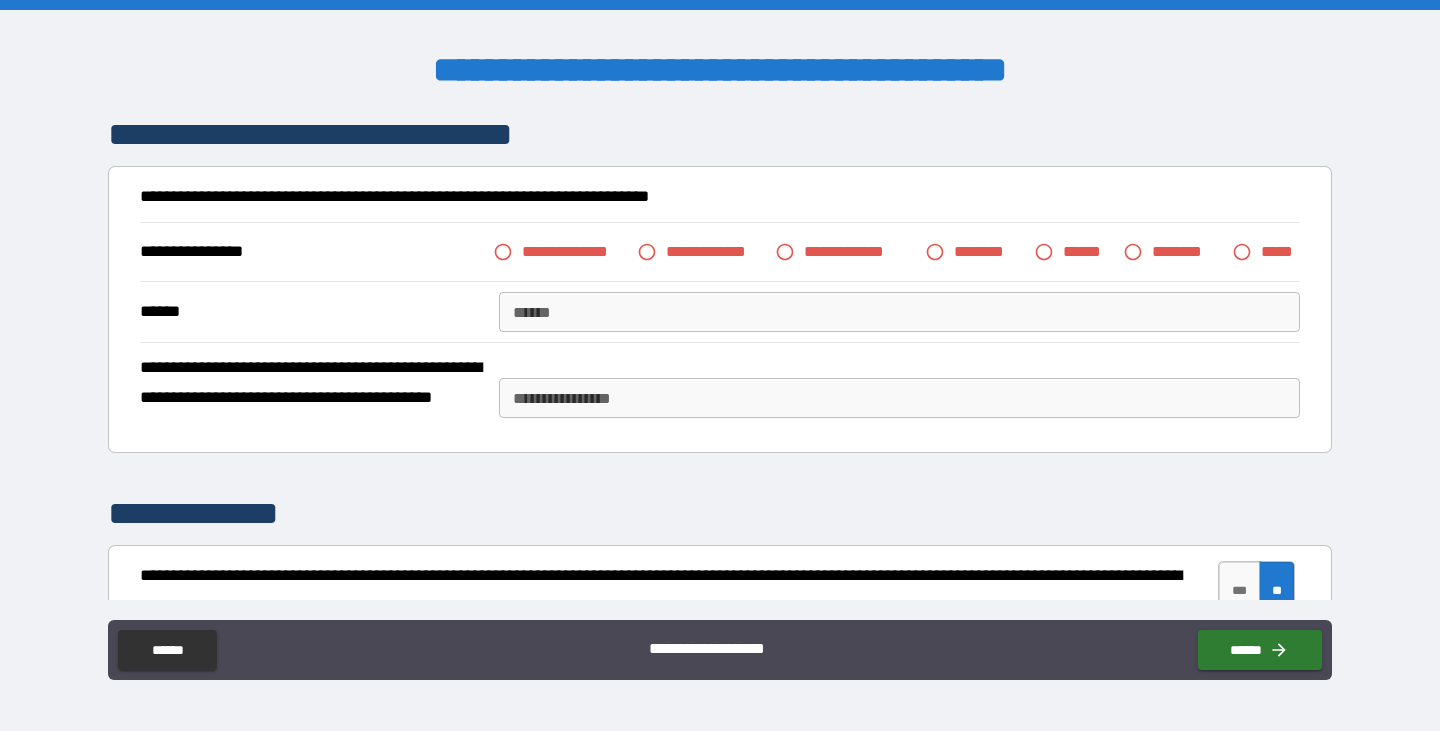 scroll, scrollTop: 3439, scrollLeft: 0, axis: vertical 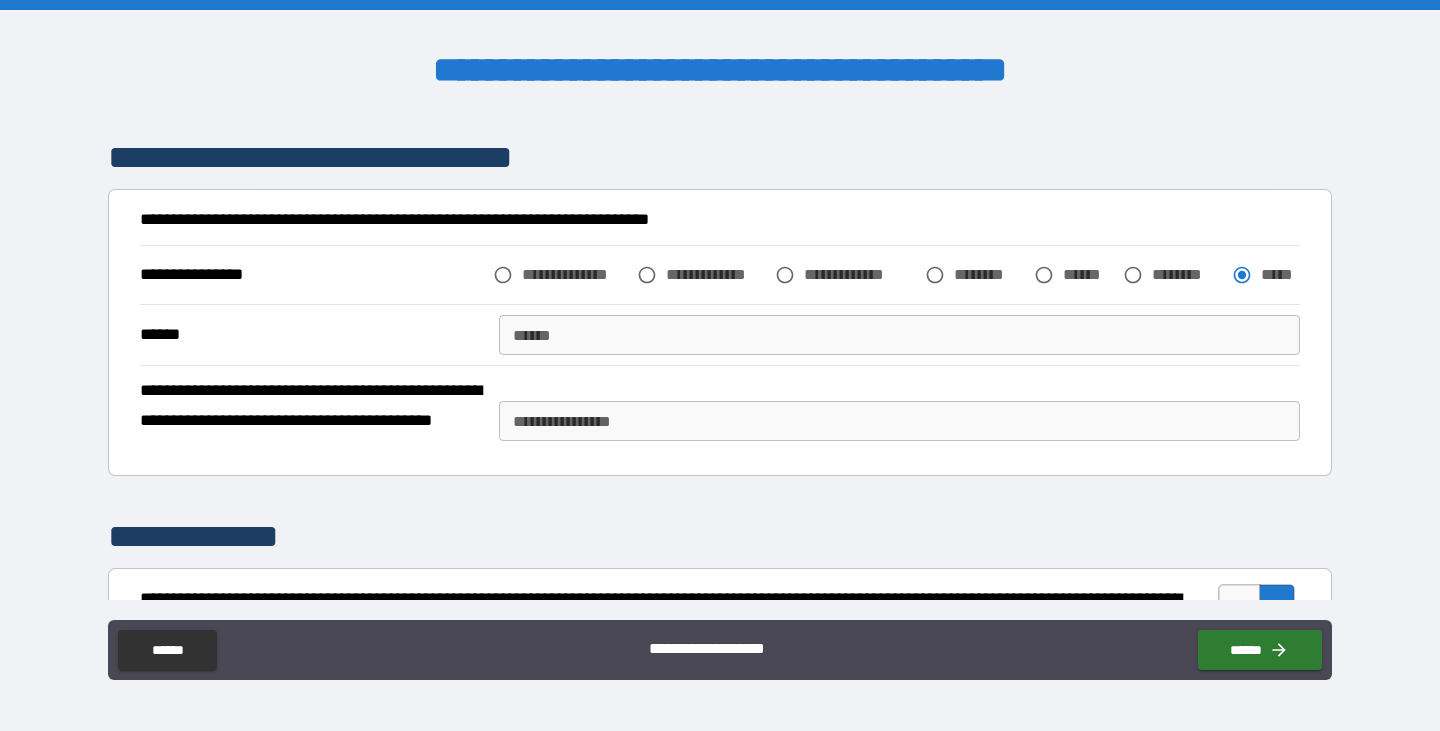 click on "******" at bounding box center [899, 335] 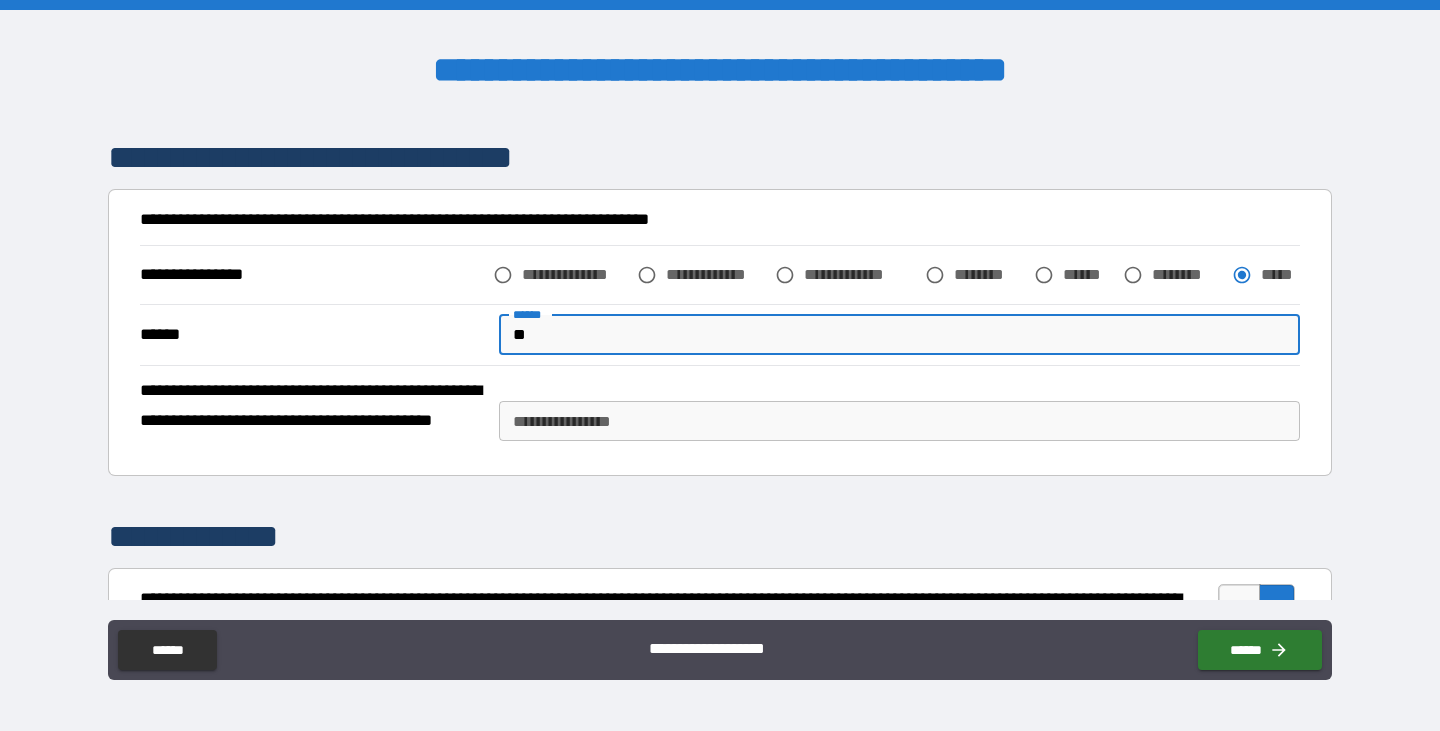 type on "*" 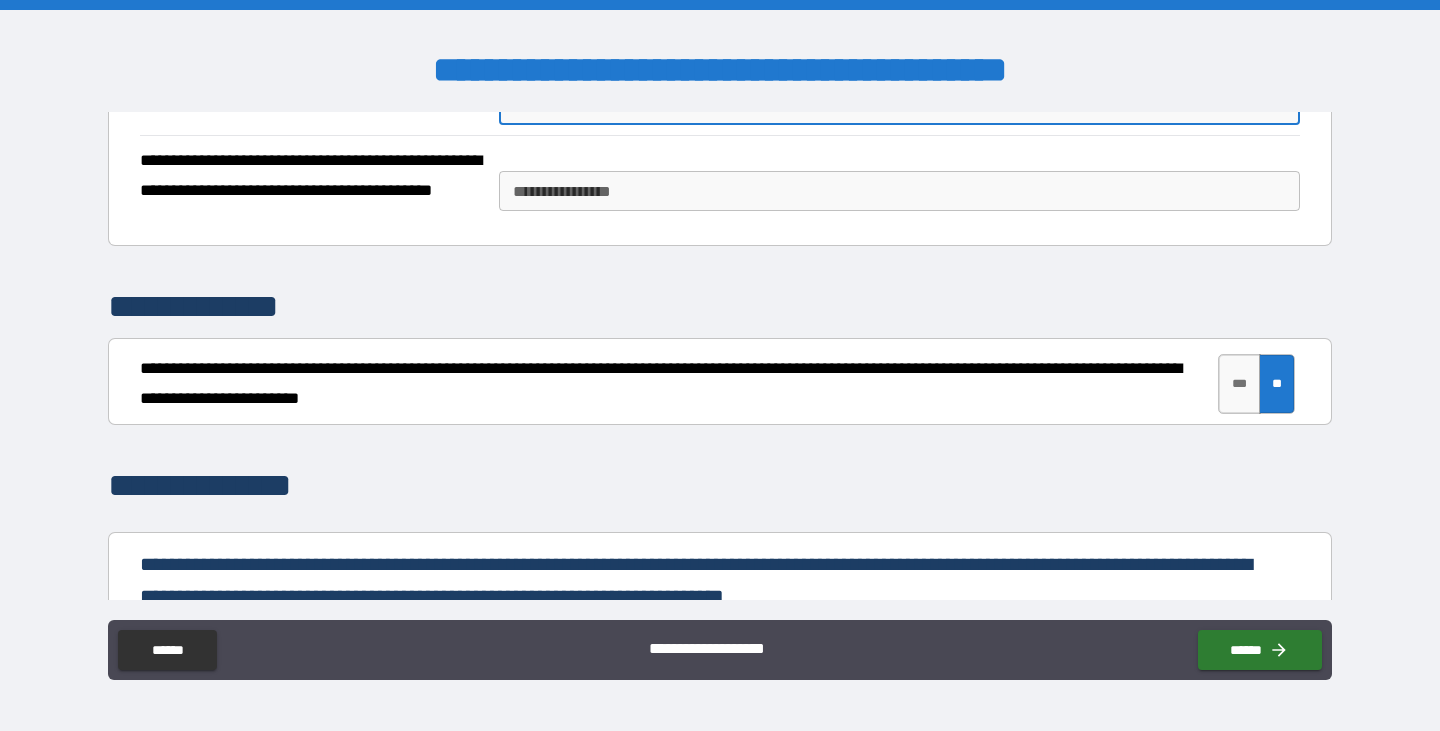scroll, scrollTop: 3739, scrollLeft: 0, axis: vertical 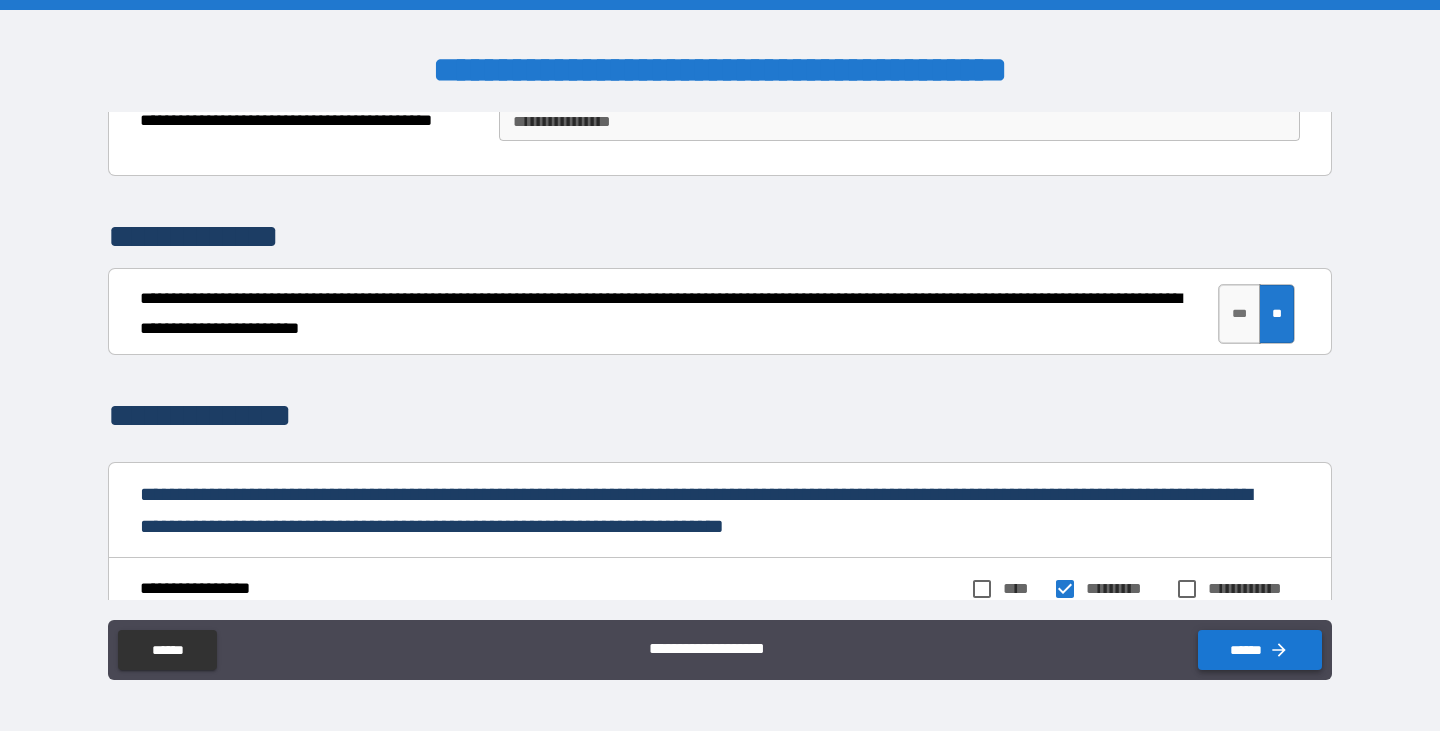 type on "**********" 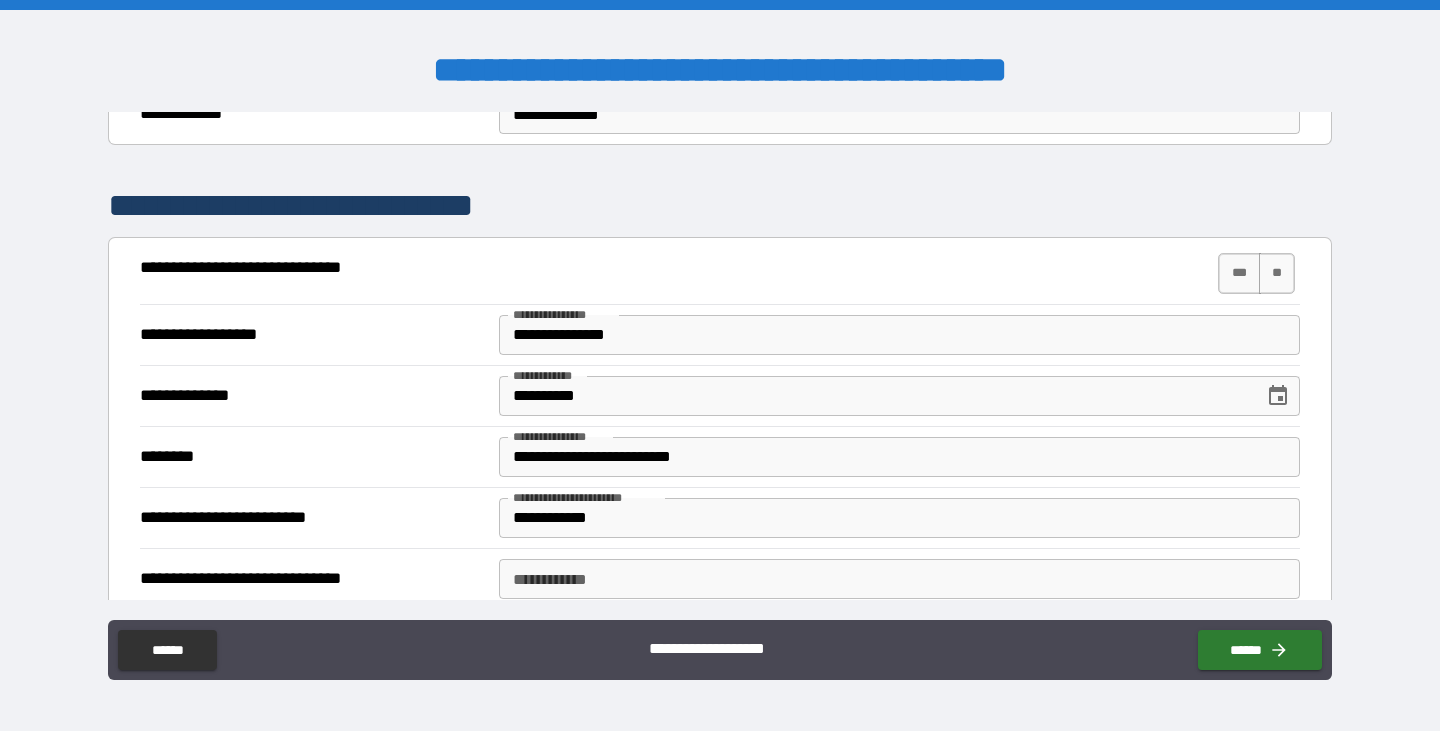 scroll, scrollTop: 1639, scrollLeft: 0, axis: vertical 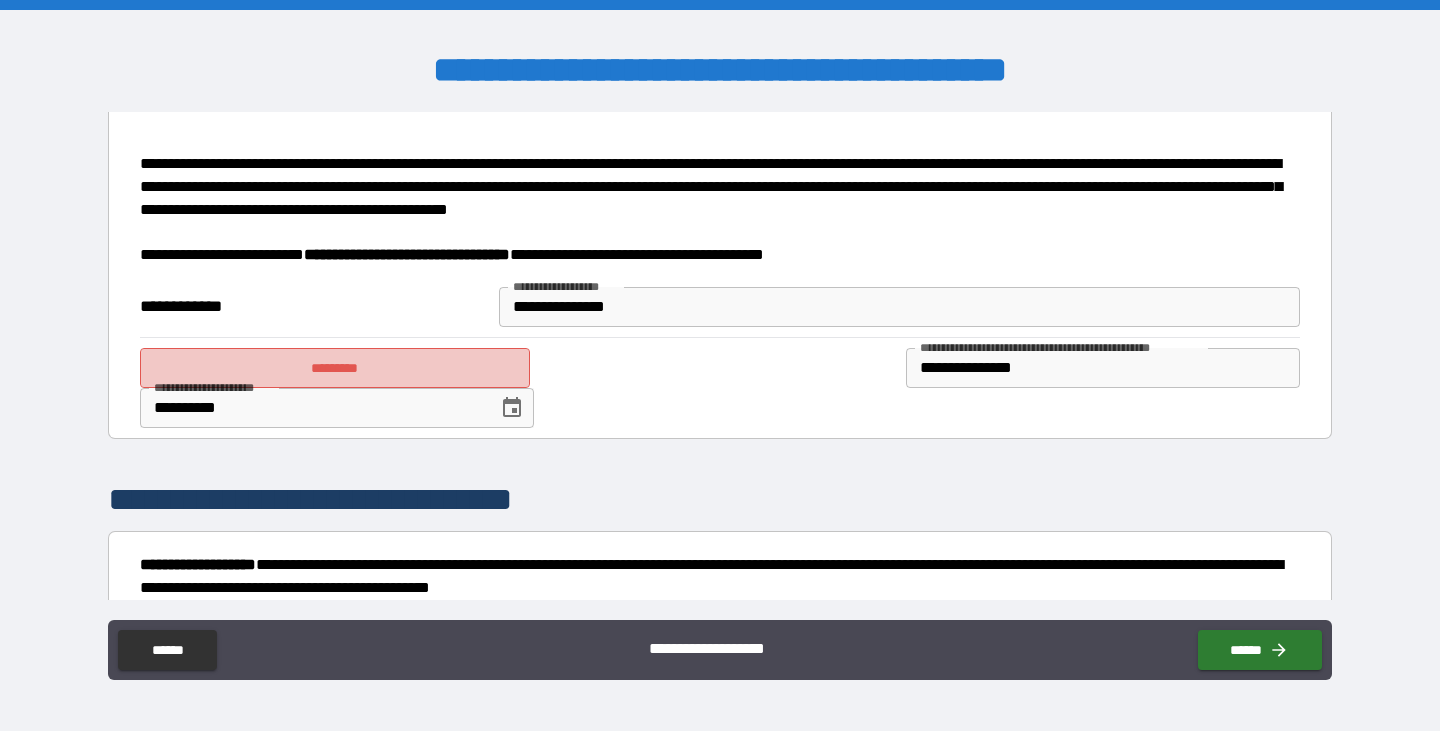 click on "*********" at bounding box center [335, 368] 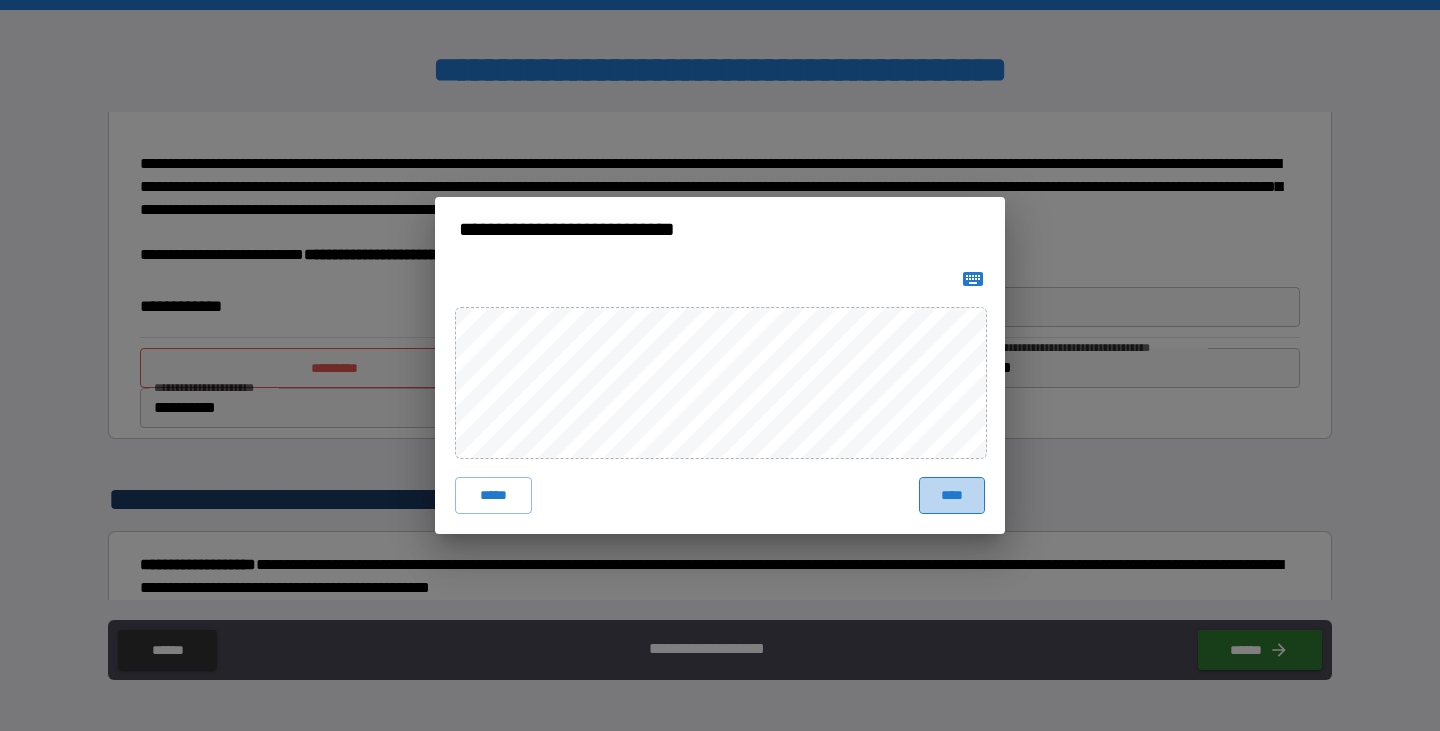 click on "****" at bounding box center [952, 495] 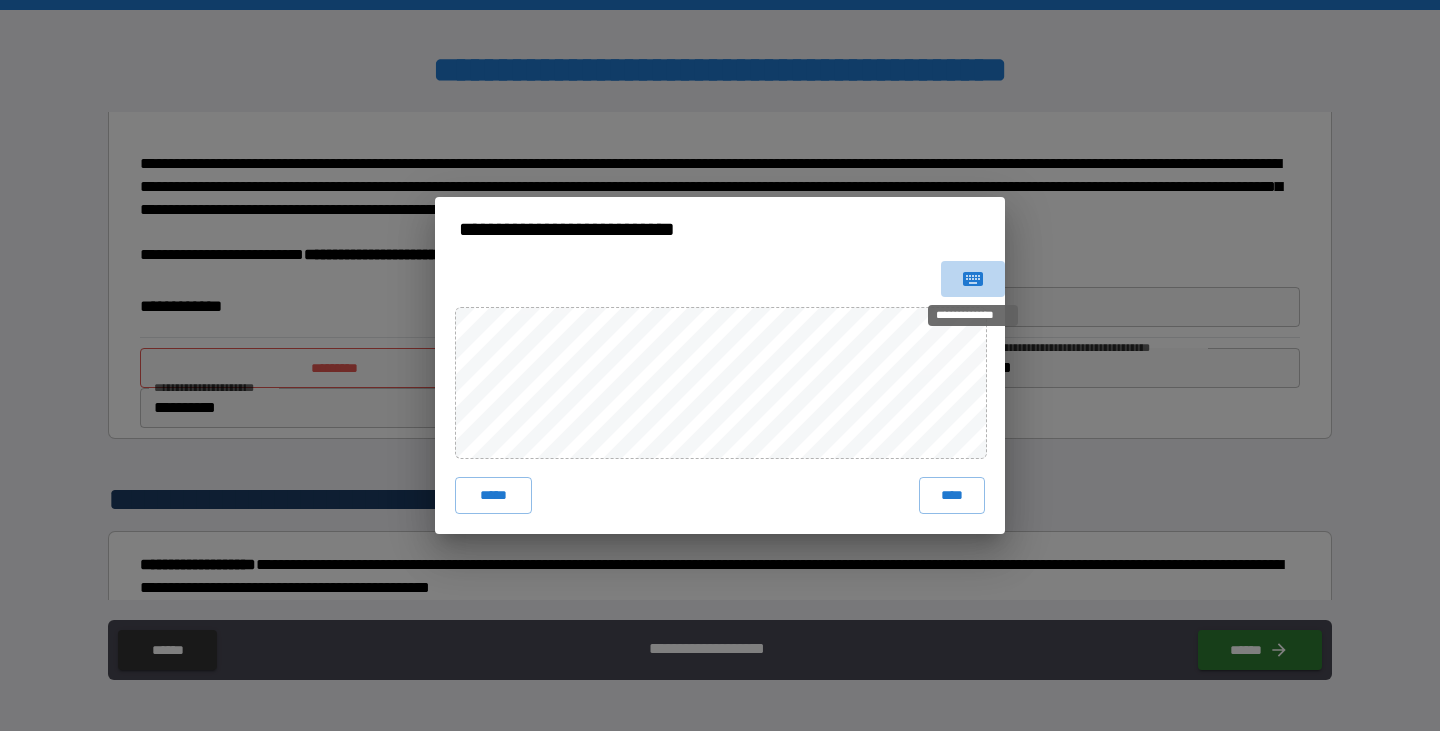 click 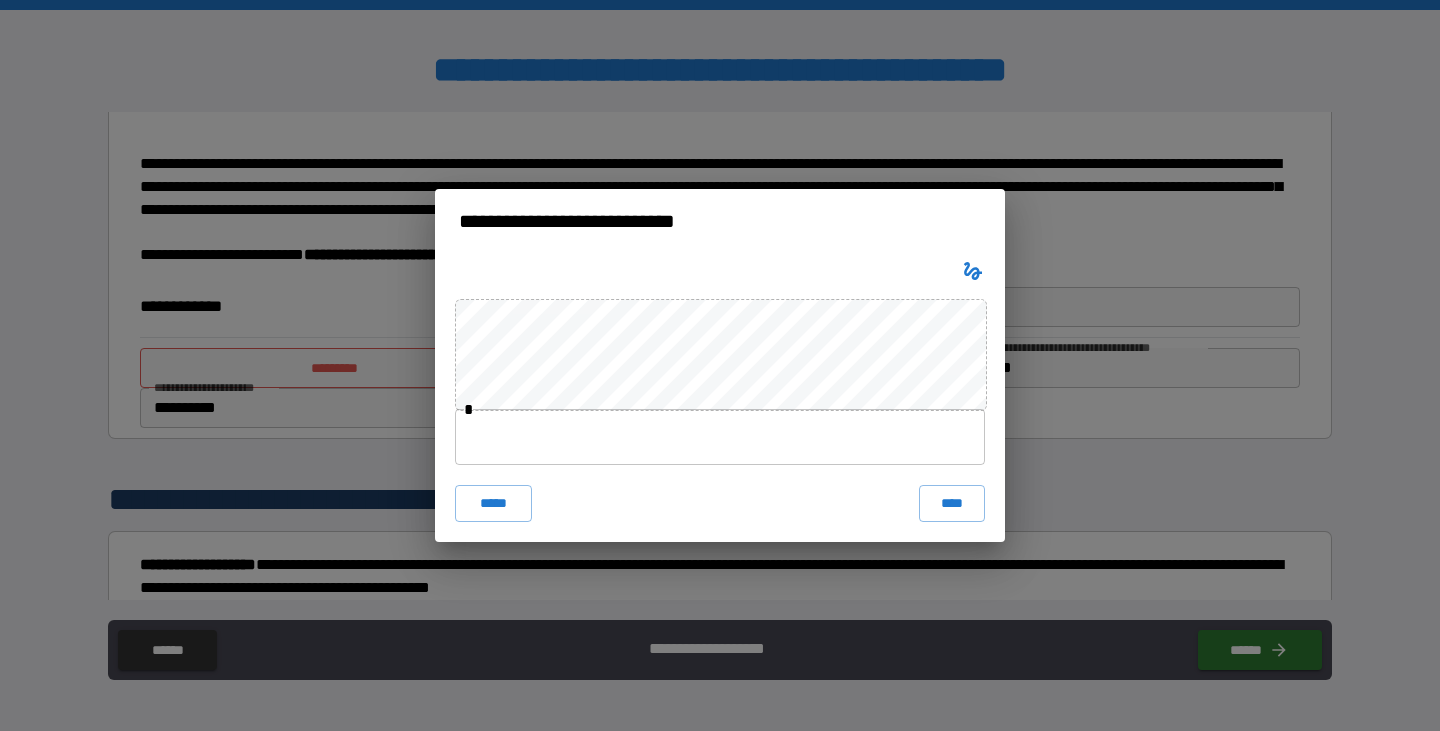 click at bounding box center [720, 437] 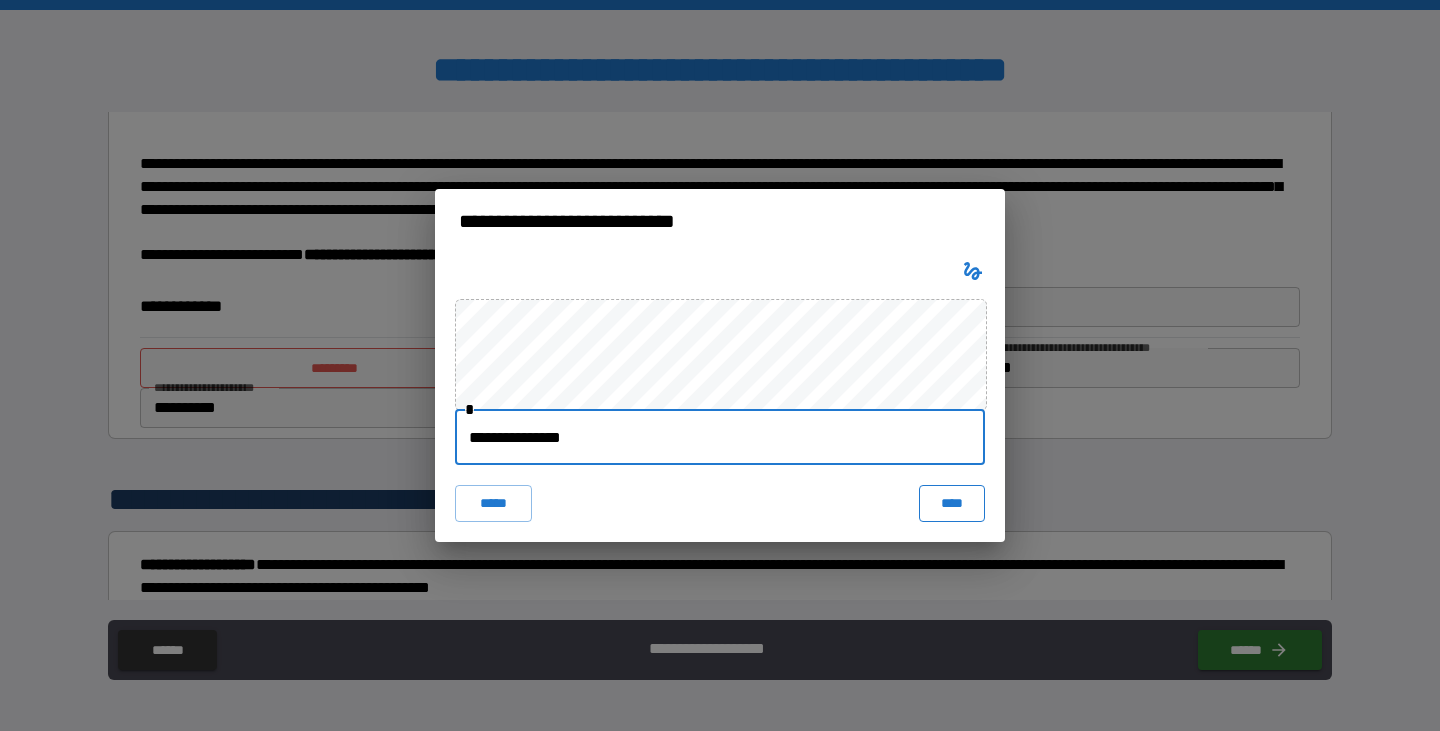 type on "**********" 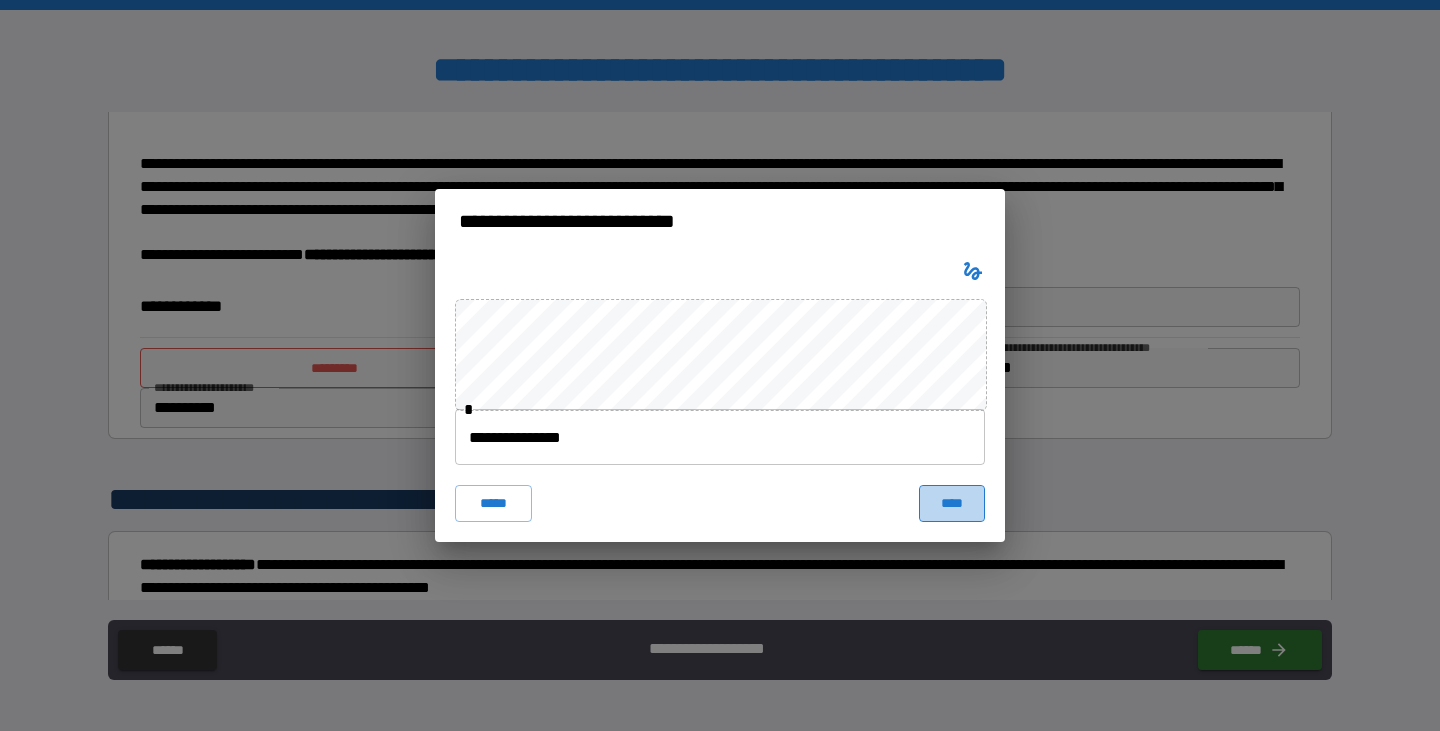 click on "****" at bounding box center (952, 503) 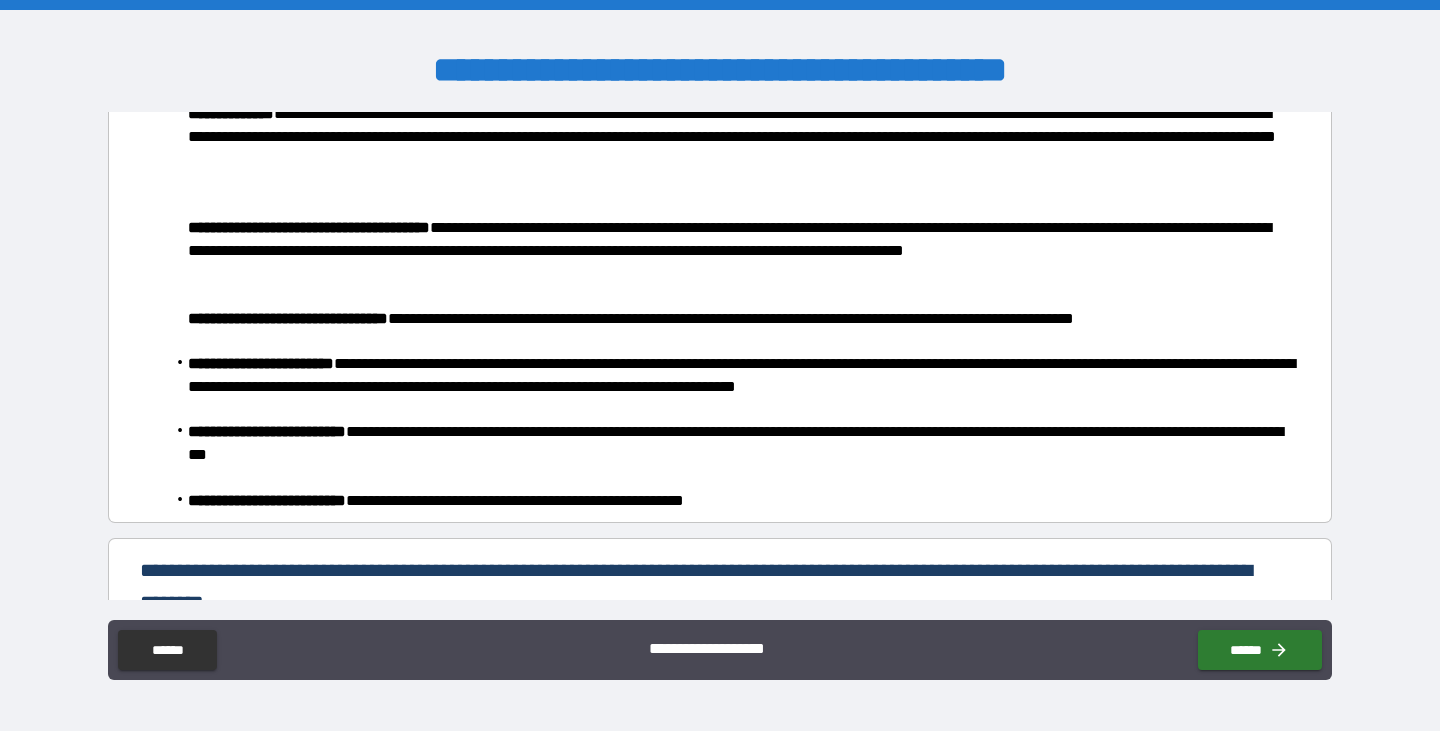 scroll, scrollTop: 6439, scrollLeft: 0, axis: vertical 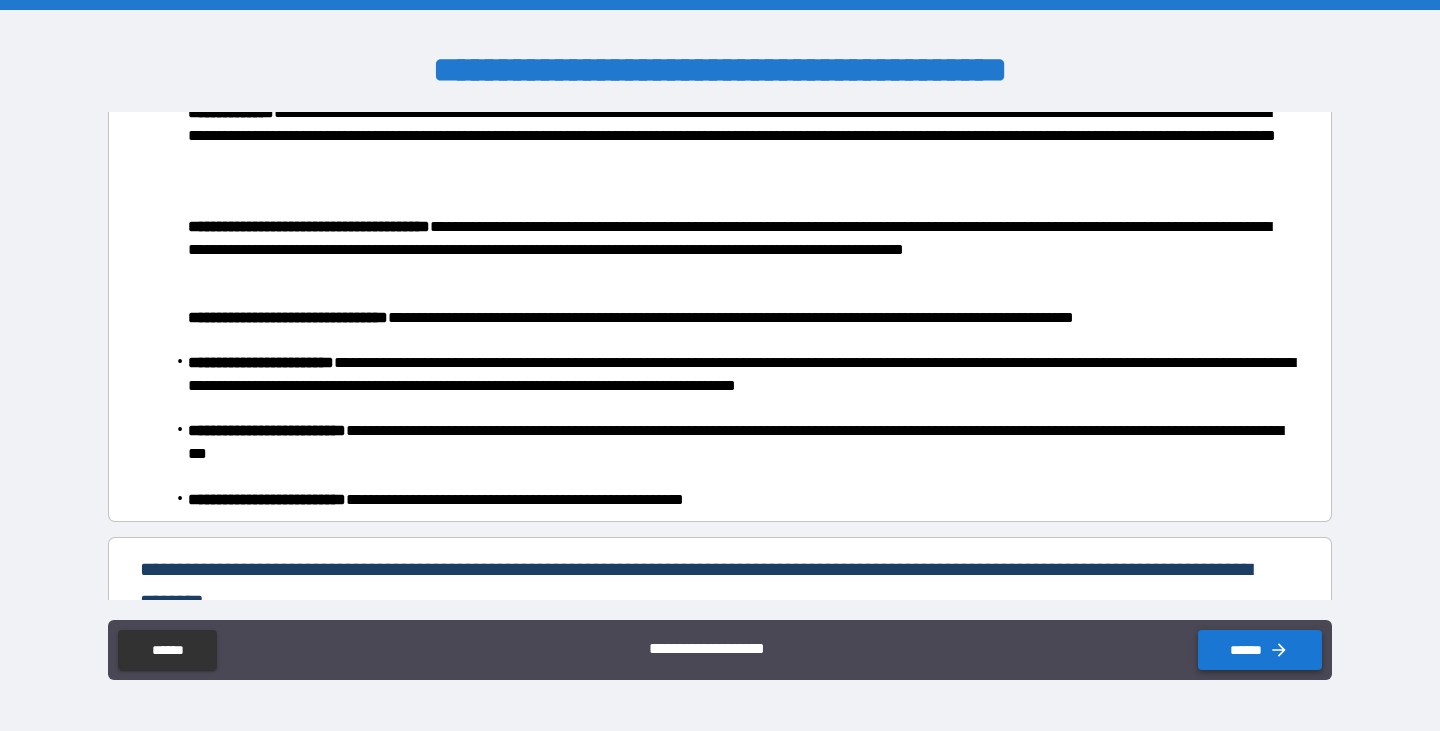 click on "******" at bounding box center [1260, 650] 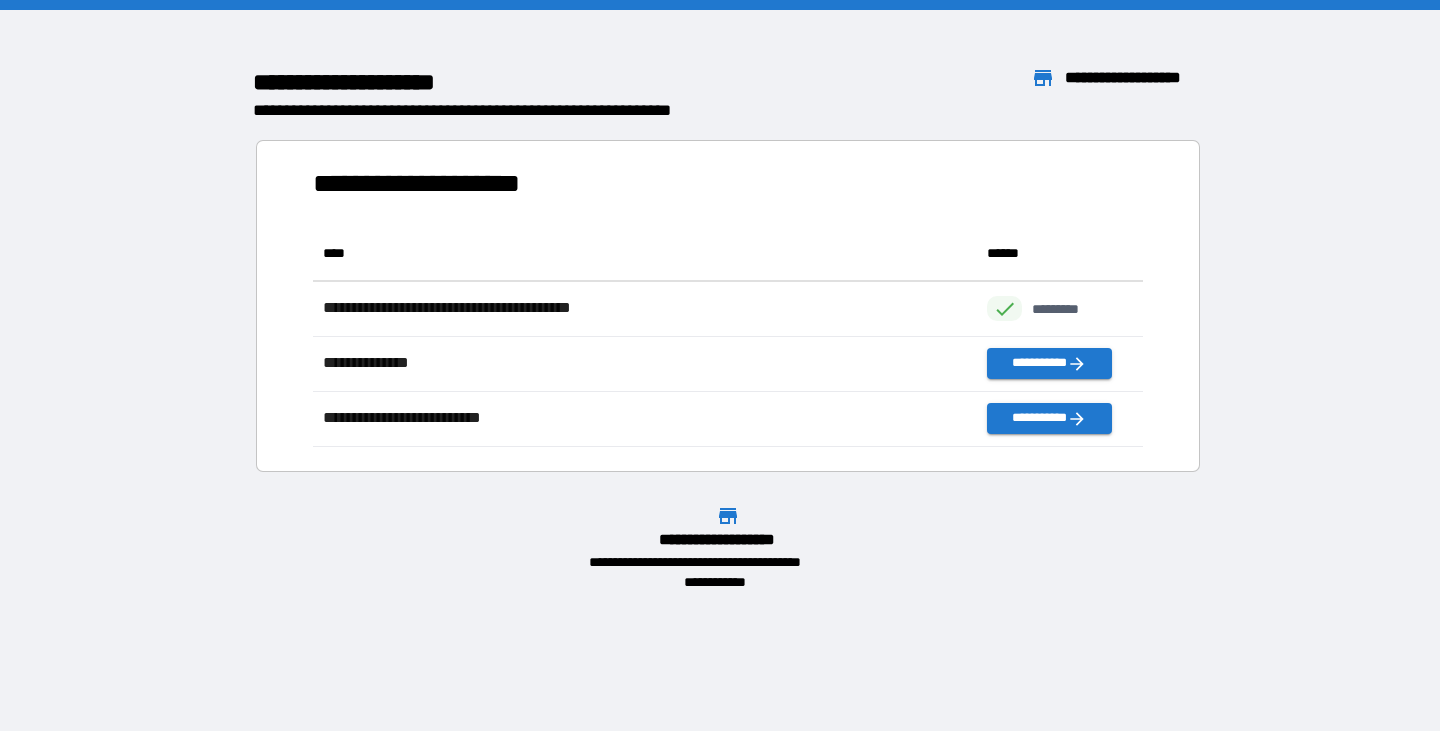 scroll, scrollTop: 16, scrollLeft: 16, axis: both 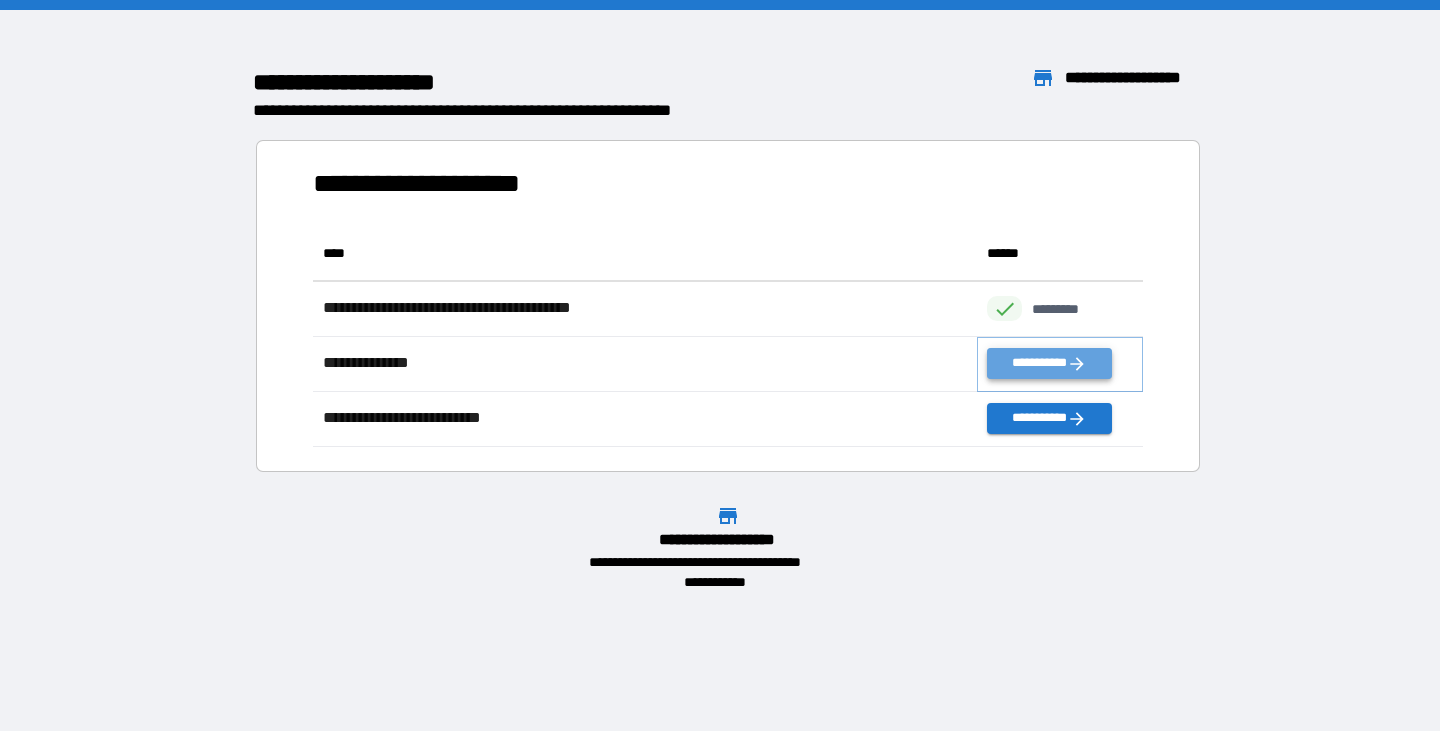 click on "**********" at bounding box center (1049, 363) 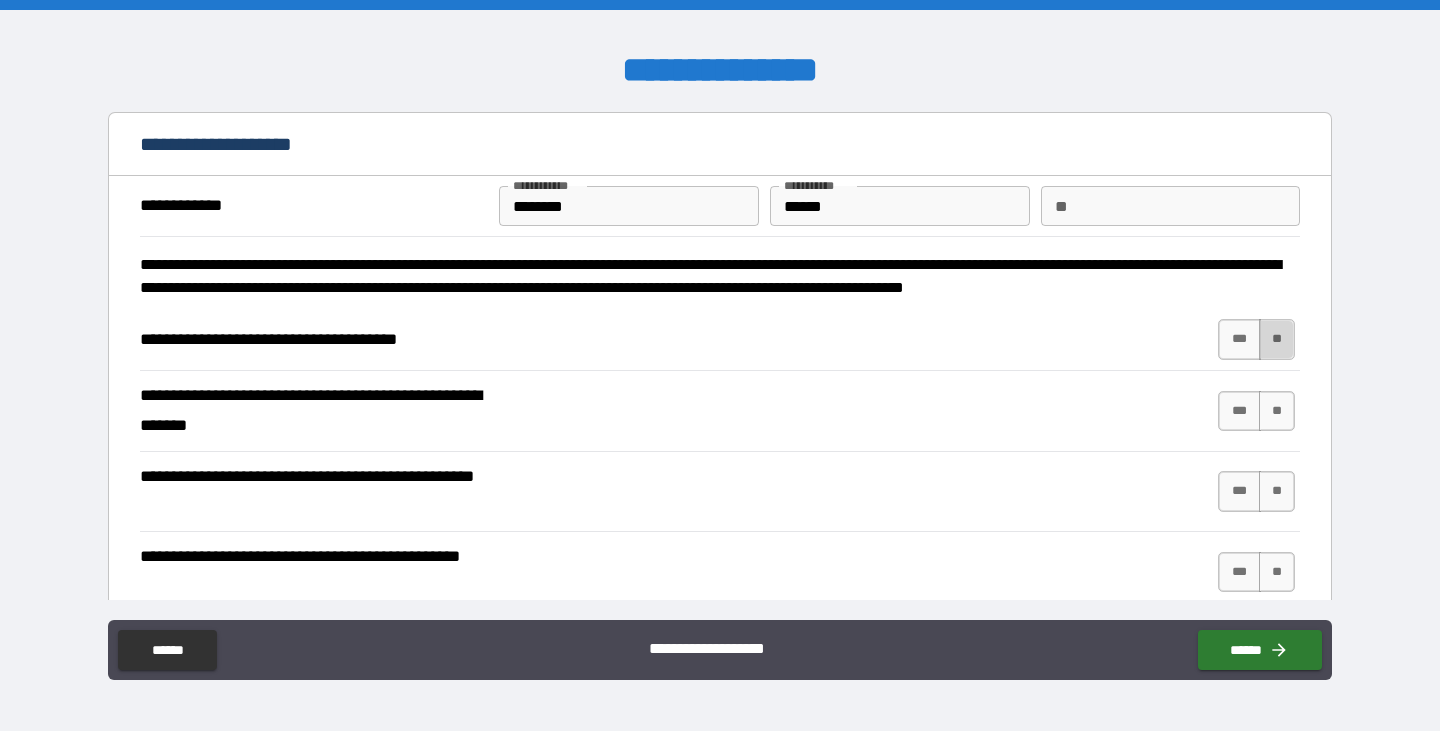 click on "**" at bounding box center [1277, 339] 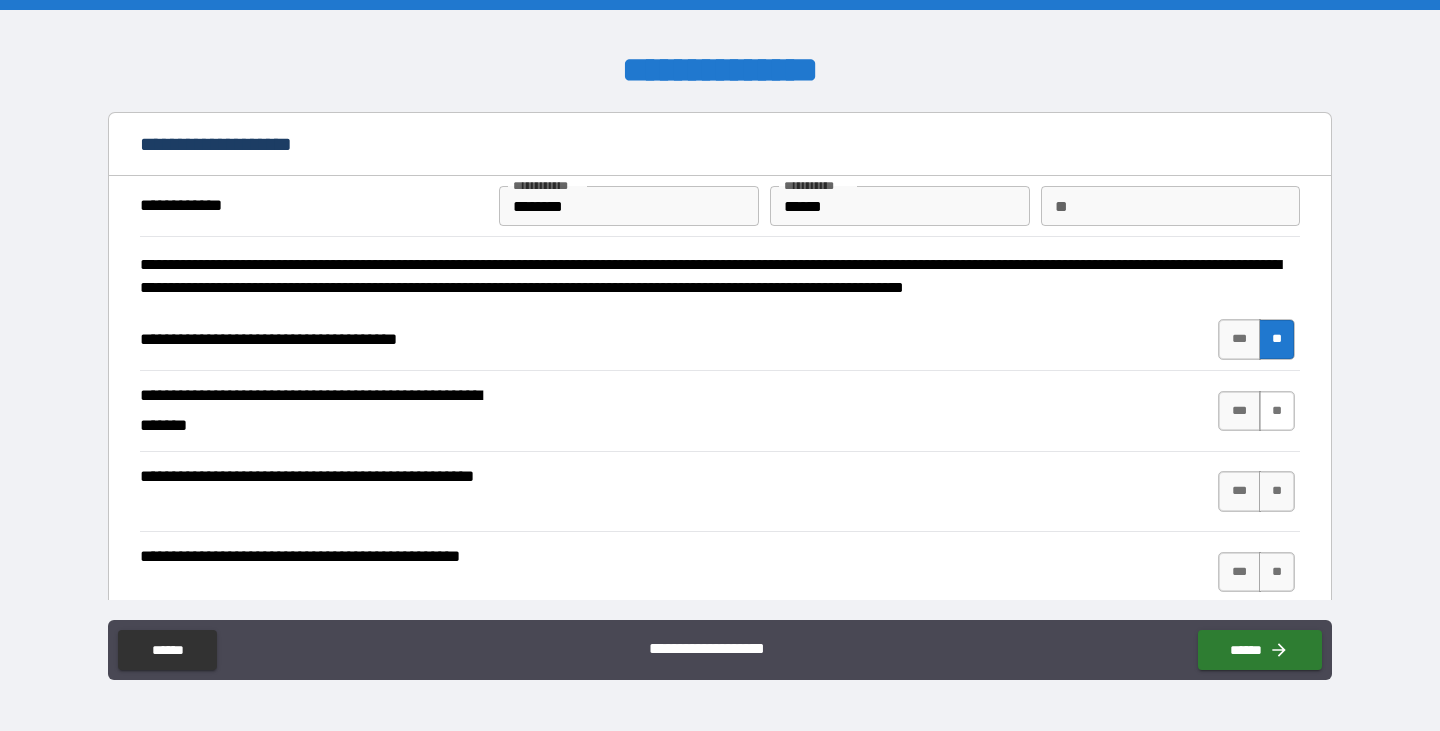 click on "**" at bounding box center [1277, 411] 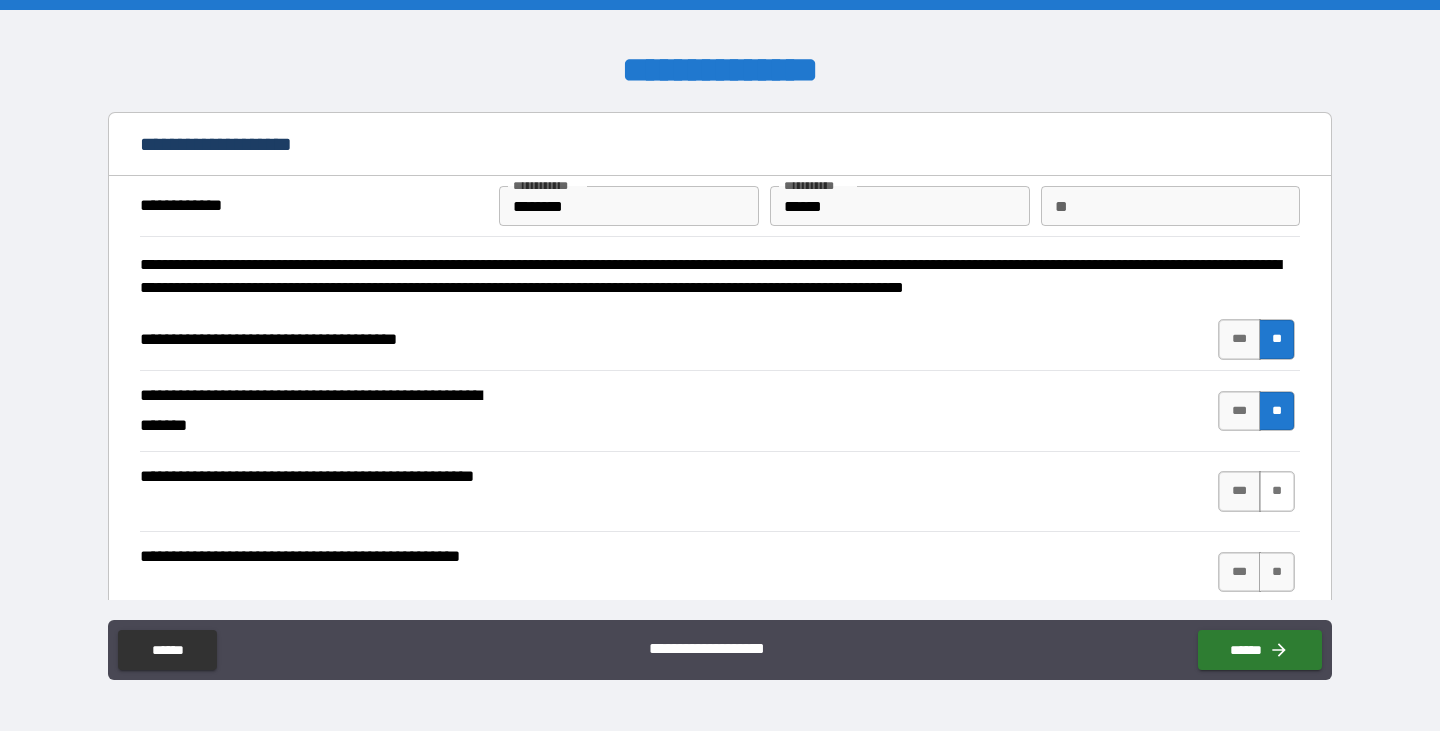 click on "**" at bounding box center [1277, 491] 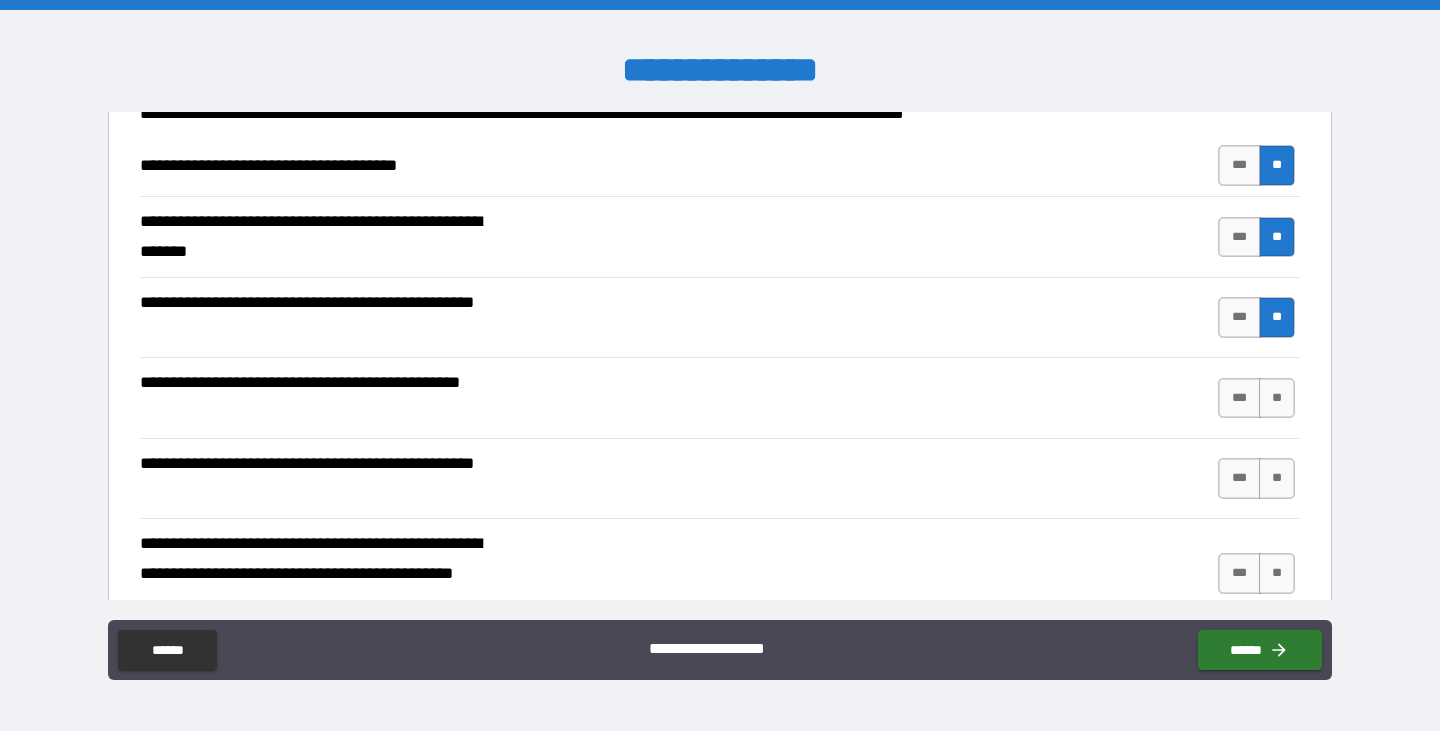 scroll, scrollTop: 200, scrollLeft: 0, axis: vertical 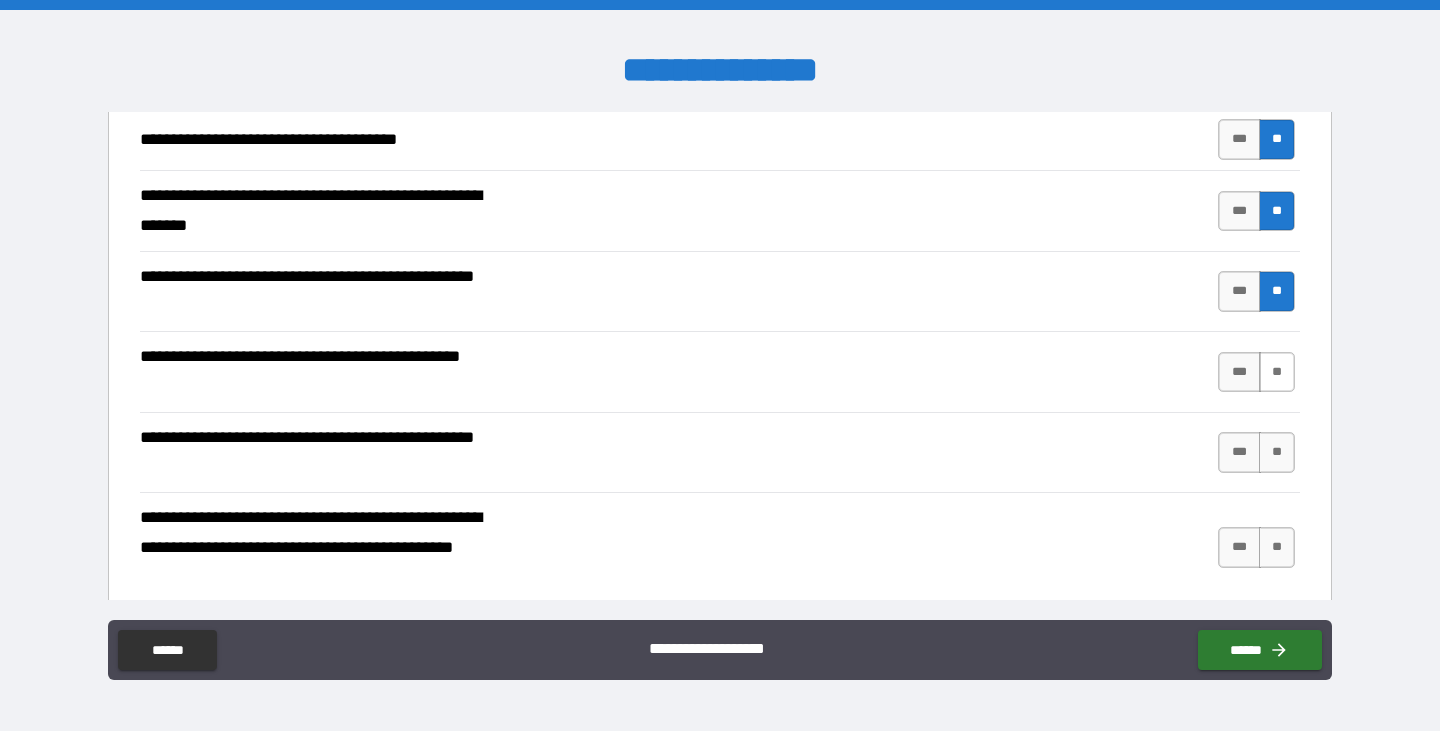 click on "**" at bounding box center [1277, 372] 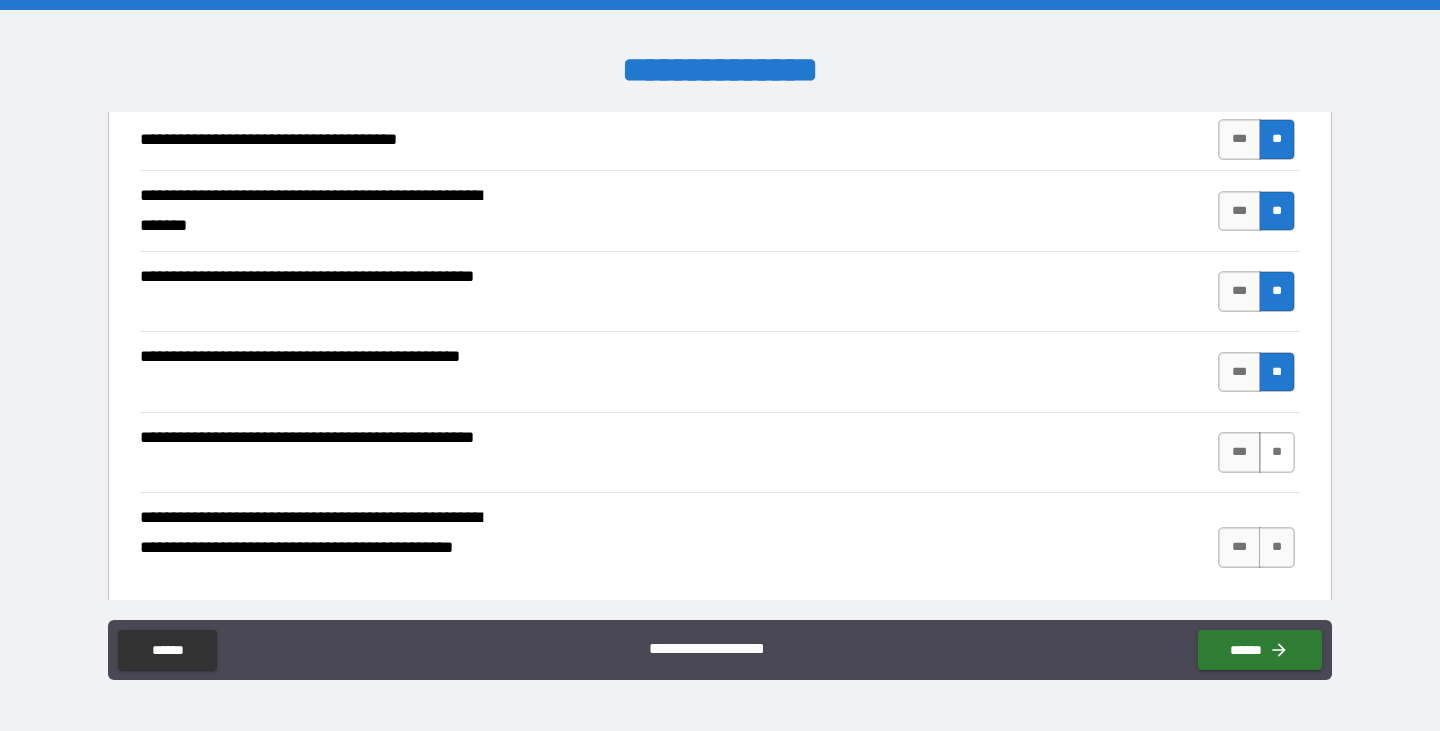 click on "**" at bounding box center (1277, 452) 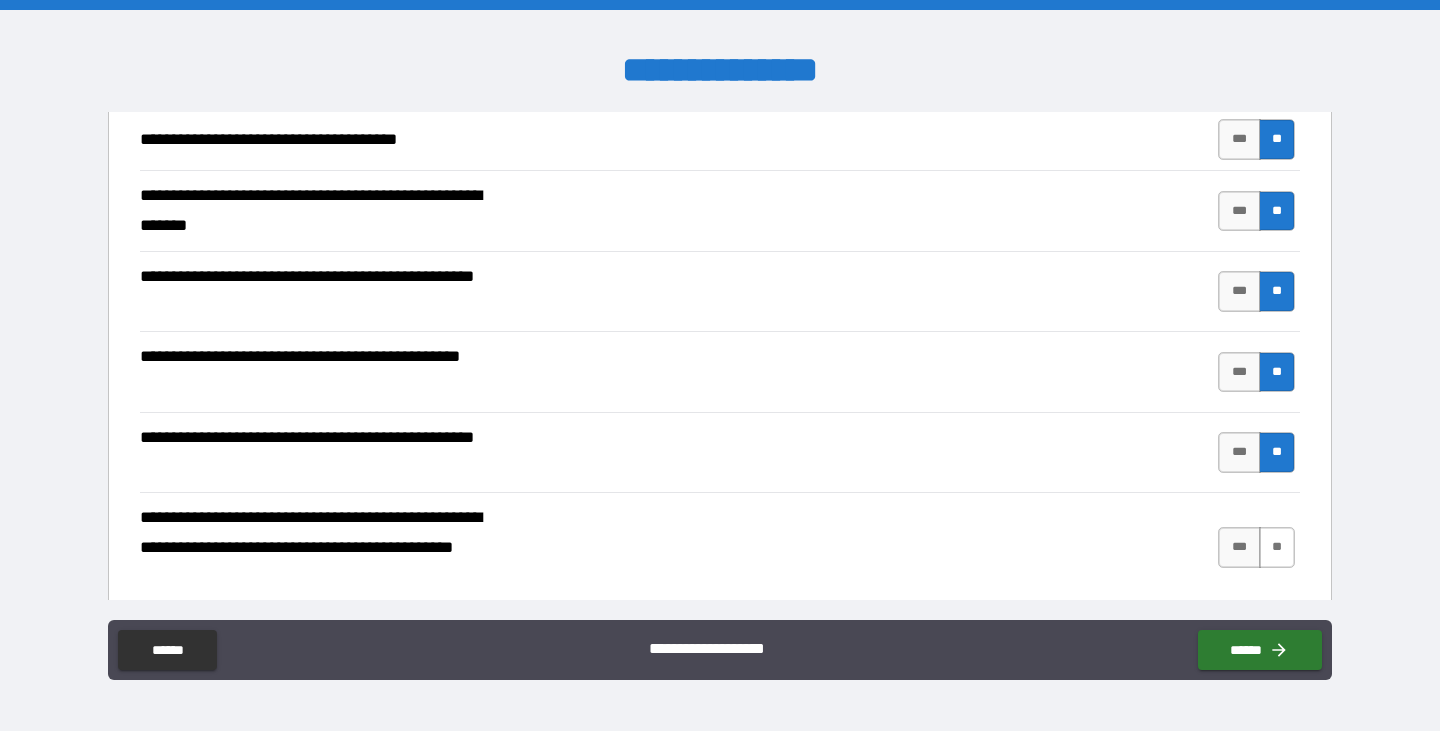 click on "**" at bounding box center (1277, 547) 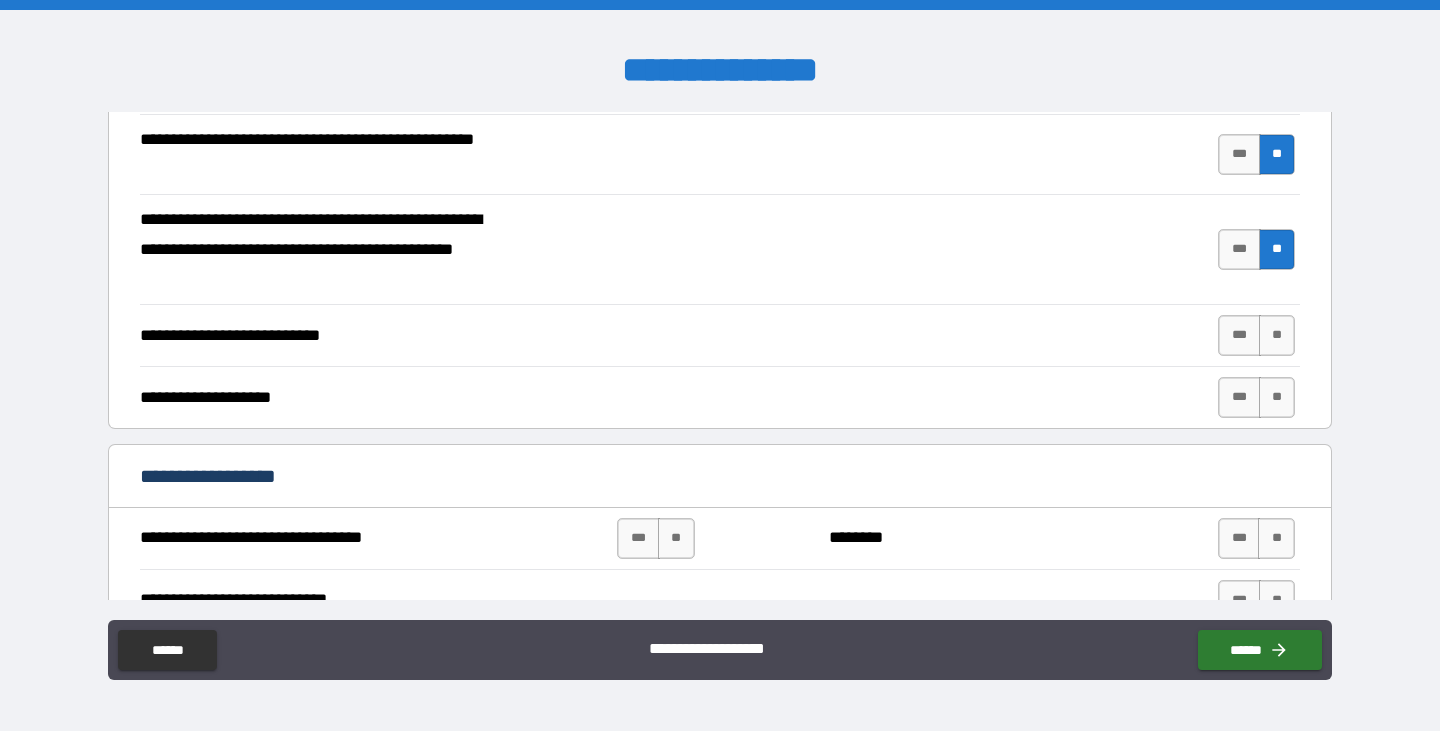 scroll, scrollTop: 500, scrollLeft: 0, axis: vertical 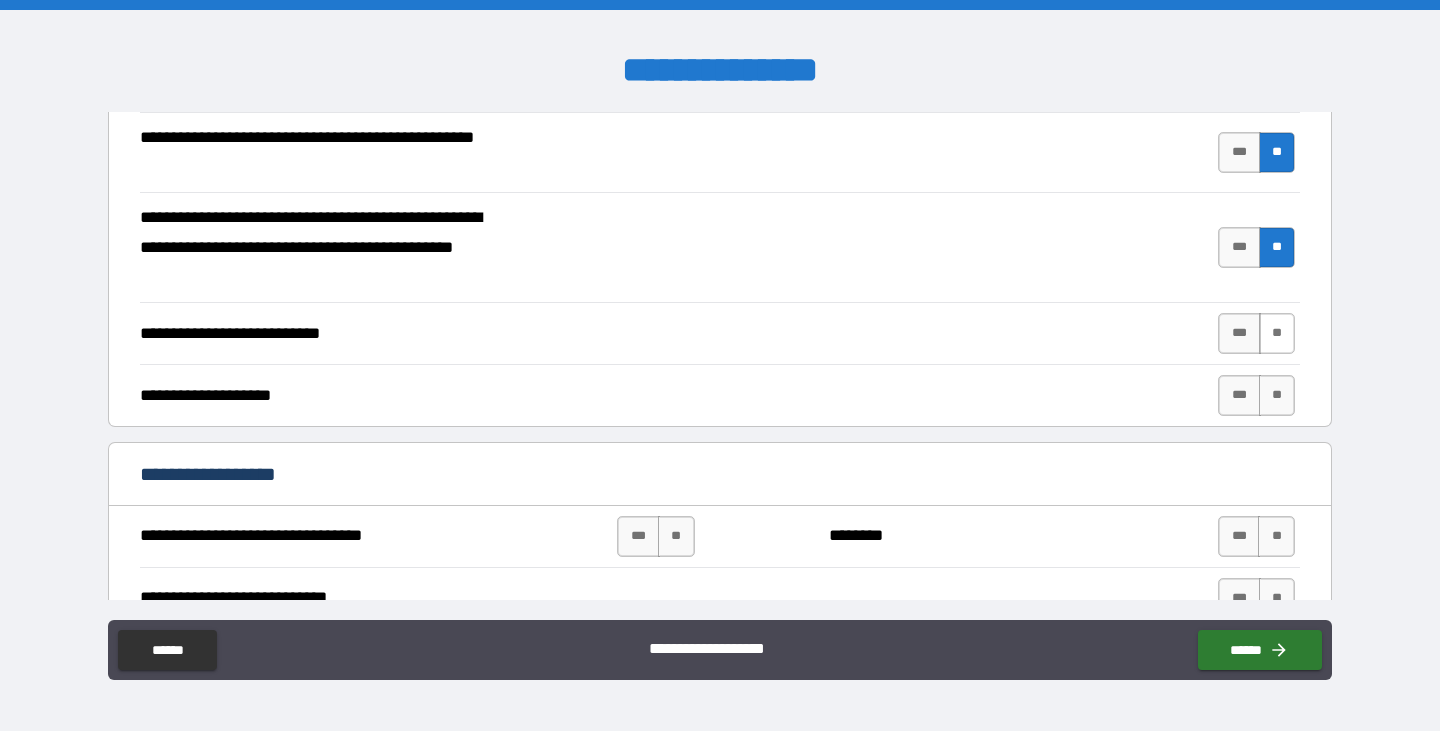 click on "**" at bounding box center [1277, 333] 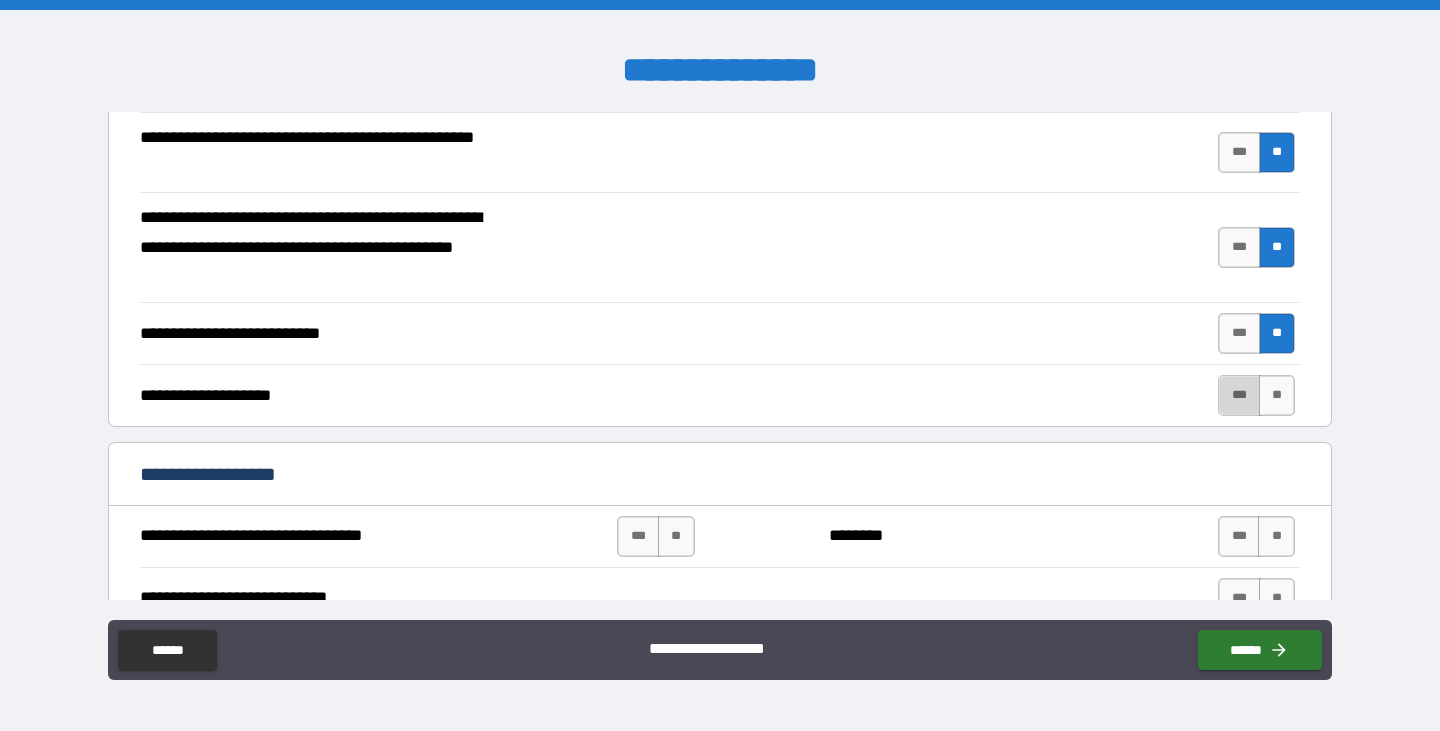 click on "***" at bounding box center [1239, 395] 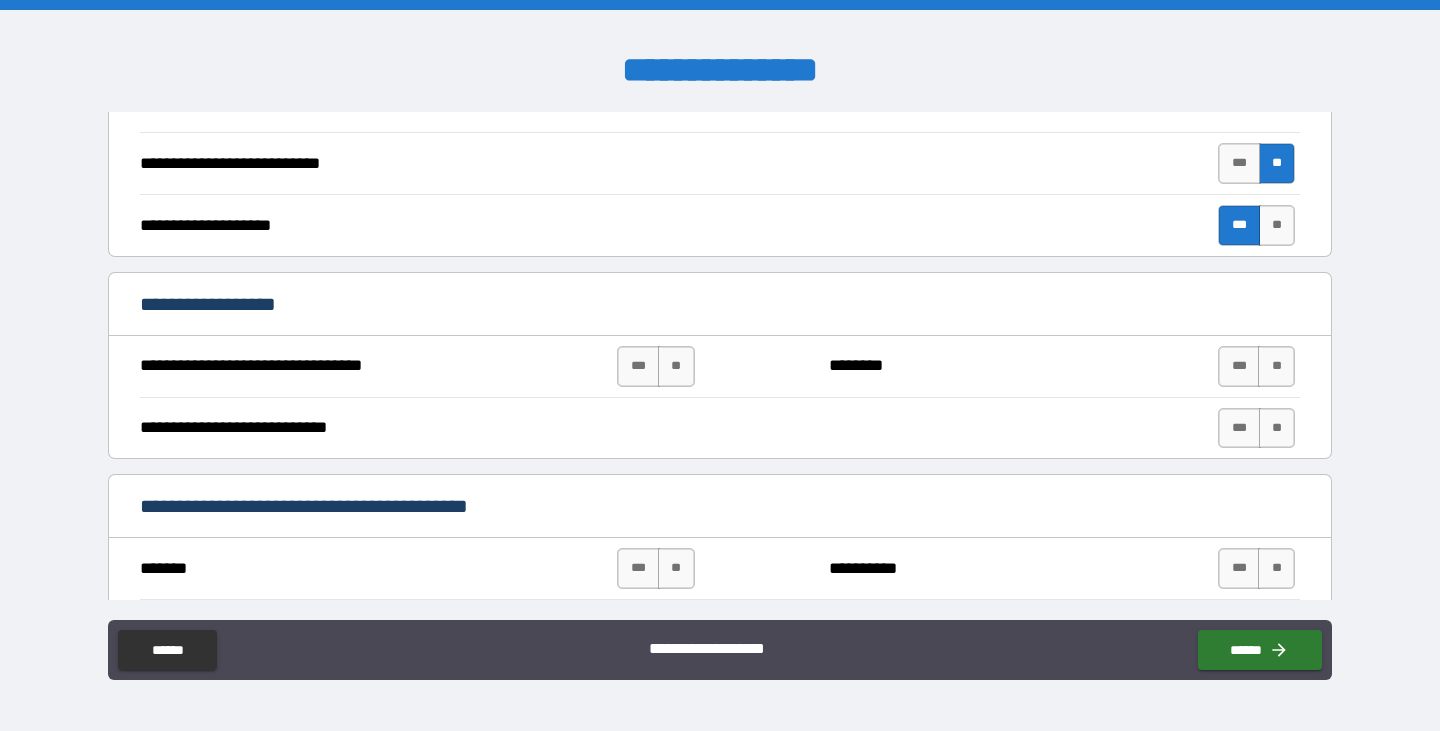 scroll, scrollTop: 700, scrollLeft: 0, axis: vertical 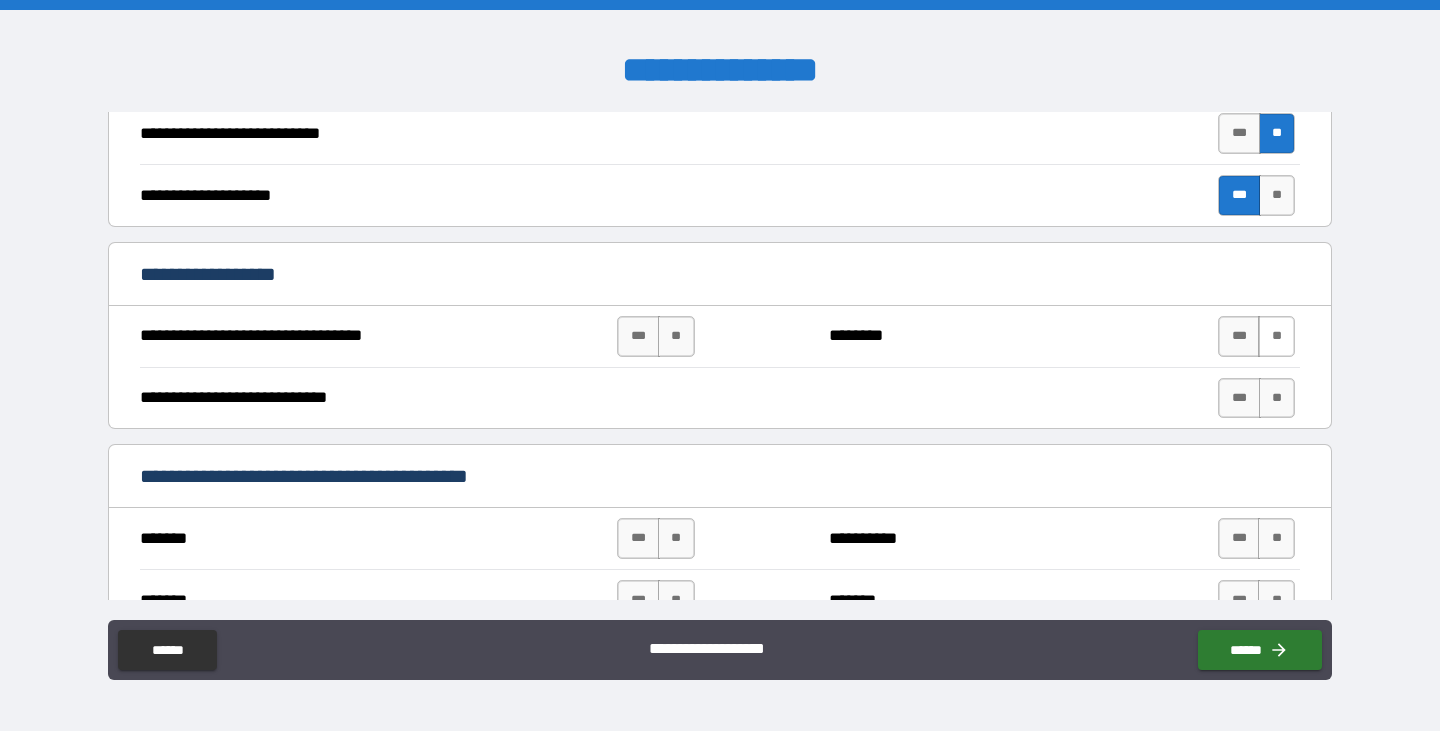 click on "**" at bounding box center (1276, 336) 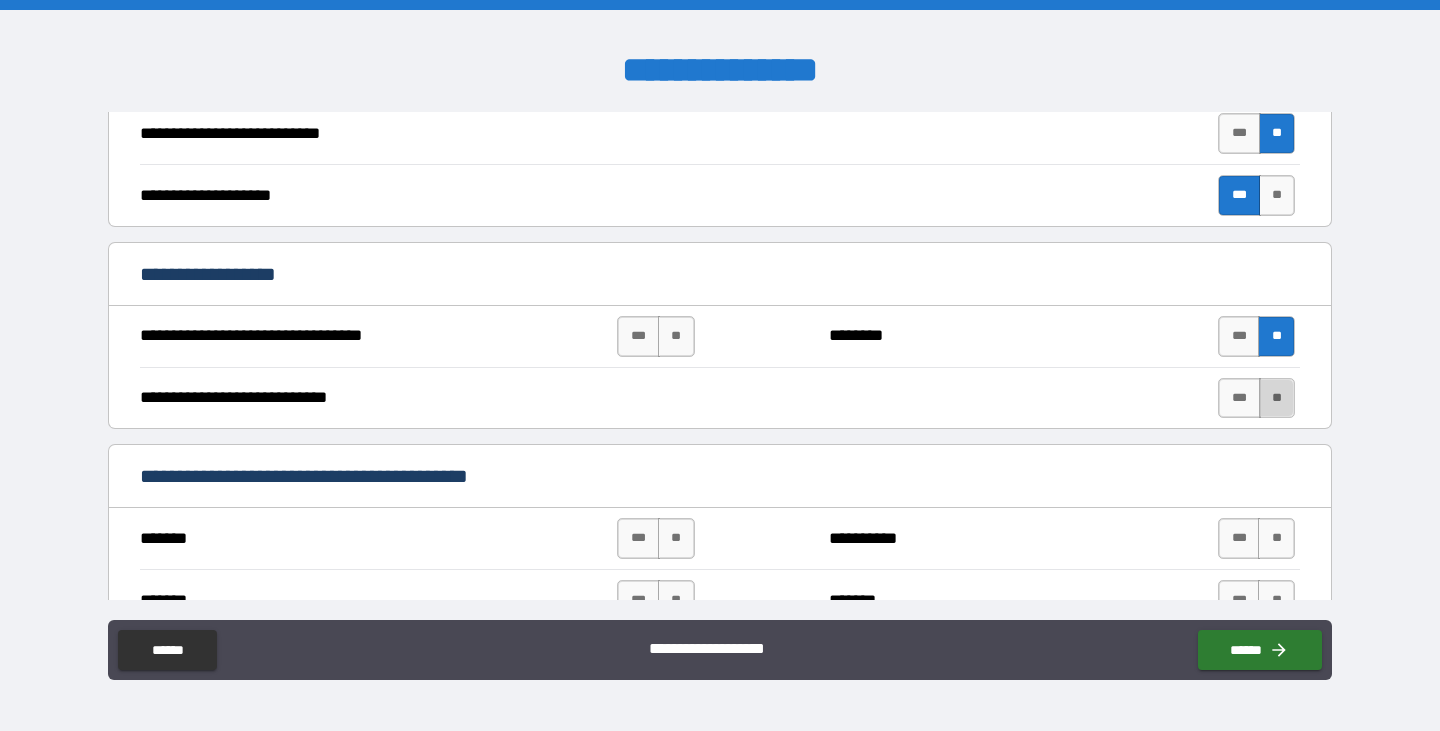 click on "**" at bounding box center [1277, 398] 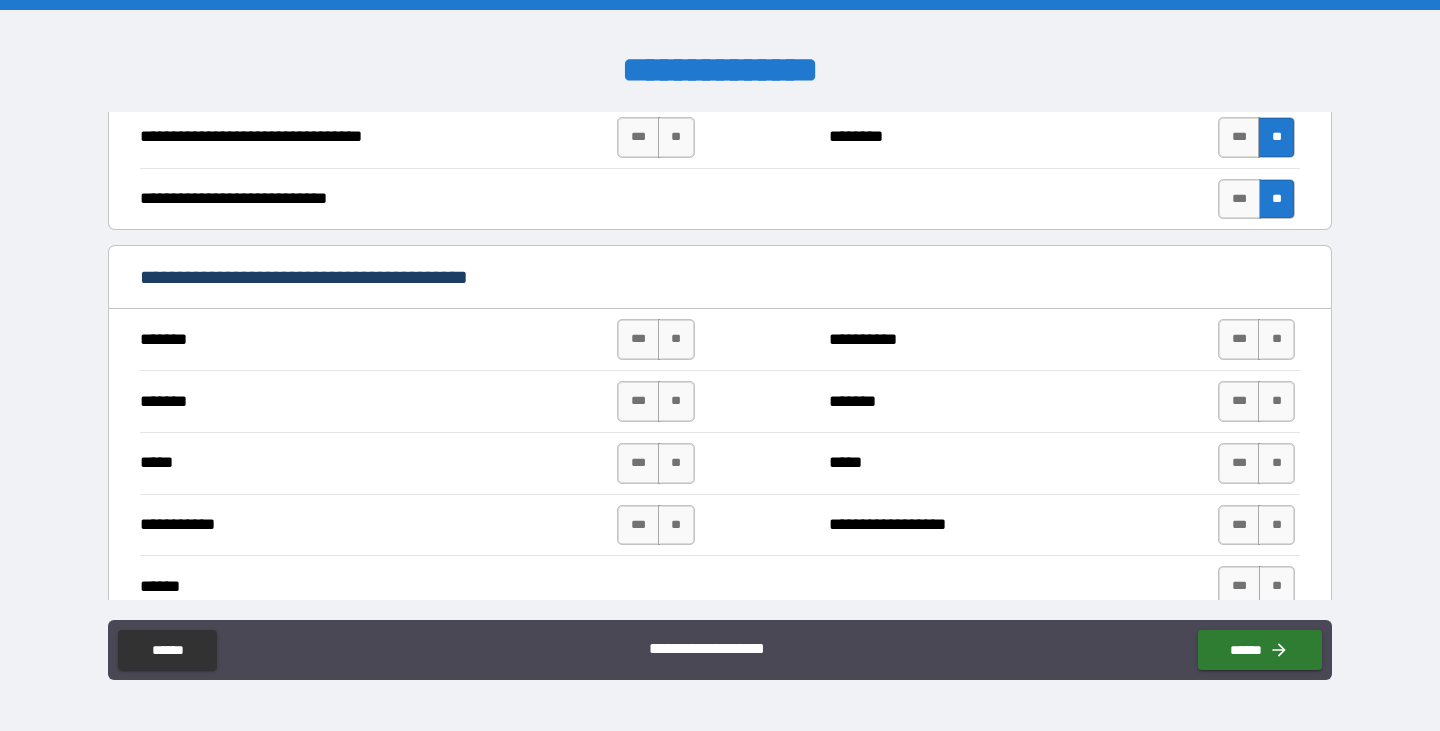 scroll, scrollTop: 900, scrollLeft: 0, axis: vertical 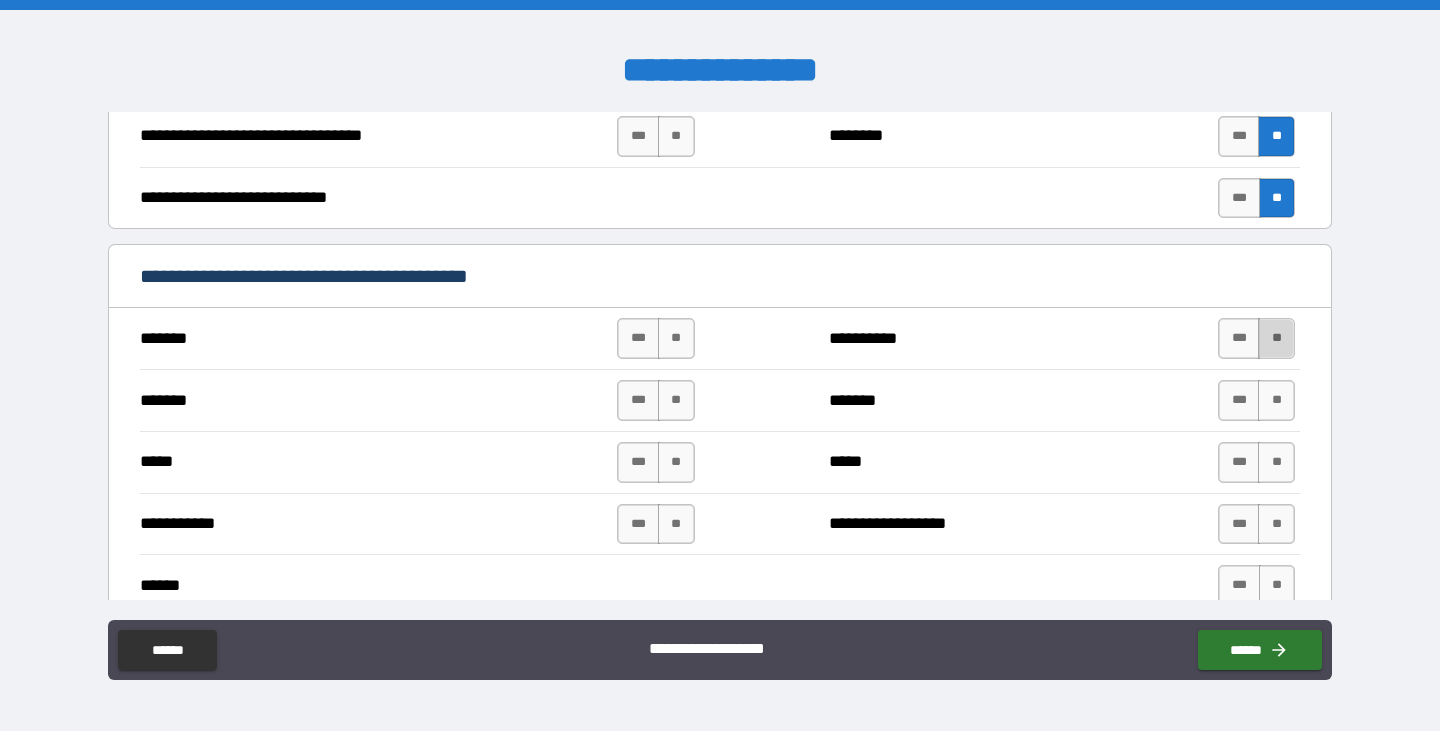 click on "**" at bounding box center (1276, 338) 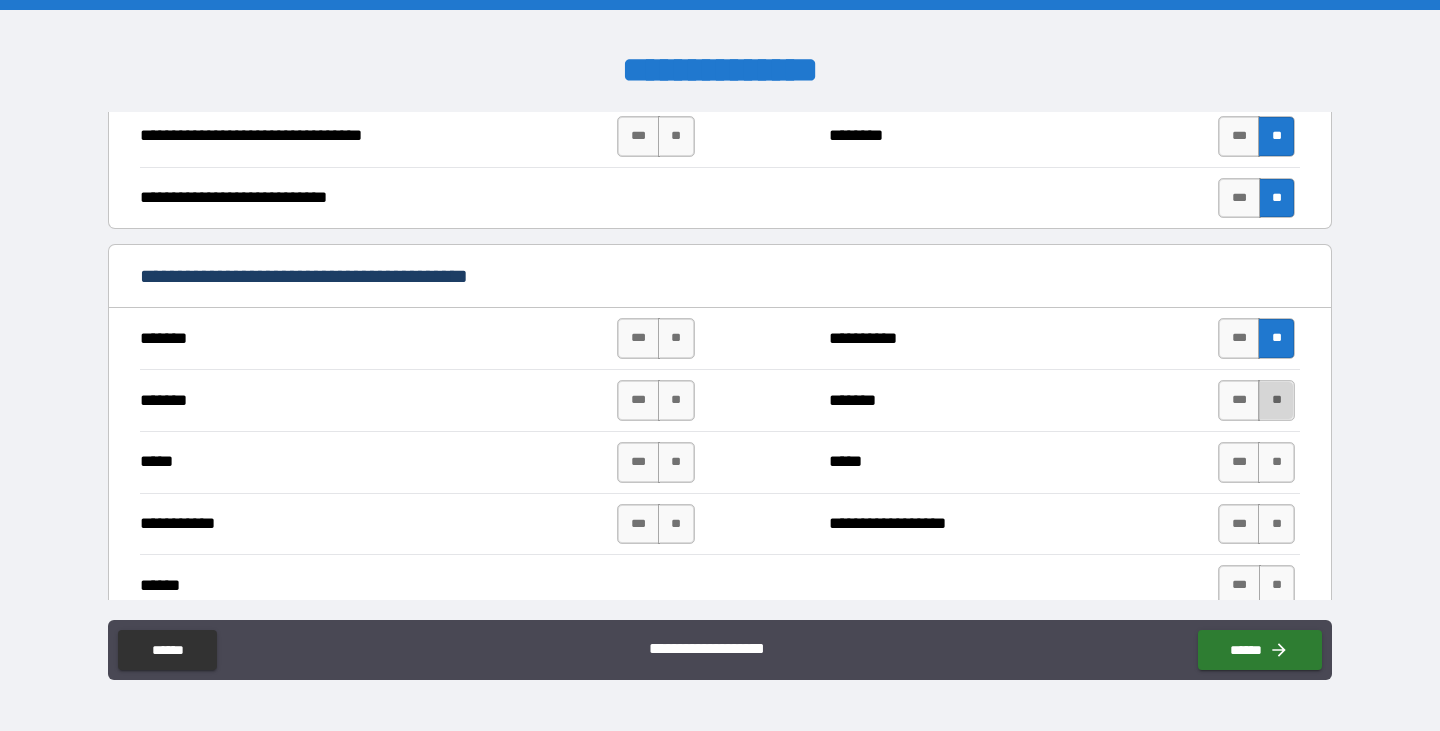 click on "**" at bounding box center [1276, 400] 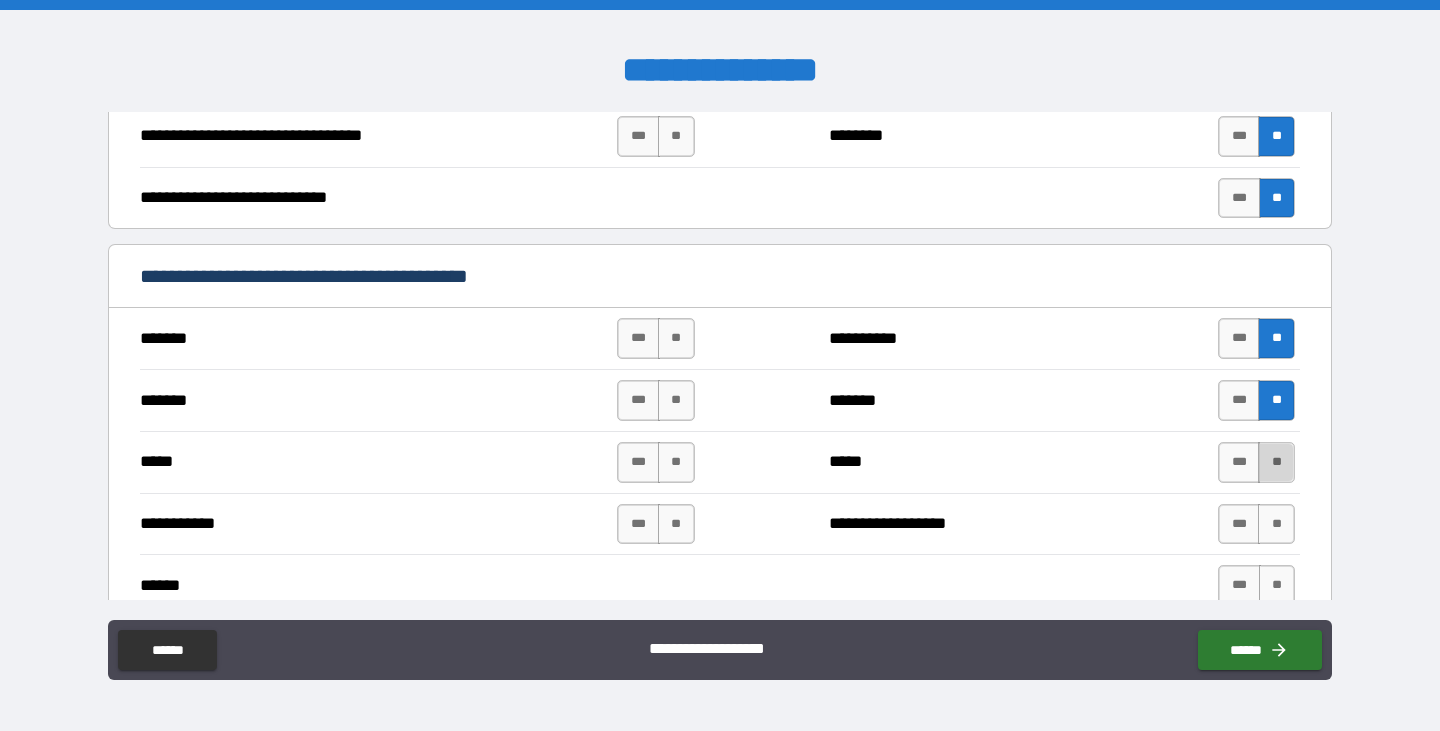 click on "**" at bounding box center [1276, 462] 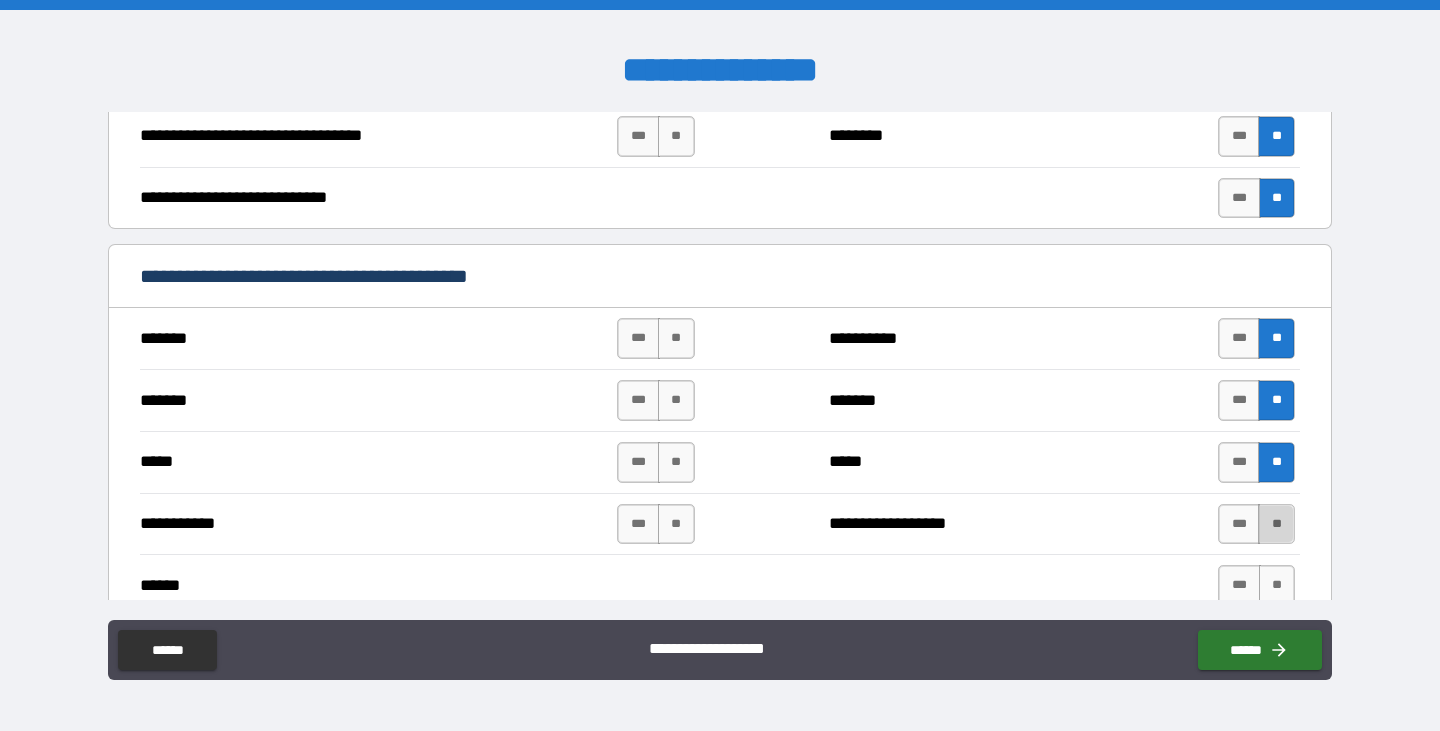 click on "**" at bounding box center (1276, 524) 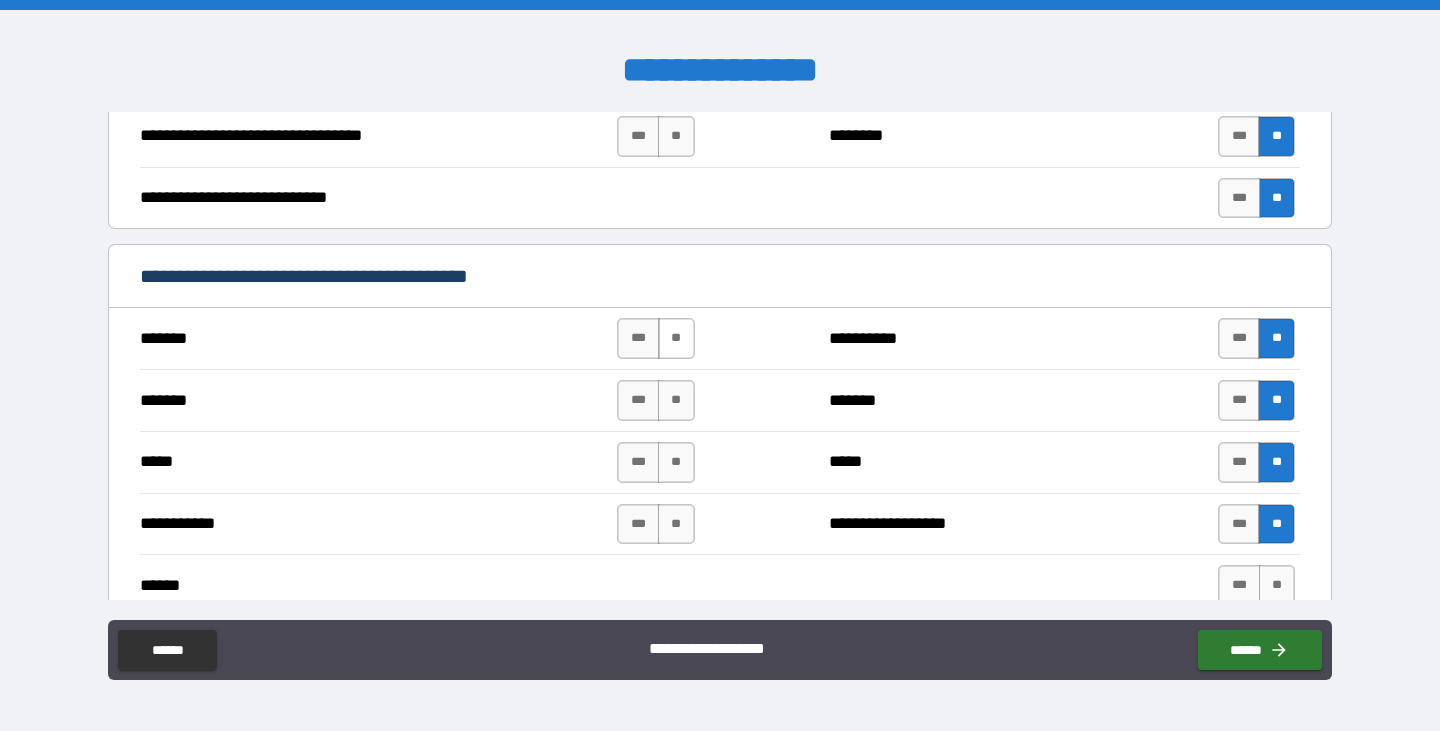 drag, startPoint x: 681, startPoint y: 335, endPoint x: 680, endPoint y: 347, distance: 12.0415945 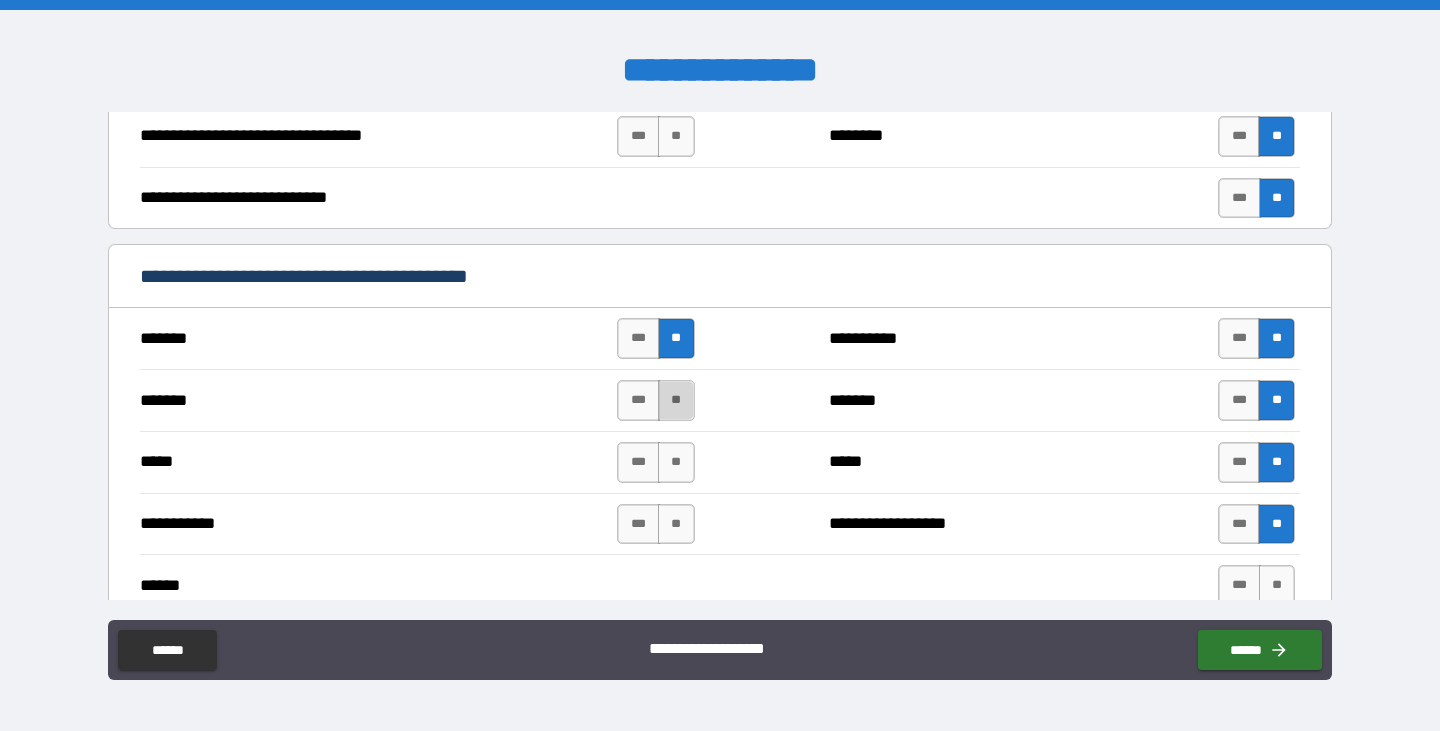 click on "**" at bounding box center (676, 400) 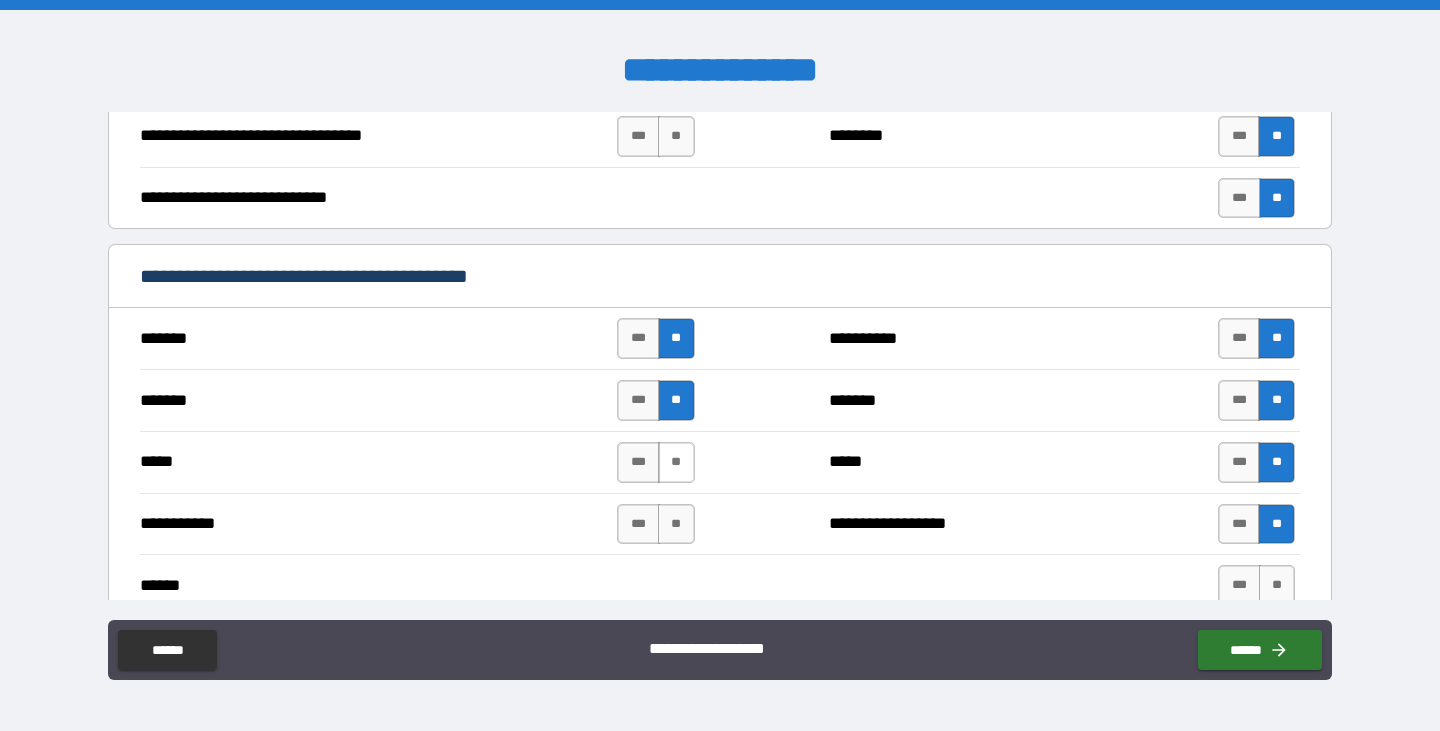 click on "**" at bounding box center [676, 462] 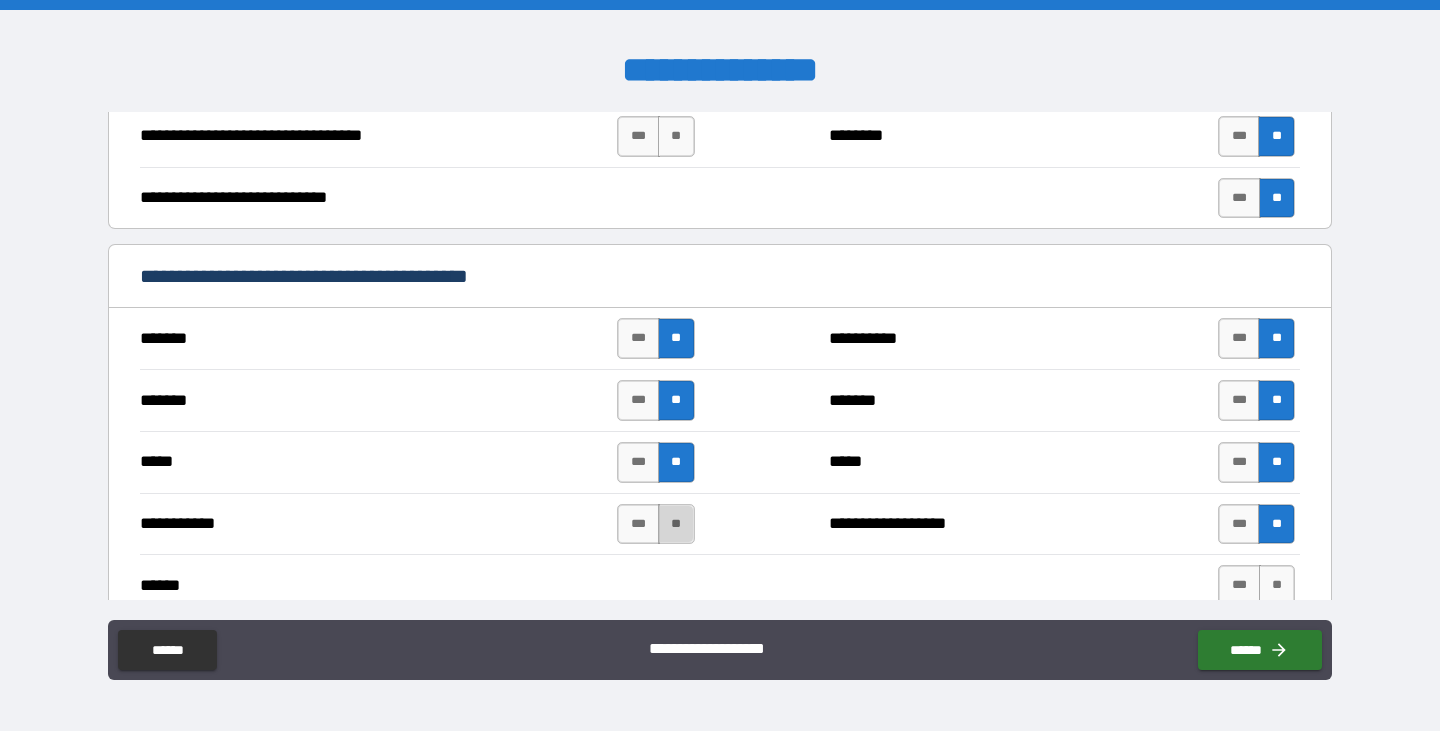 click on "**" at bounding box center (676, 524) 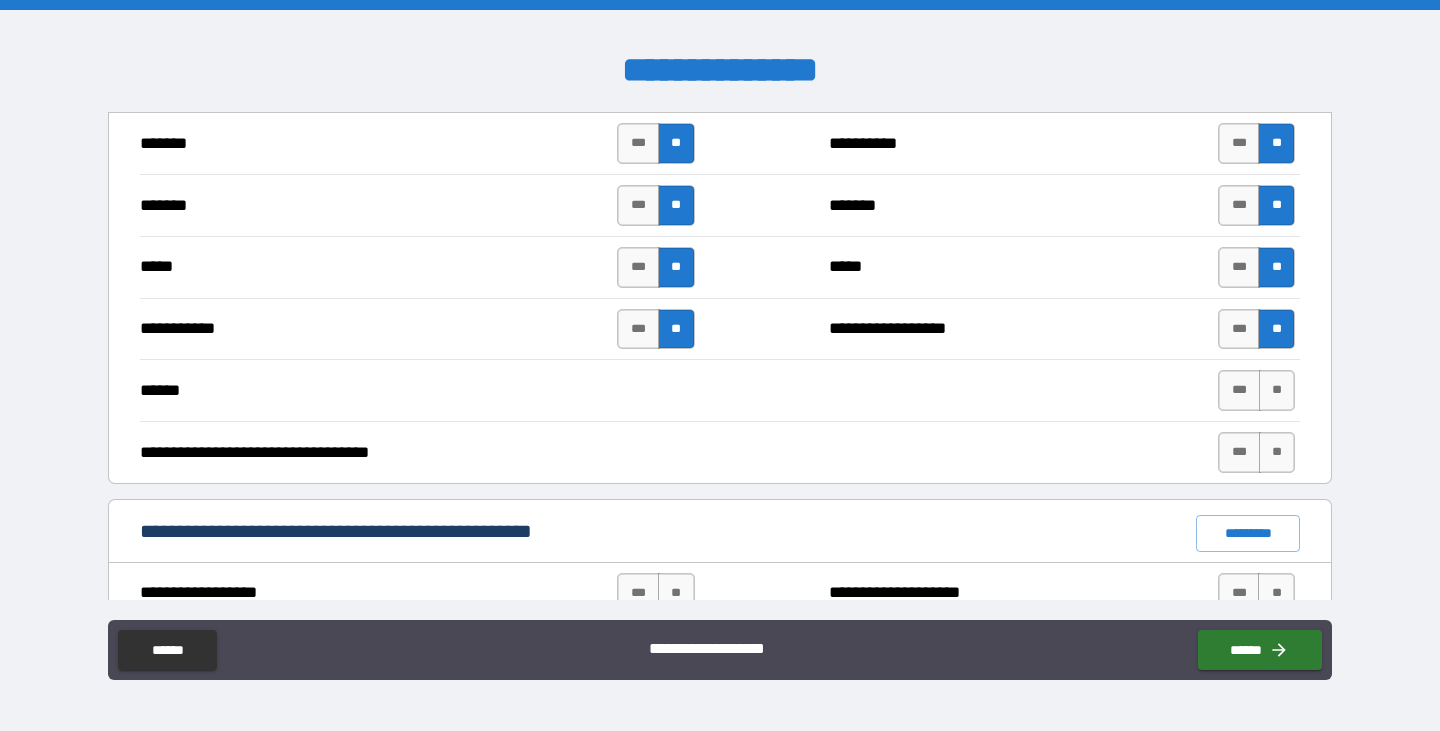 scroll, scrollTop: 1100, scrollLeft: 0, axis: vertical 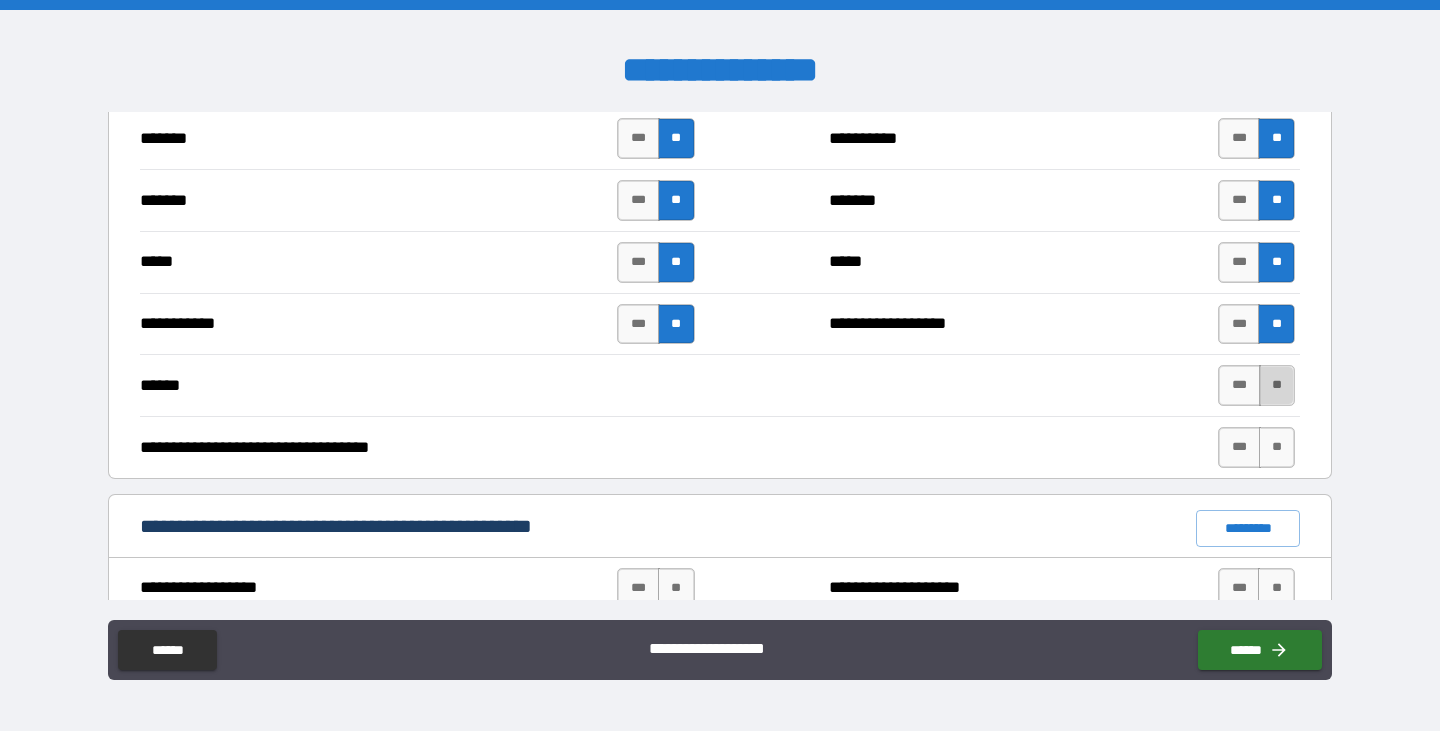 click on "**" at bounding box center (1277, 385) 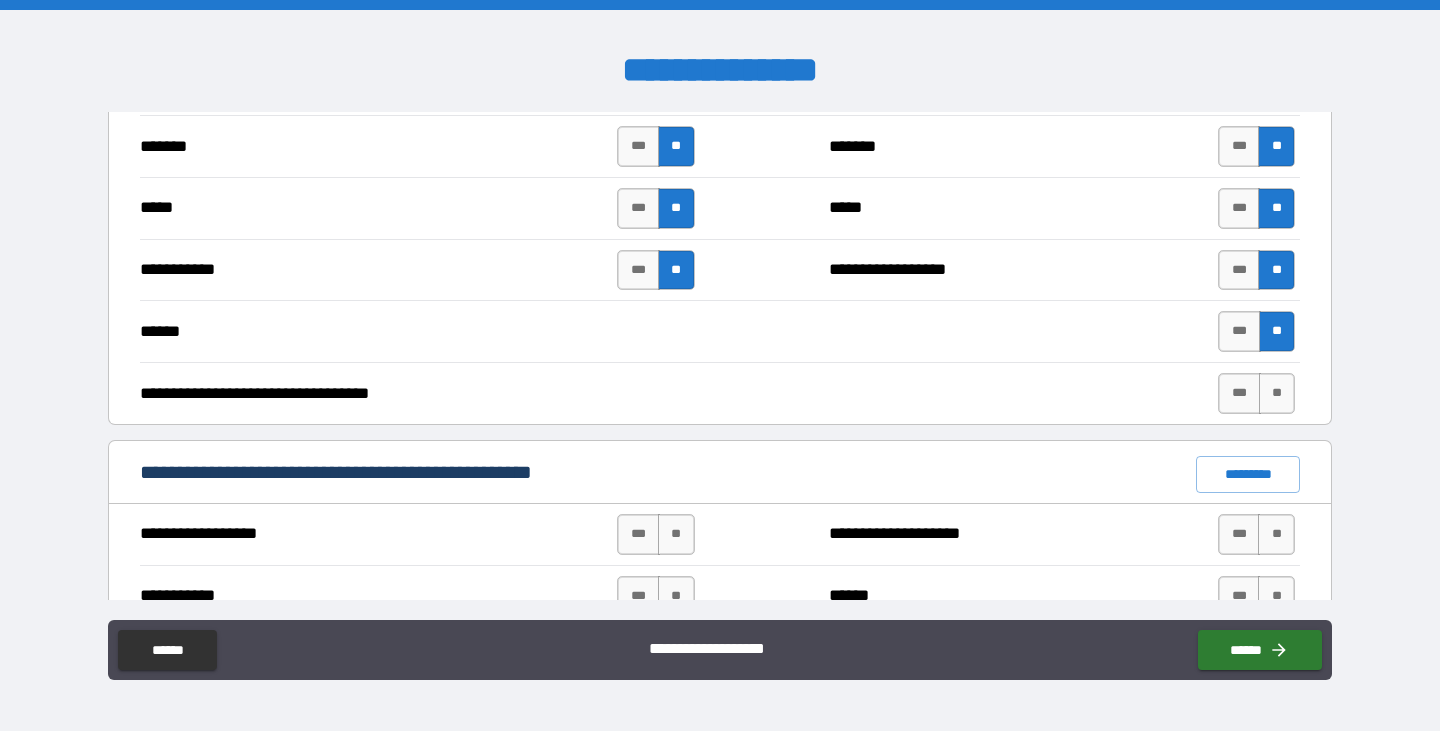 scroll, scrollTop: 1200, scrollLeft: 0, axis: vertical 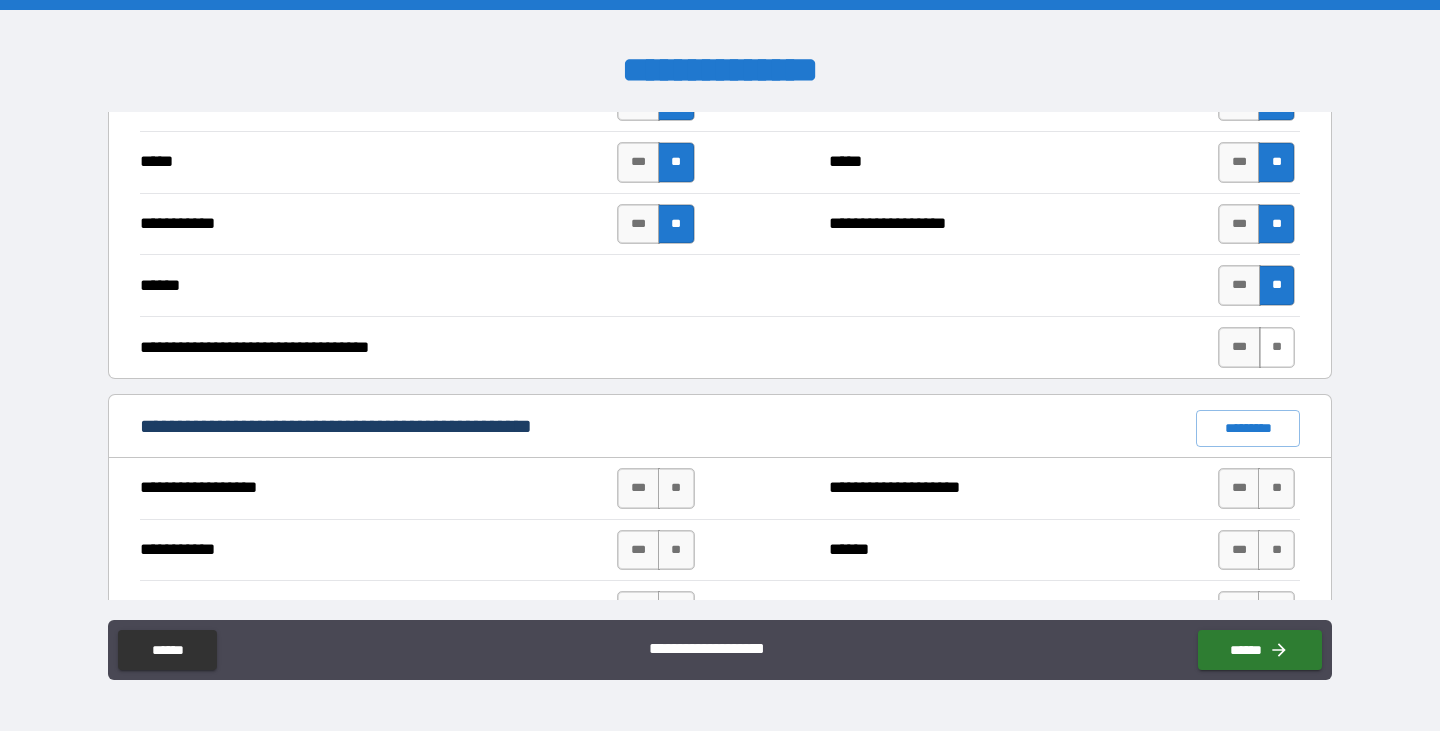 click on "**" at bounding box center [1277, 347] 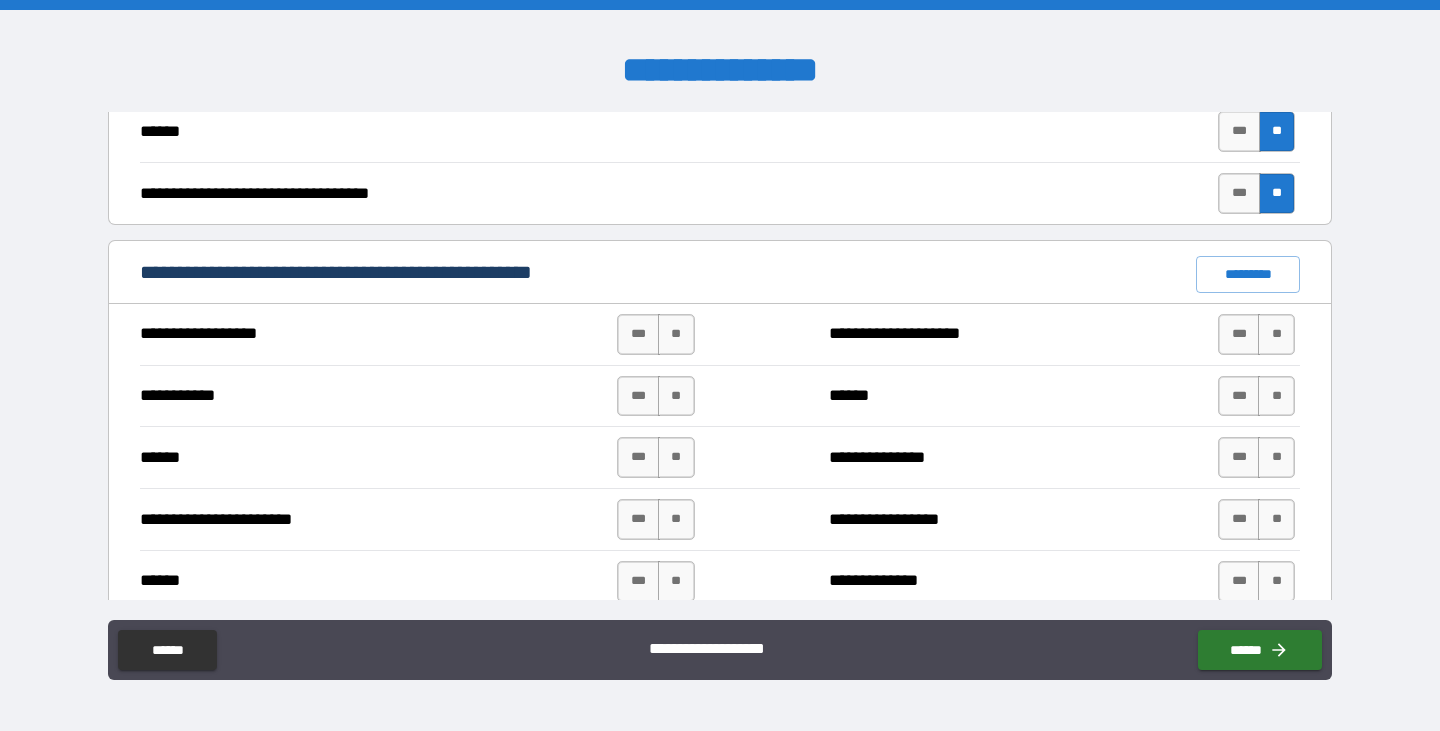 scroll, scrollTop: 1400, scrollLeft: 0, axis: vertical 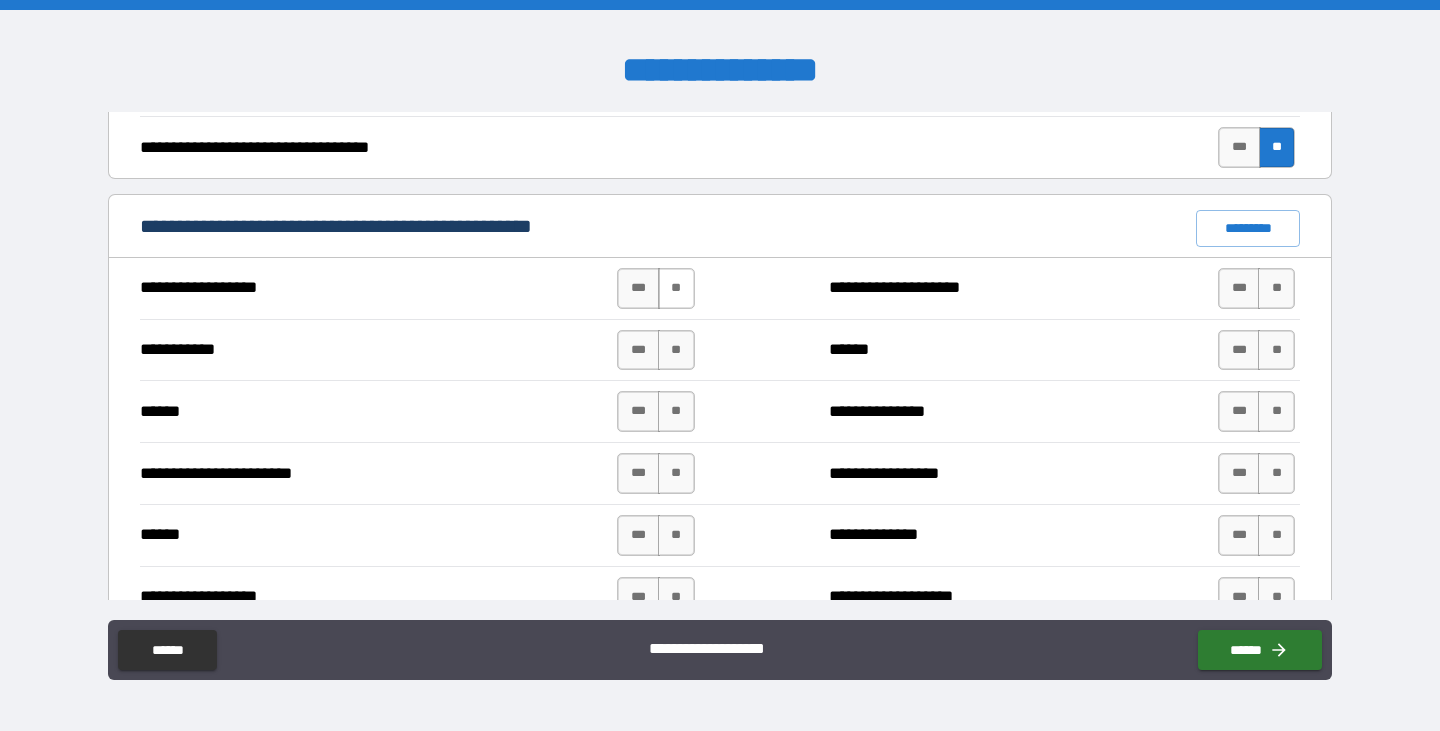 click on "**" at bounding box center (676, 288) 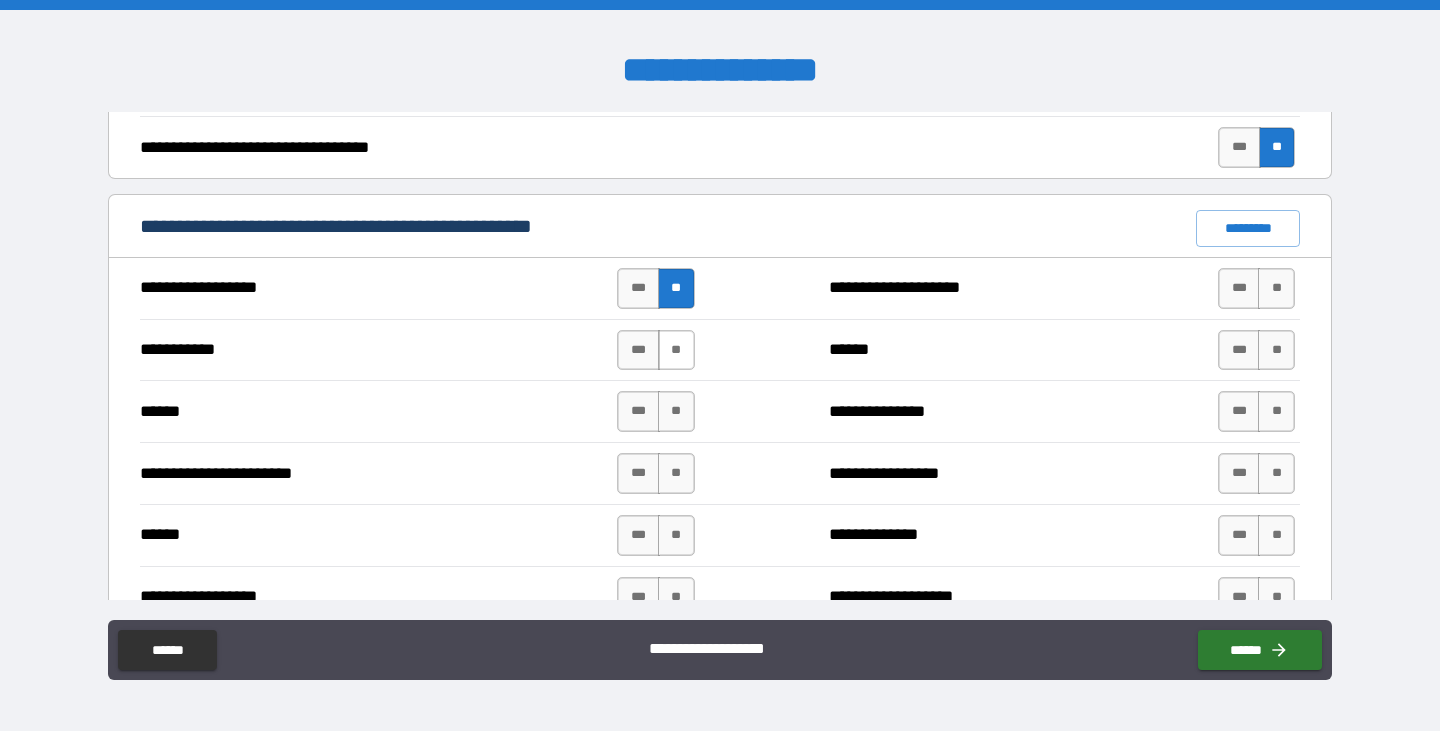 click on "**" at bounding box center (676, 350) 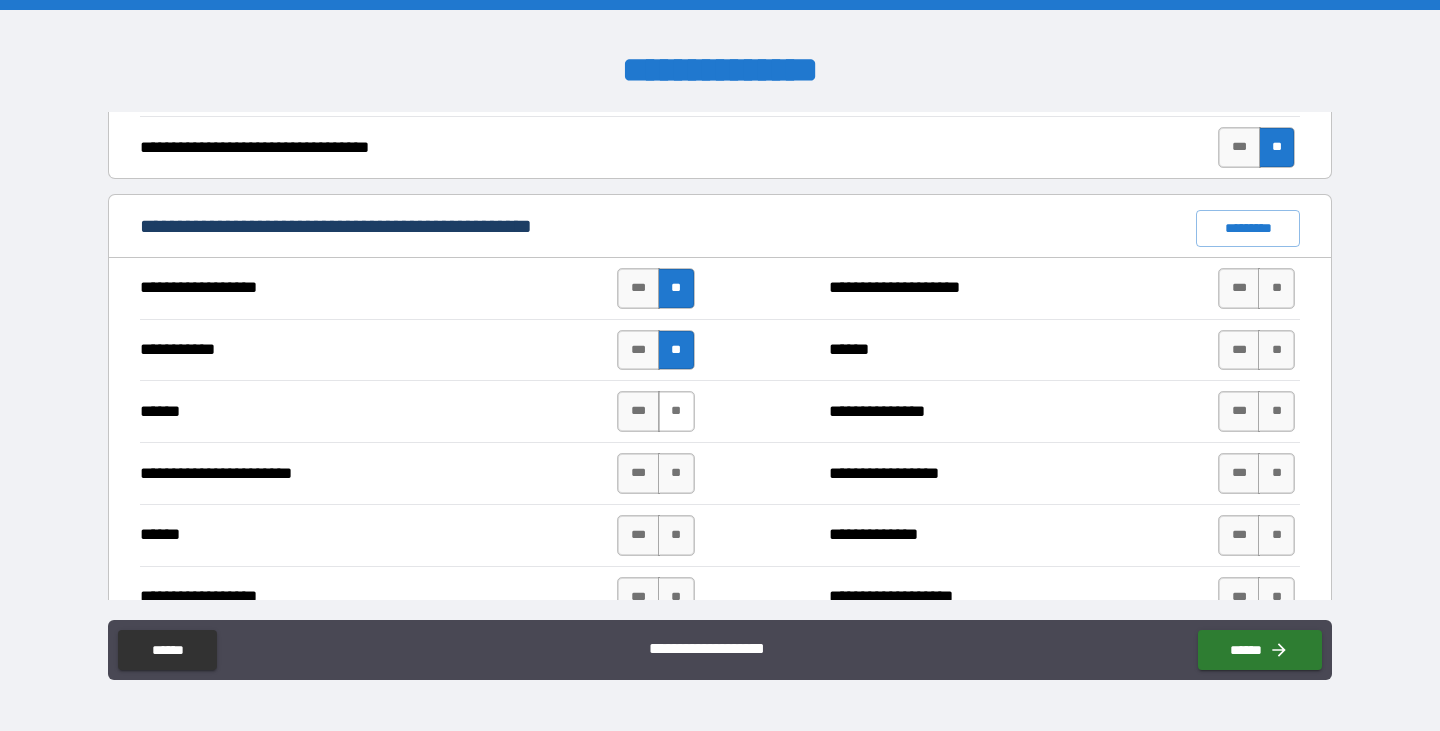 click on "**" at bounding box center [676, 411] 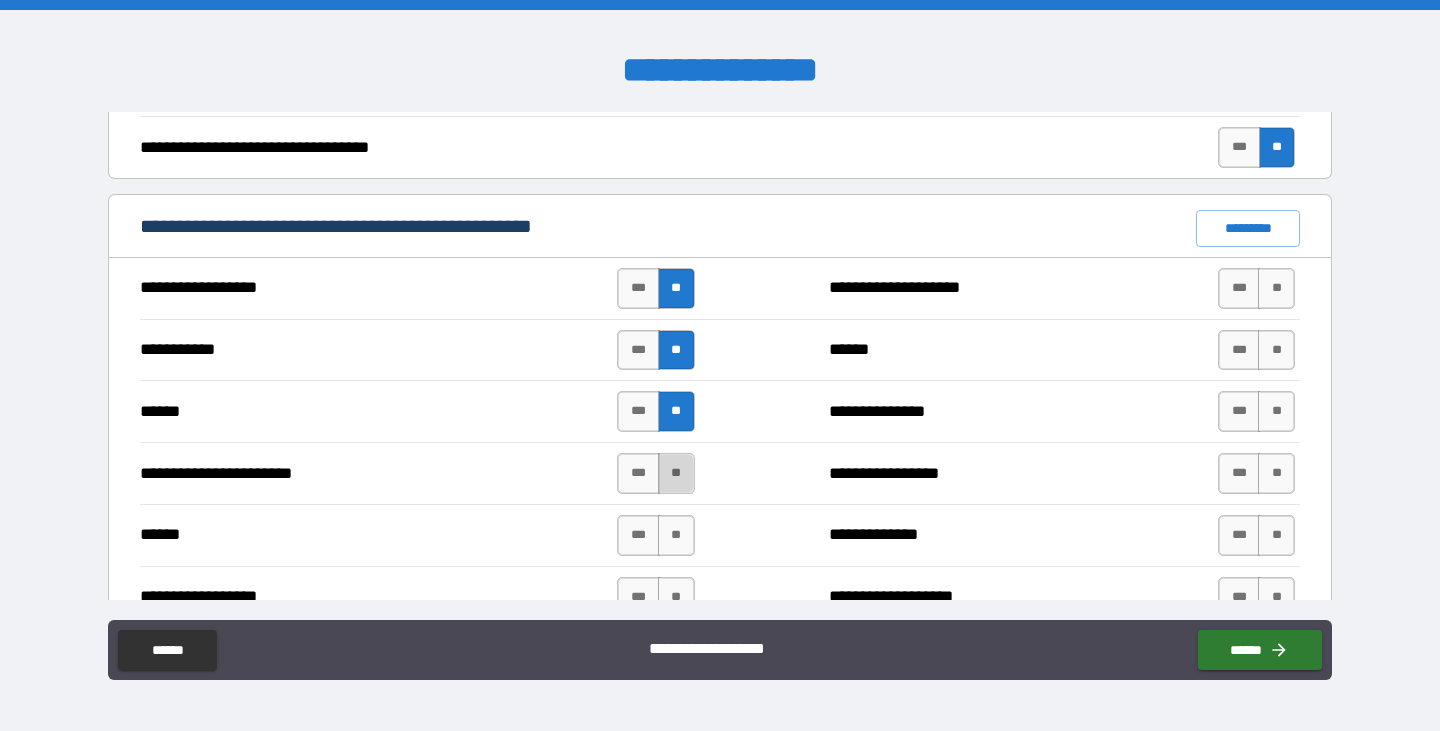 click on "**" at bounding box center [676, 473] 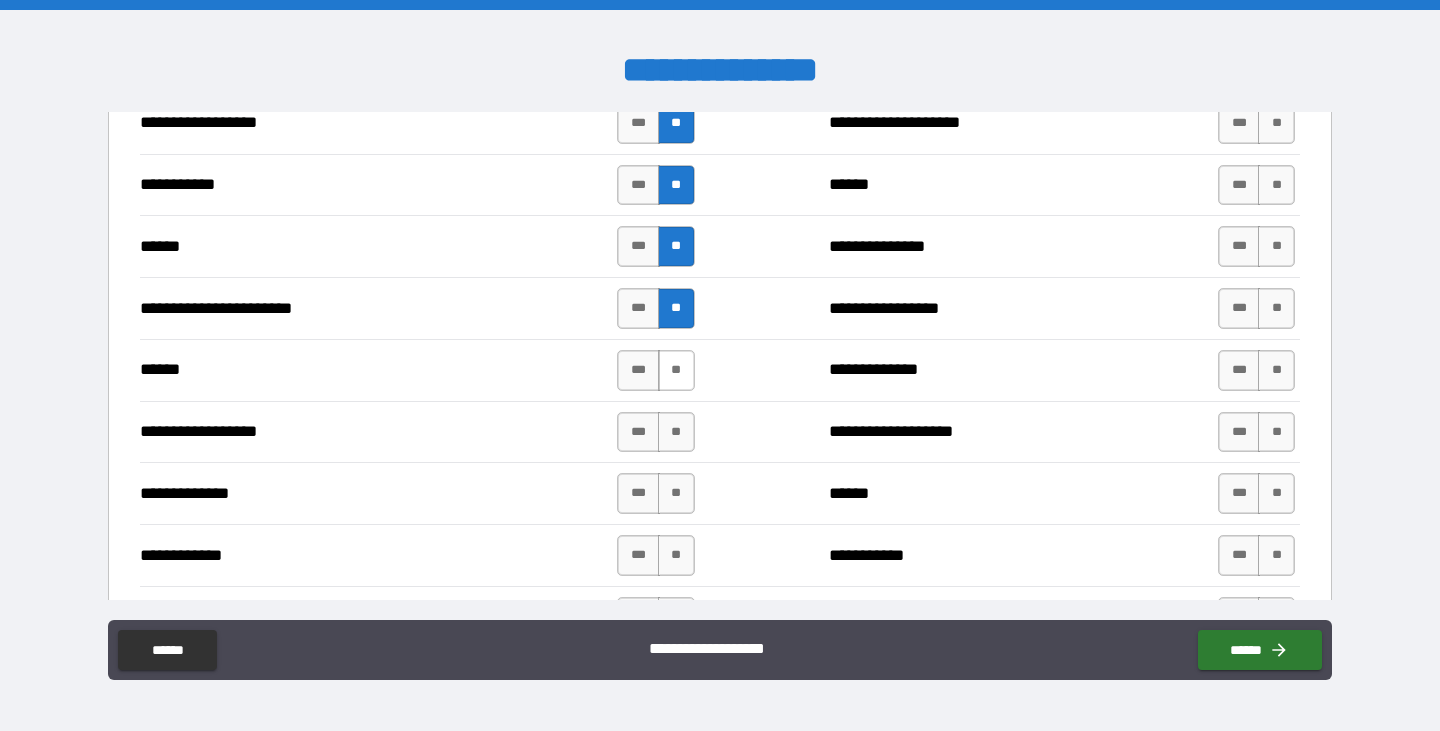 scroll, scrollTop: 1600, scrollLeft: 0, axis: vertical 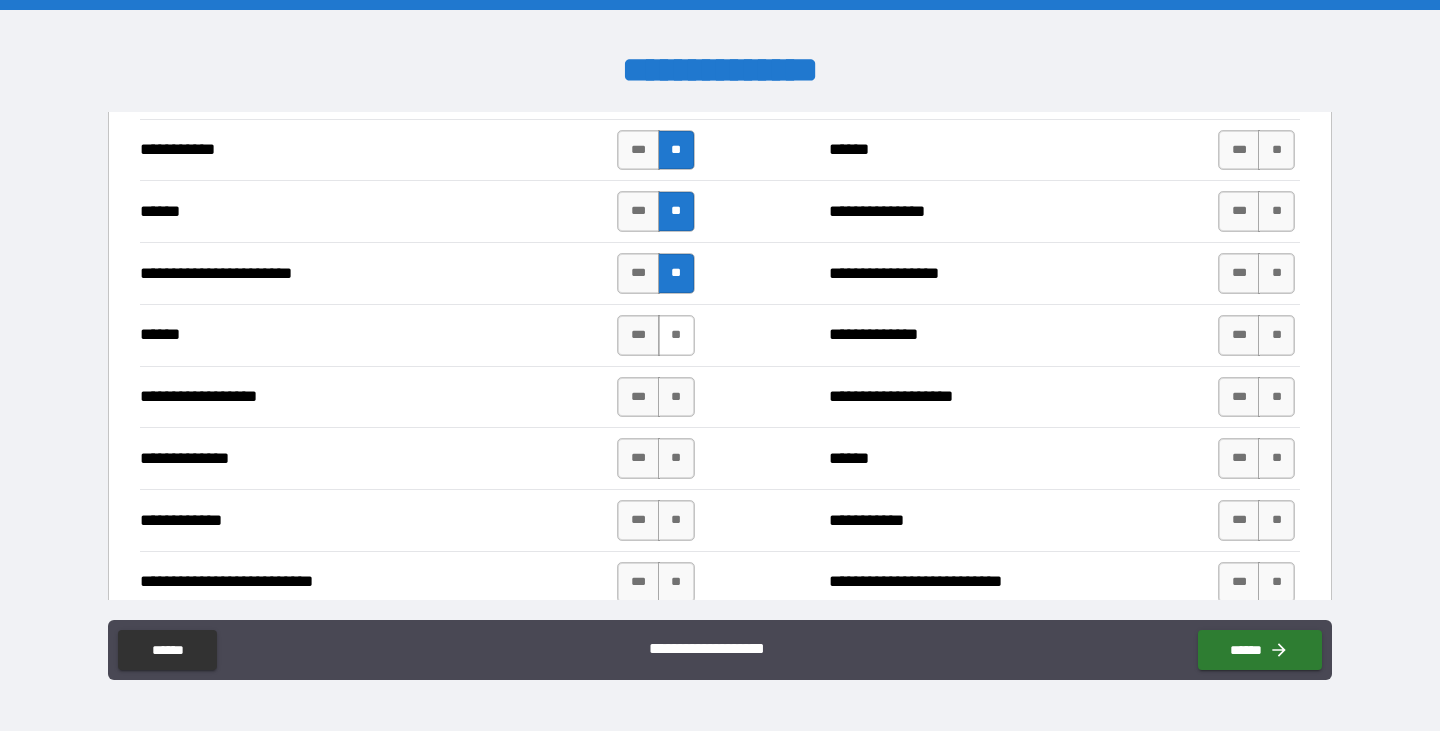 click on "**" at bounding box center [676, 335] 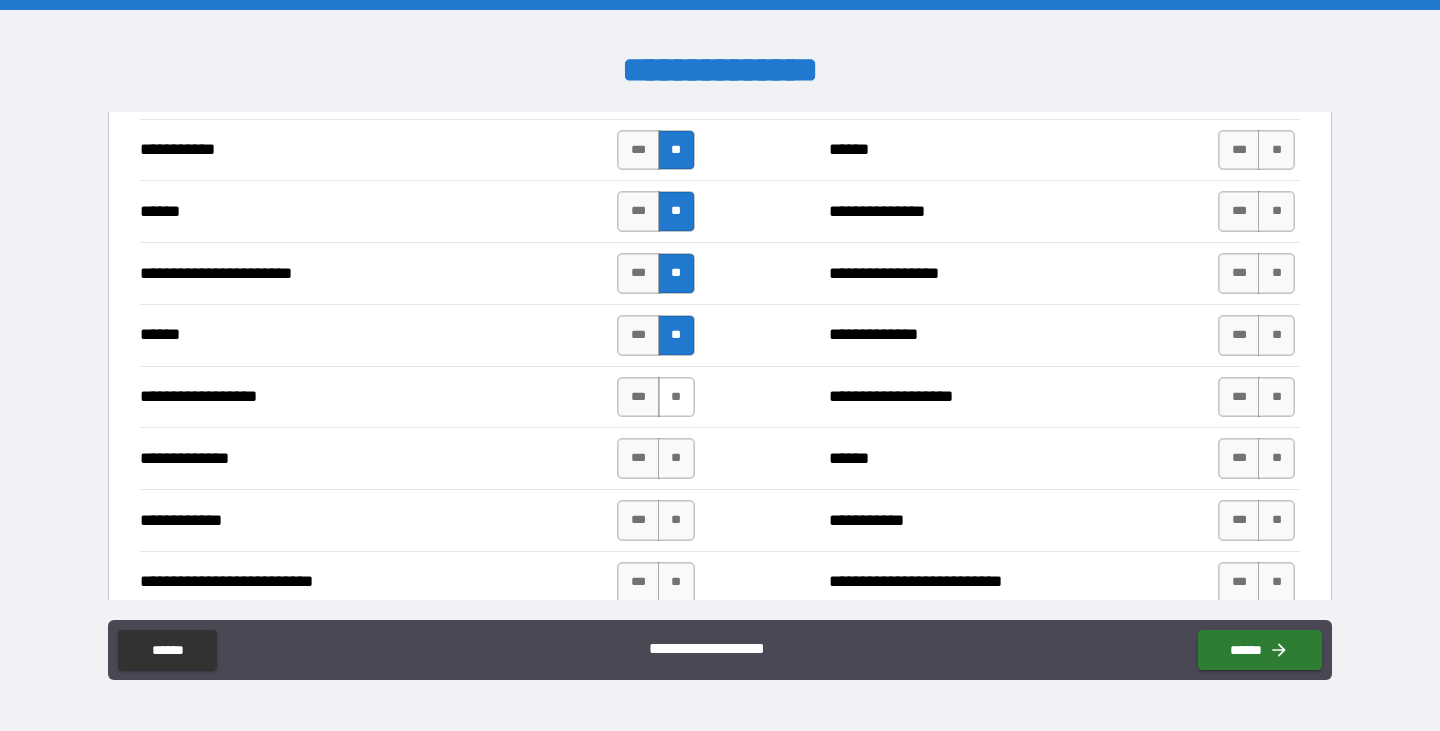 click on "**" at bounding box center [676, 397] 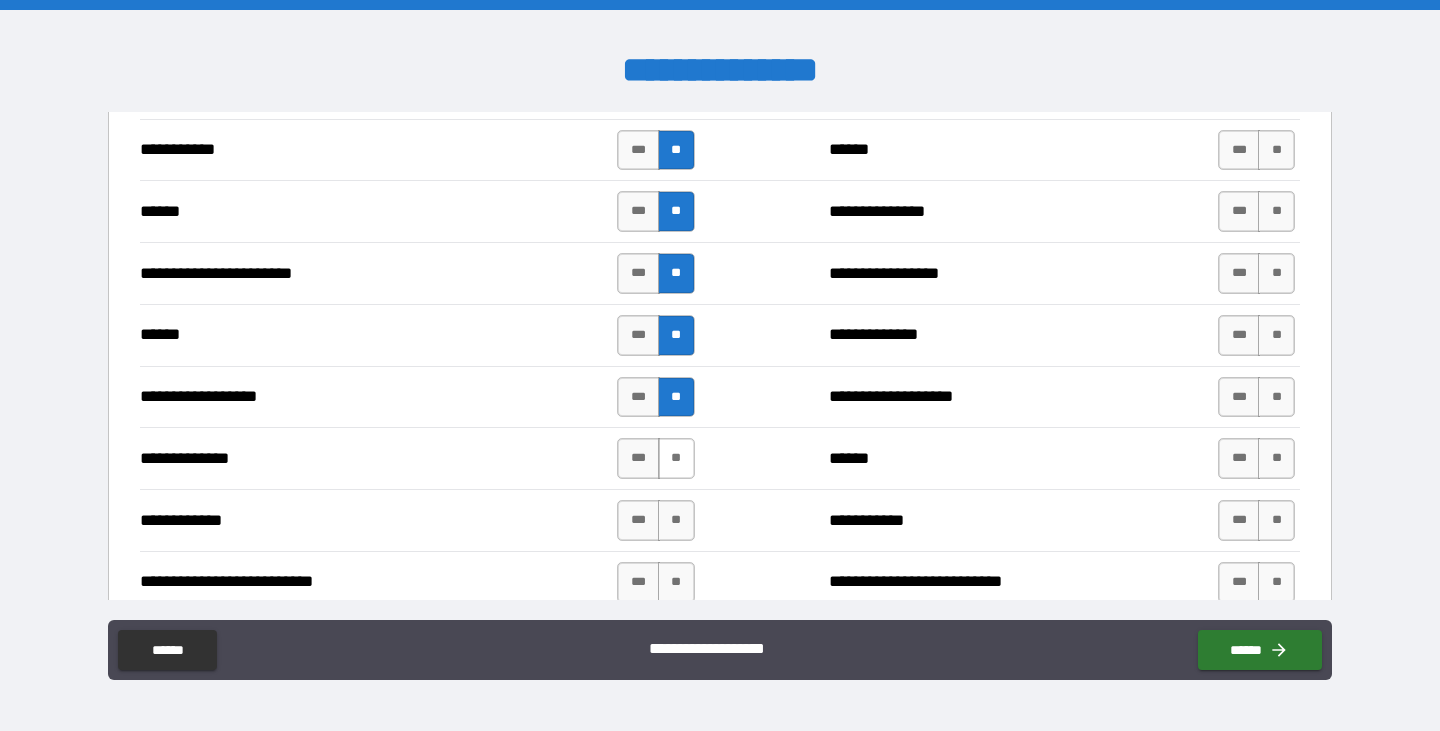 click on "**" at bounding box center (676, 458) 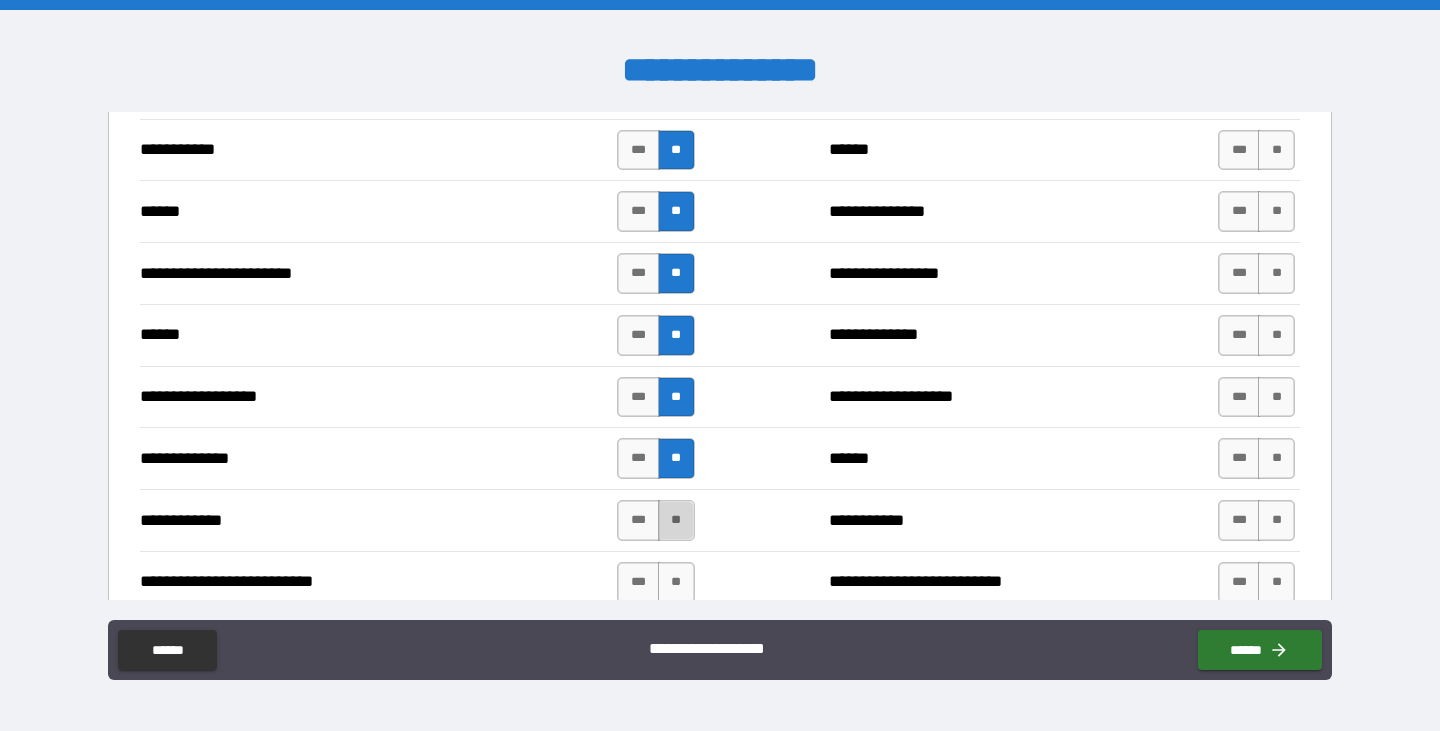 click on "**" at bounding box center (676, 520) 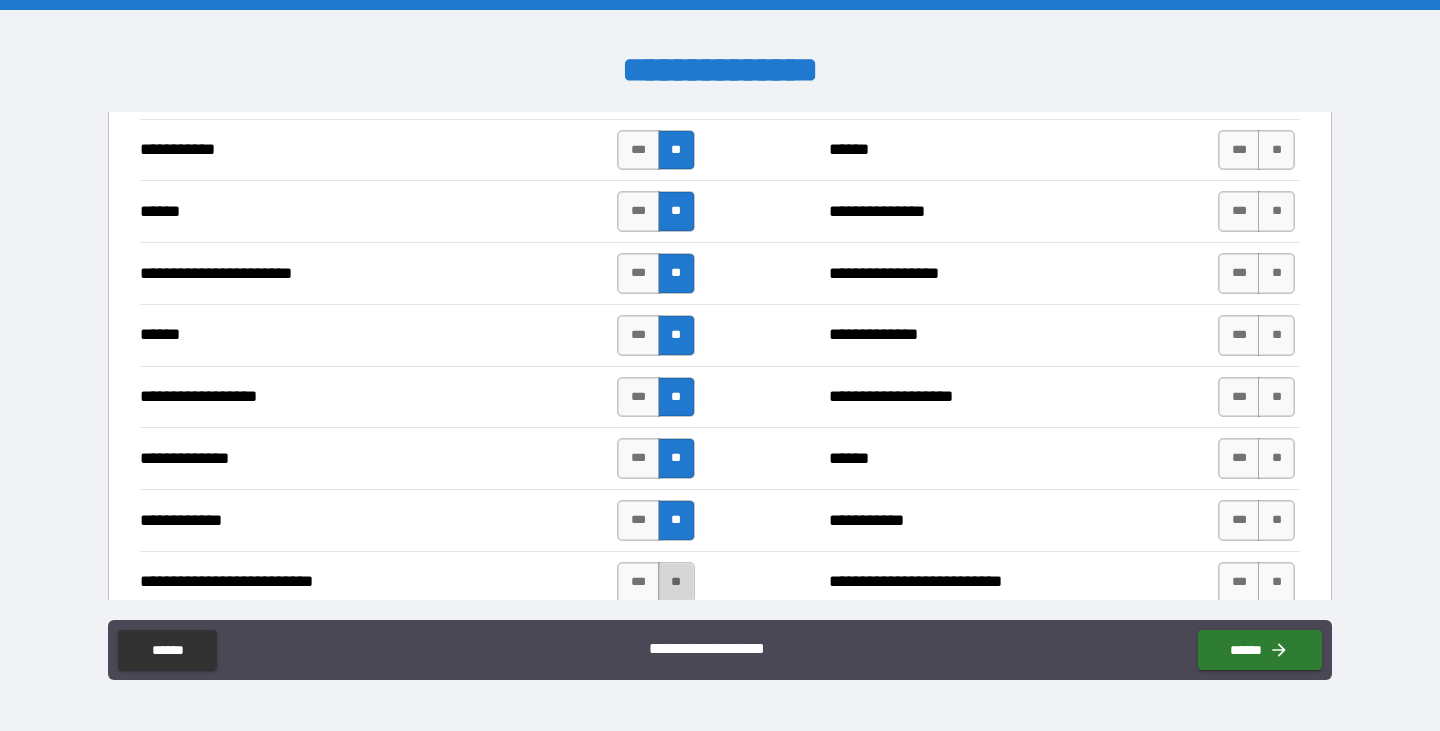 click on "**" at bounding box center (676, 582) 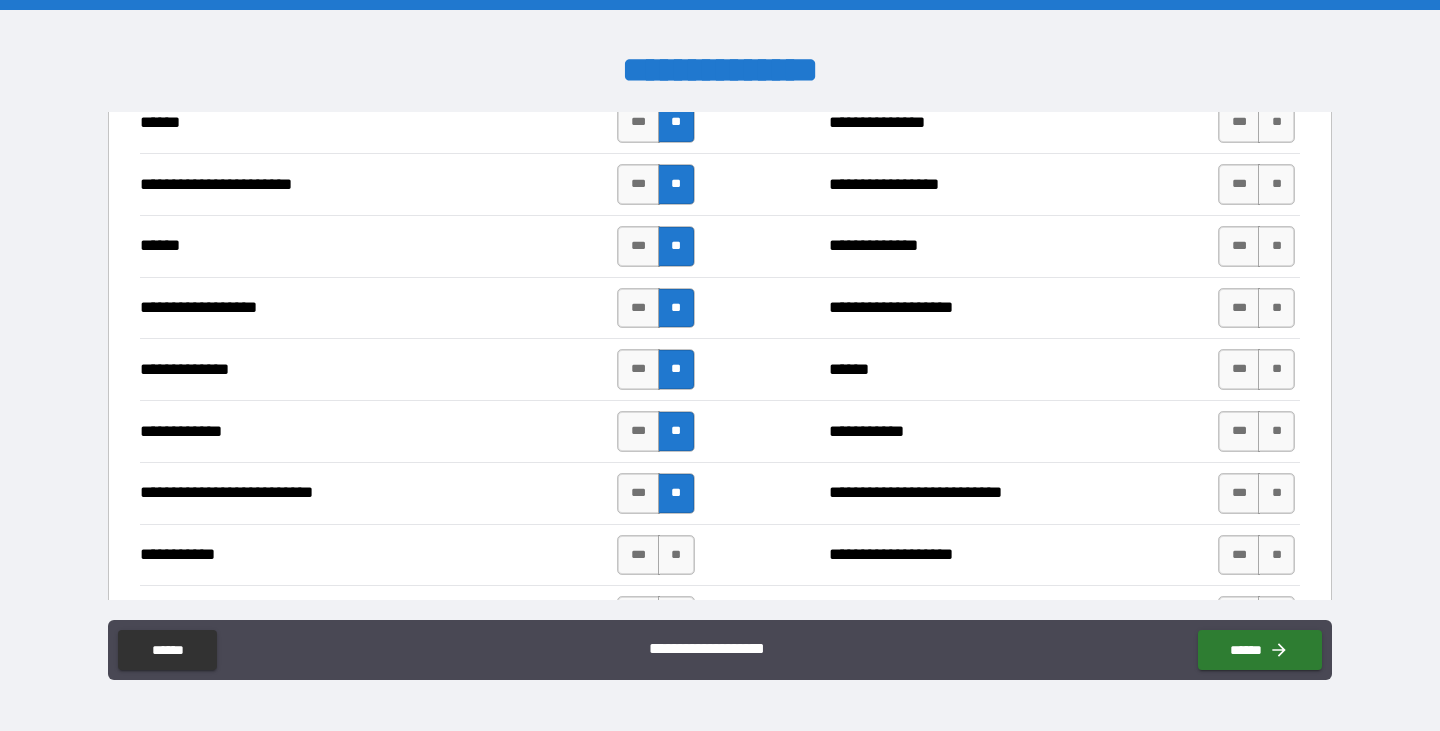 scroll, scrollTop: 1800, scrollLeft: 0, axis: vertical 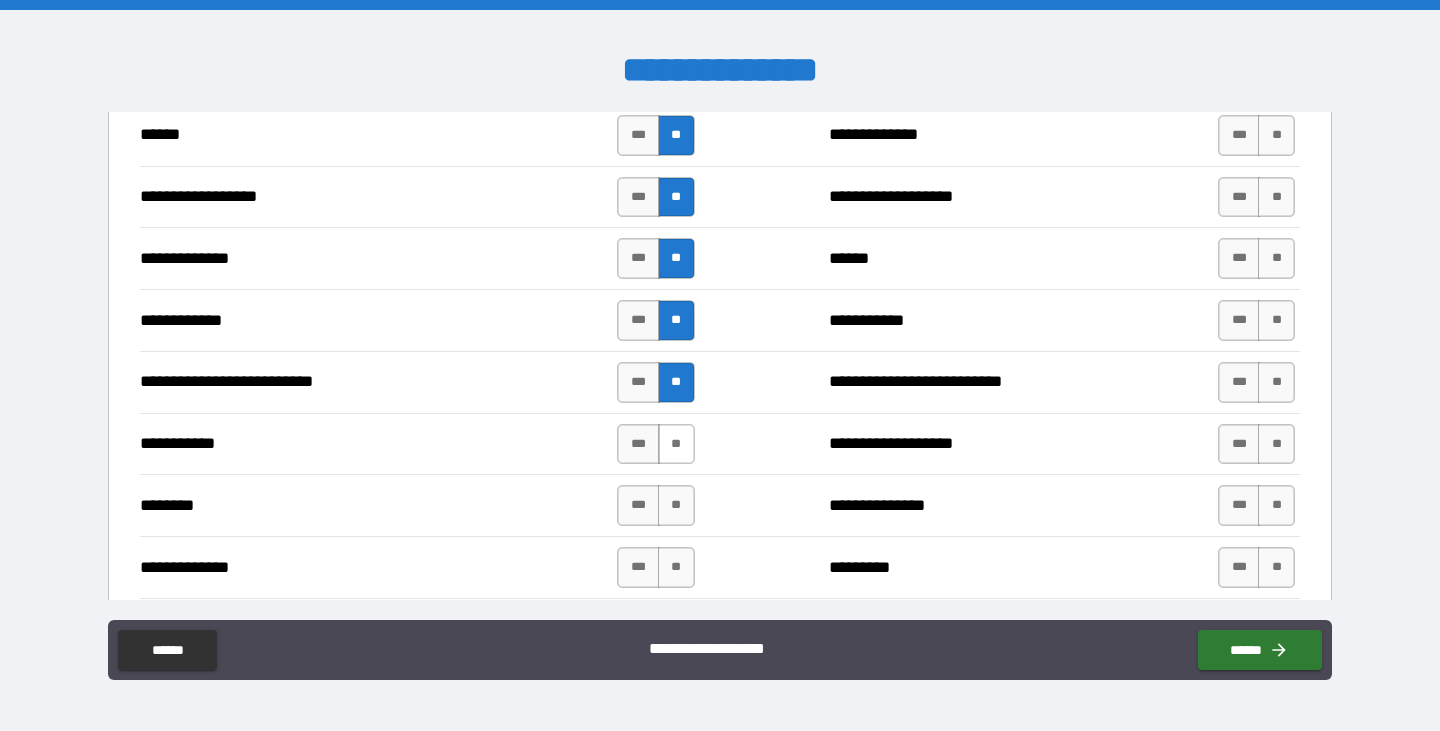 click on "**" at bounding box center [676, 444] 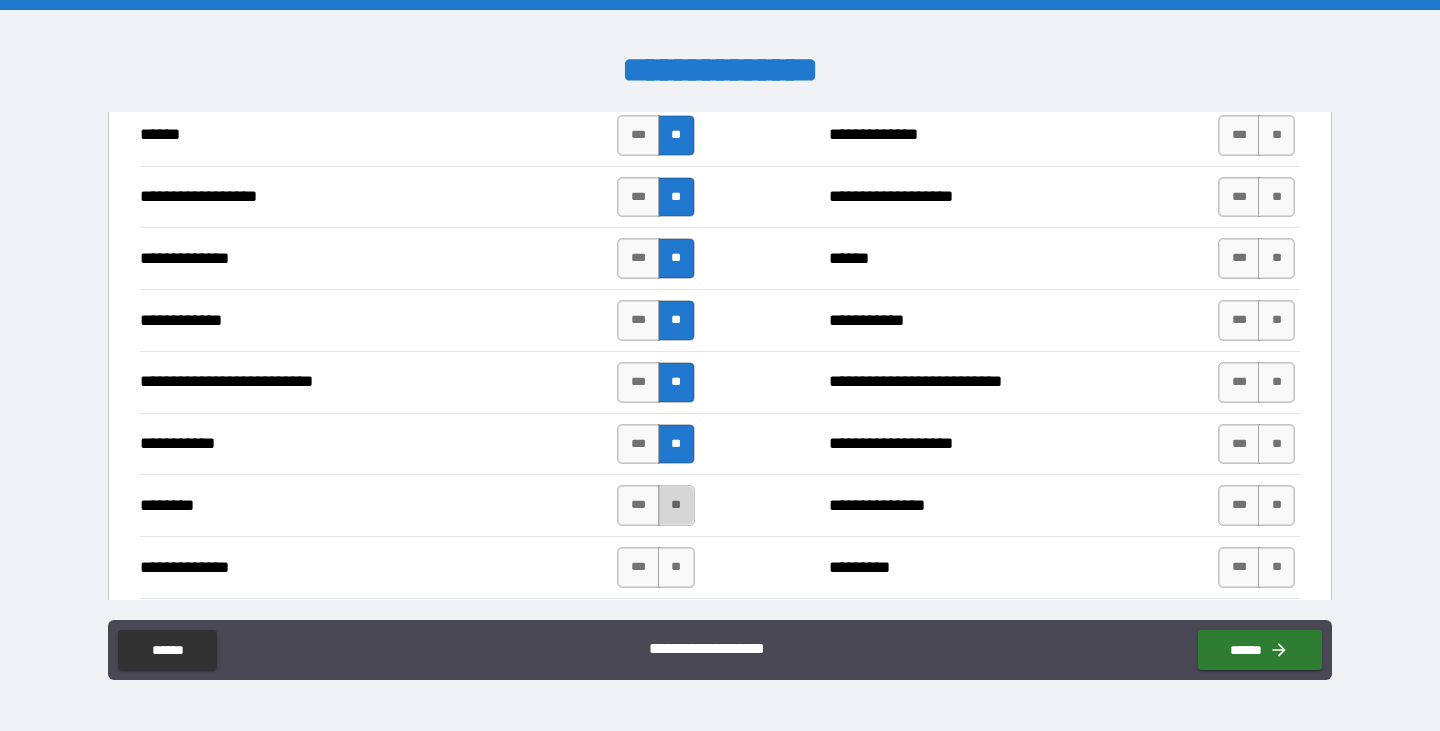 click on "**" at bounding box center (676, 505) 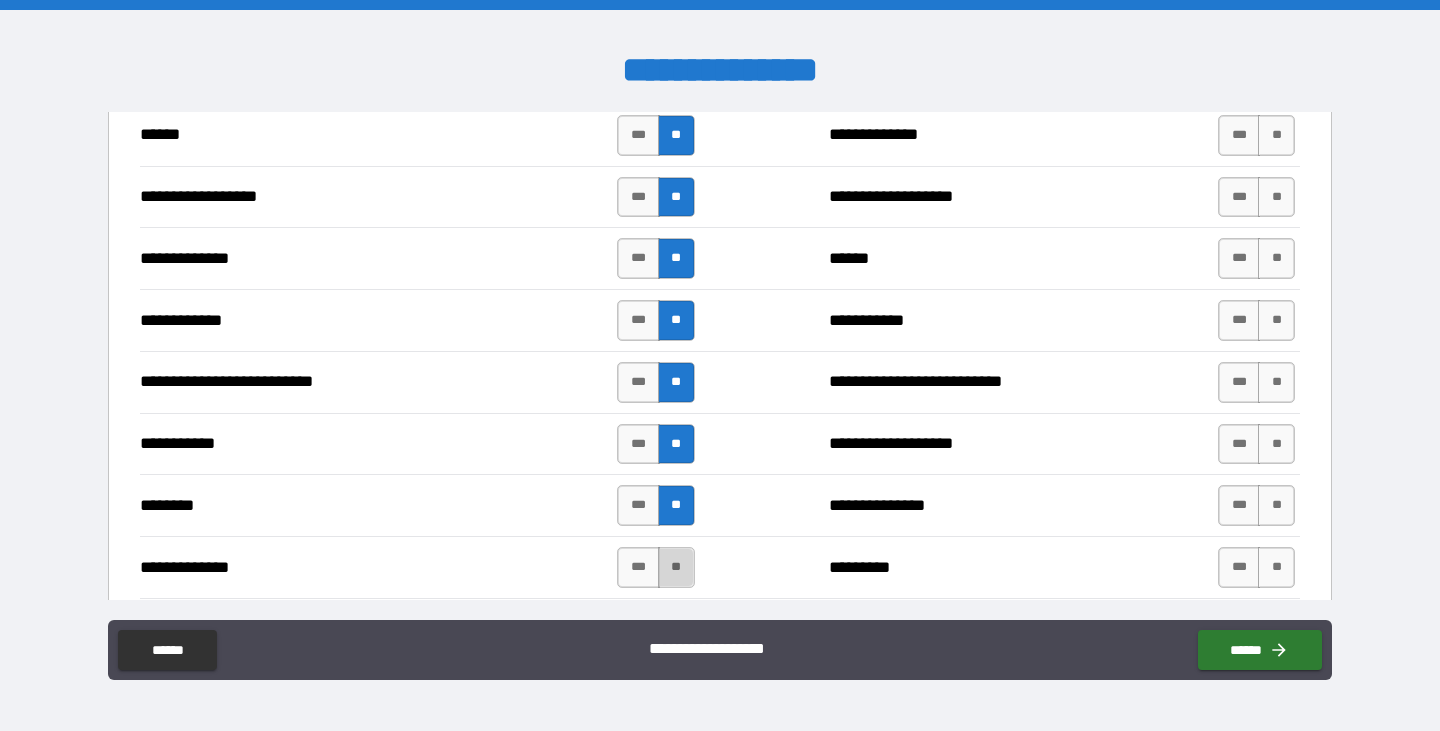 click on "**" at bounding box center [676, 567] 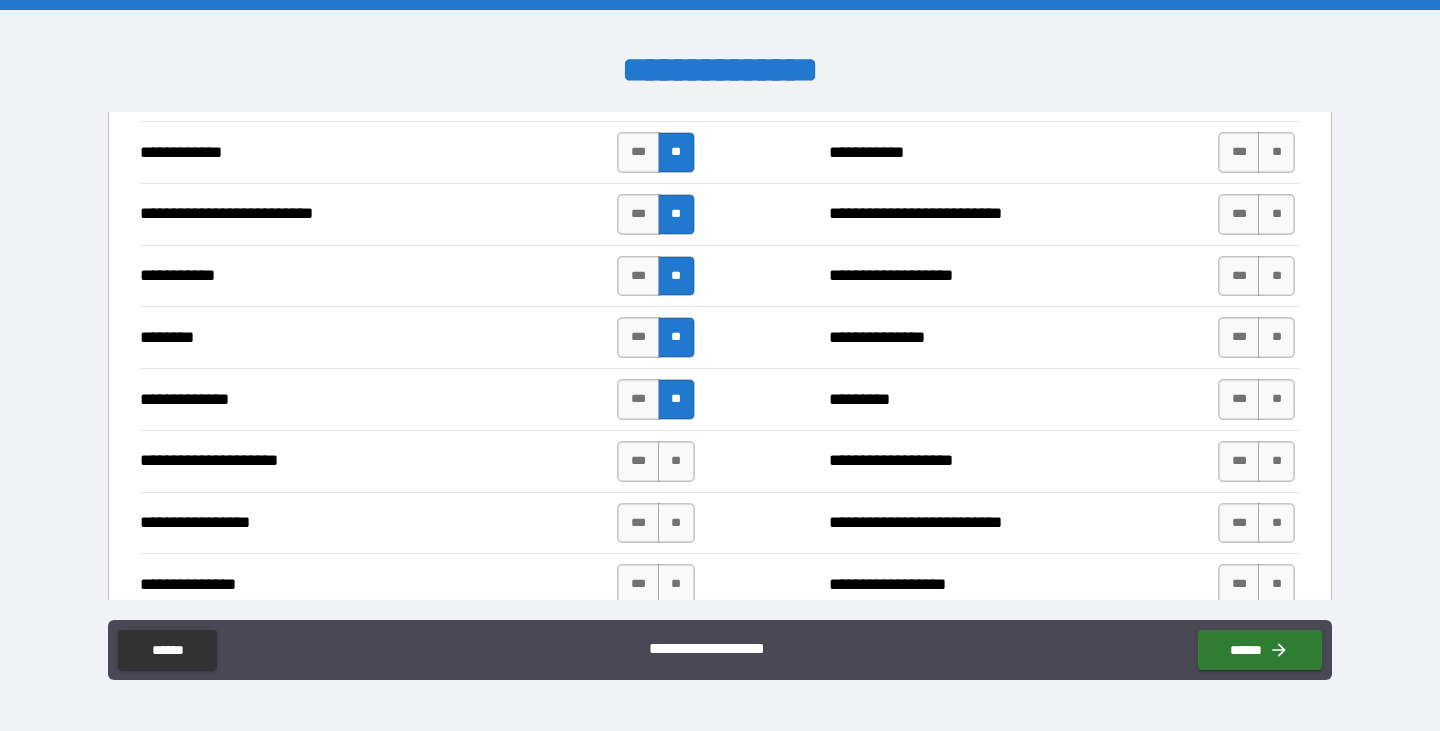 scroll, scrollTop: 2000, scrollLeft: 0, axis: vertical 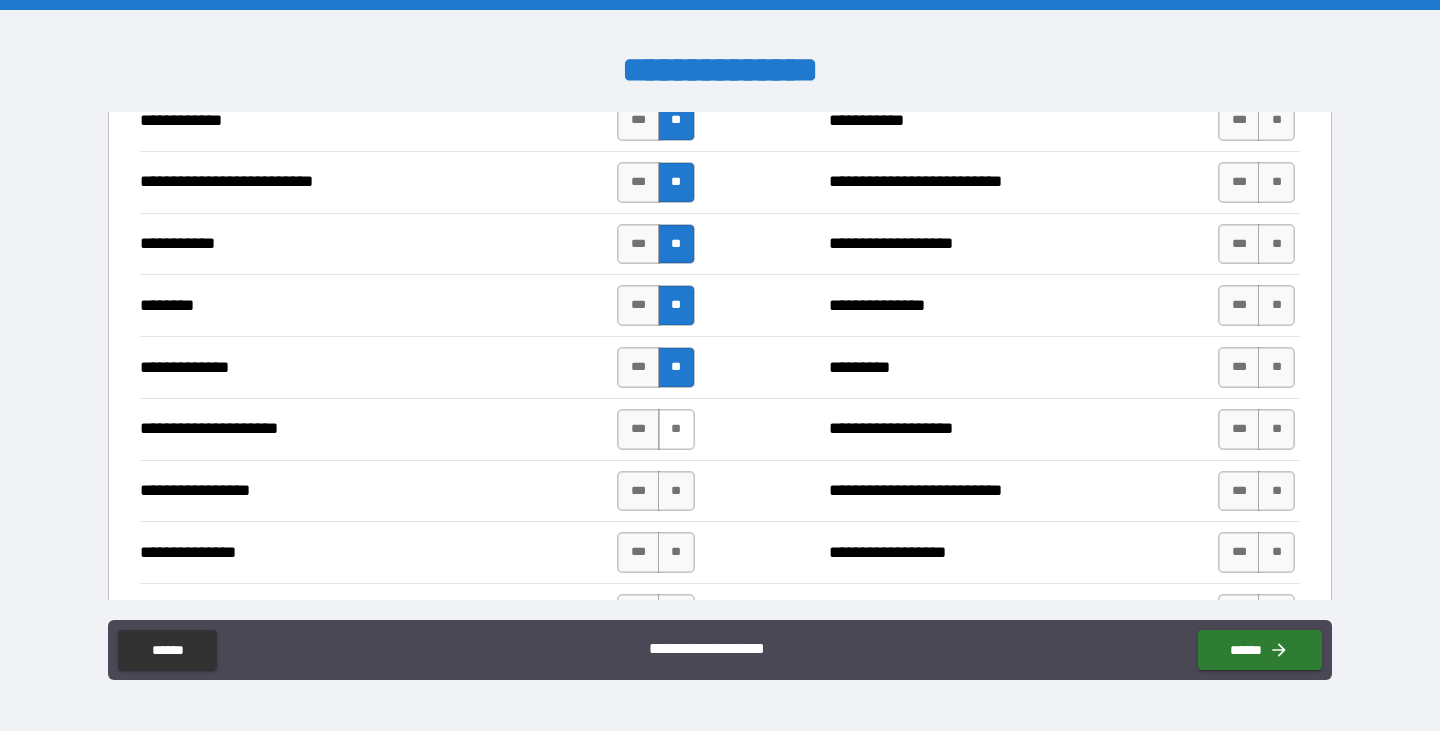 click on "**" at bounding box center (676, 429) 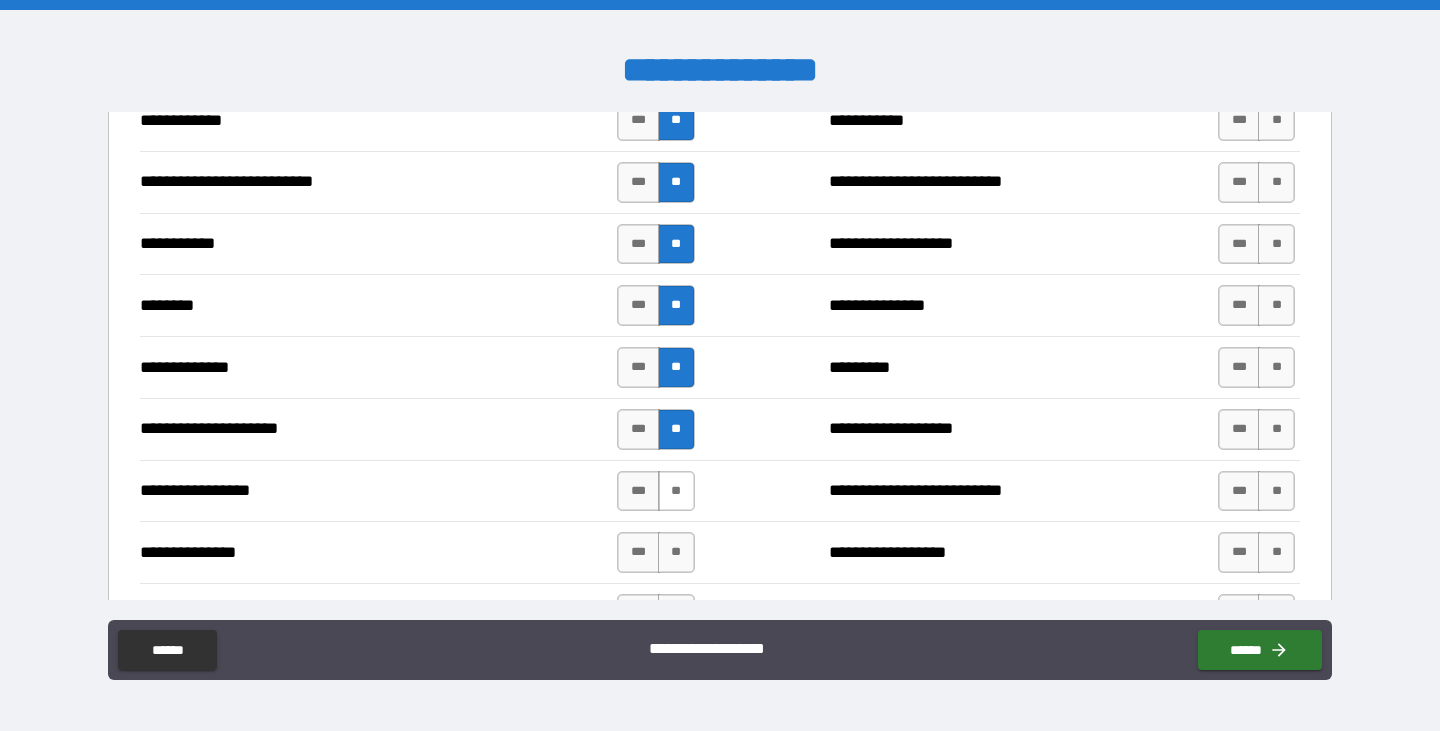 click on "**" at bounding box center [676, 491] 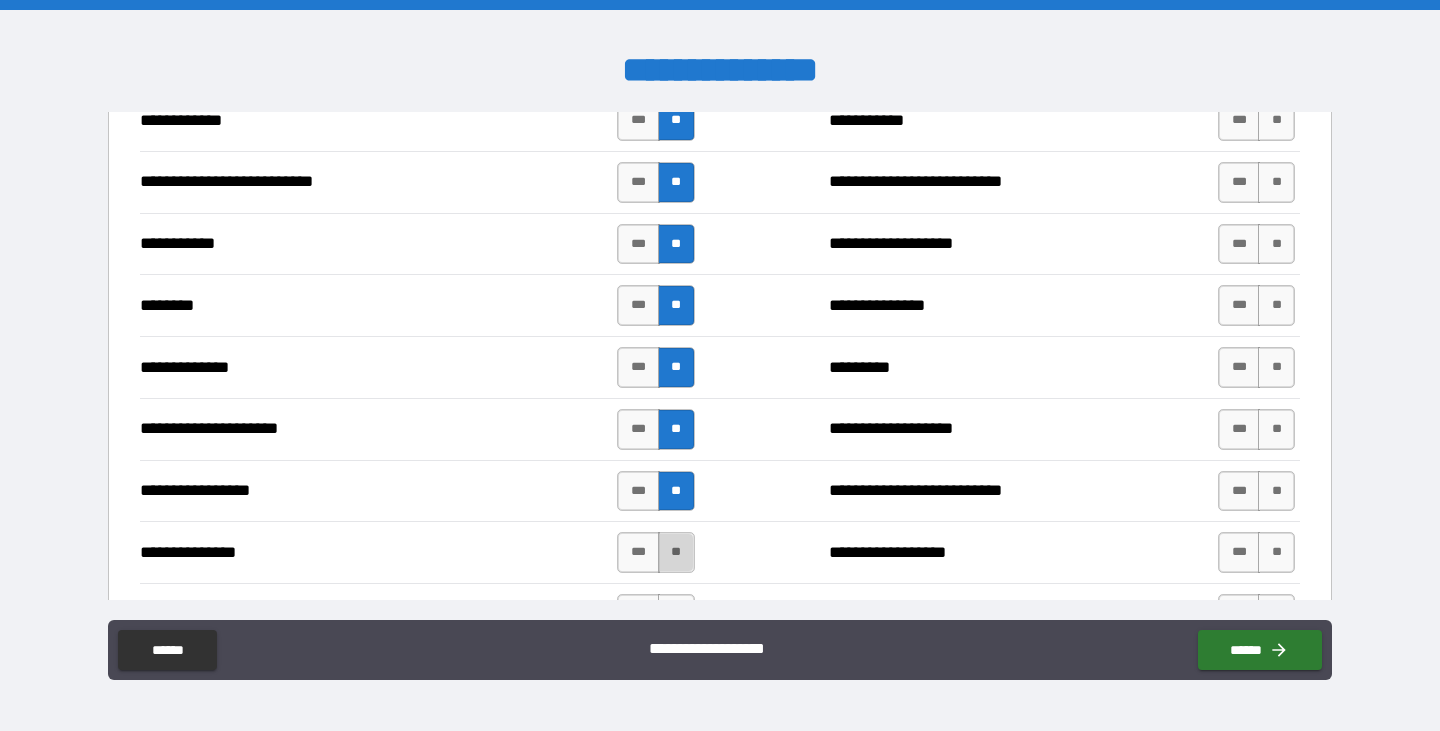 click on "**" at bounding box center (676, 552) 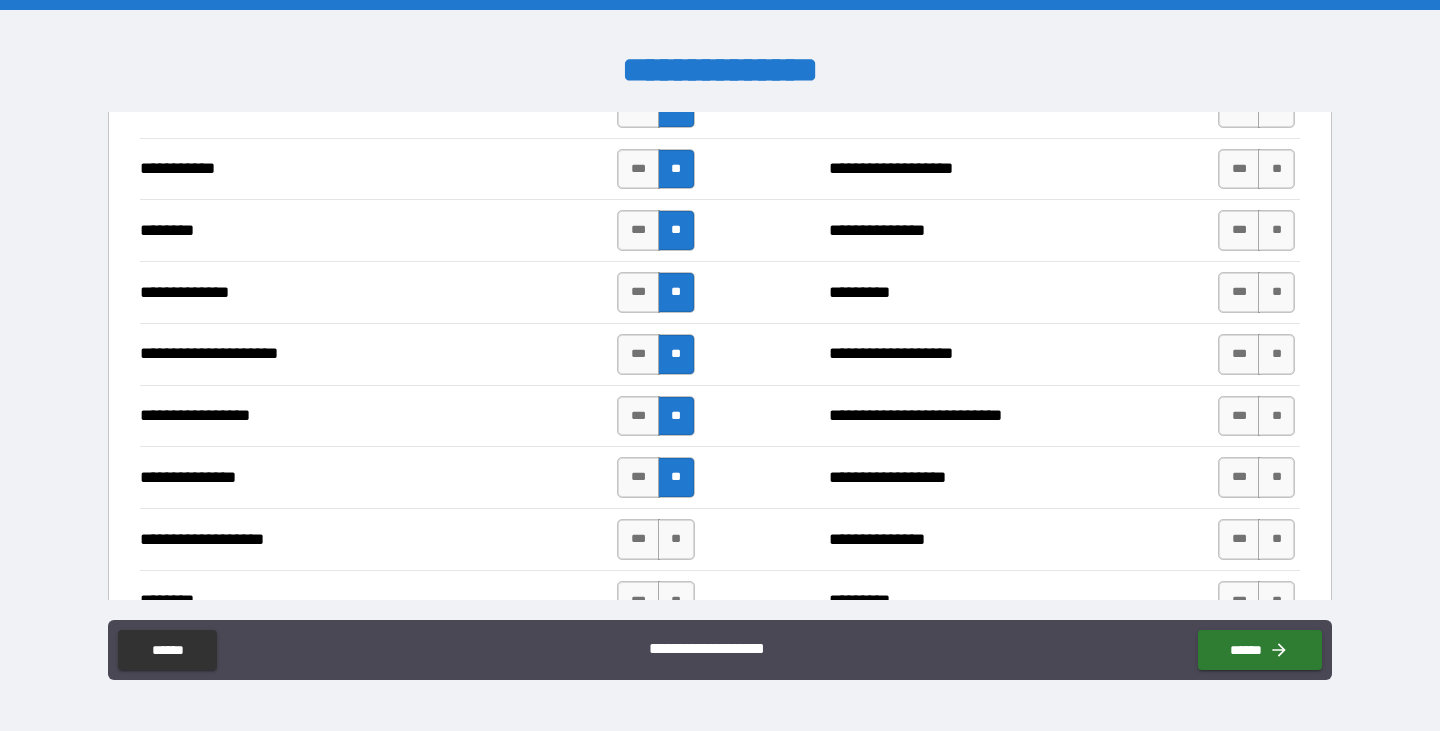scroll, scrollTop: 2200, scrollLeft: 0, axis: vertical 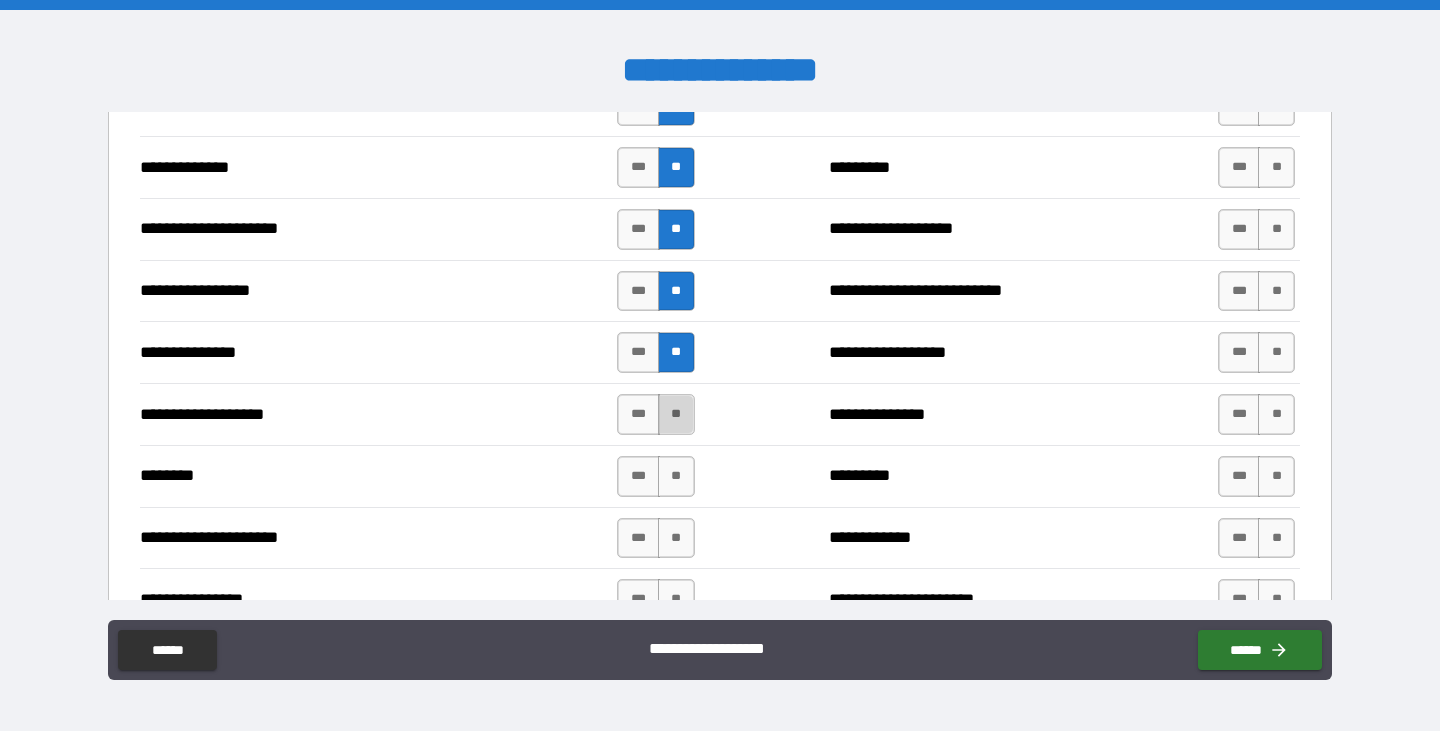 click on "**" at bounding box center [676, 414] 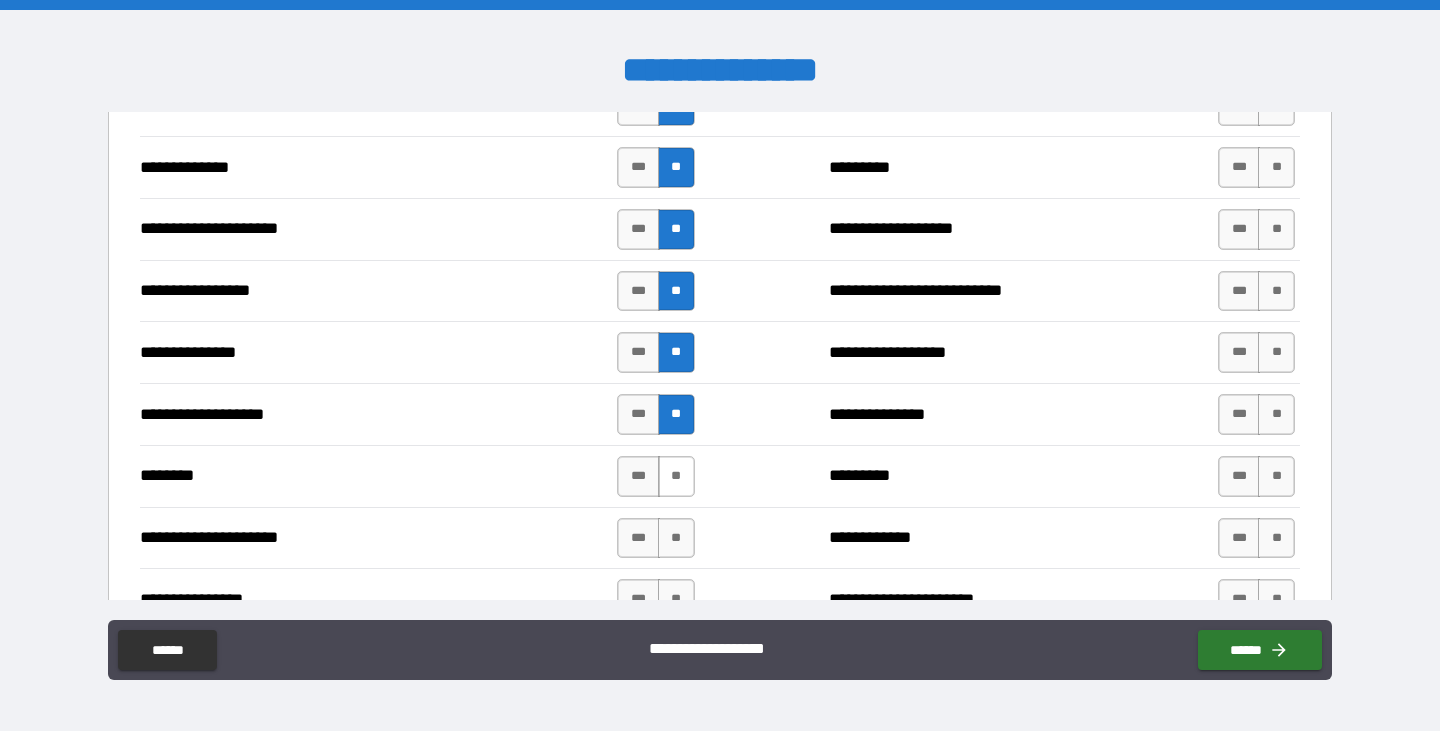 click on "**" at bounding box center [676, 476] 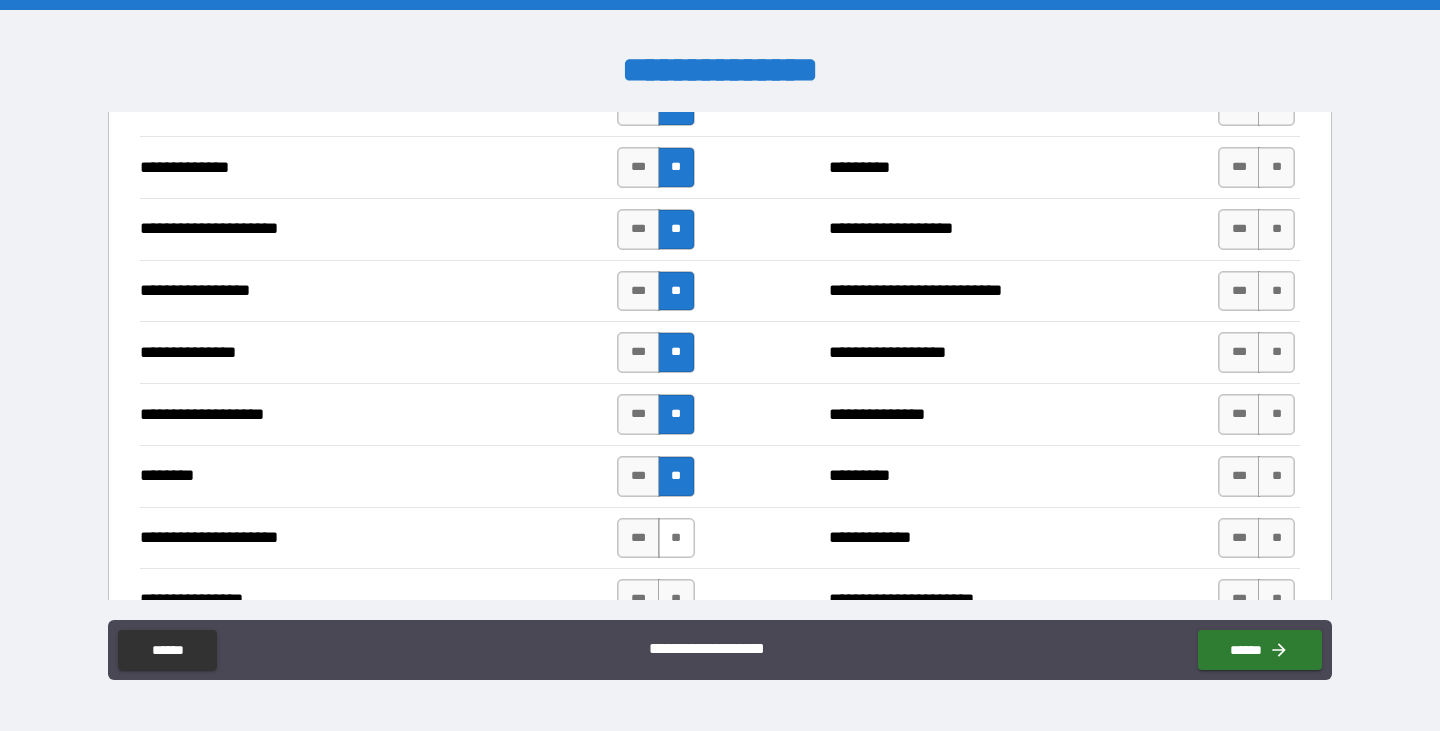 click on "**" at bounding box center [676, 538] 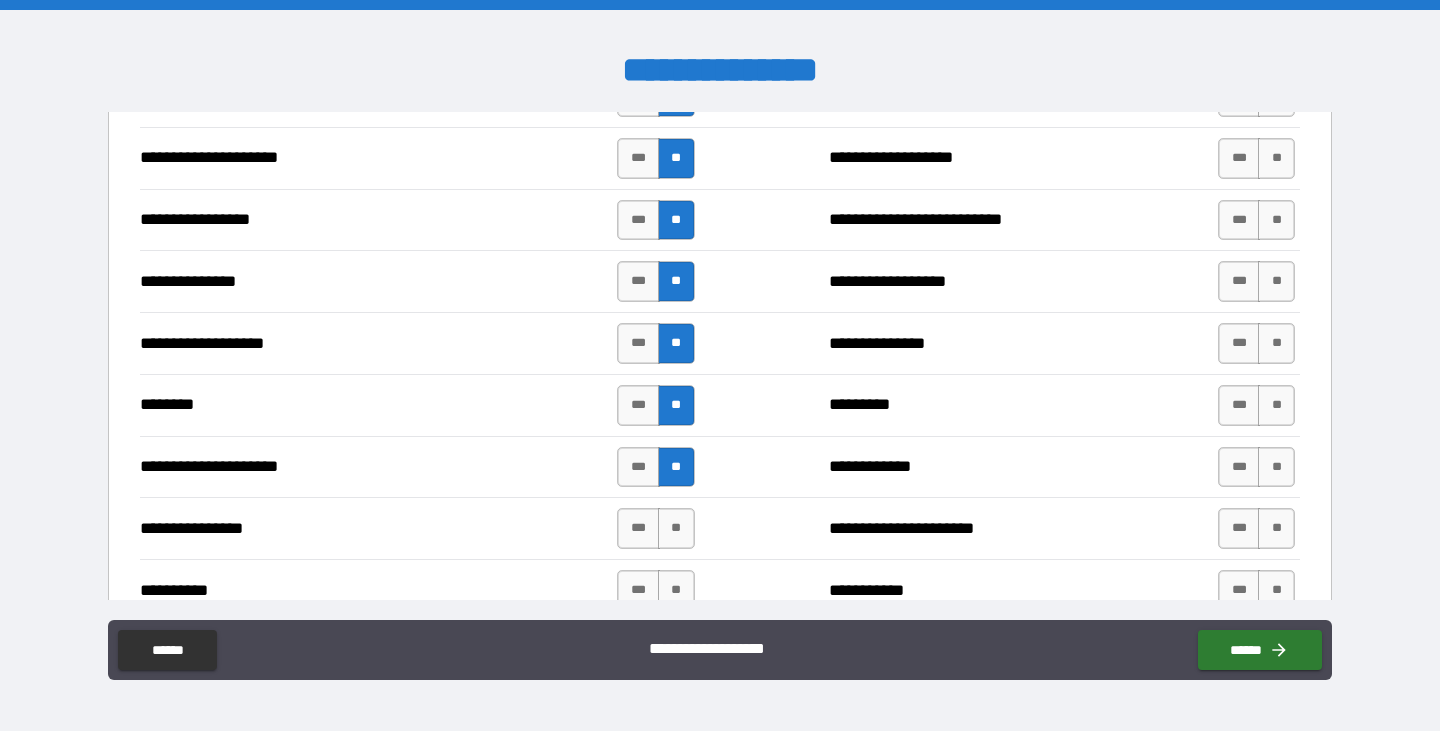scroll, scrollTop: 2400, scrollLeft: 0, axis: vertical 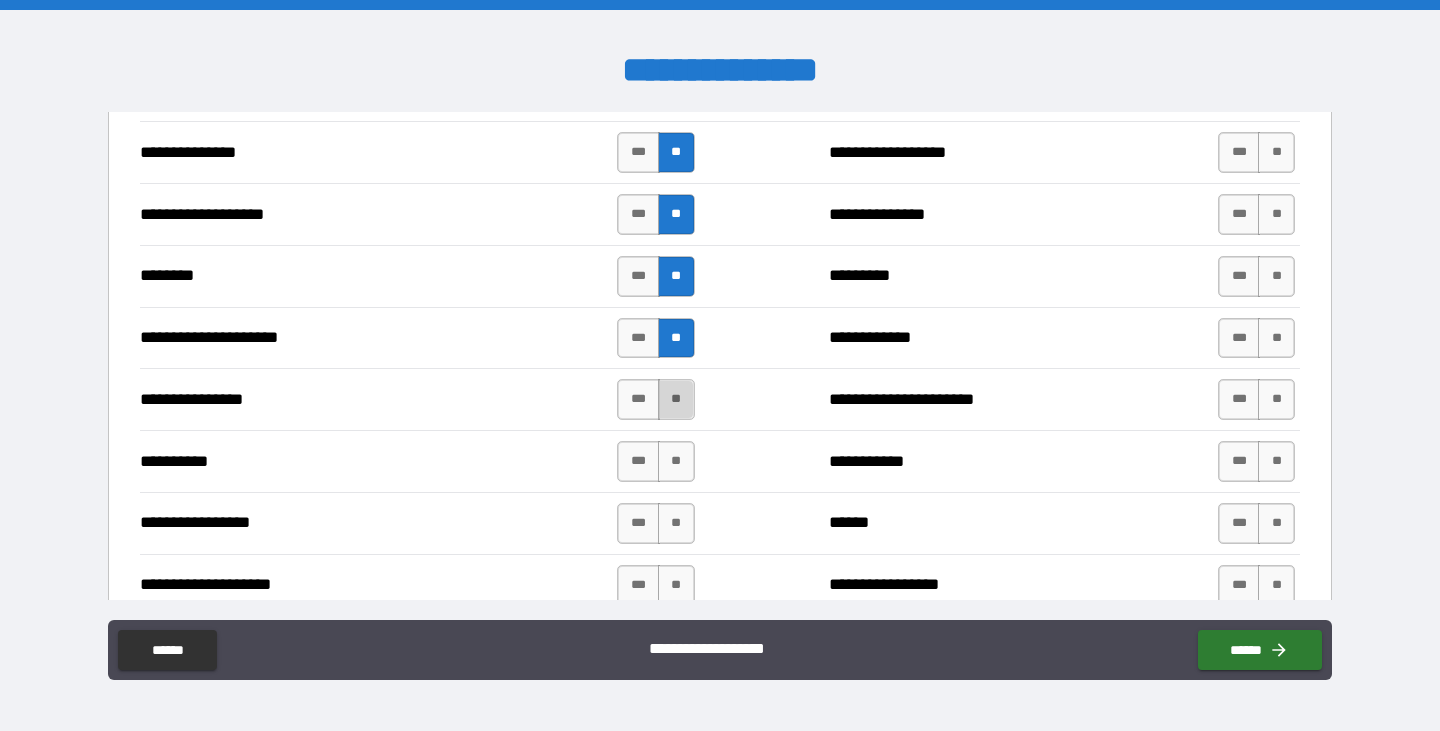 click on "**" at bounding box center [676, 399] 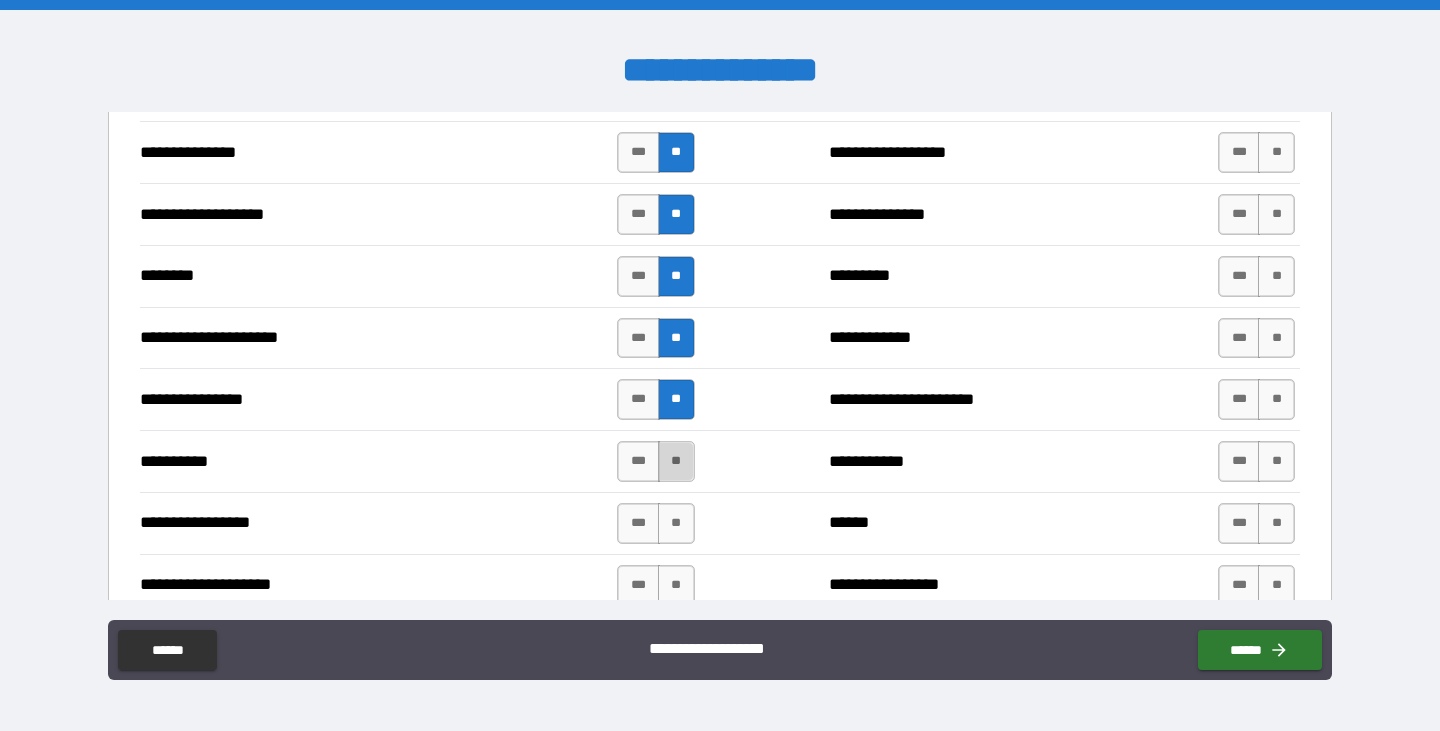 click on "**" at bounding box center [676, 461] 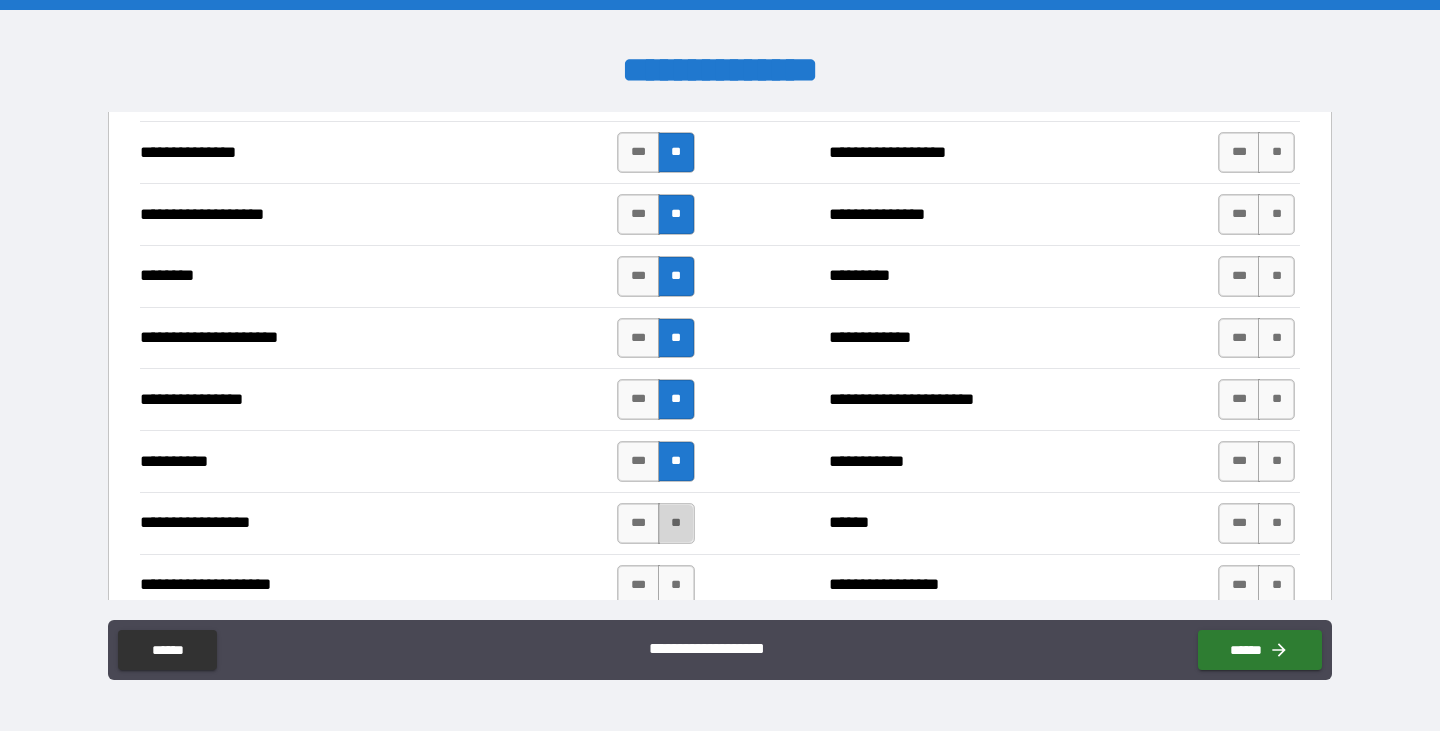 click on "**" at bounding box center (676, 523) 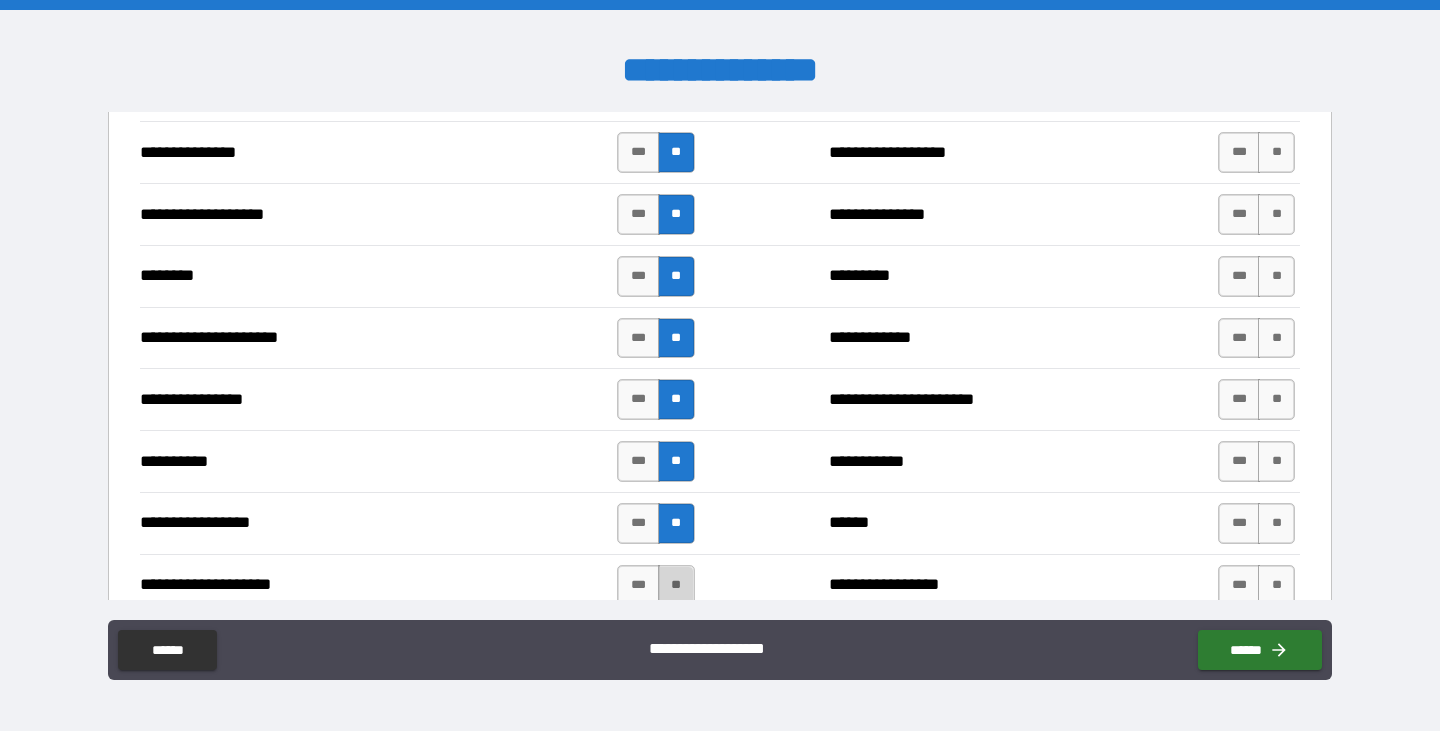 click on "**" at bounding box center [676, 585] 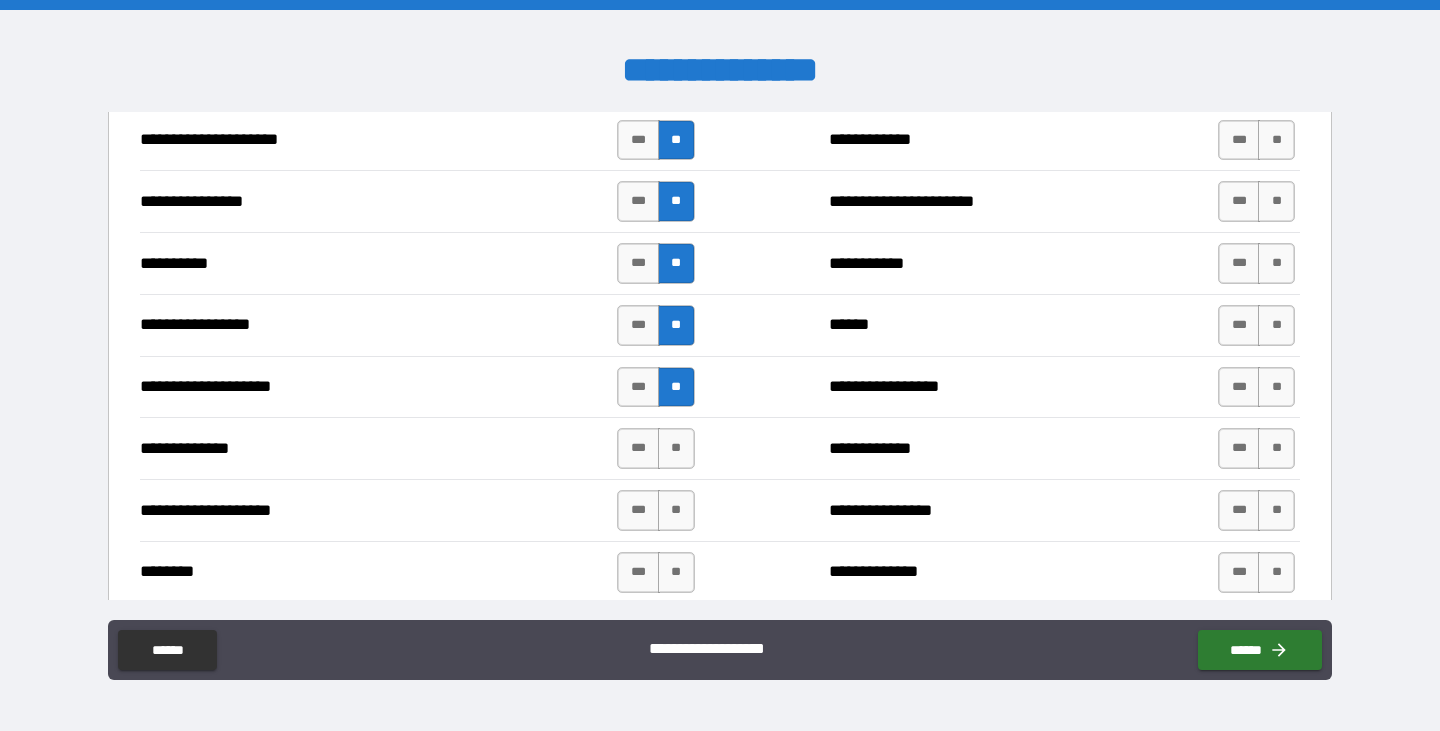 scroll, scrollTop: 2600, scrollLeft: 0, axis: vertical 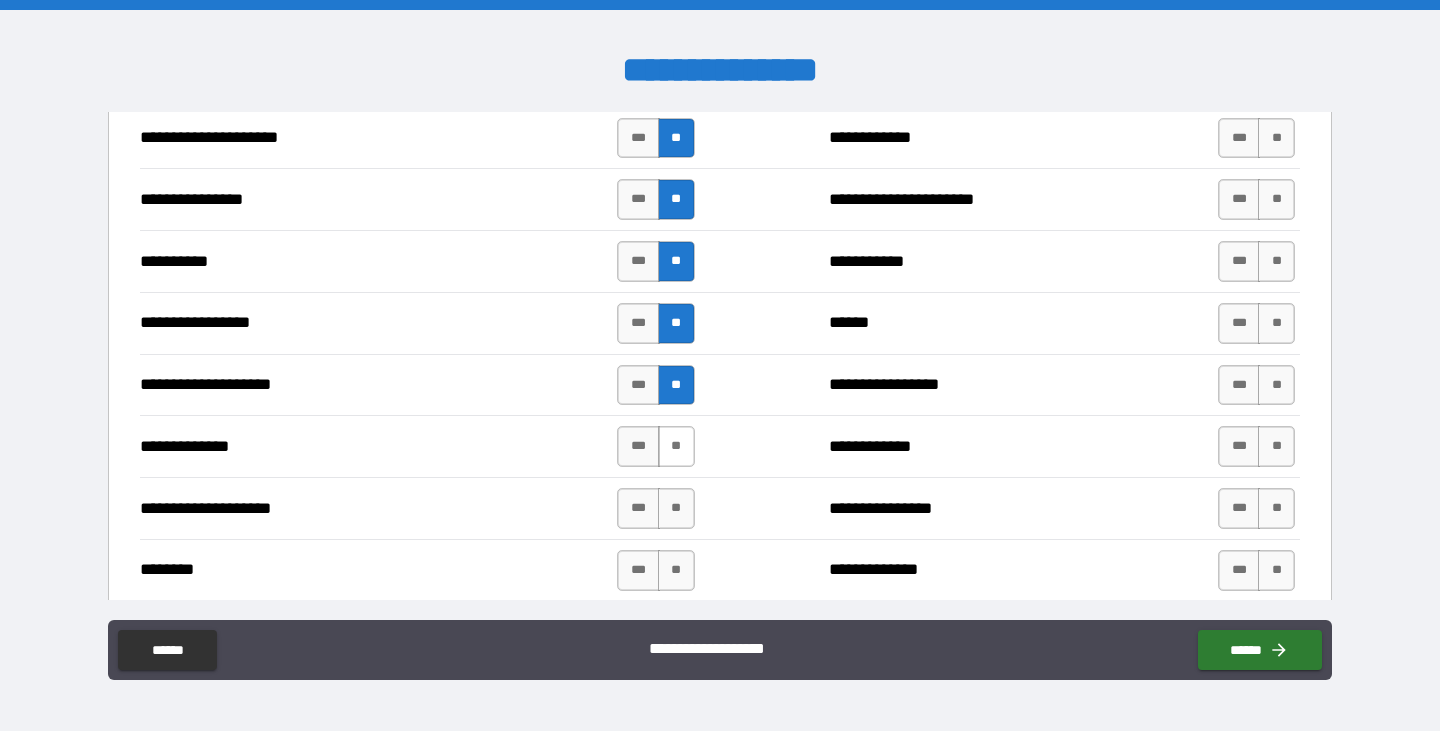click on "**" at bounding box center [676, 446] 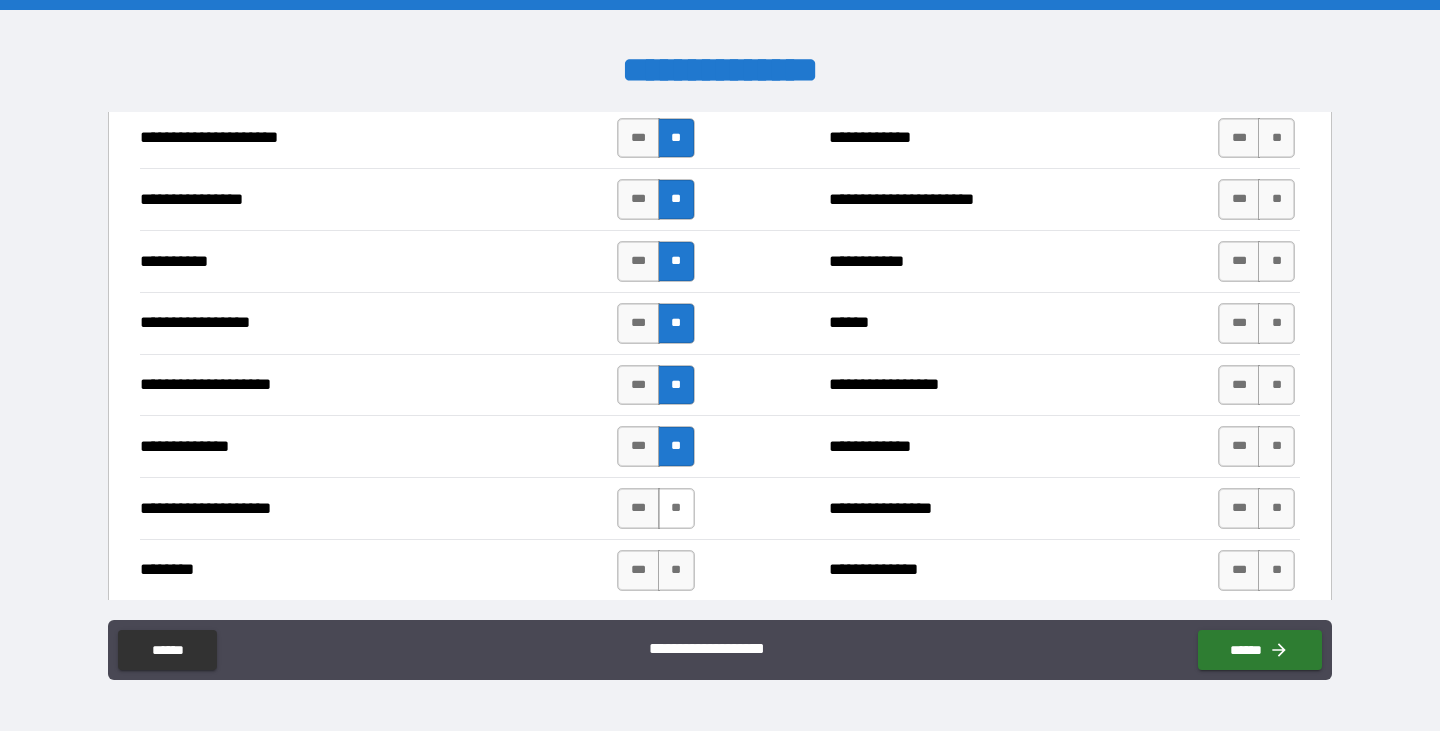 click on "**" at bounding box center [676, 508] 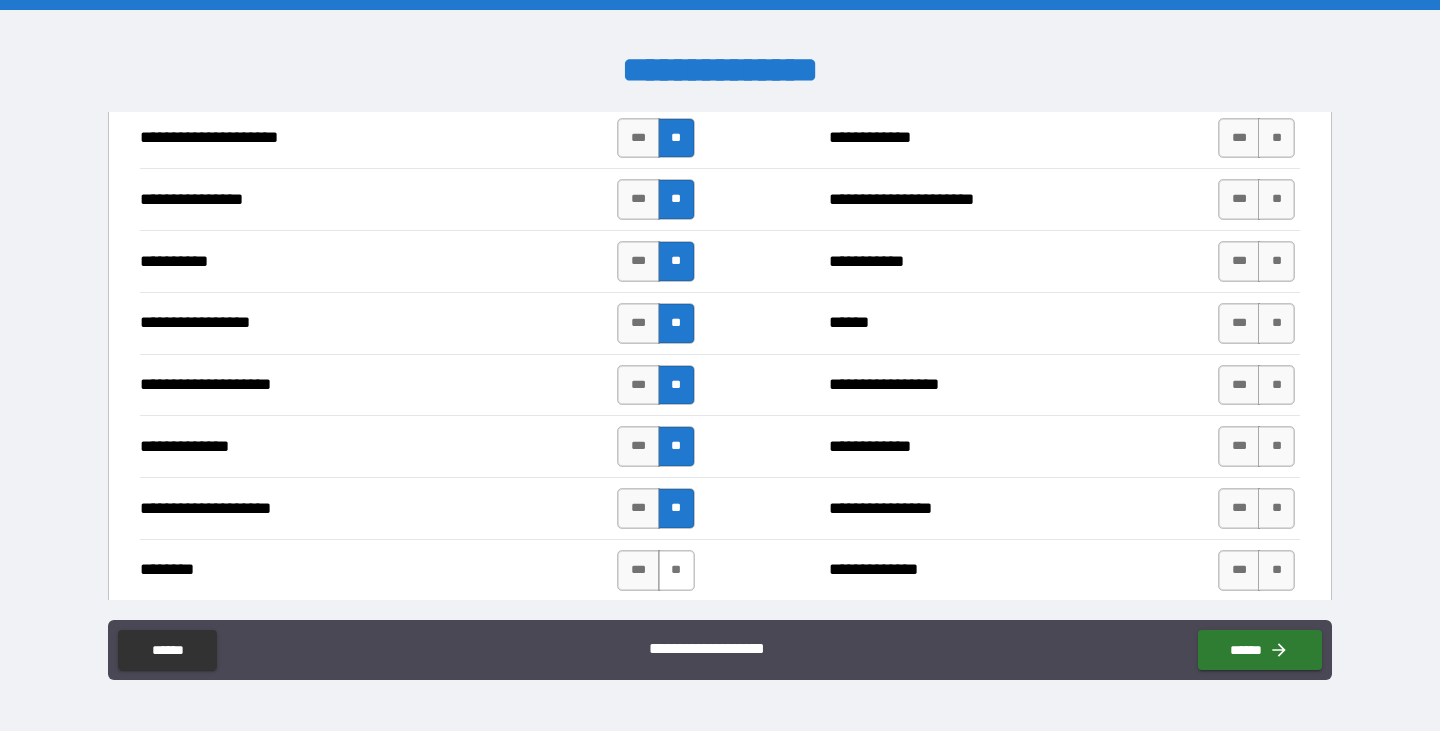 drag, startPoint x: 676, startPoint y: 572, endPoint x: 681, endPoint y: 559, distance: 13.928389 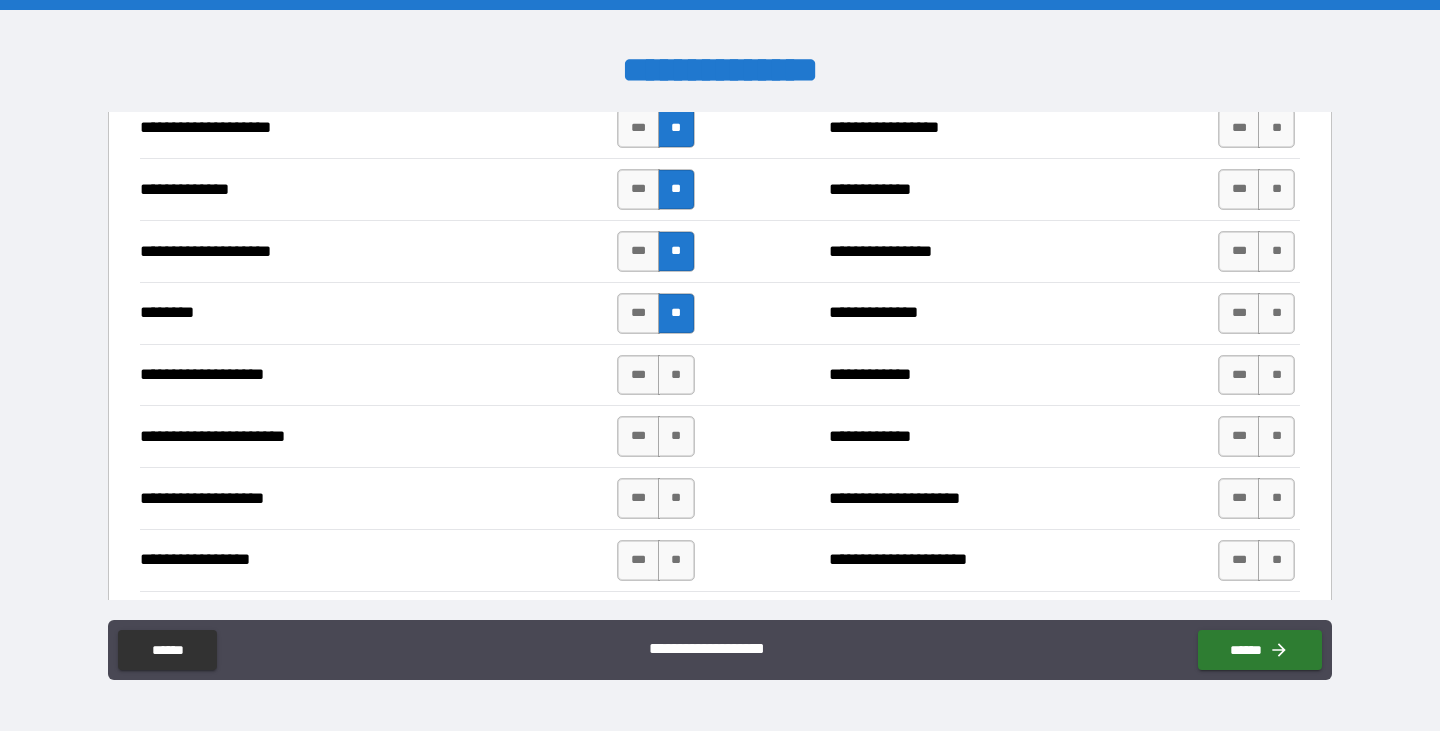 scroll, scrollTop: 2900, scrollLeft: 0, axis: vertical 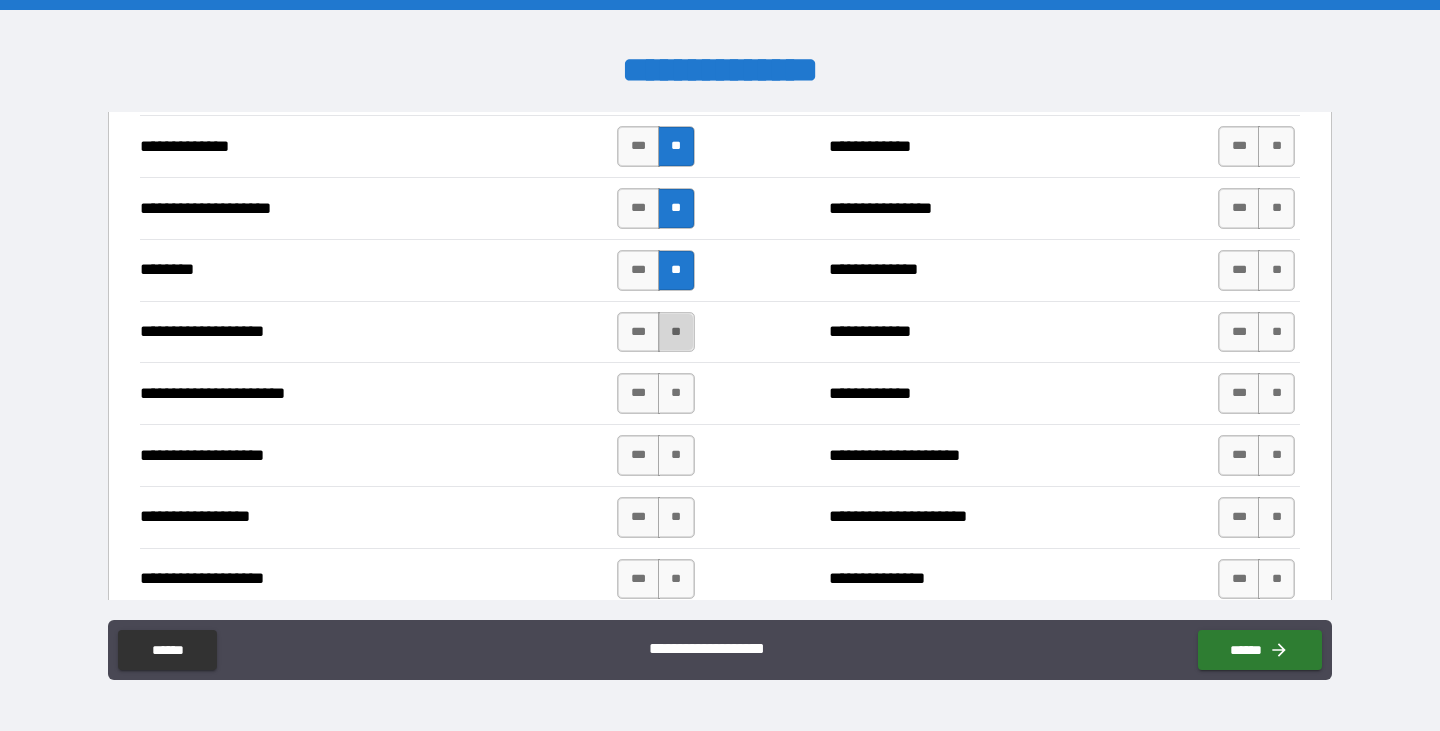 click on "**" at bounding box center (676, 332) 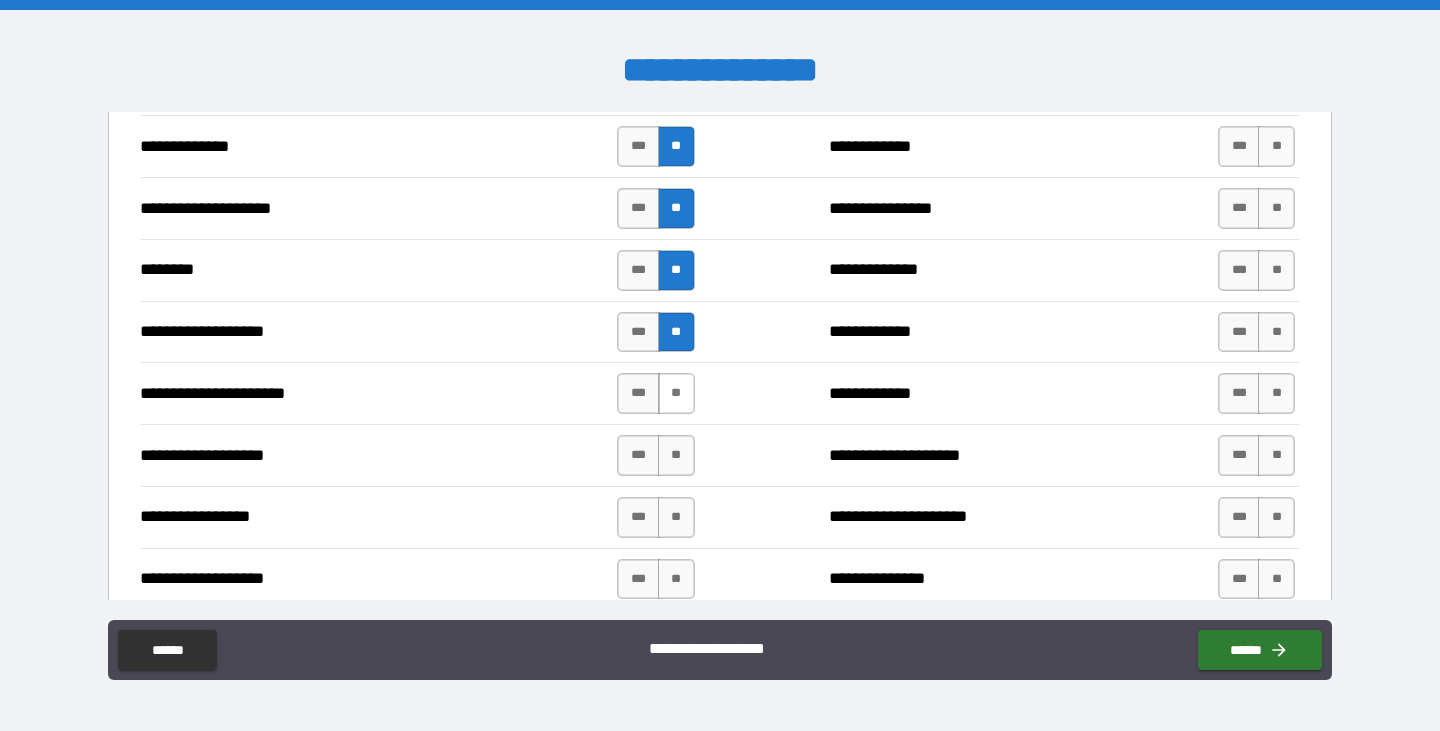 click on "**" at bounding box center [676, 393] 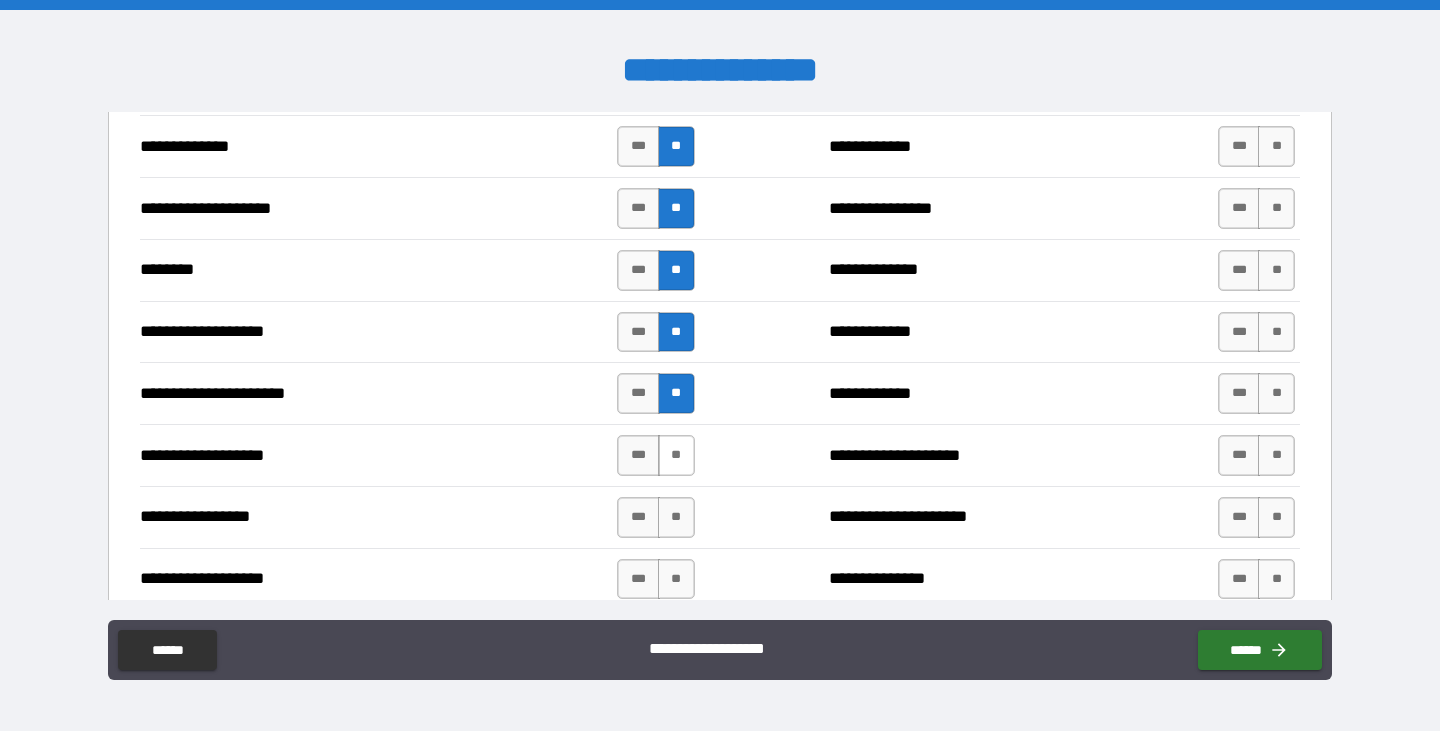 click on "**" at bounding box center (676, 455) 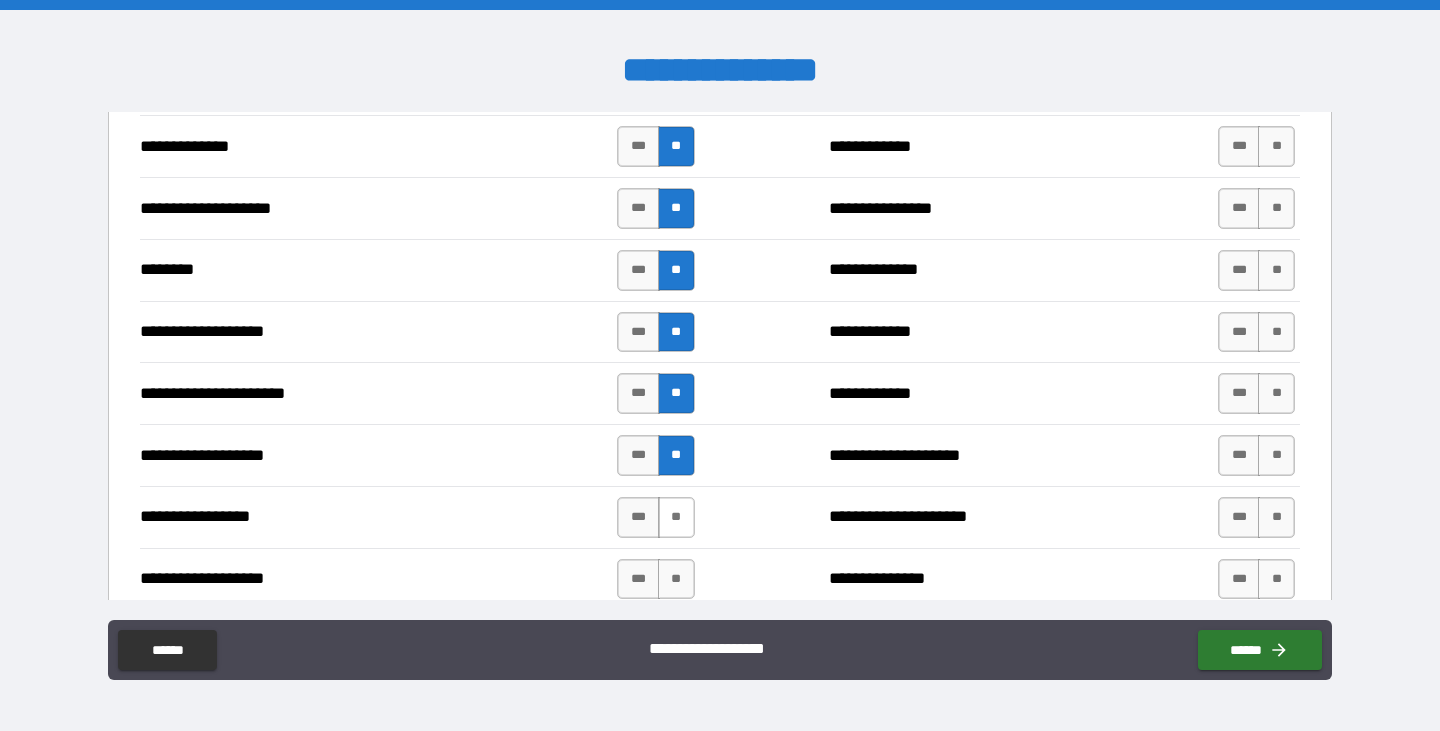 click on "**" at bounding box center (676, 517) 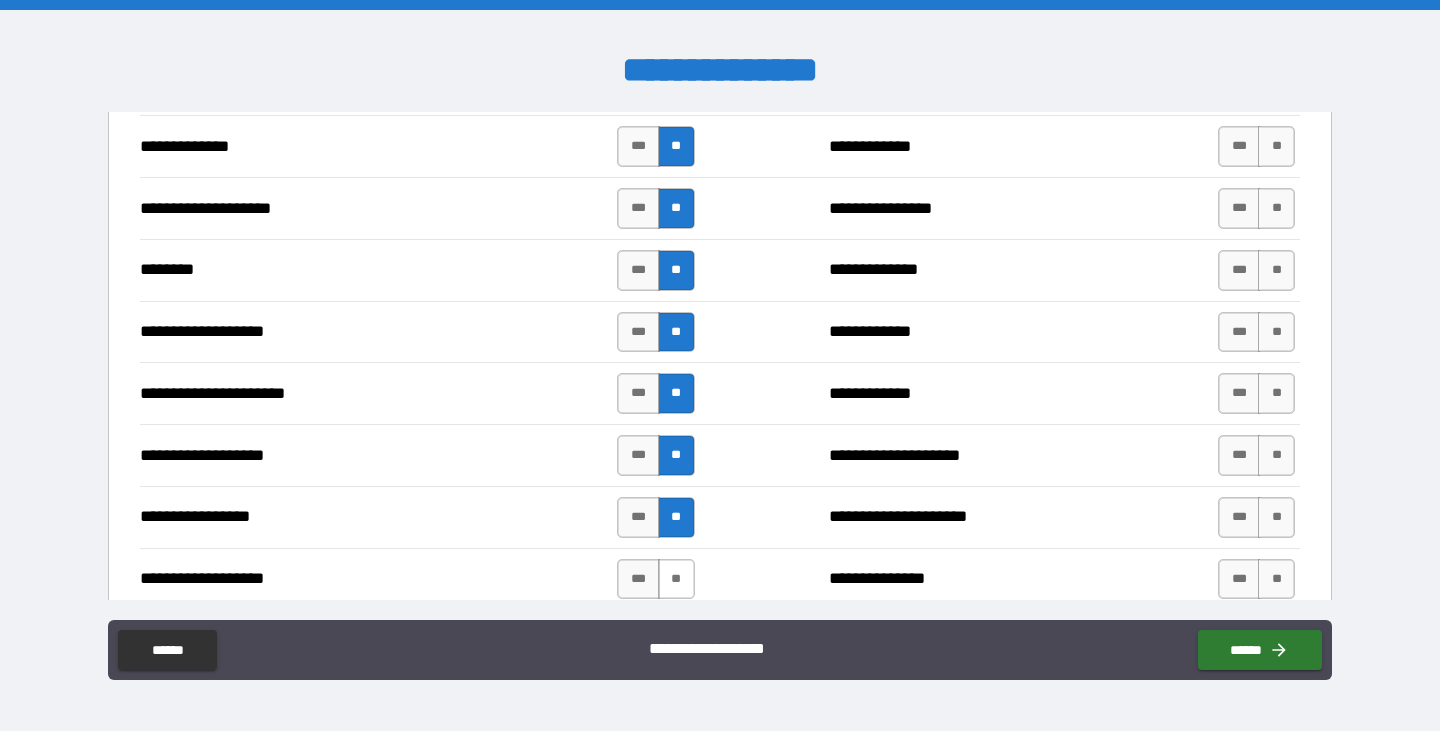 click on "**" at bounding box center (676, 579) 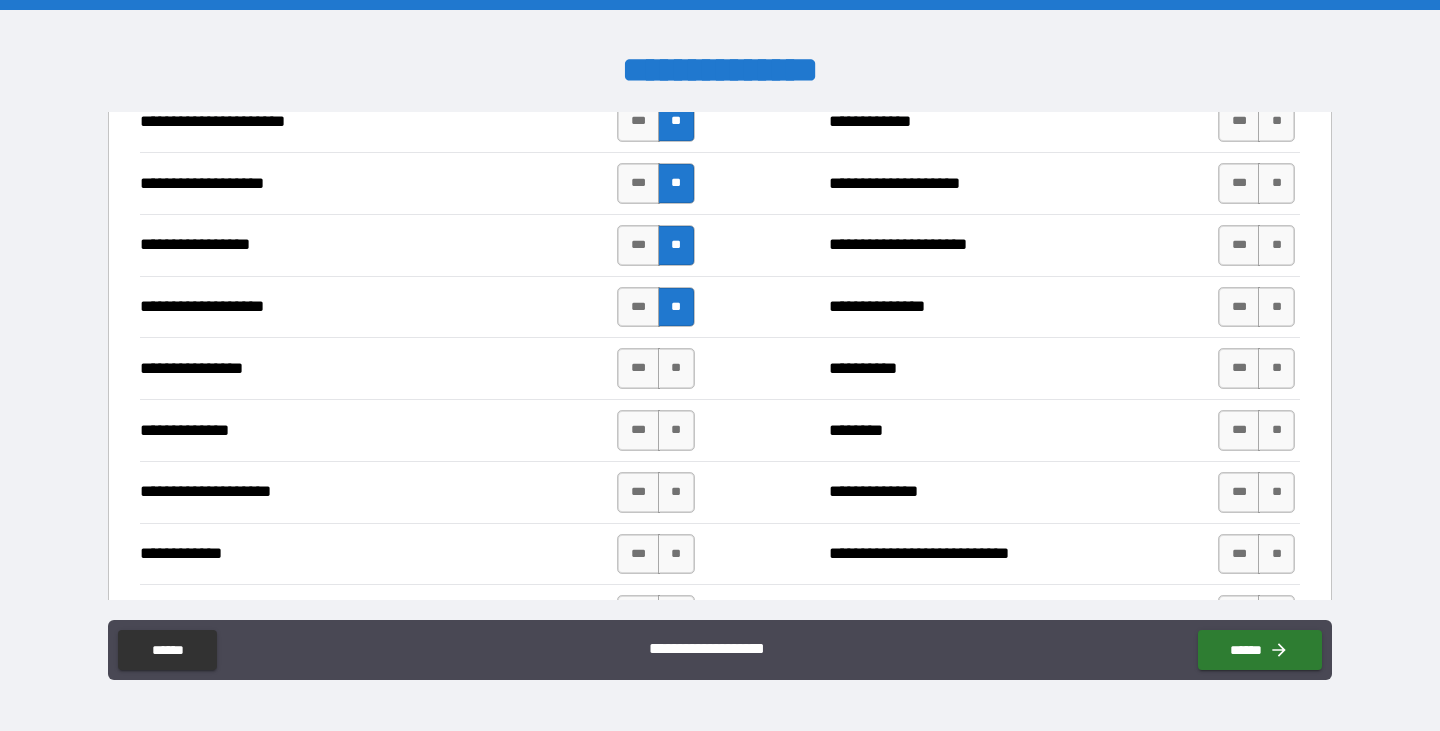 scroll, scrollTop: 3200, scrollLeft: 0, axis: vertical 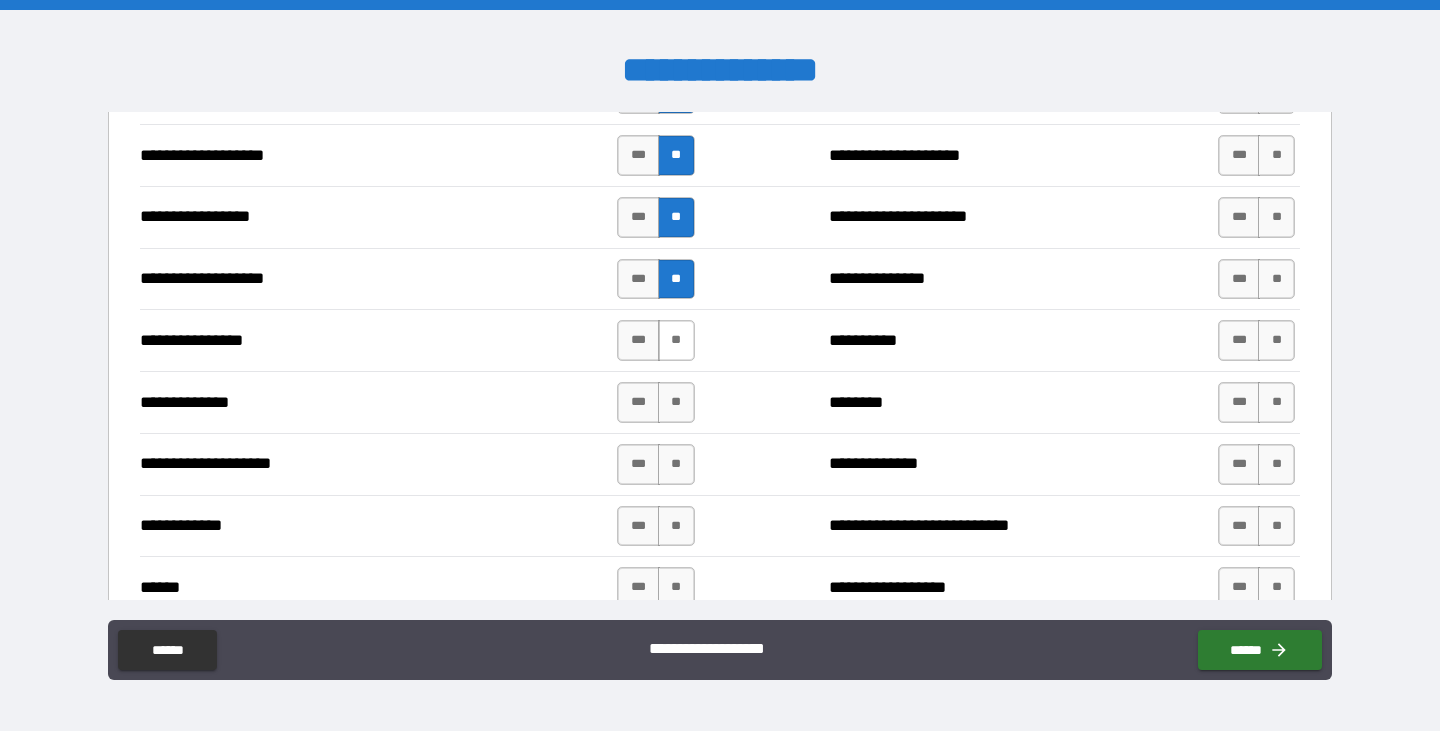 click on "**" at bounding box center (676, 340) 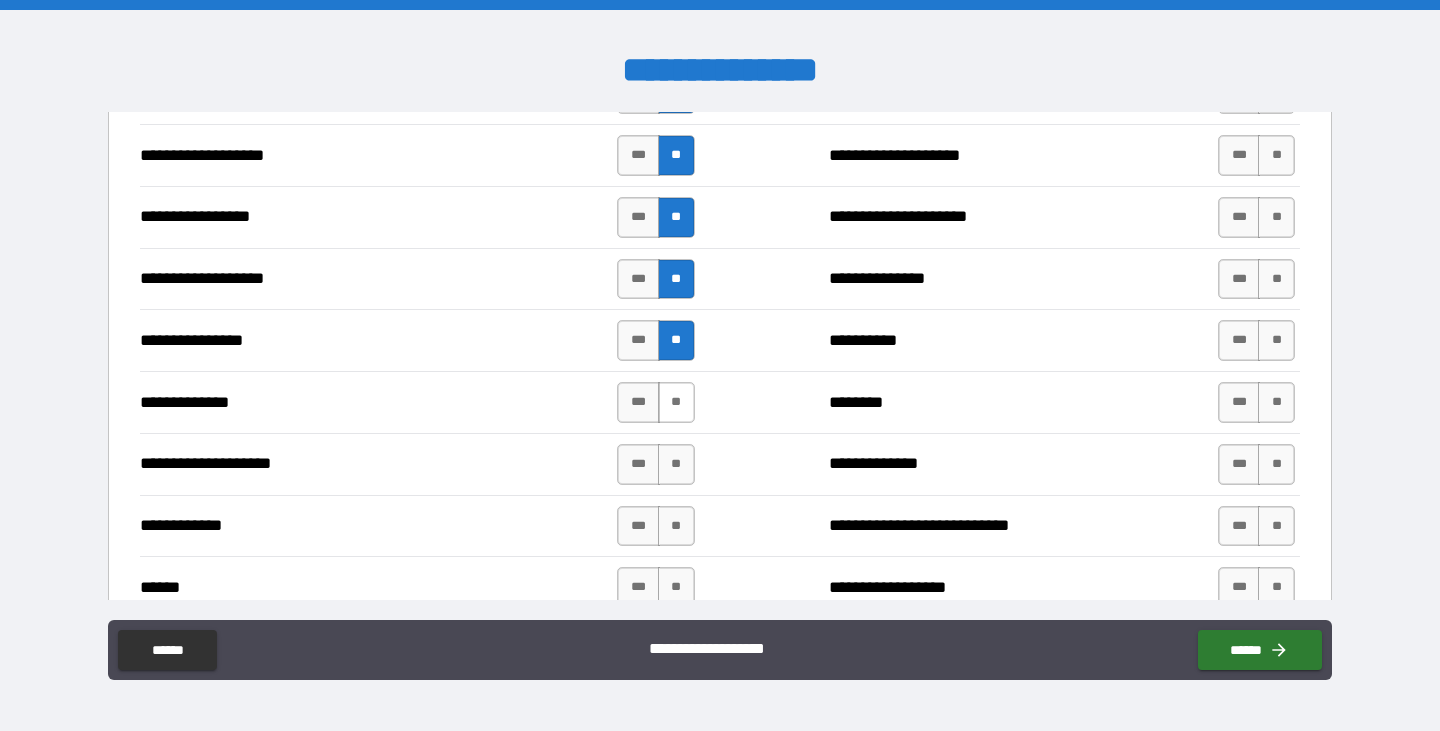 click on "**" at bounding box center (676, 402) 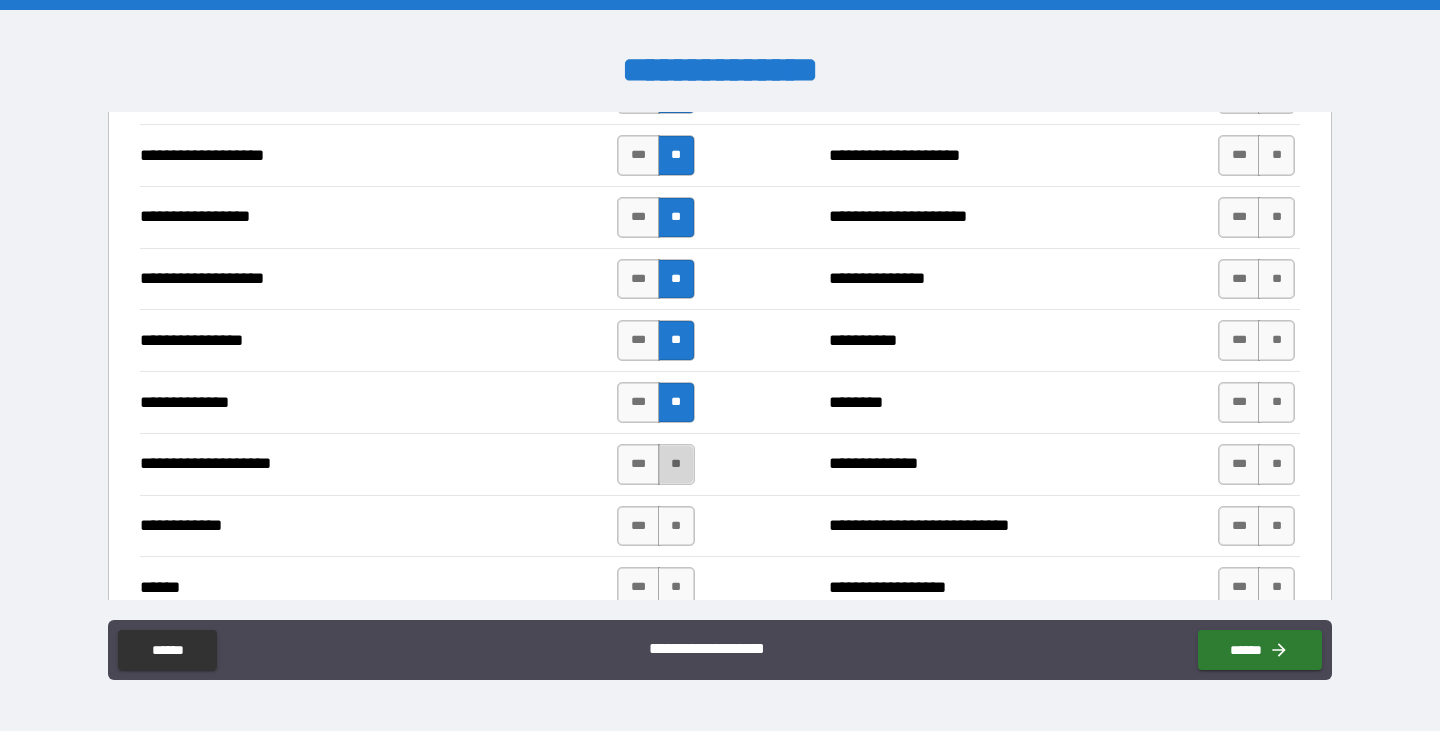 click on "**" at bounding box center (676, 464) 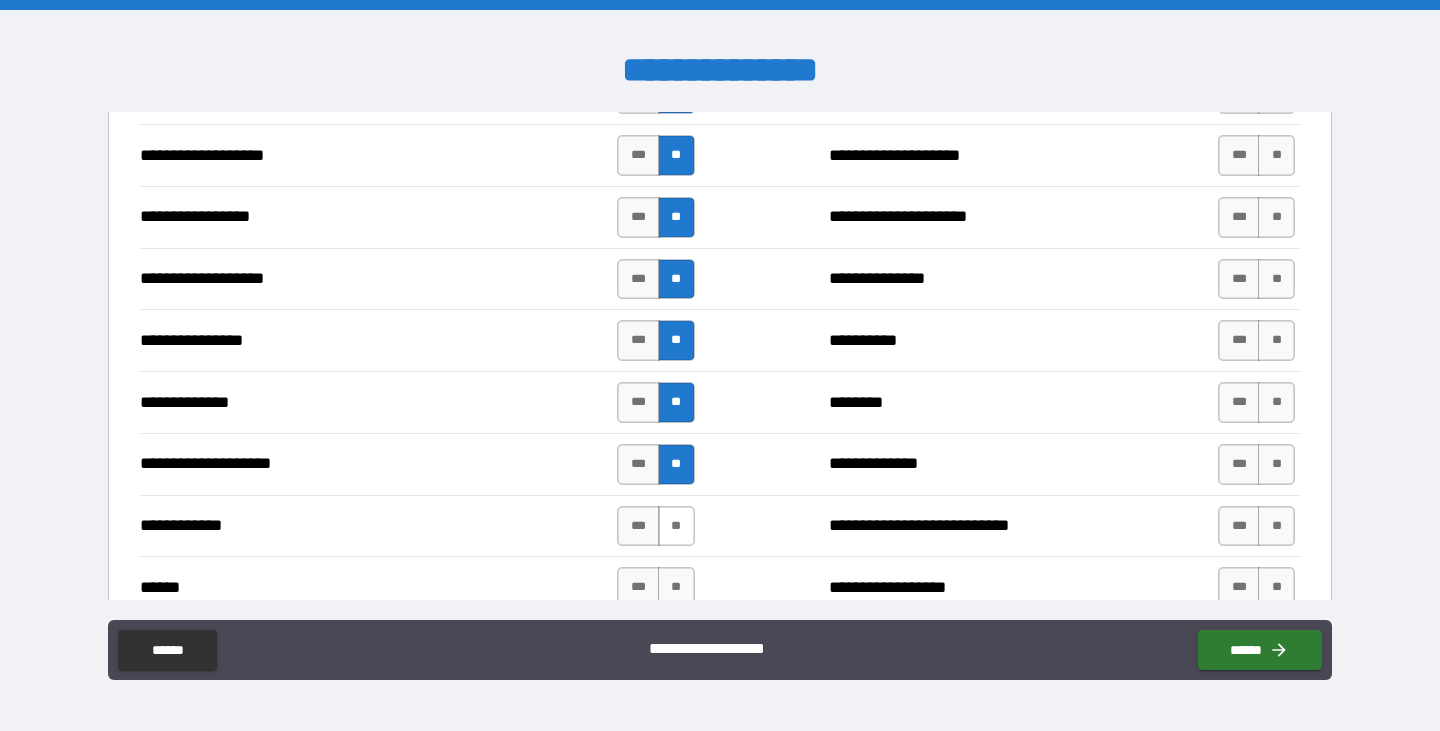 click on "**" at bounding box center [676, 526] 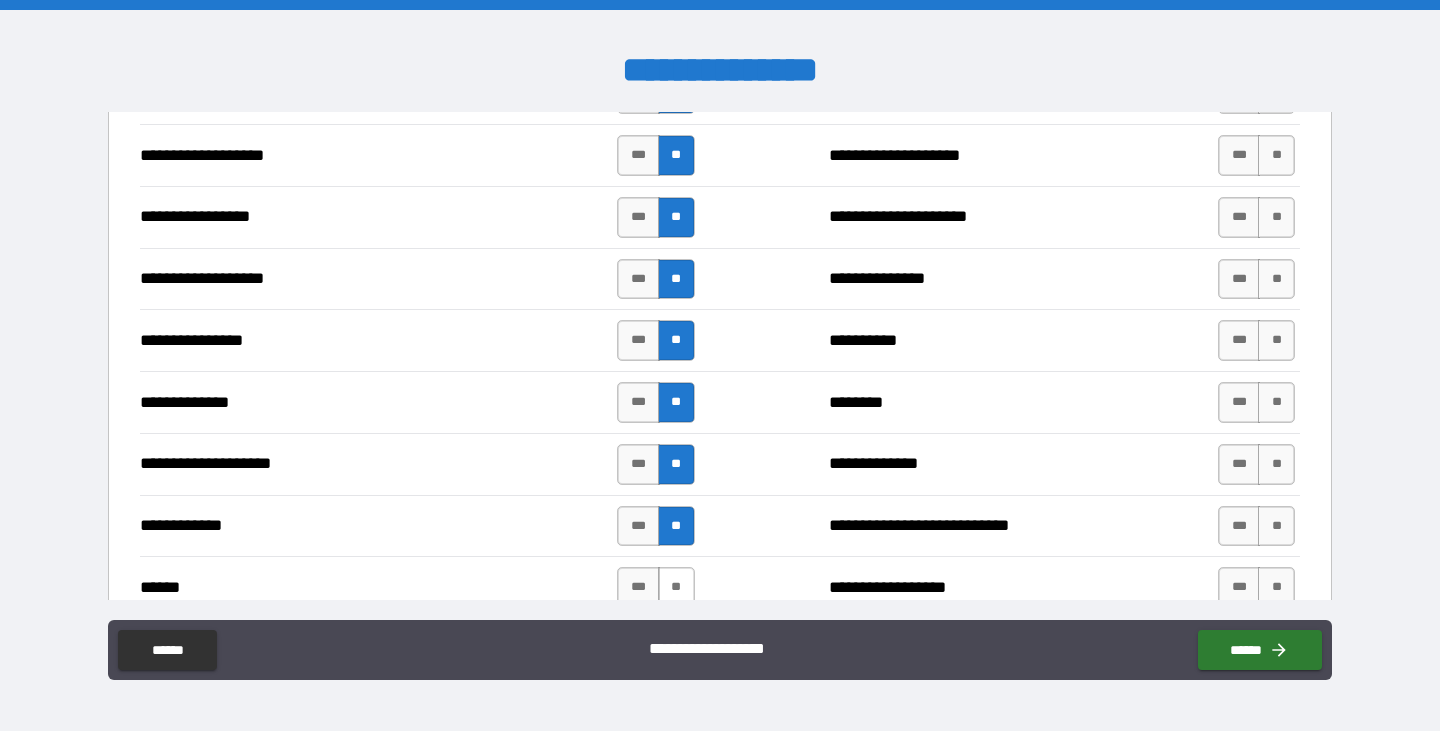 click on "**" at bounding box center (676, 587) 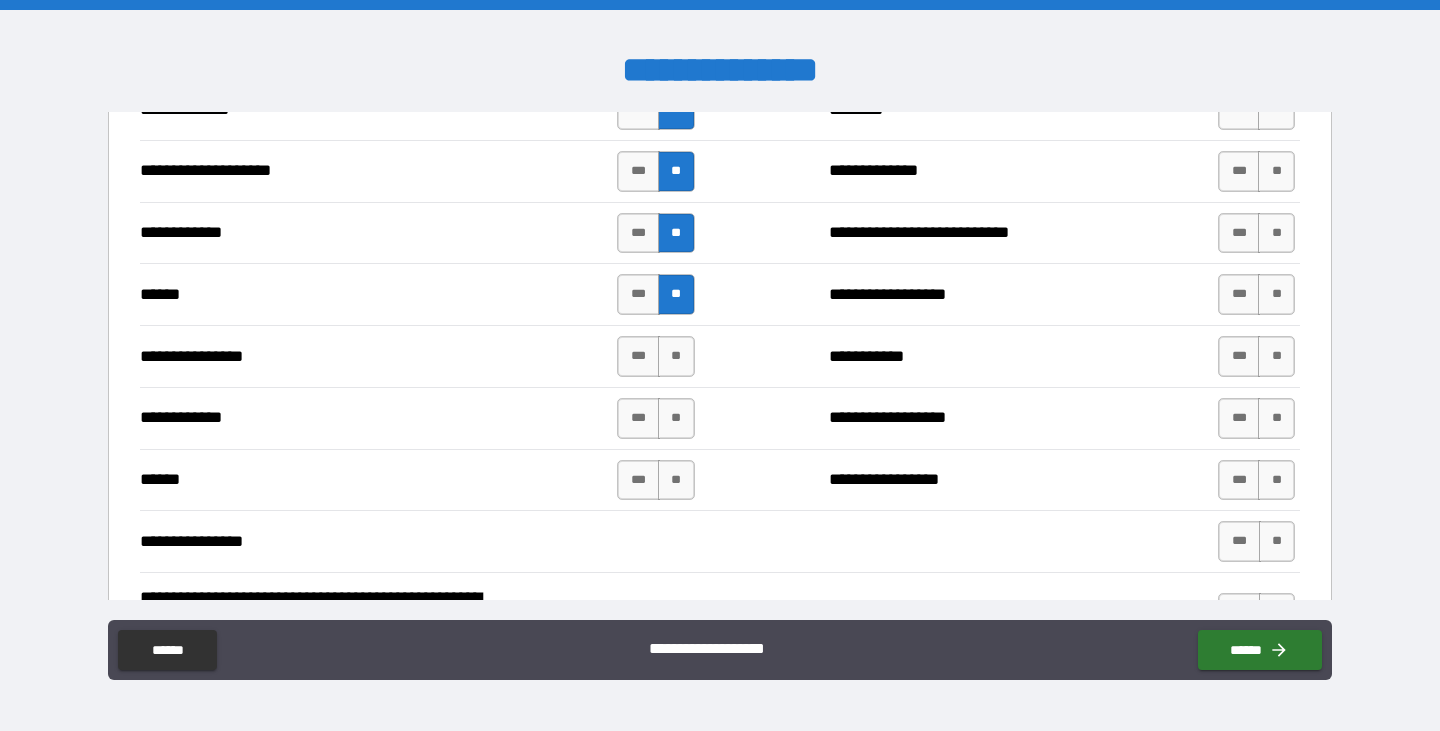 scroll, scrollTop: 3500, scrollLeft: 0, axis: vertical 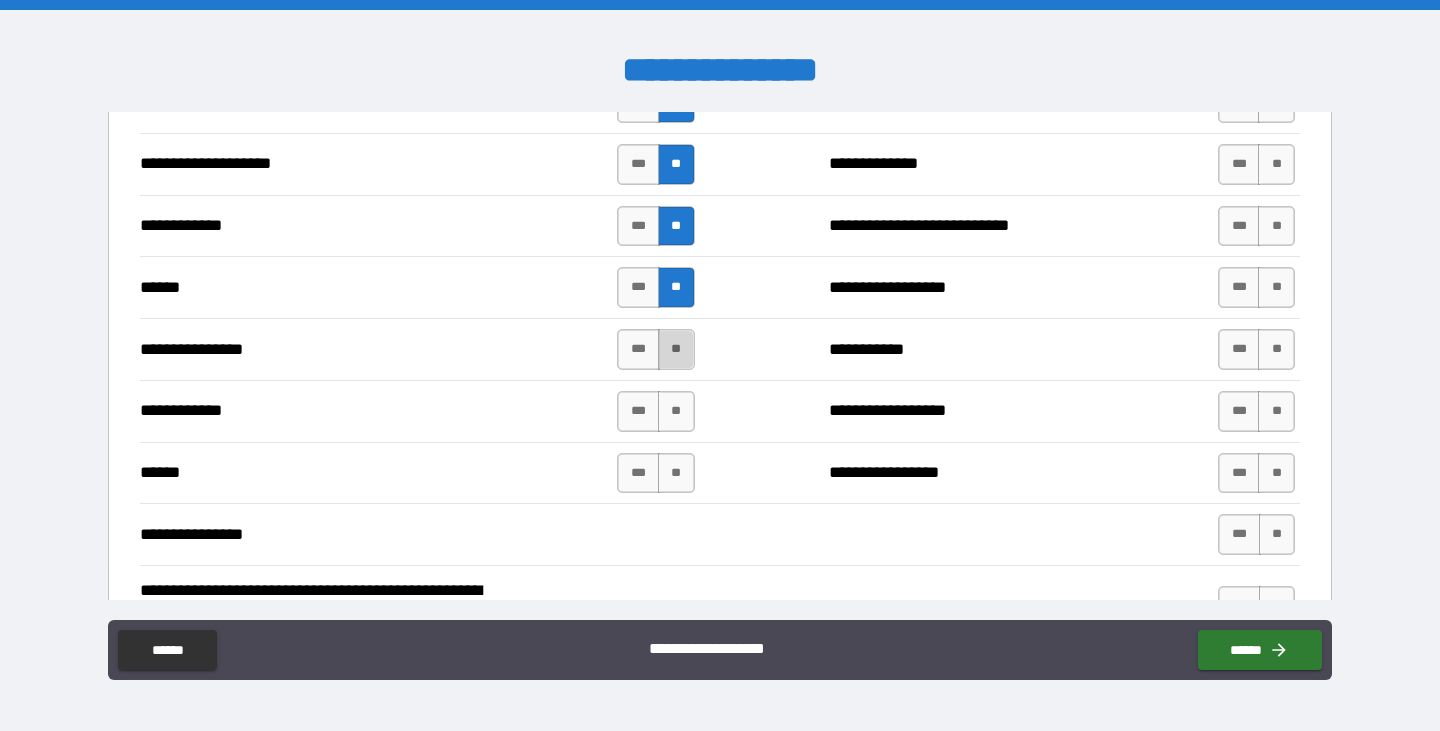click on "**" at bounding box center [676, 349] 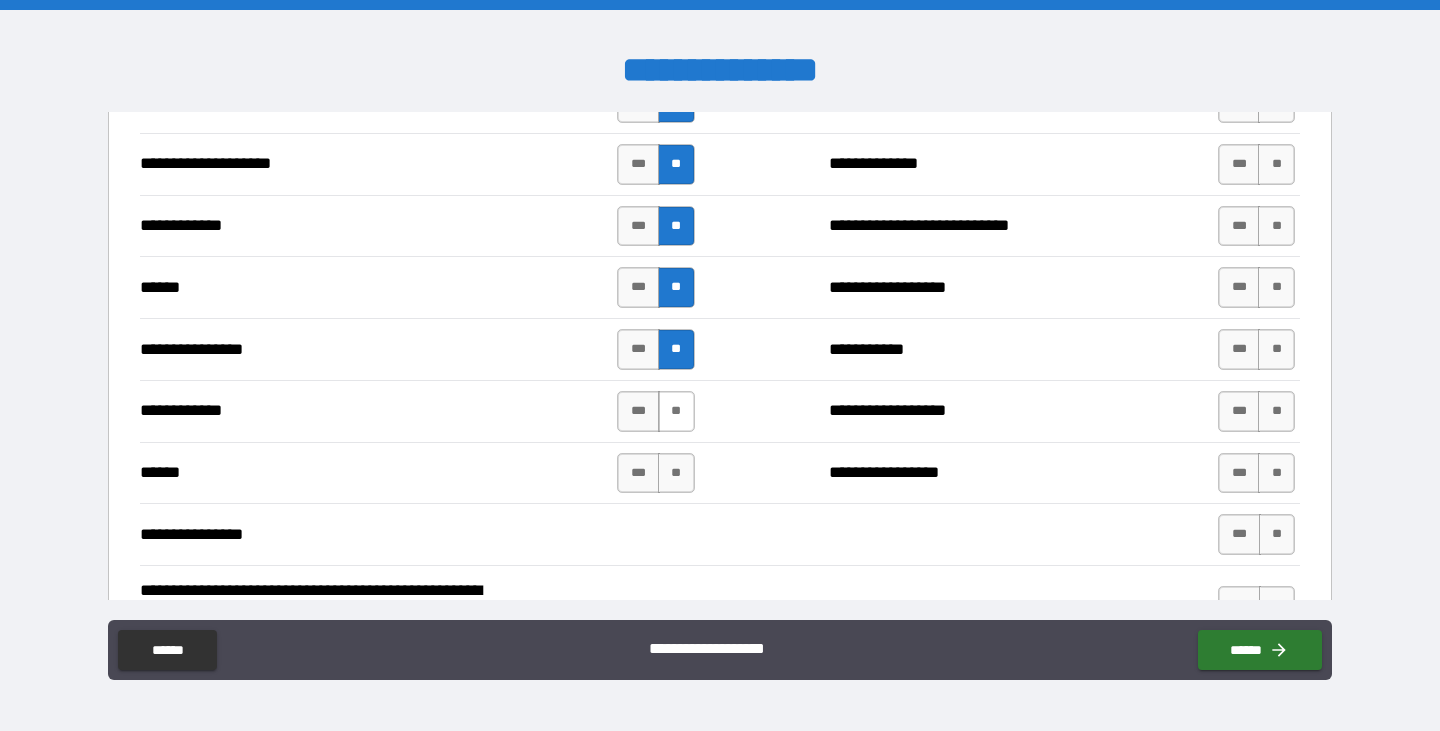click on "**" at bounding box center (676, 411) 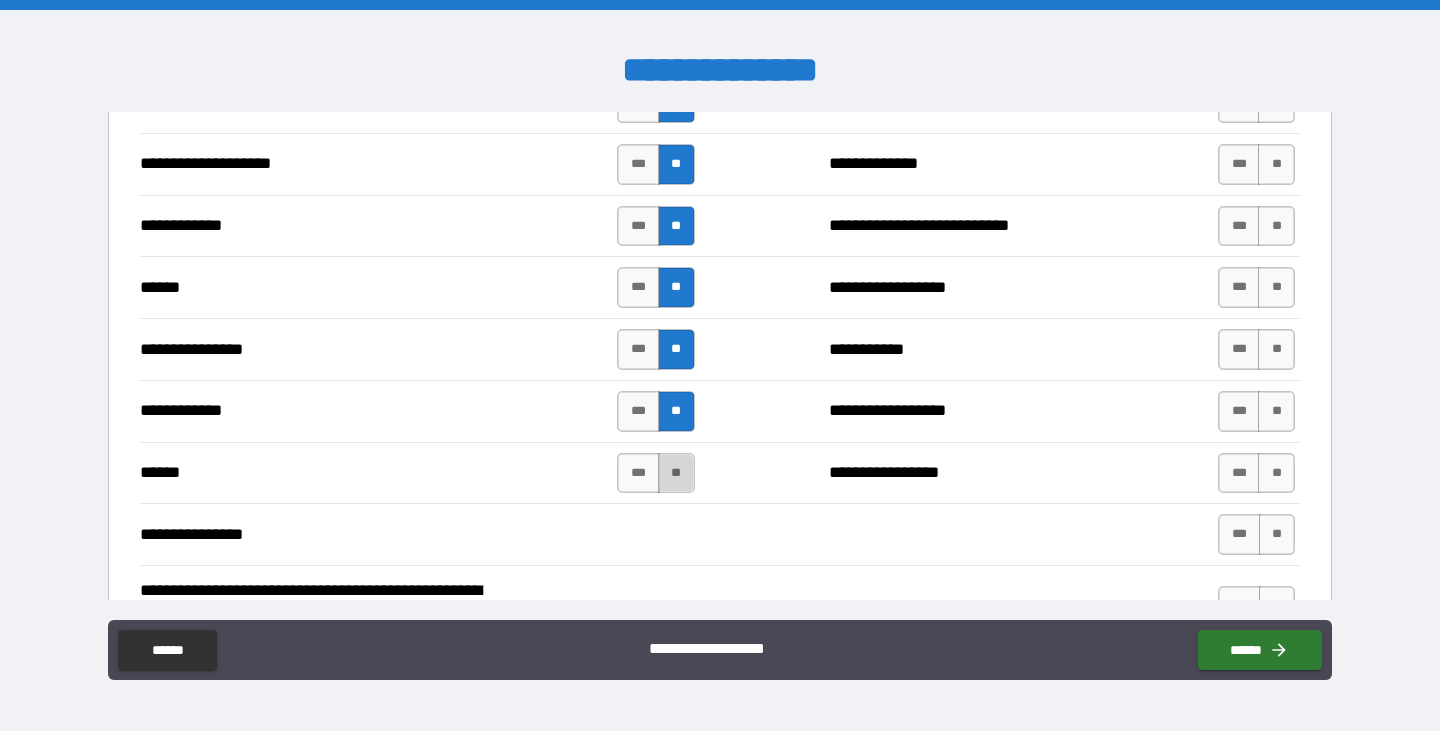 click on "**" at bounding box center (676, 473) 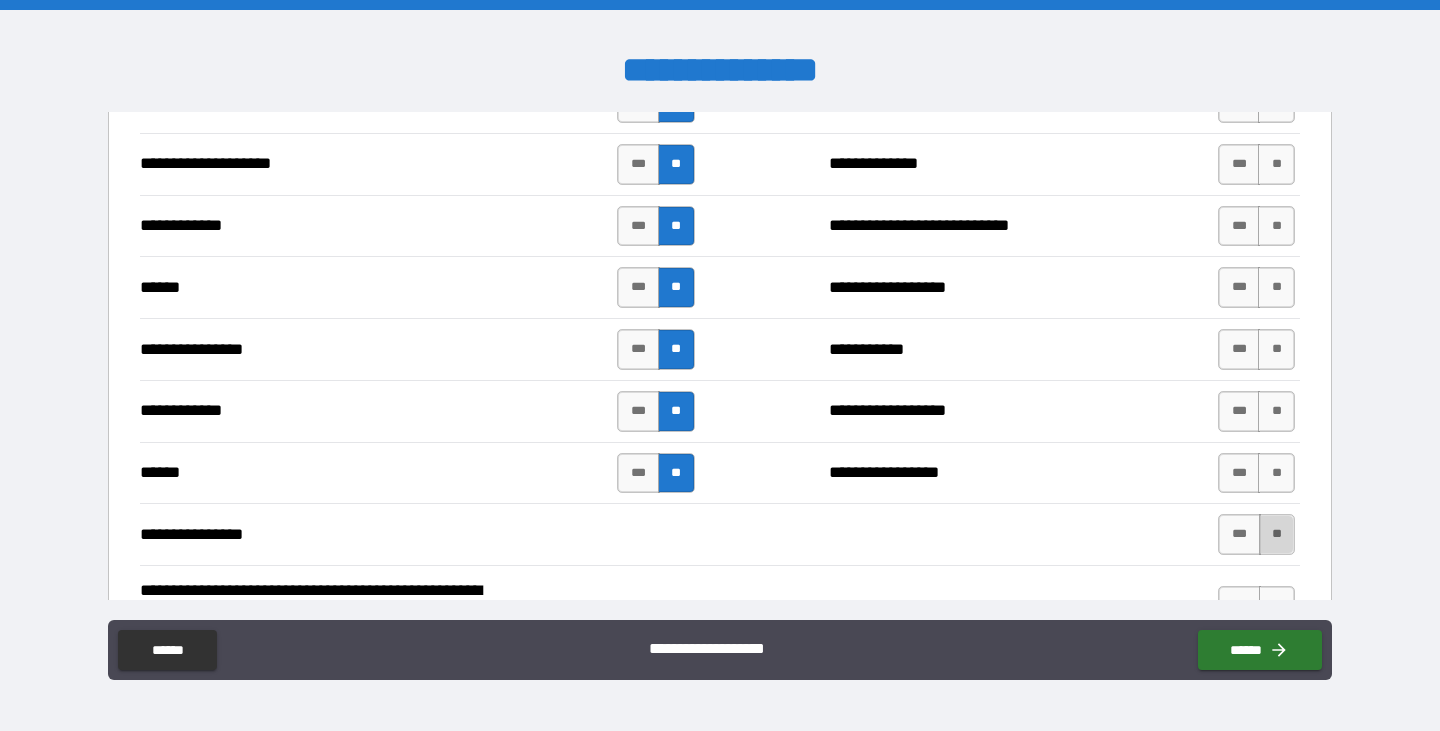 click on "**" at bounding box center (1277, 534) 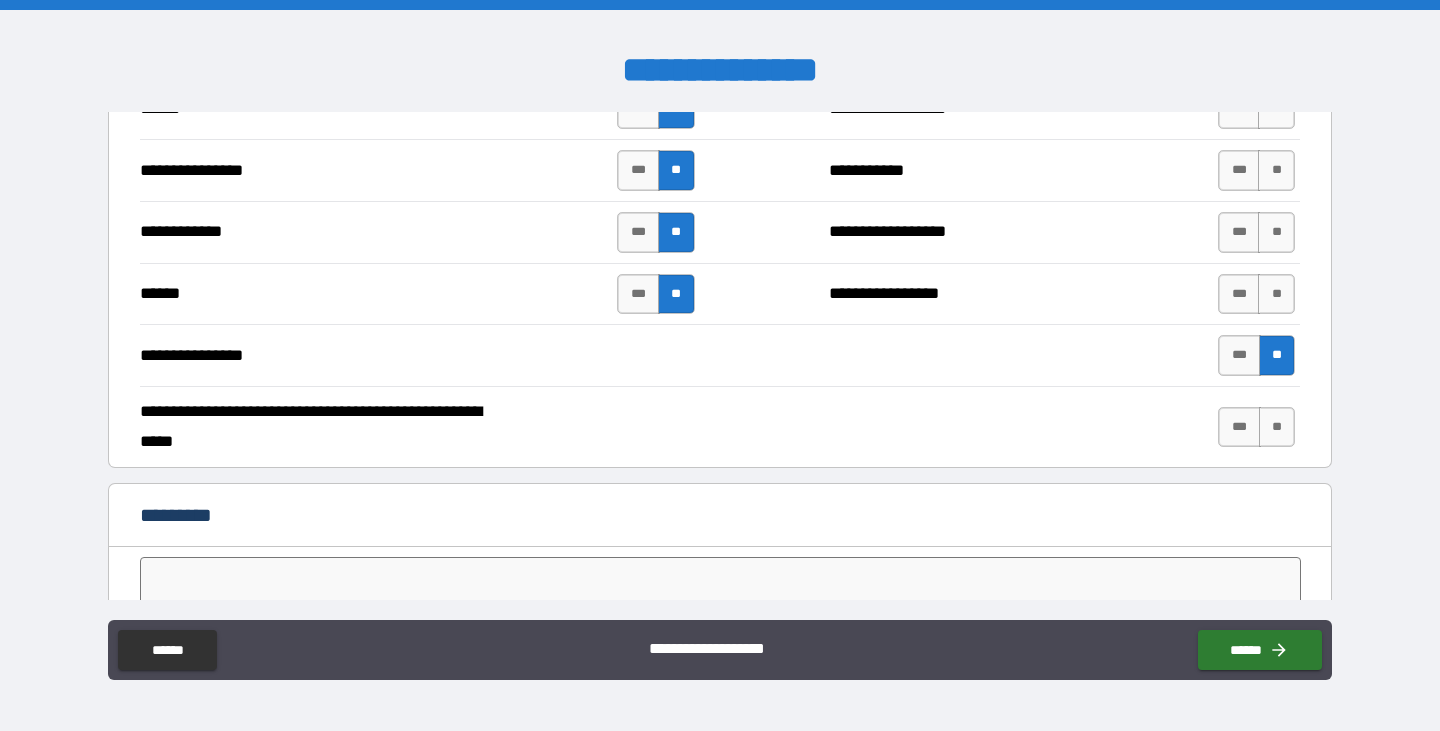 scroll, scrollTop: 3700, scrollLeft: 0, axis: vertical 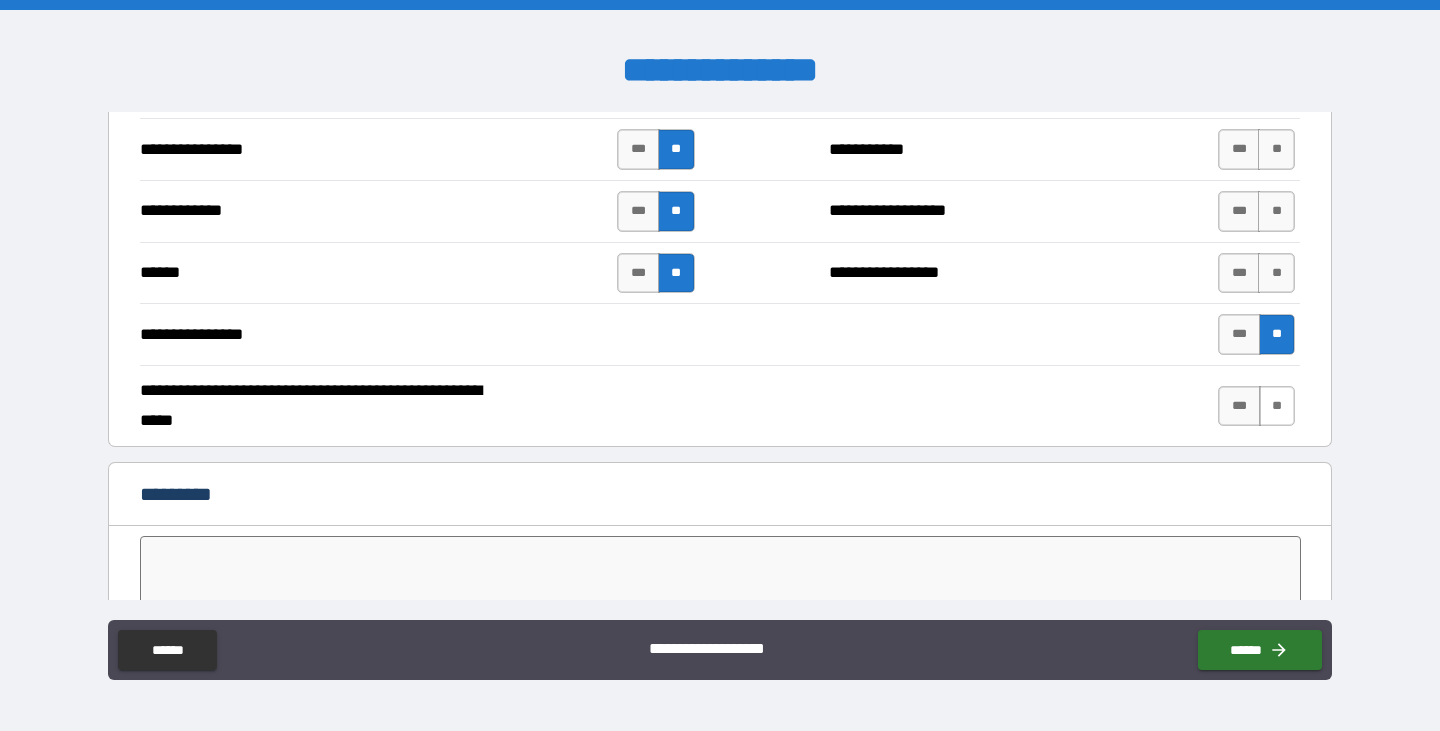 click on "**" at bounding box center [1277, 406] 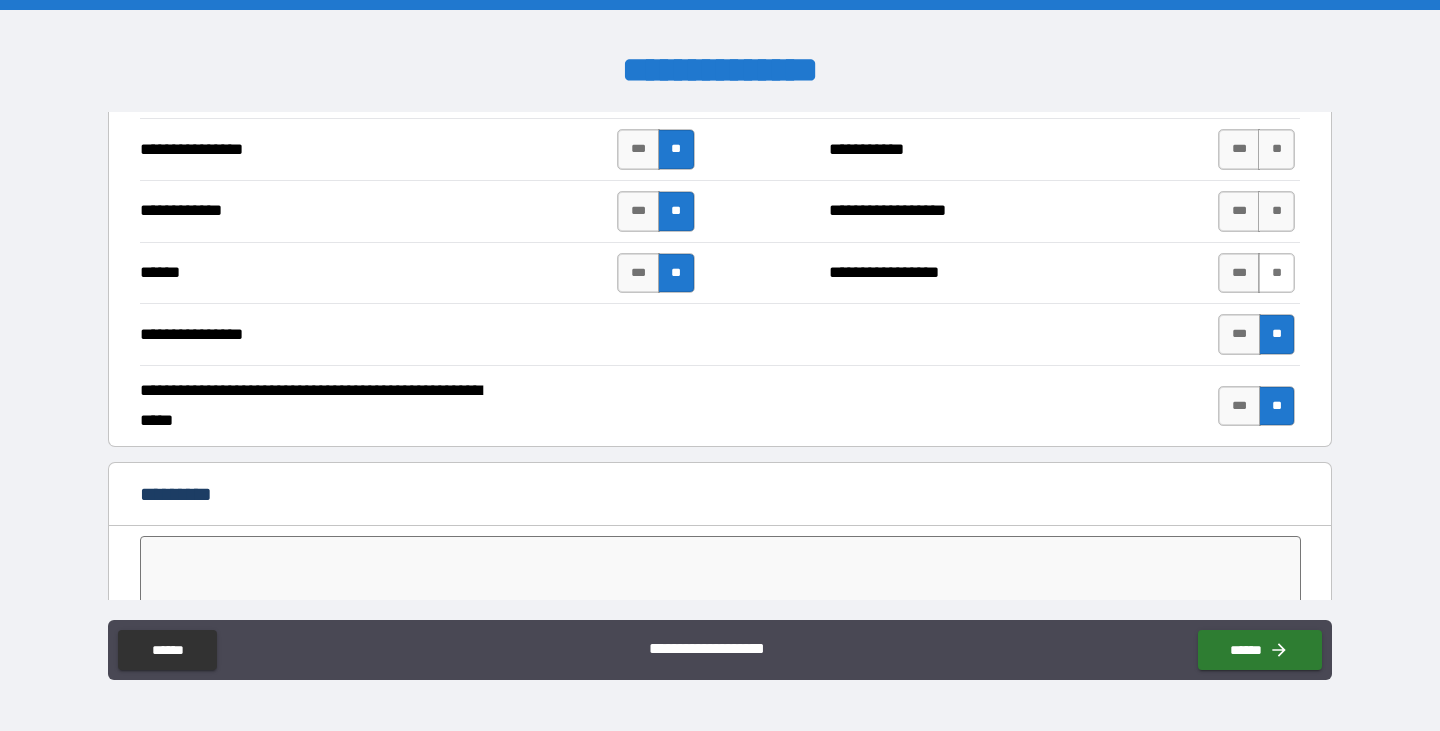 click on "**" at bounding box center [1276, 273] 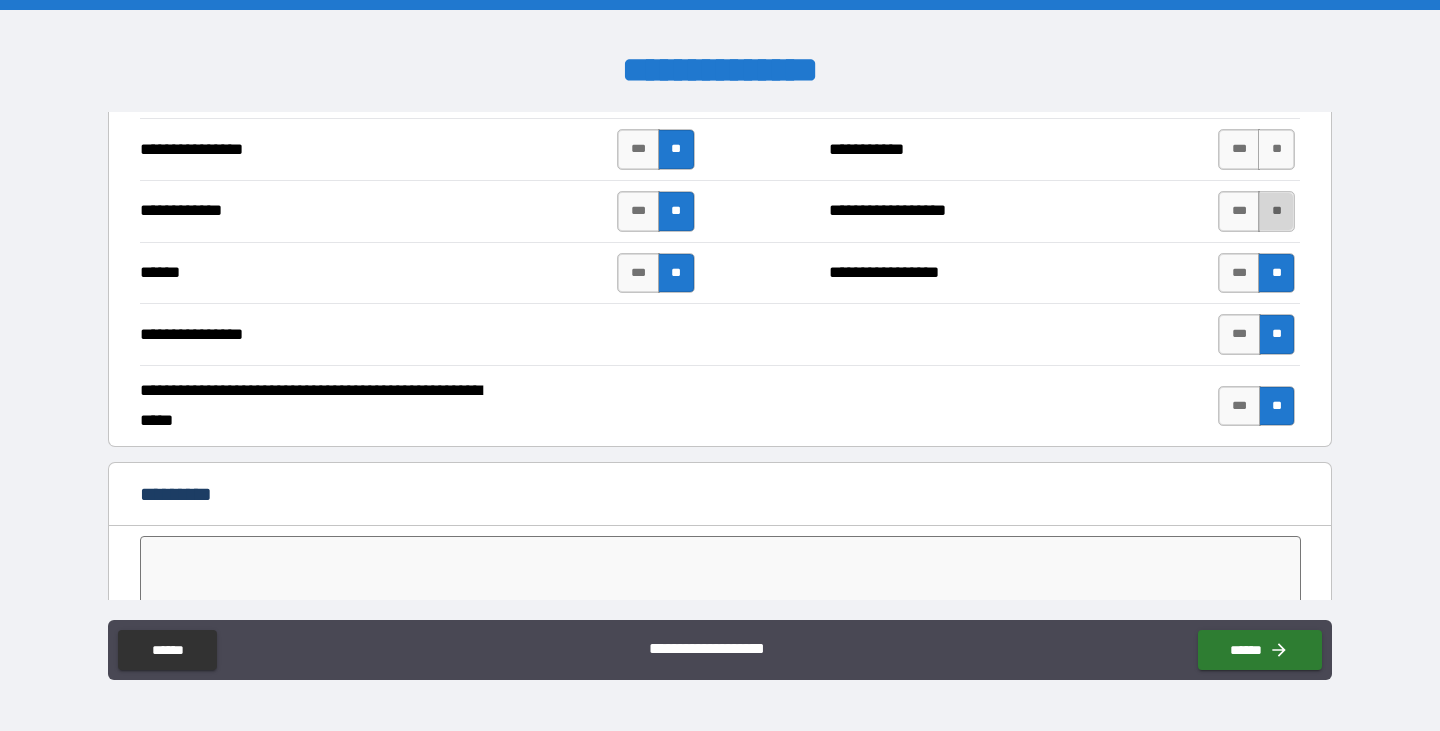 click on "**" at bounding box center [1276, 211] 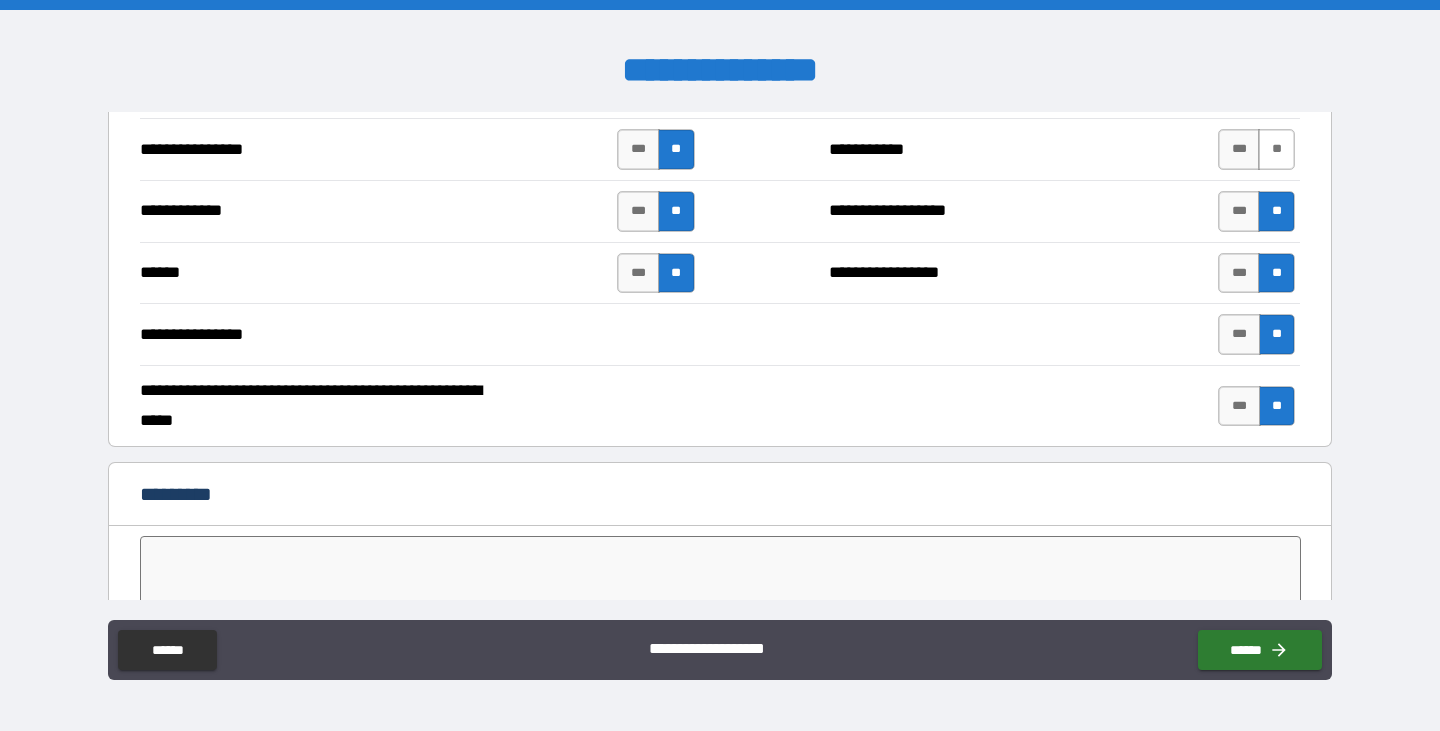 click on "**" at bounding box center [1276, 149] 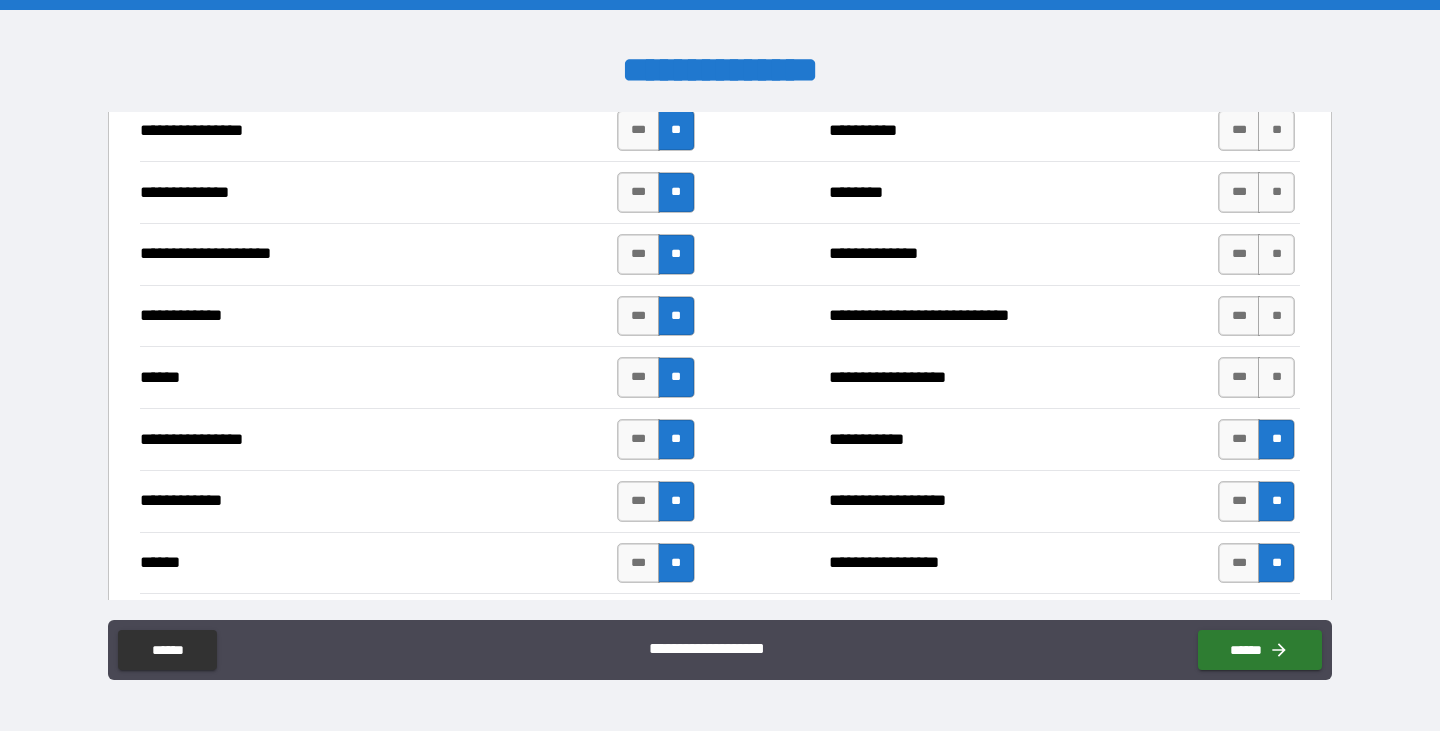 scroll, scrollTop: 3400, scrollLeft: 0, axis: vertical 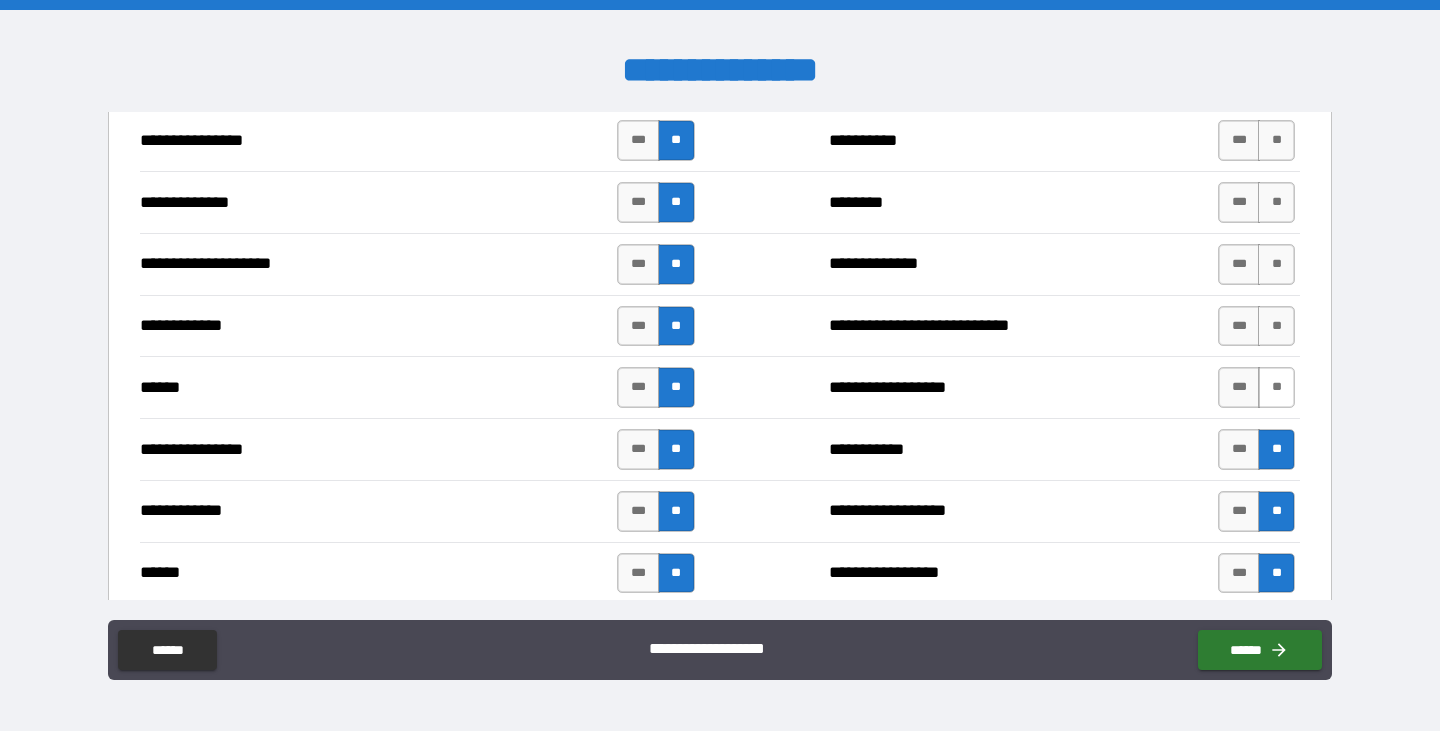 click on "**" at bounding box center (1276, 387) 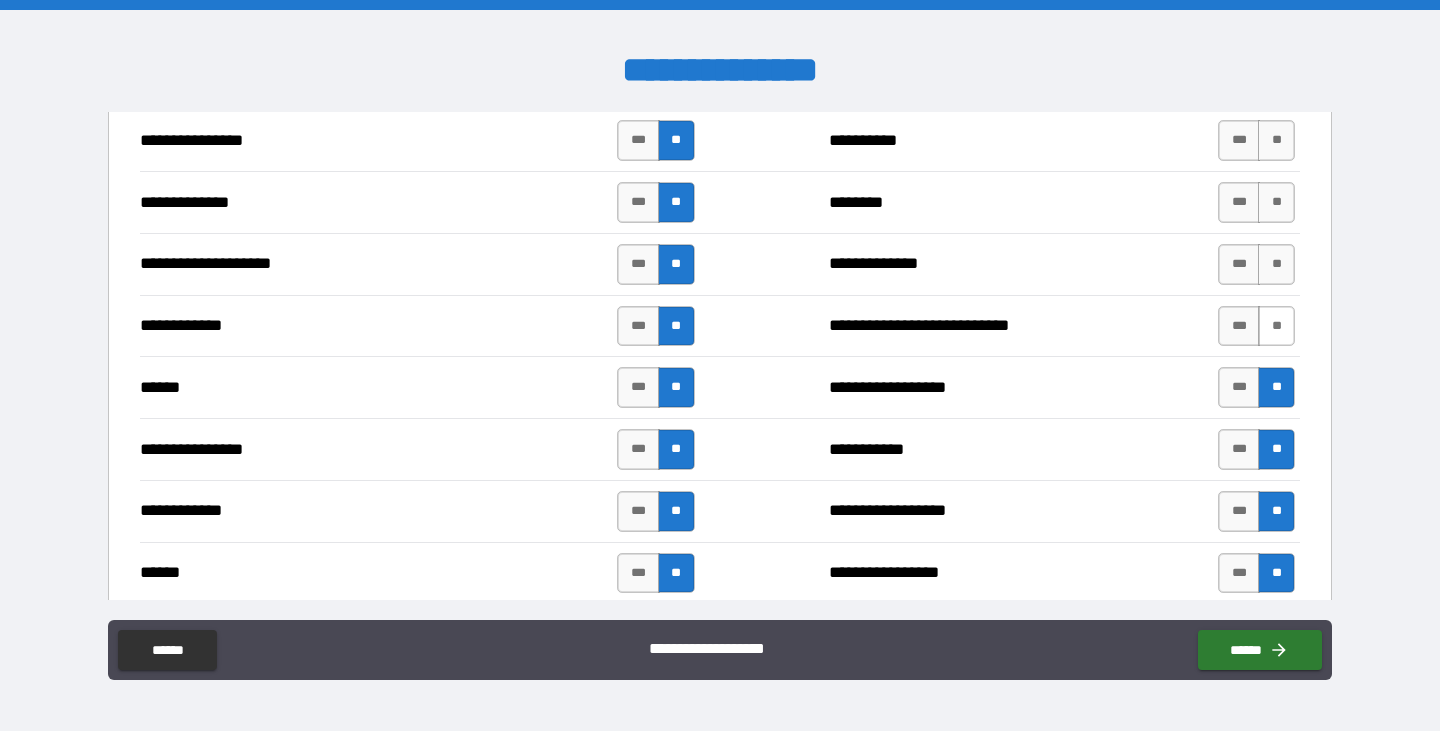 click on "**" at bounding box center [1276, 326] 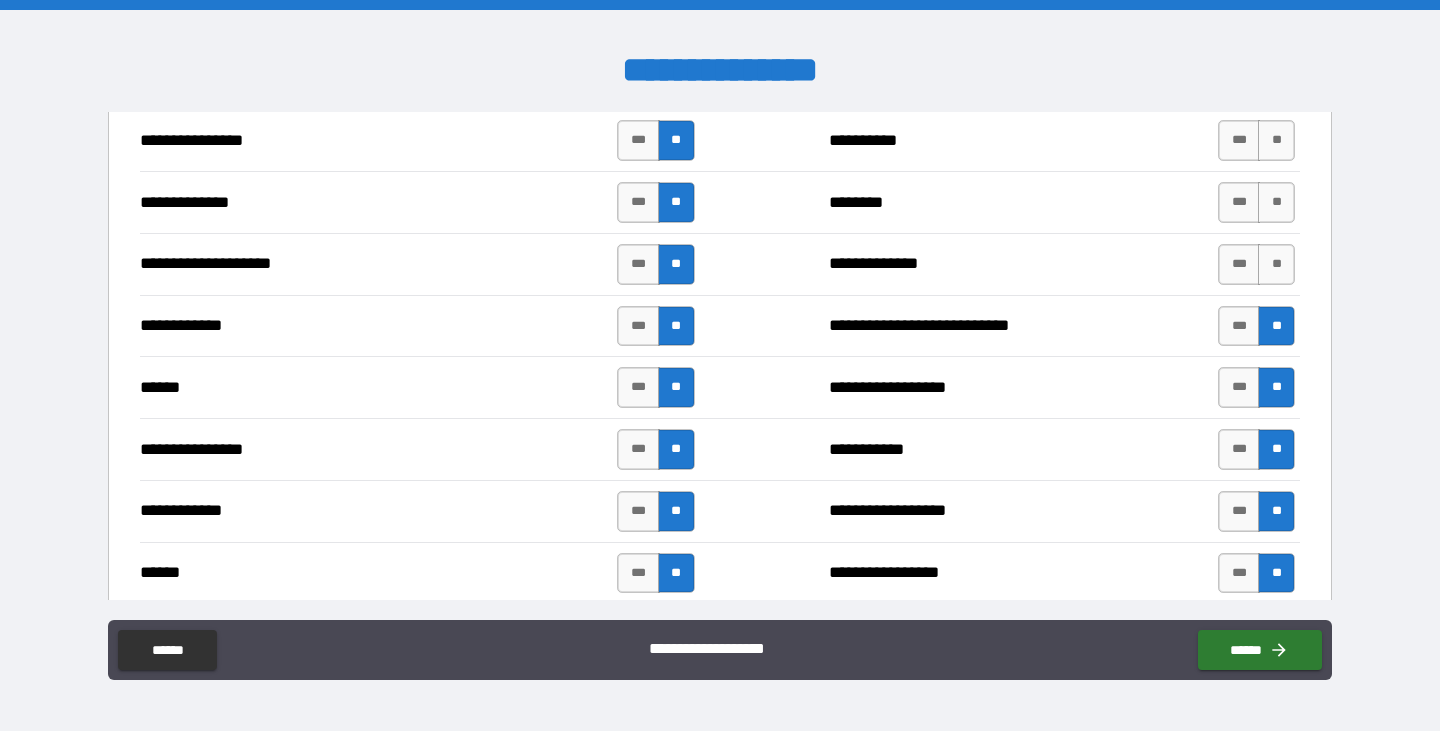 click on "**********" at bounding box center (720, 202) 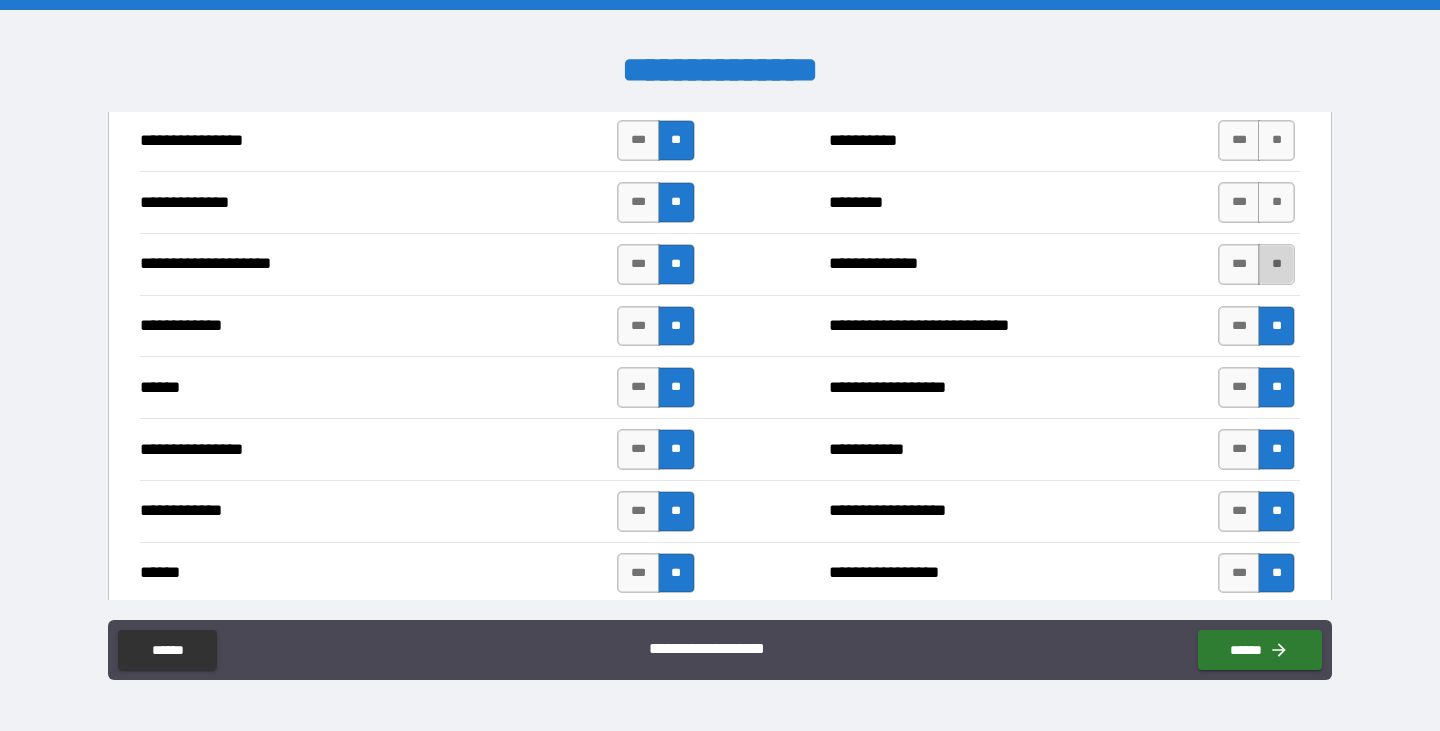 click on "**" at bounding box center [1276, 264] 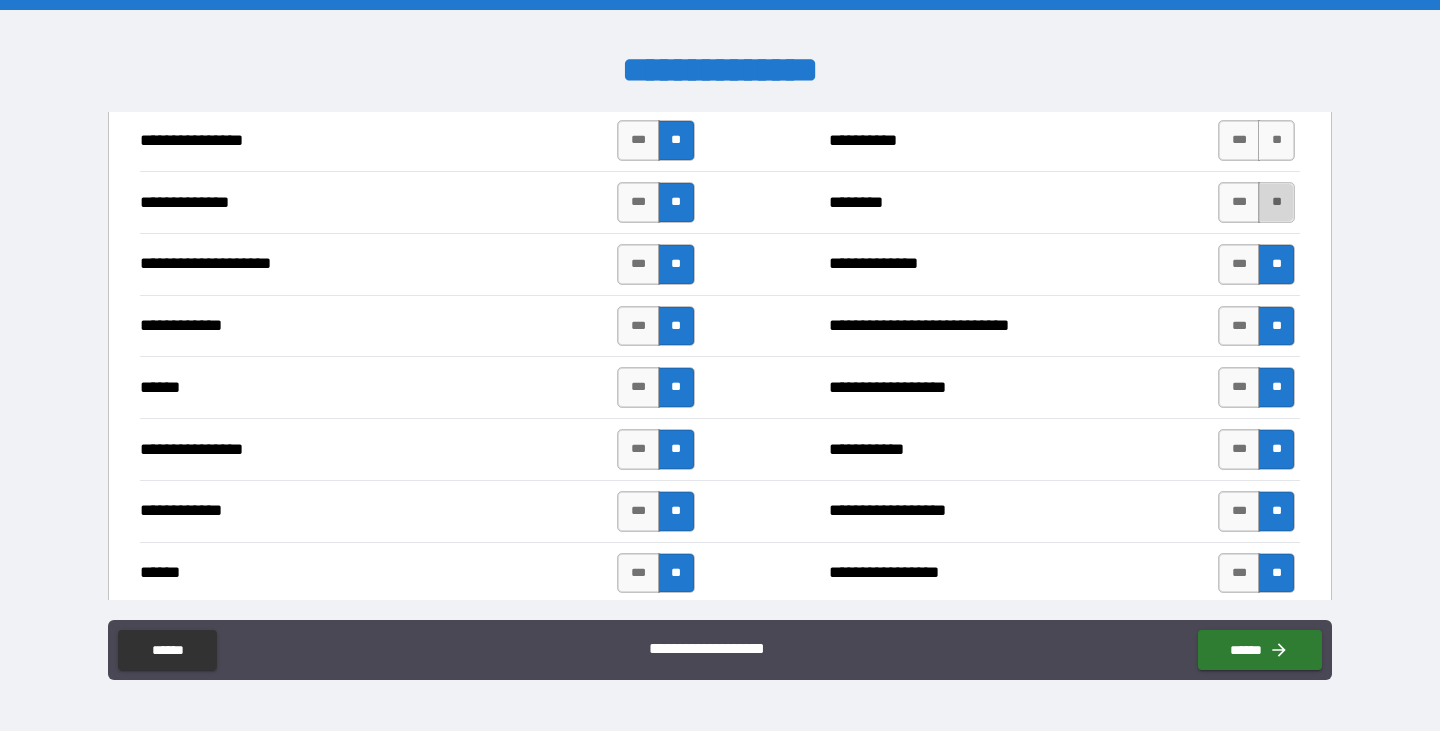 click on "**" at bounding box center (1276, 202) 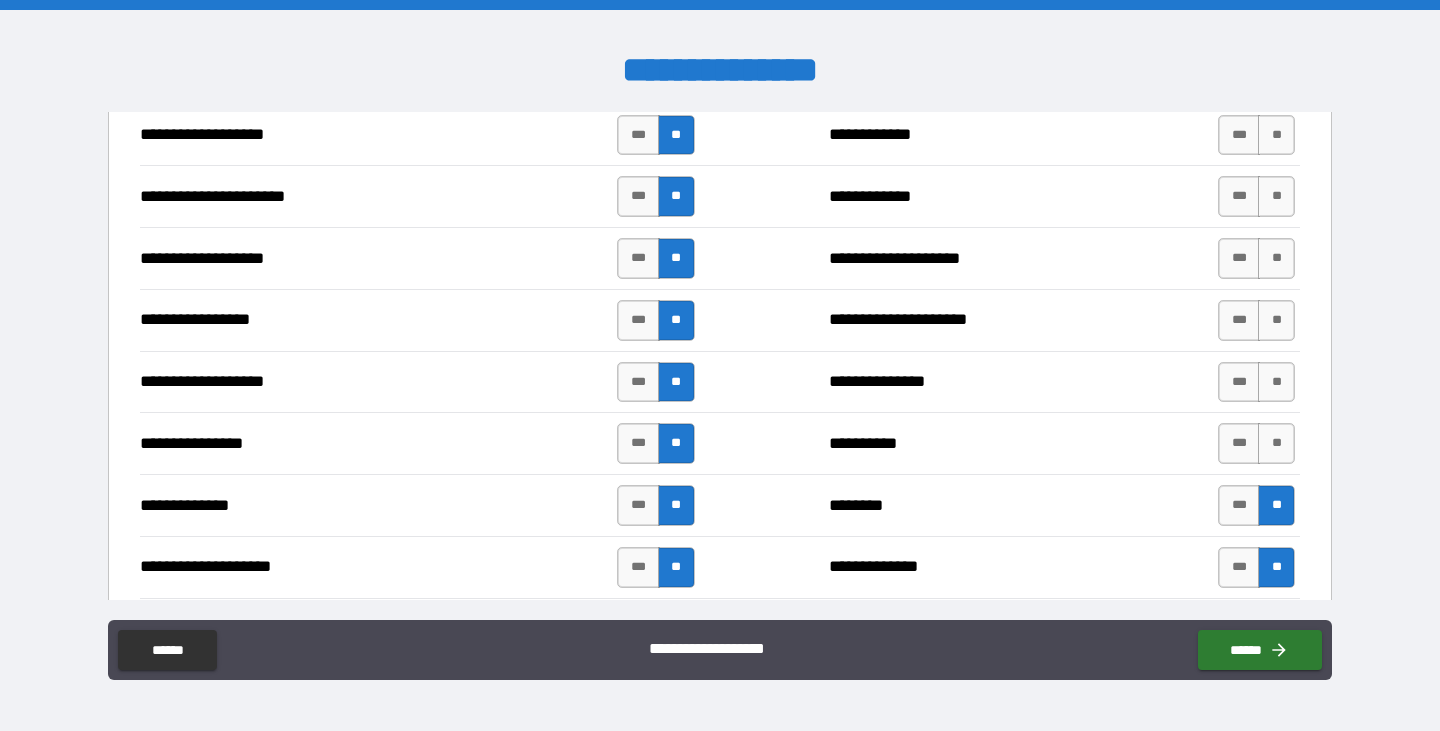 scroll, scrollTop: 3000, scrollLeft: 0, axis: vertical 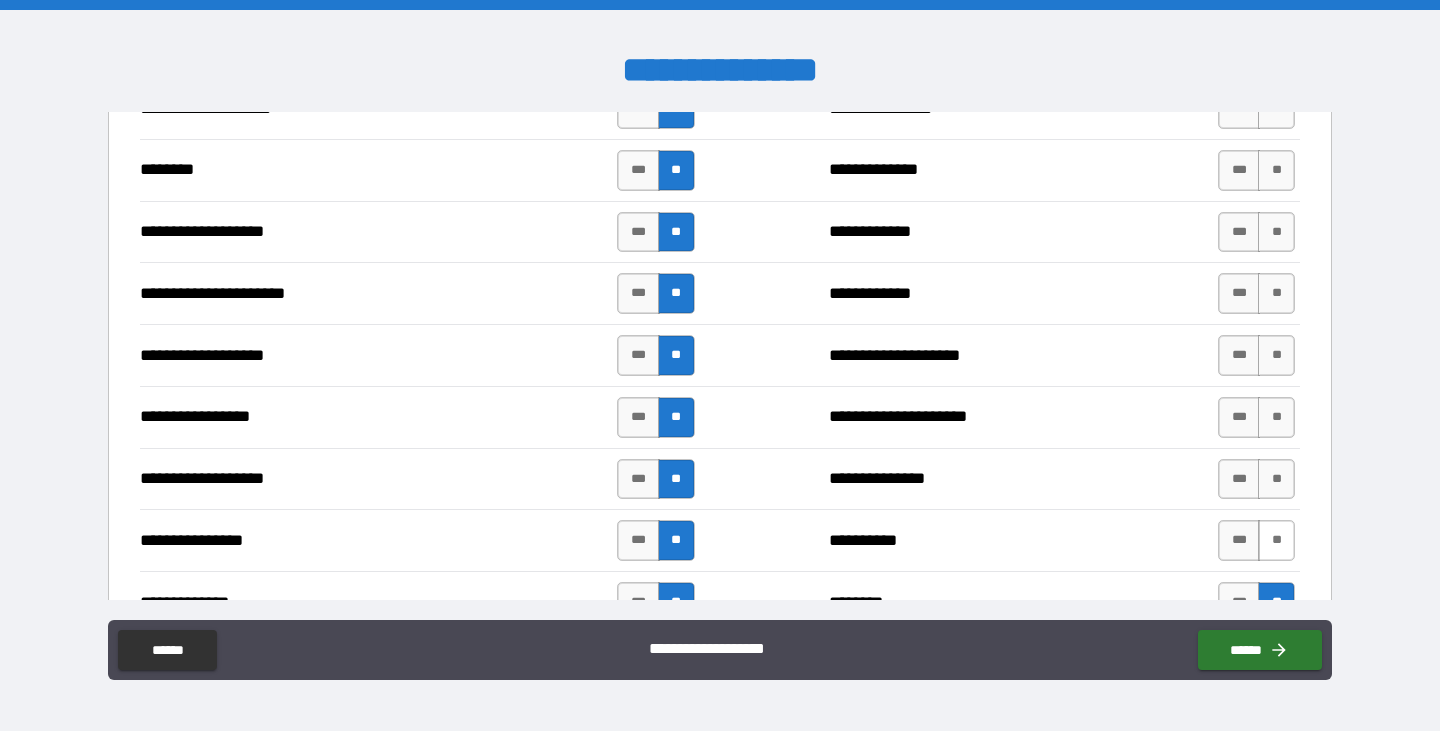 click on "**" at bounding box center [1276, 540] 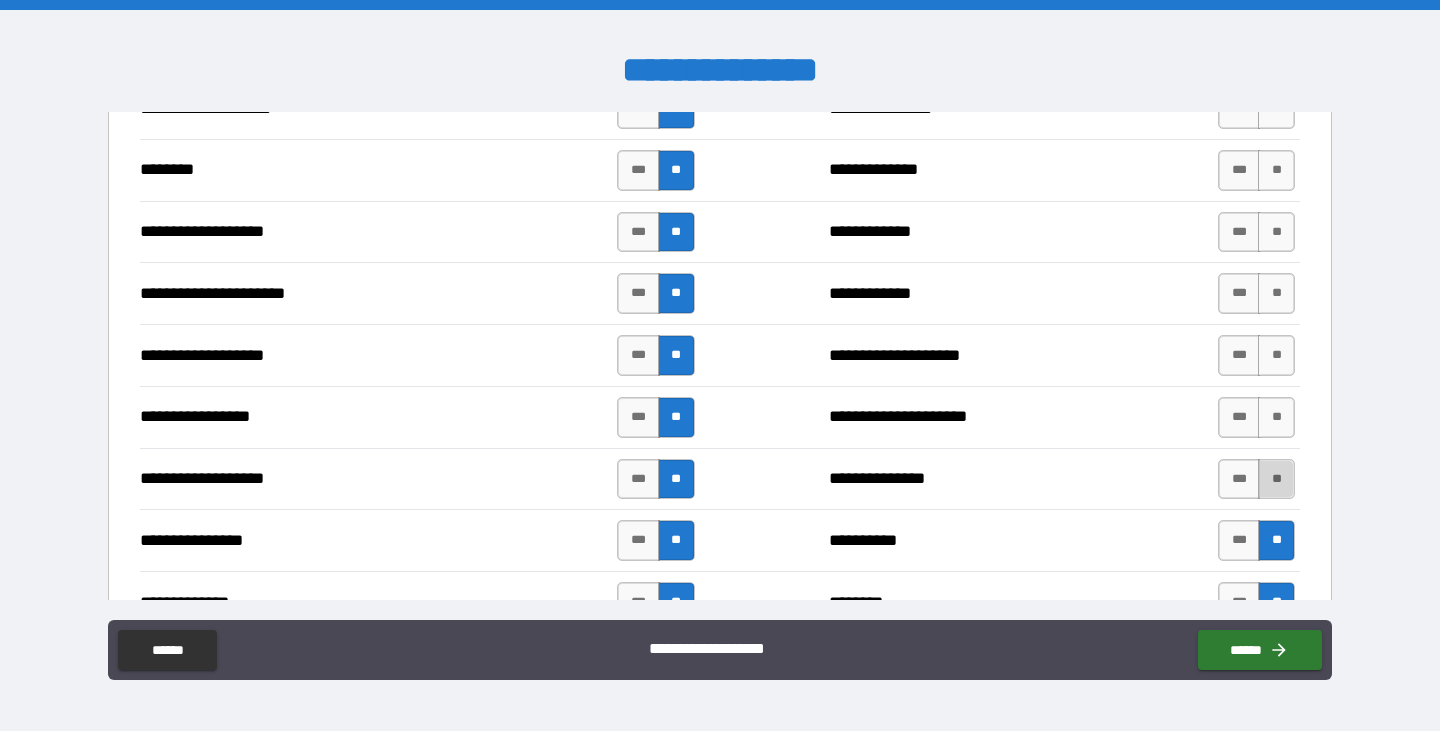 click on "**" at bounding box center [1276, 479] 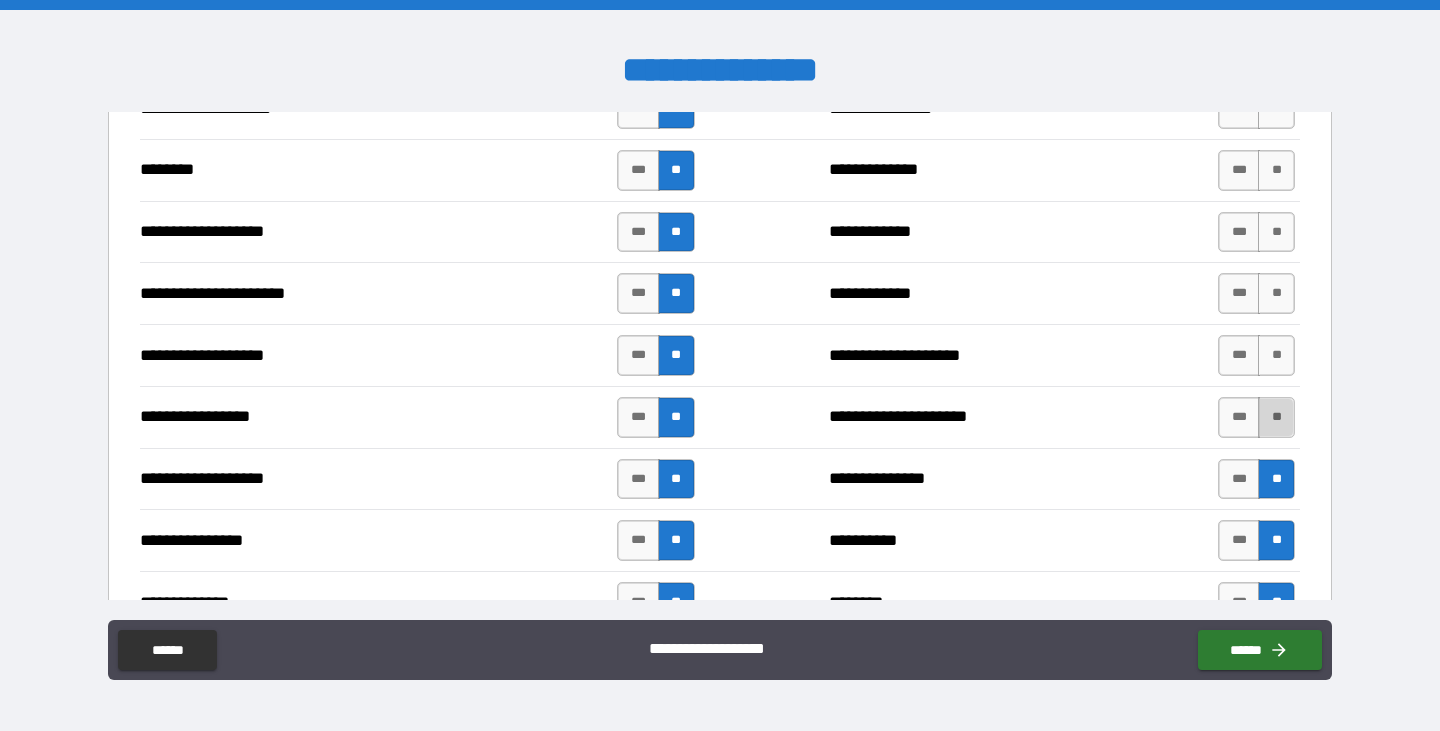 click on "**" at bounding box center (1276, 417) 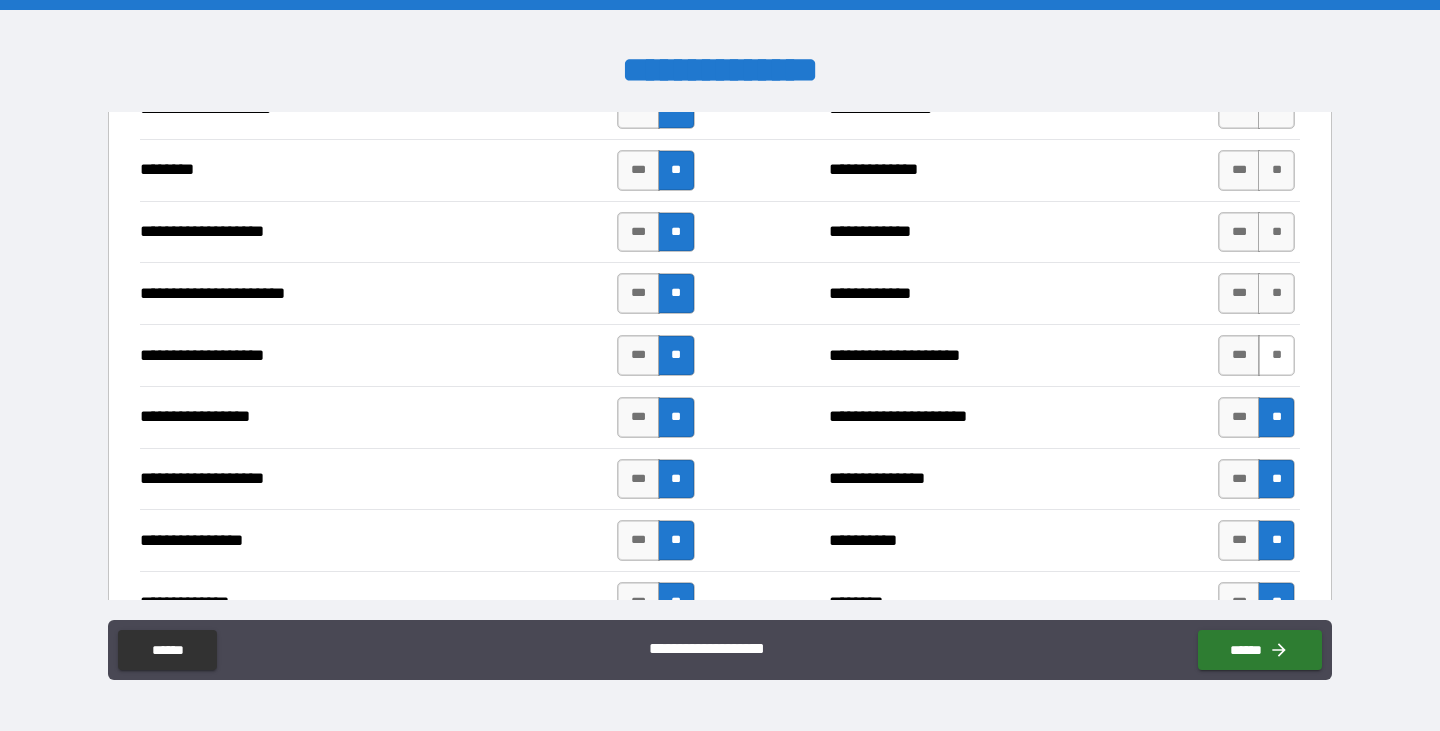 click on "**" at bounding box center (1276, 355) 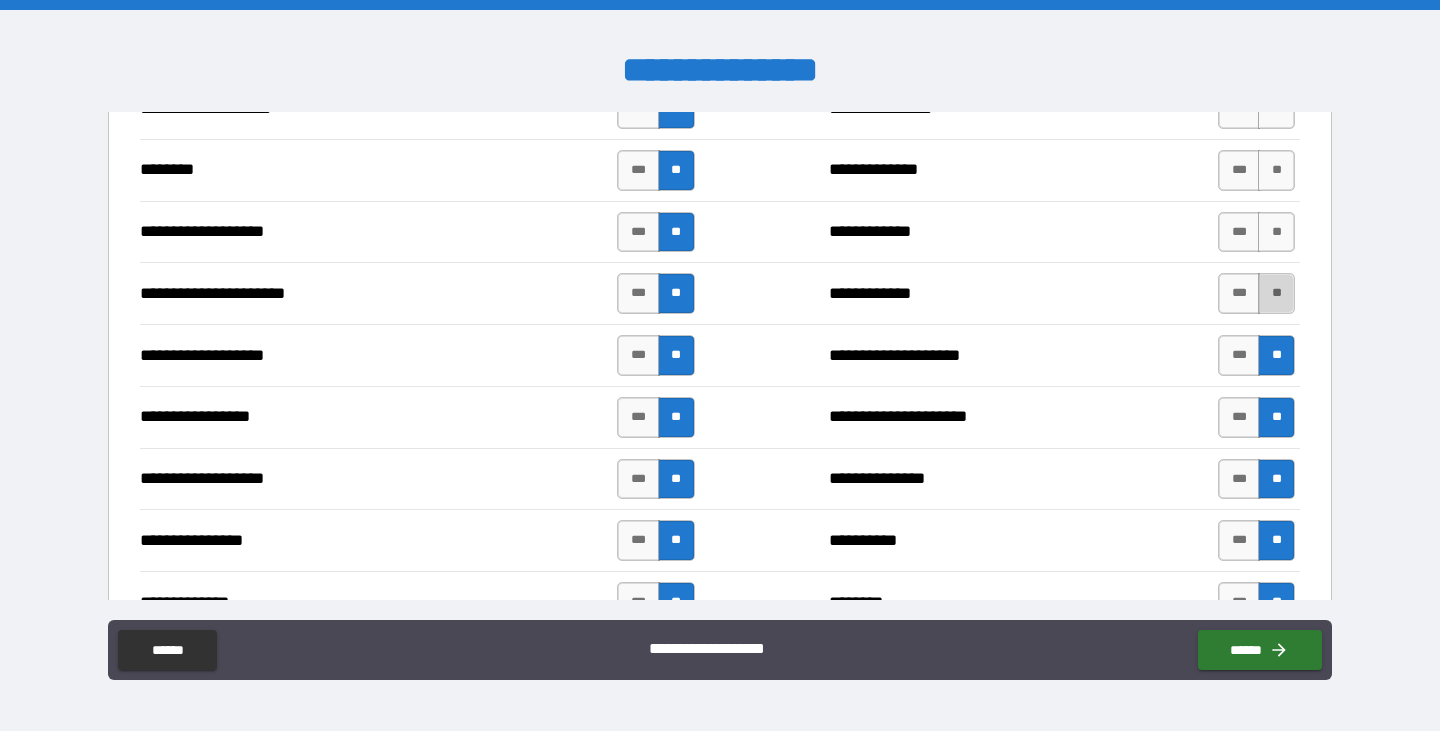 click on "**" at bounding box center [1276, 293] 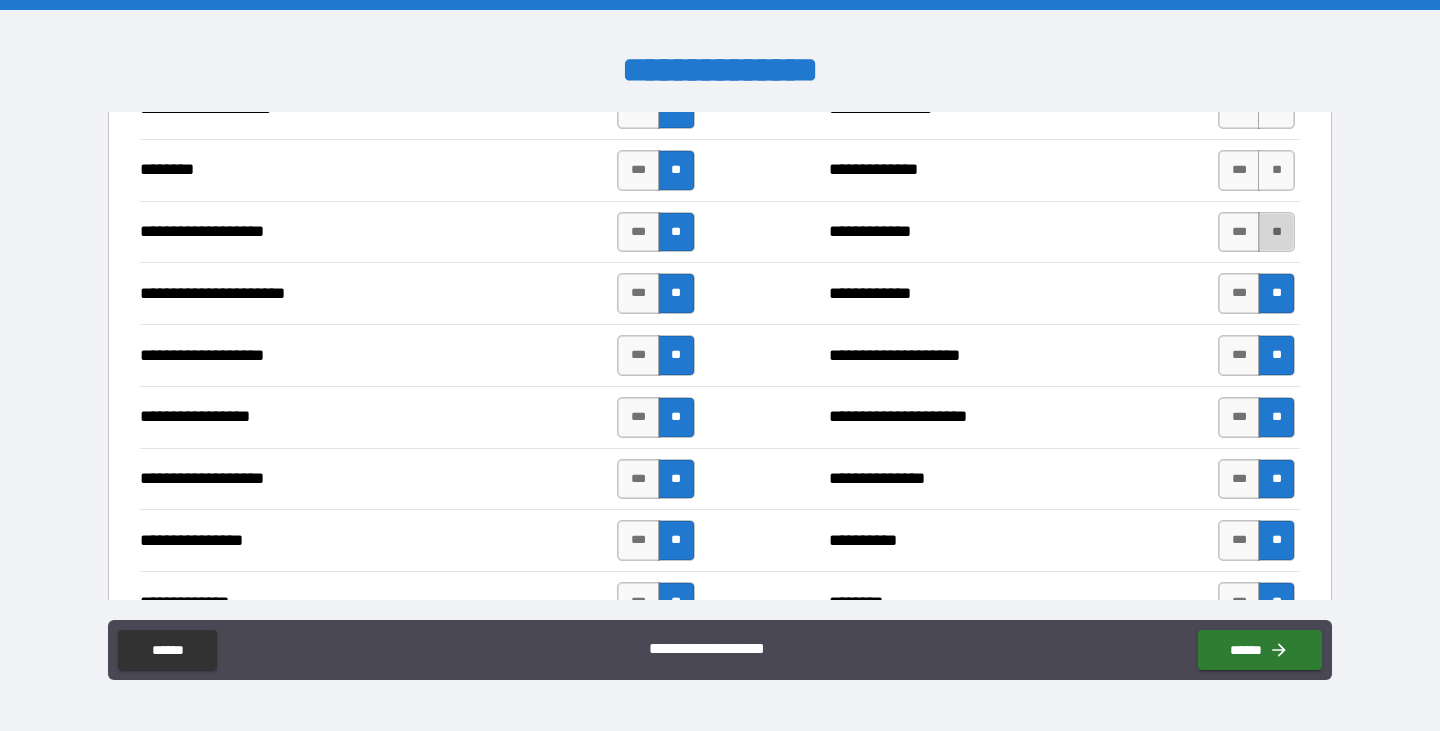 click on "**" at bounding box center (1276, 232) 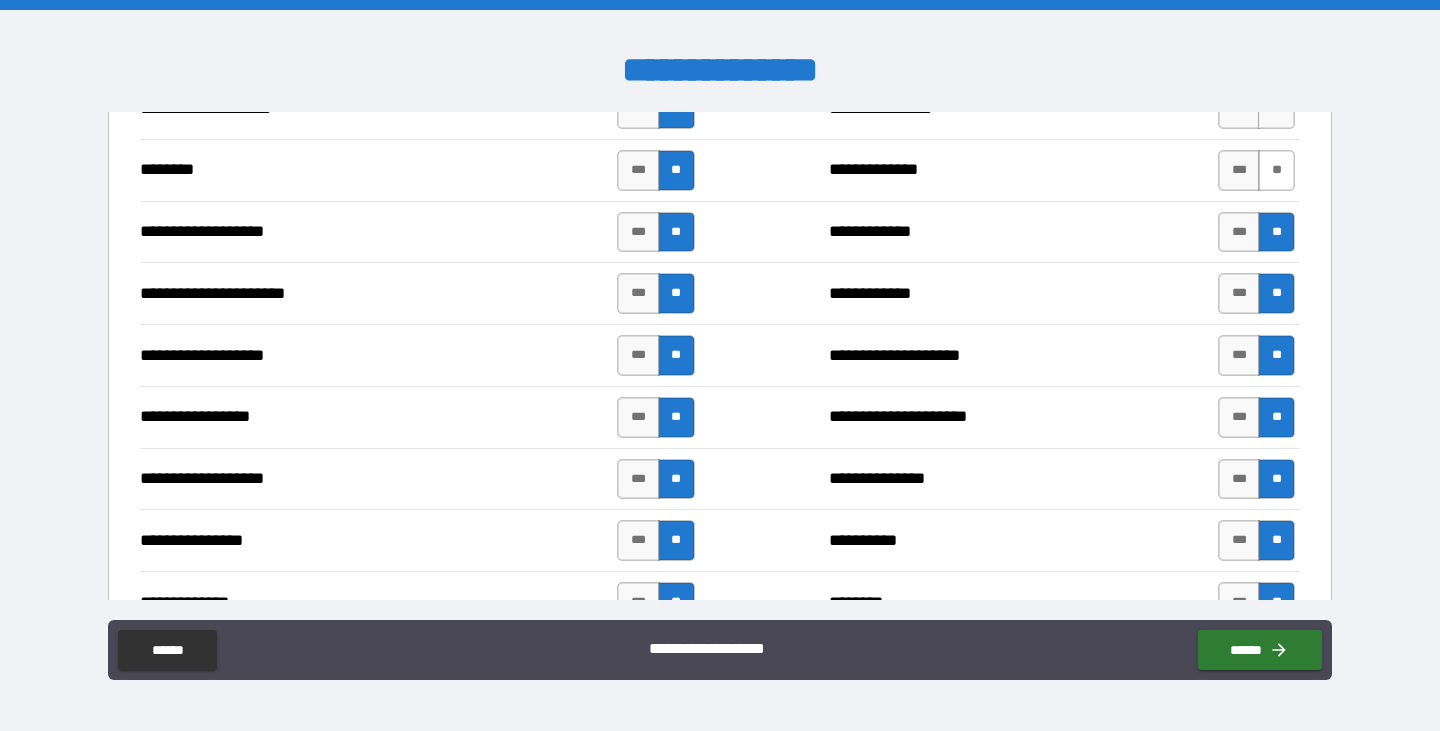 click on "**" at bounding box center [1276, 170] 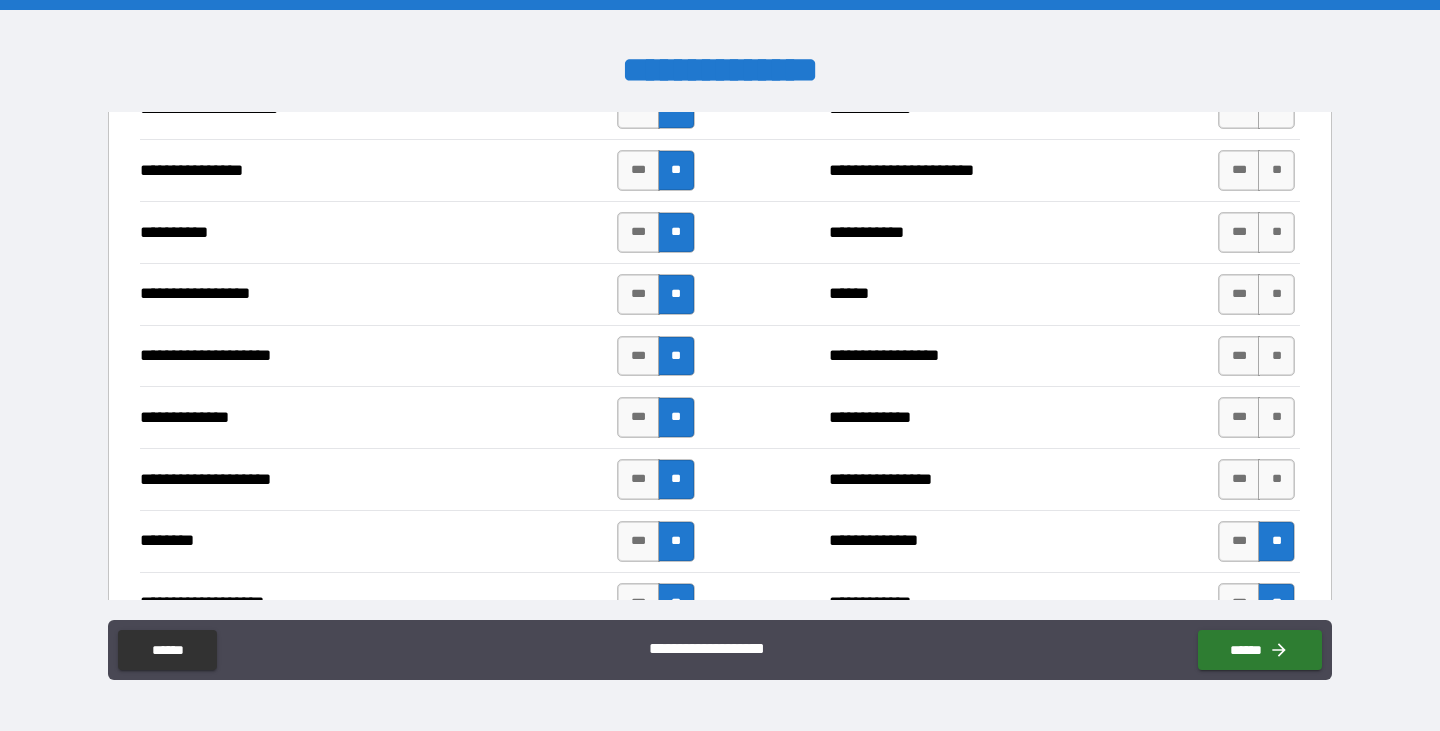 scroll, scrollTop: 2600, scrollLeft: 0, axis: vertical 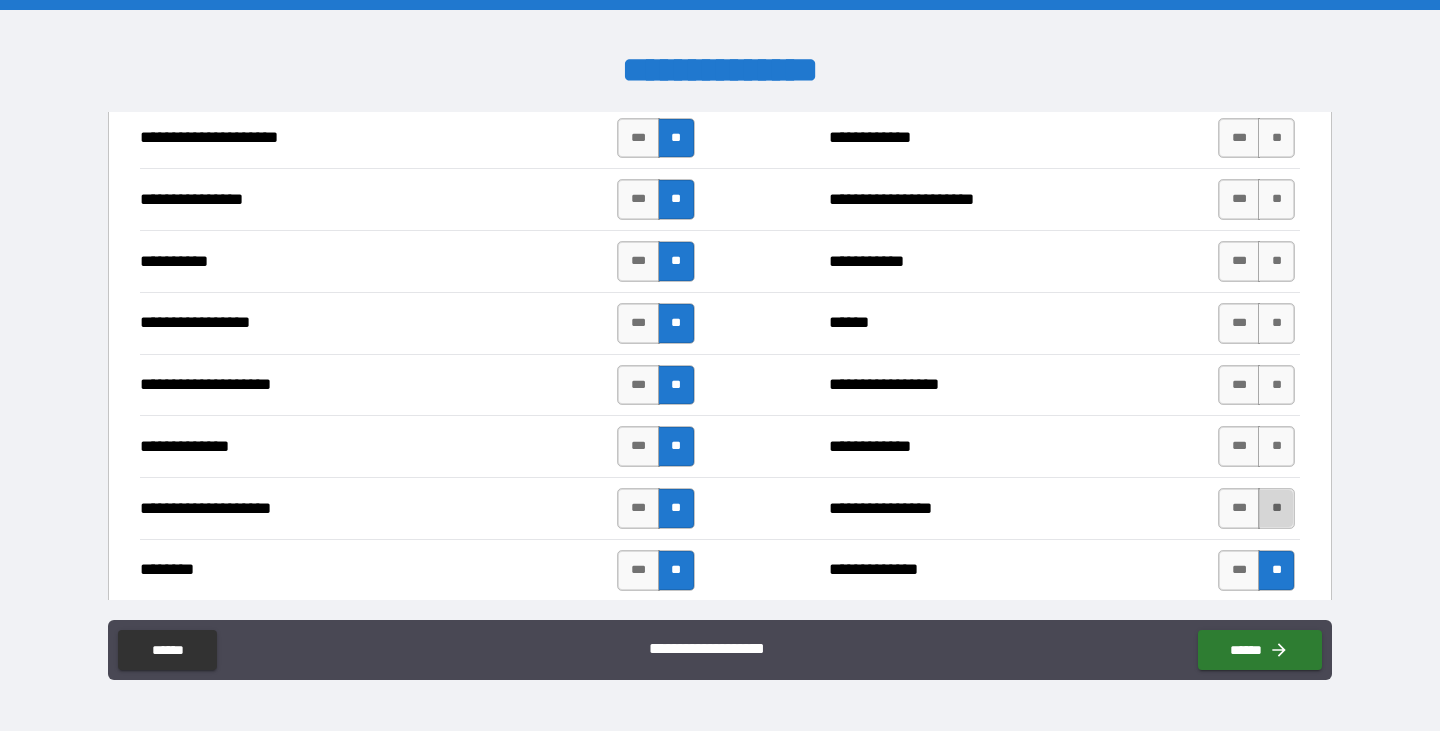 click on "**" at bounding box center (1276, 508) 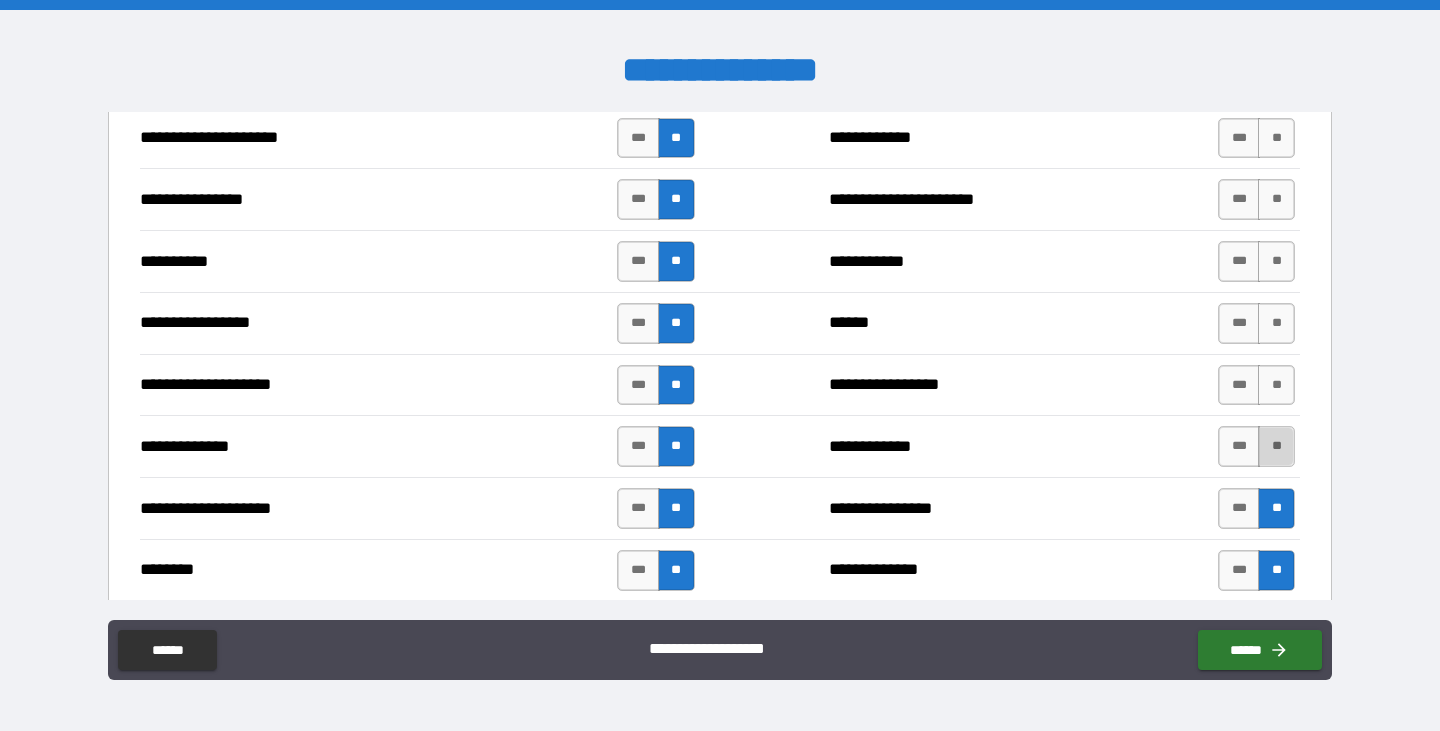click on "**" at bounding box center (1276, 446) 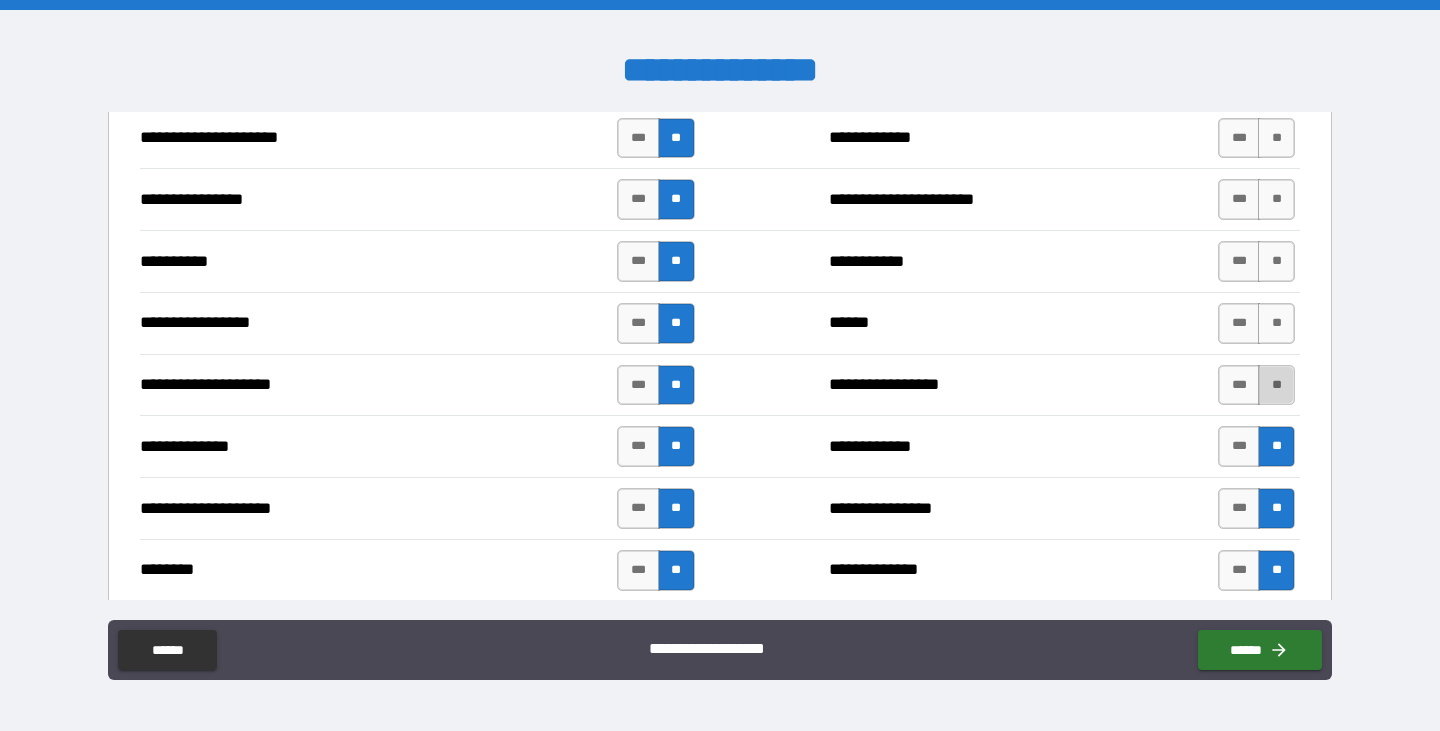 click on "**" at bounding box center [1276, 385] 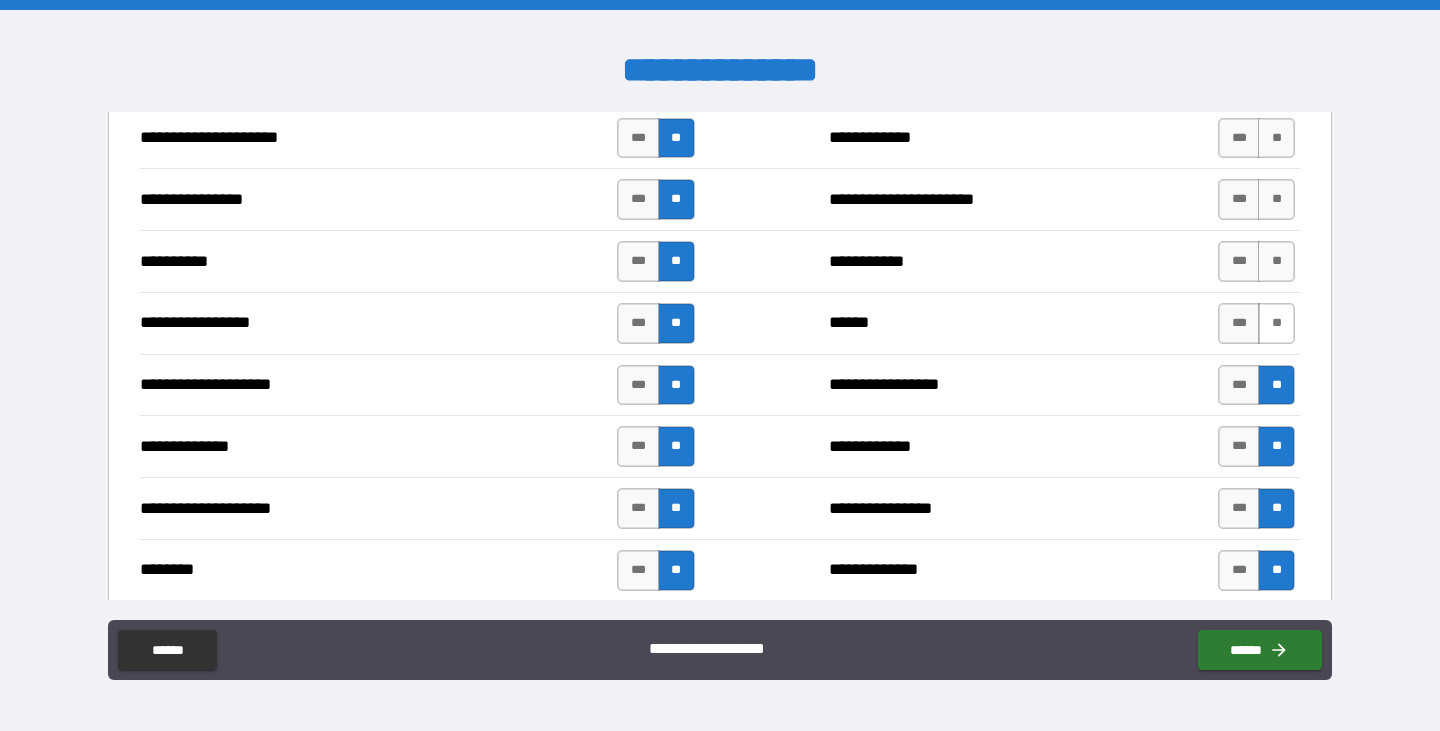 click on "**" at bounding box center [1276, 323] 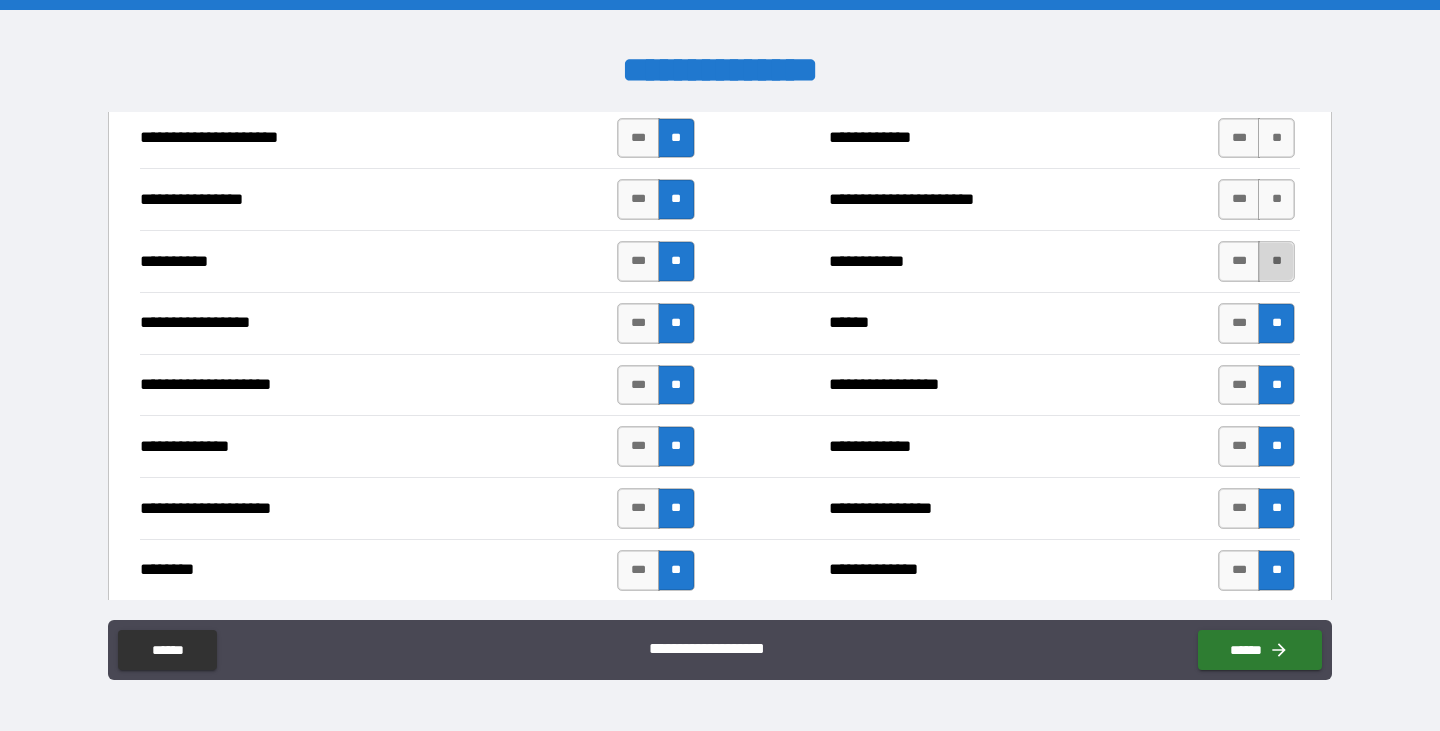click on "**" at bounding box center [1276, 261] 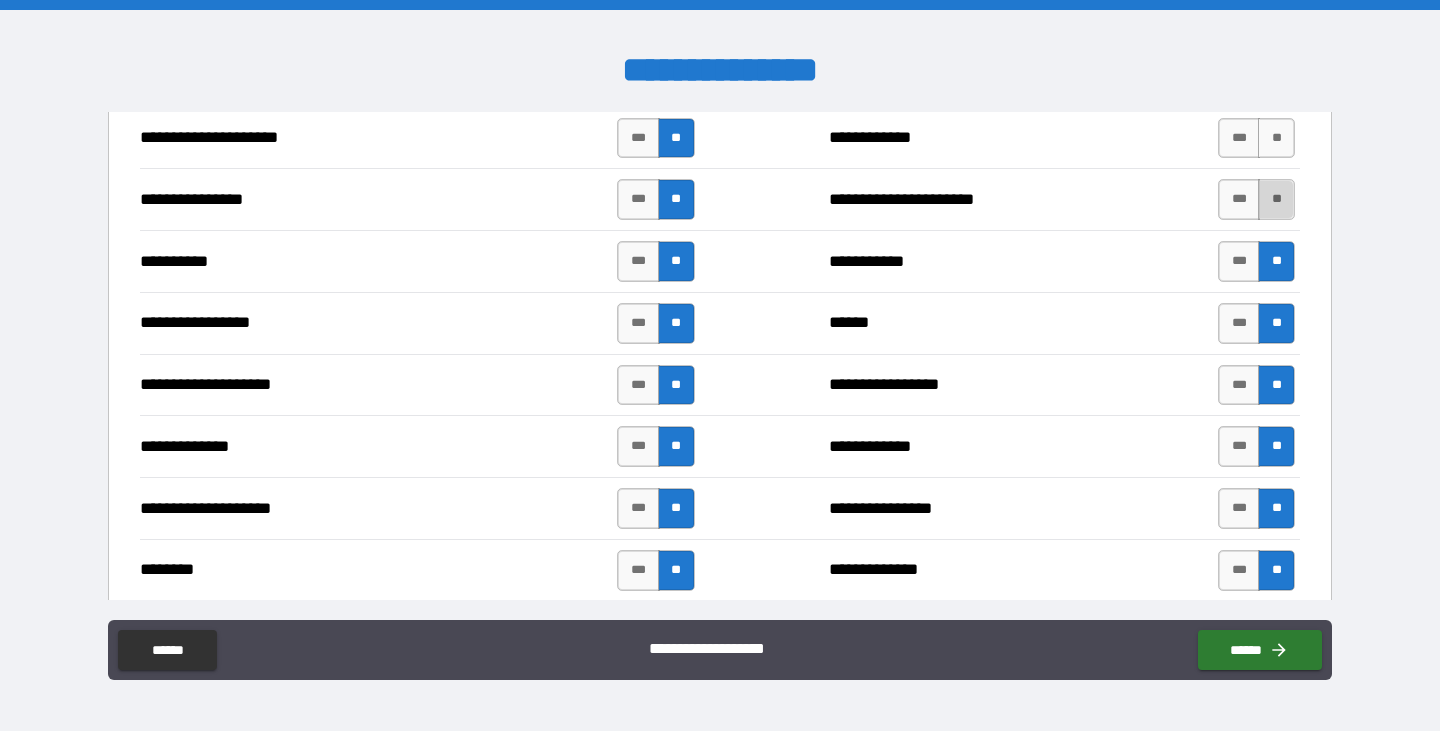 click on "**" at bounding box center (1276, 199) 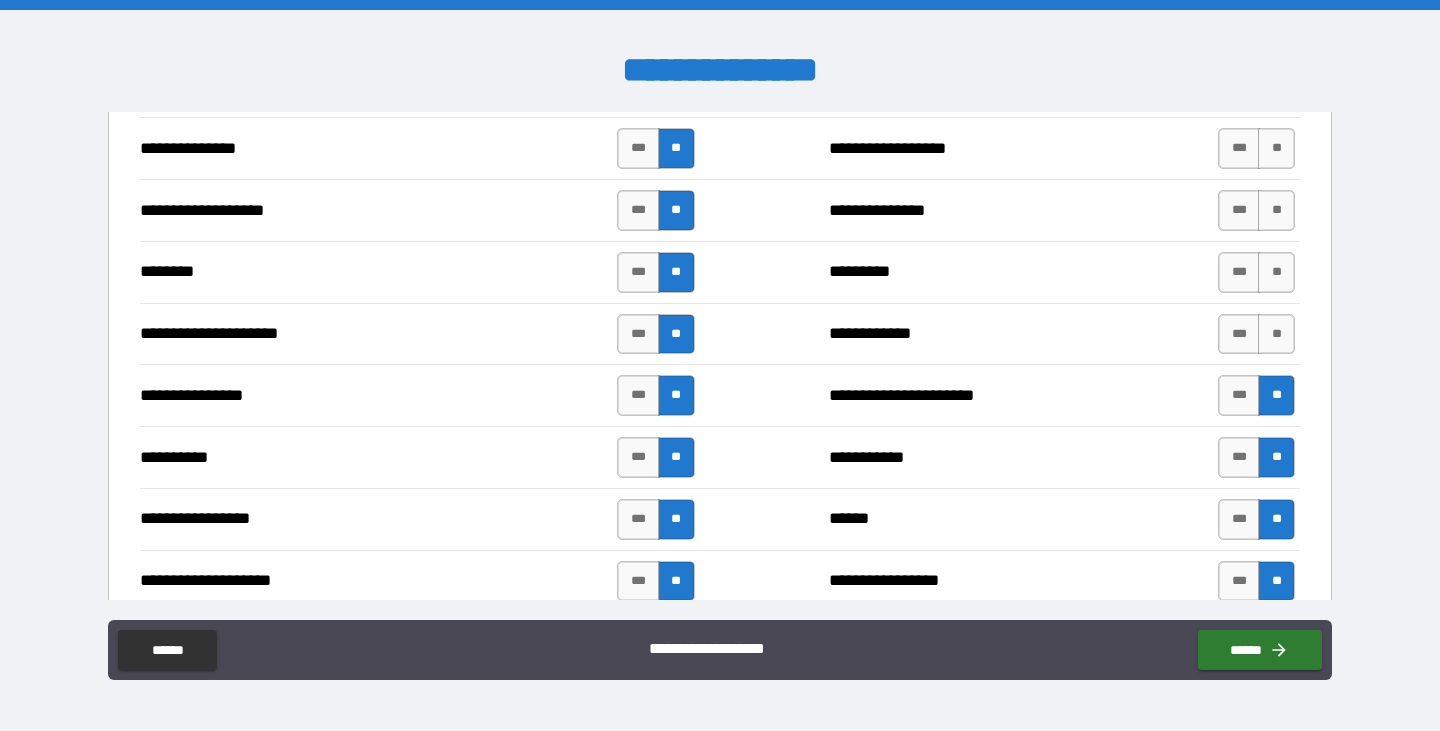 scroll, scrollTop: 2300, scrollLeft: 0, axis: vertical 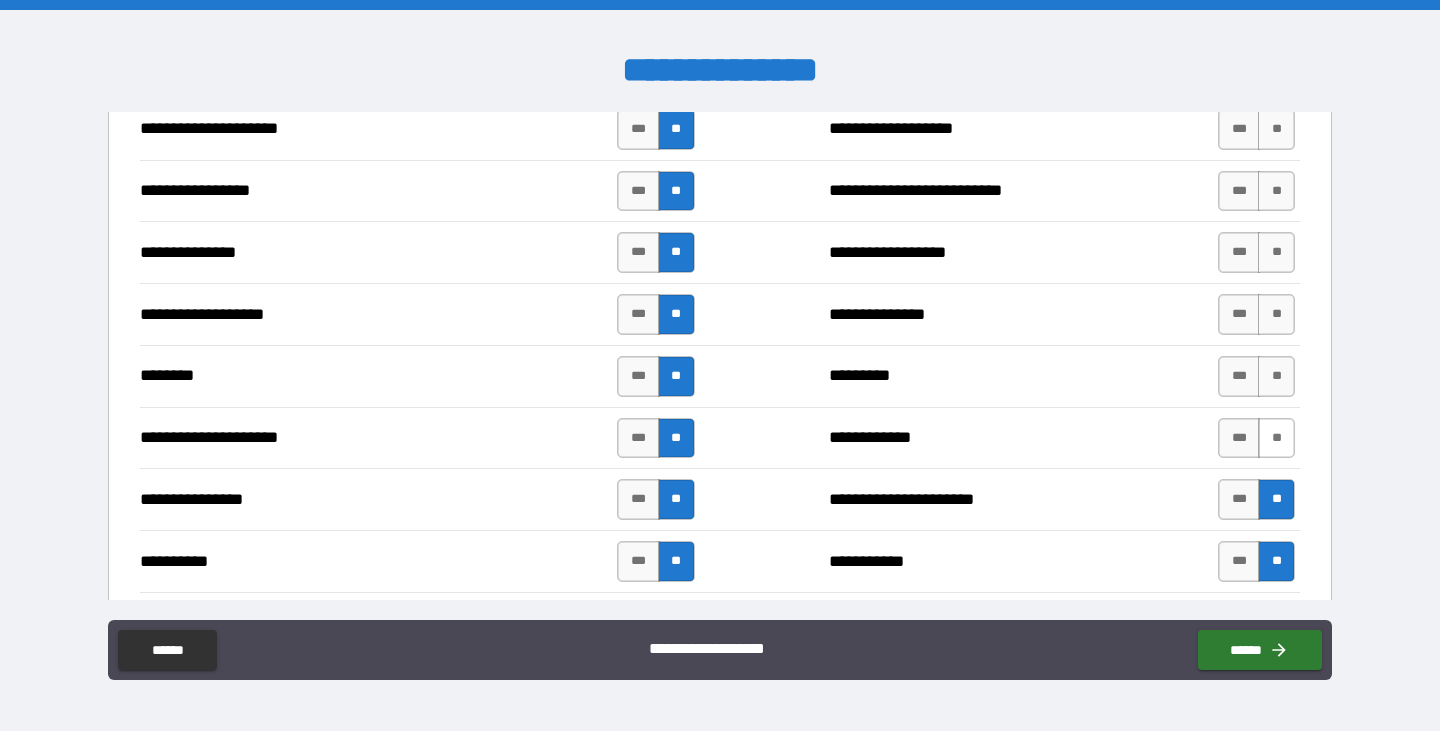 click on "**" at bounding box center [1276, 438] 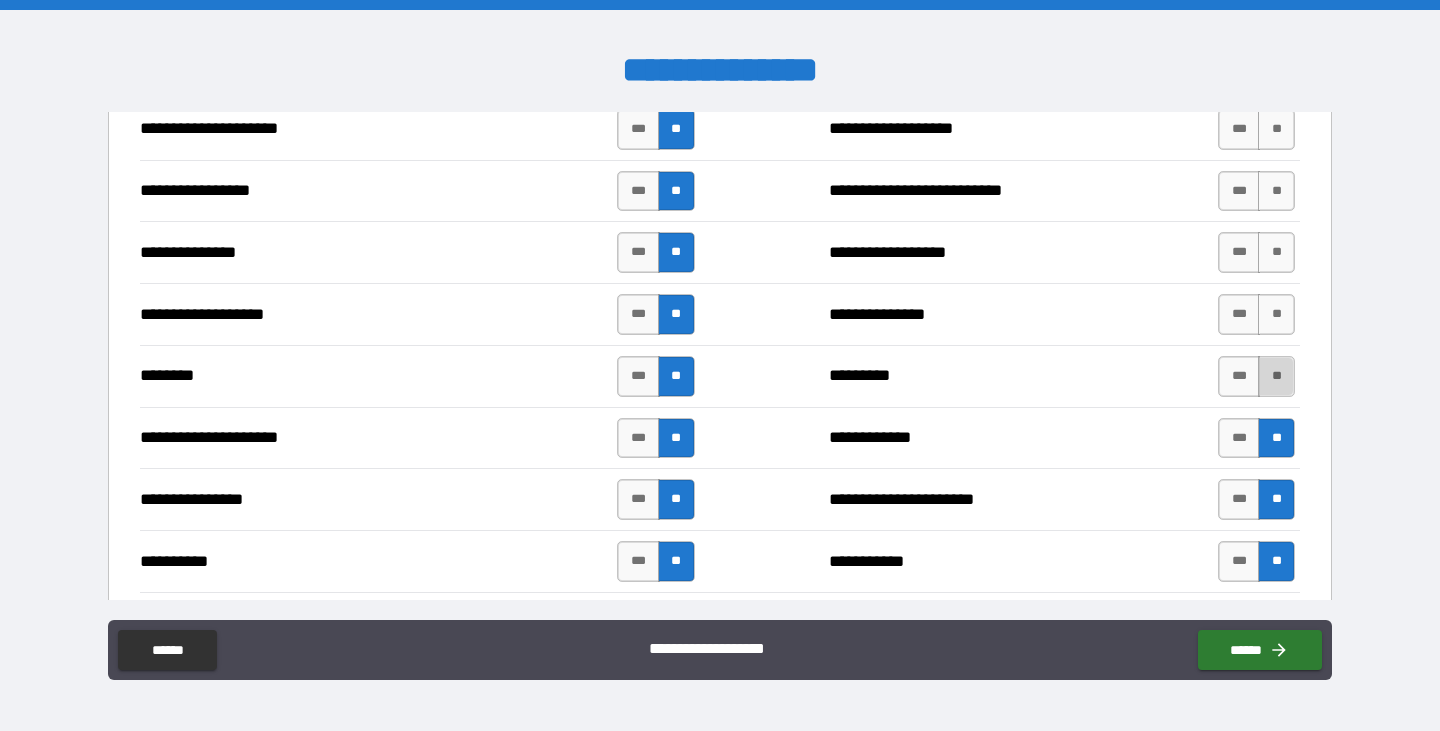 click on "**" at bounding box center [1276, 376] 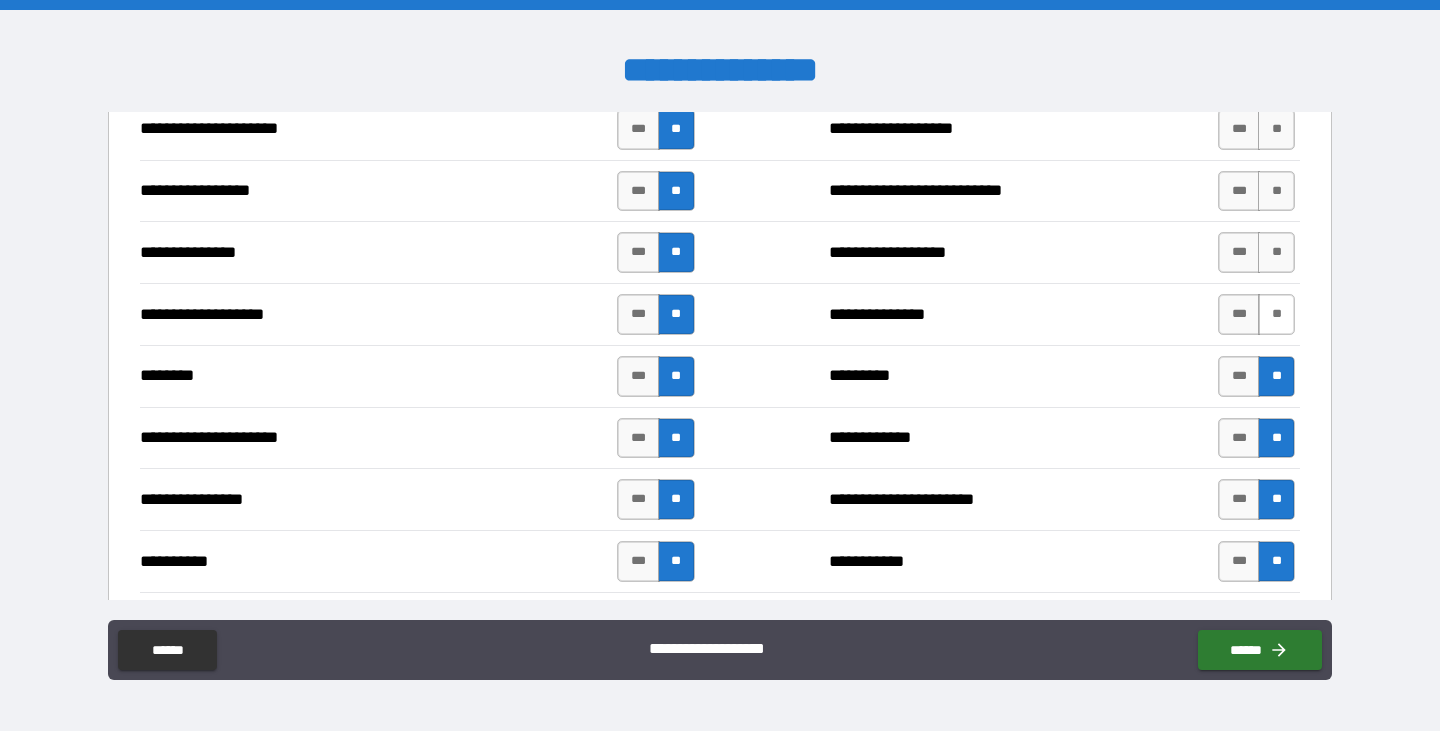 click on "**" at bounding box center [1276, 314] 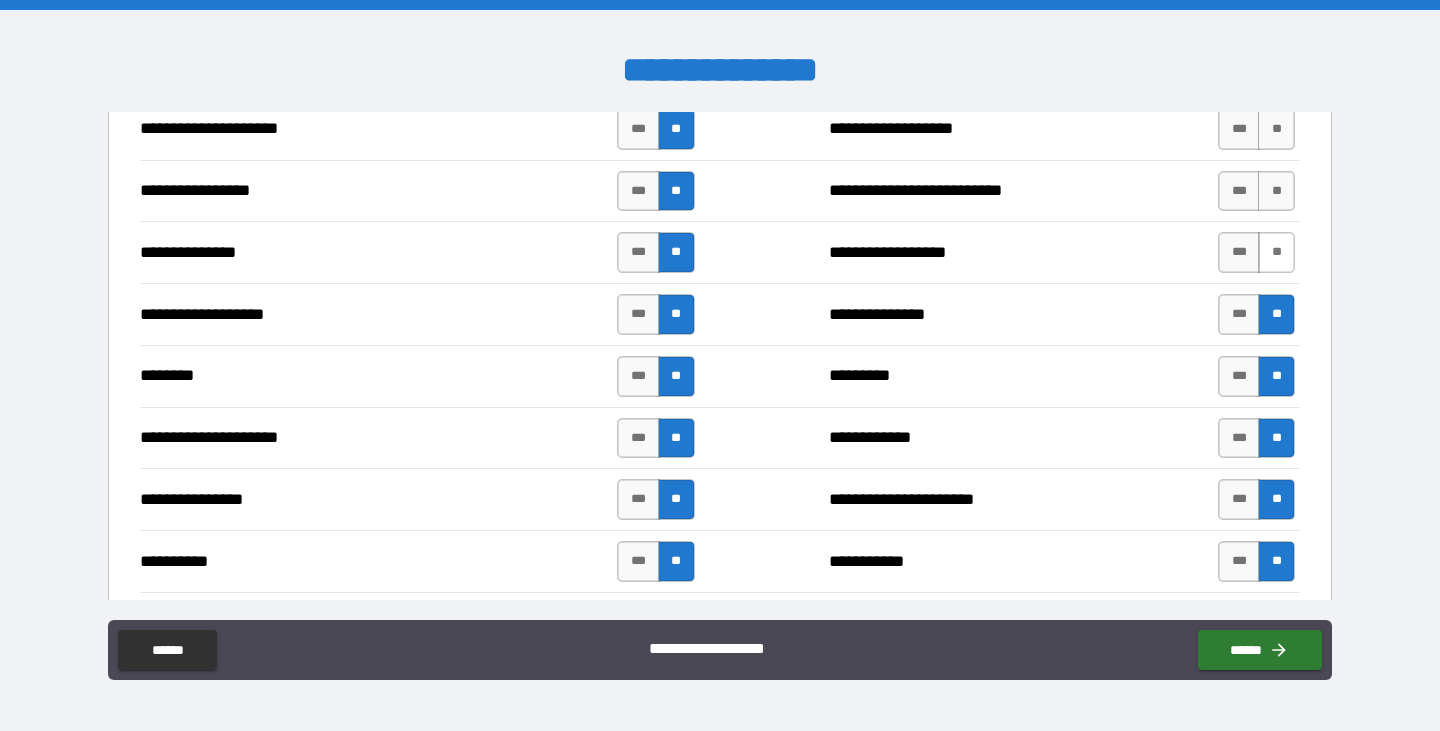 click on "**" at bounding box center (1276, 252) 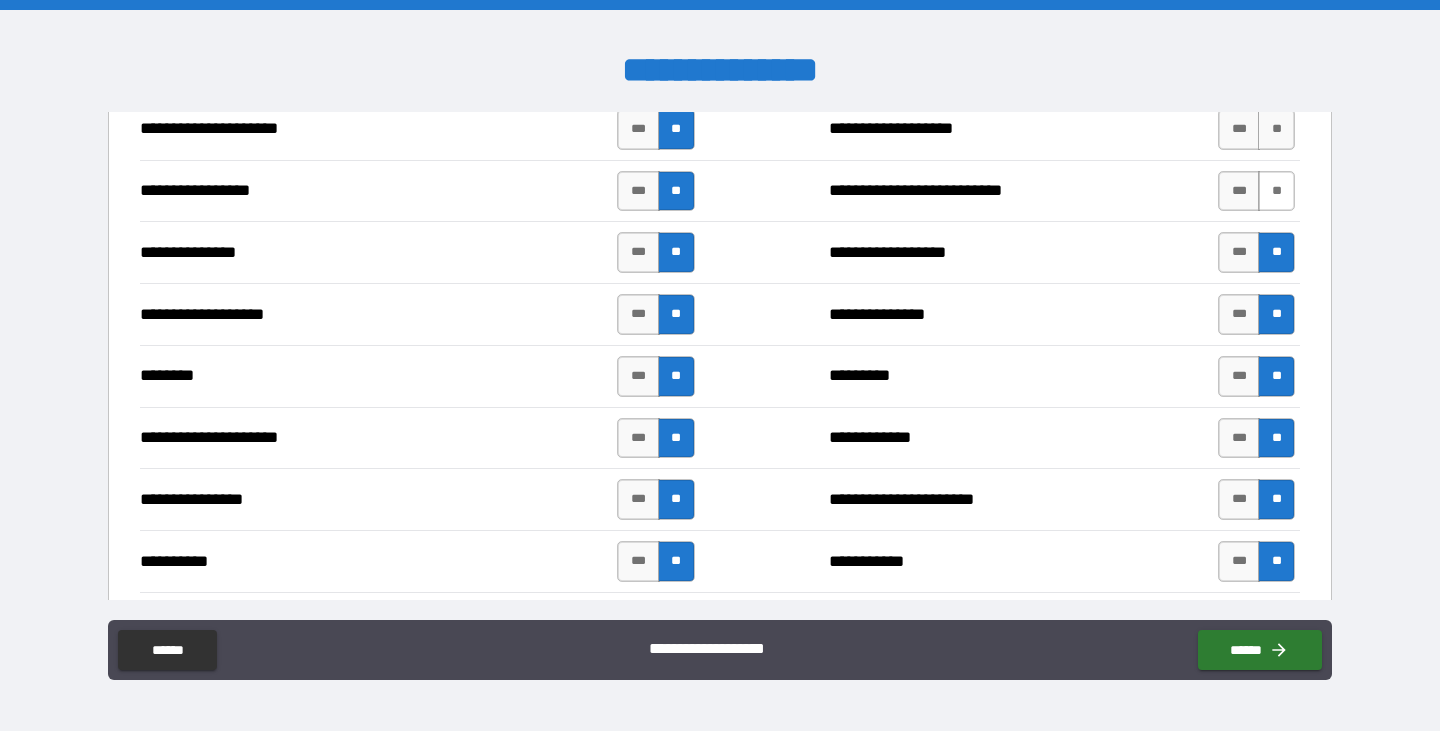 click on "**" at bounding box center (1276, 191) 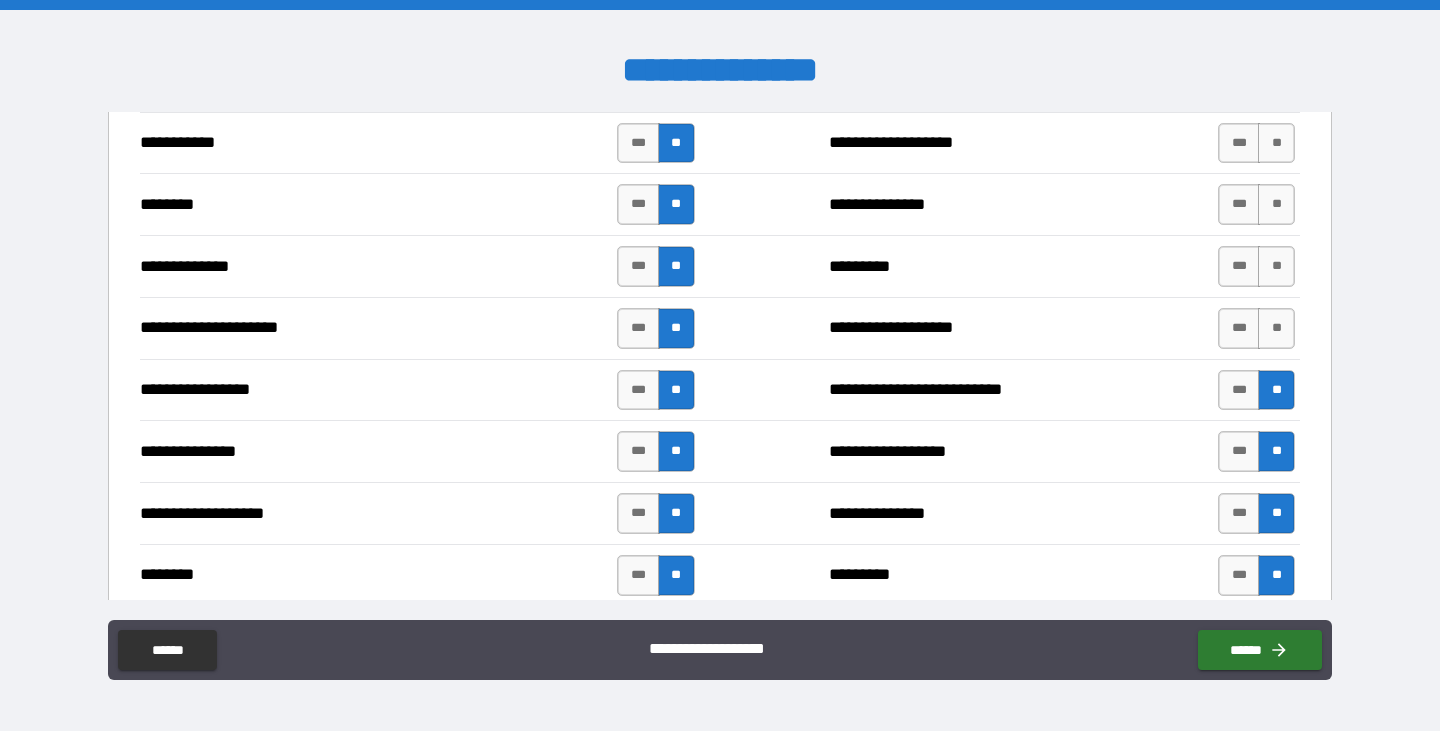 scroll, scrollTop: 2100, scrollLeft: 0, axis: vertical 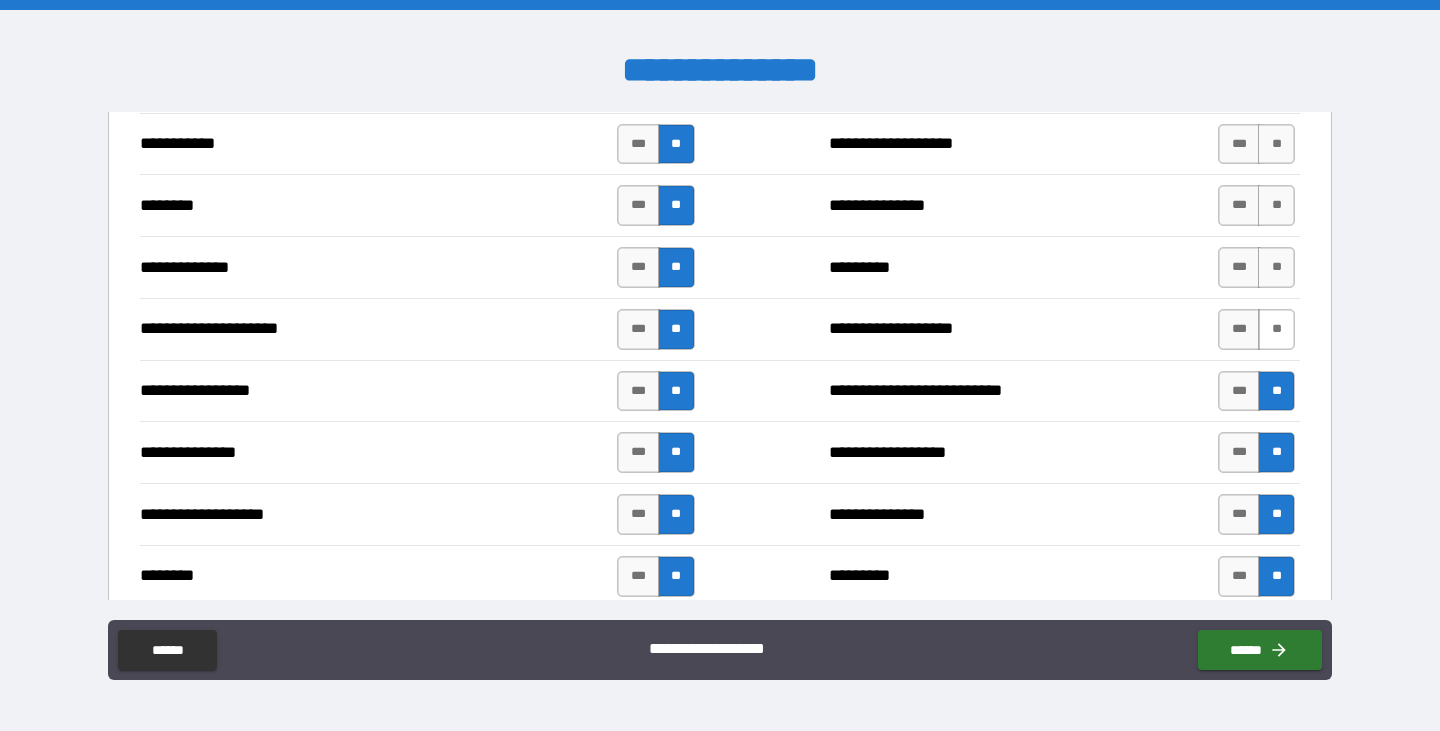 click on "**" at bounding box center (1276, 329) 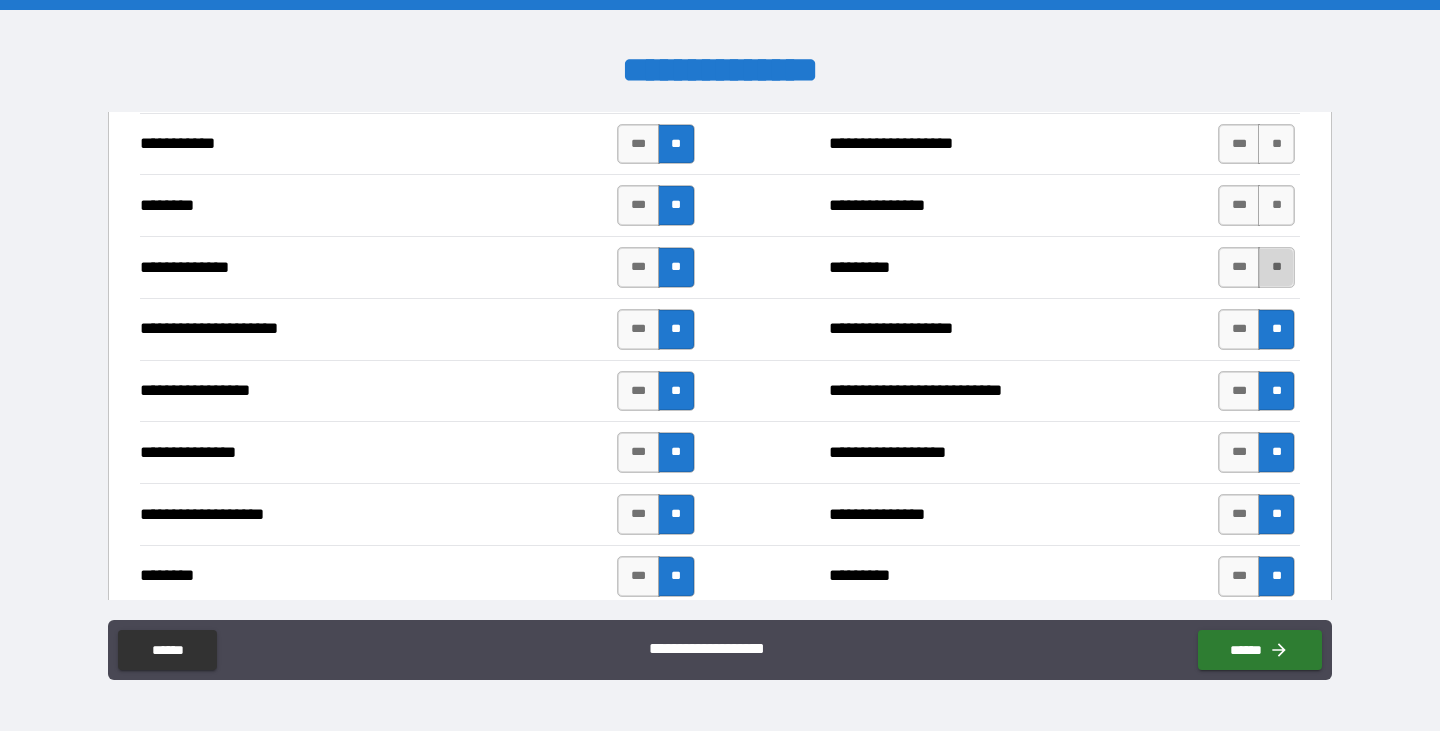 click on "**" at bounding box center (1276, 267) 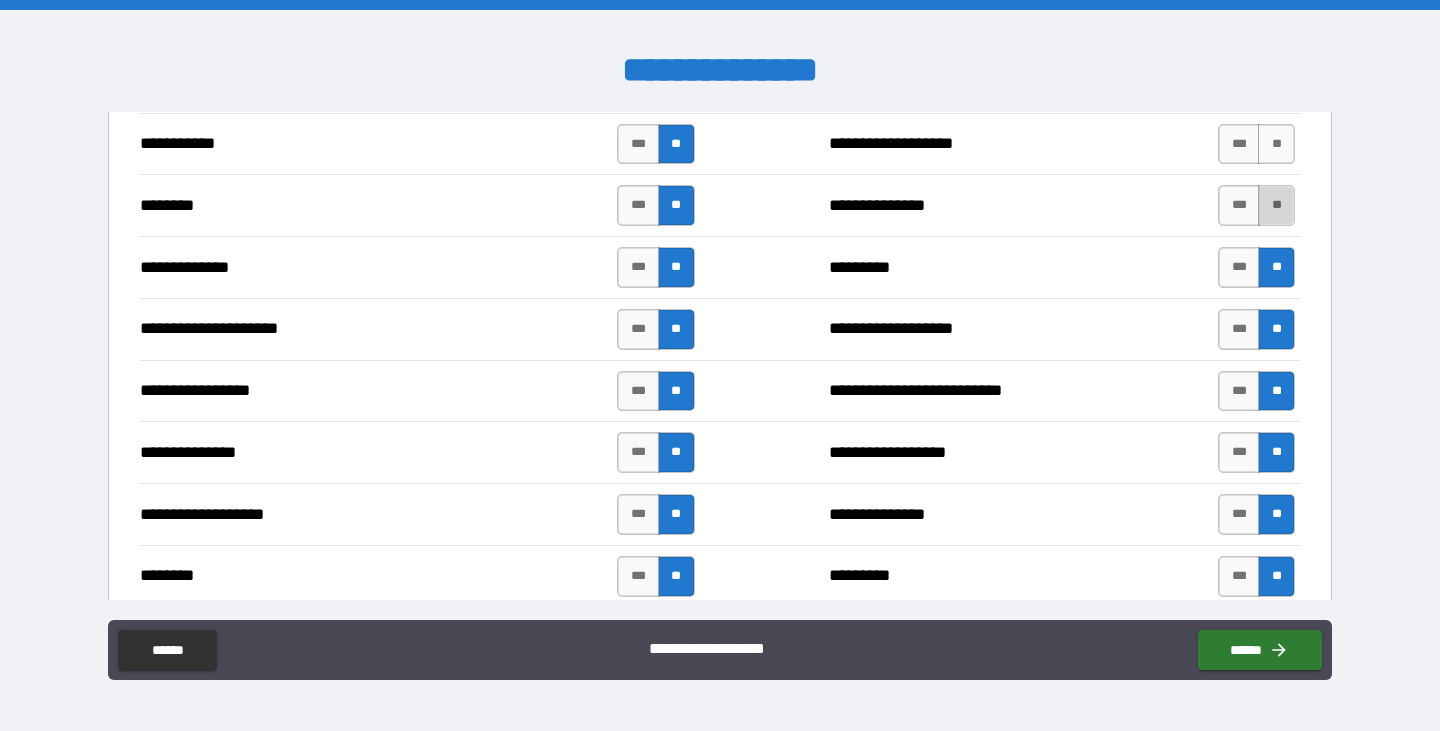 click on "**" at bounding box center (1276, 205) 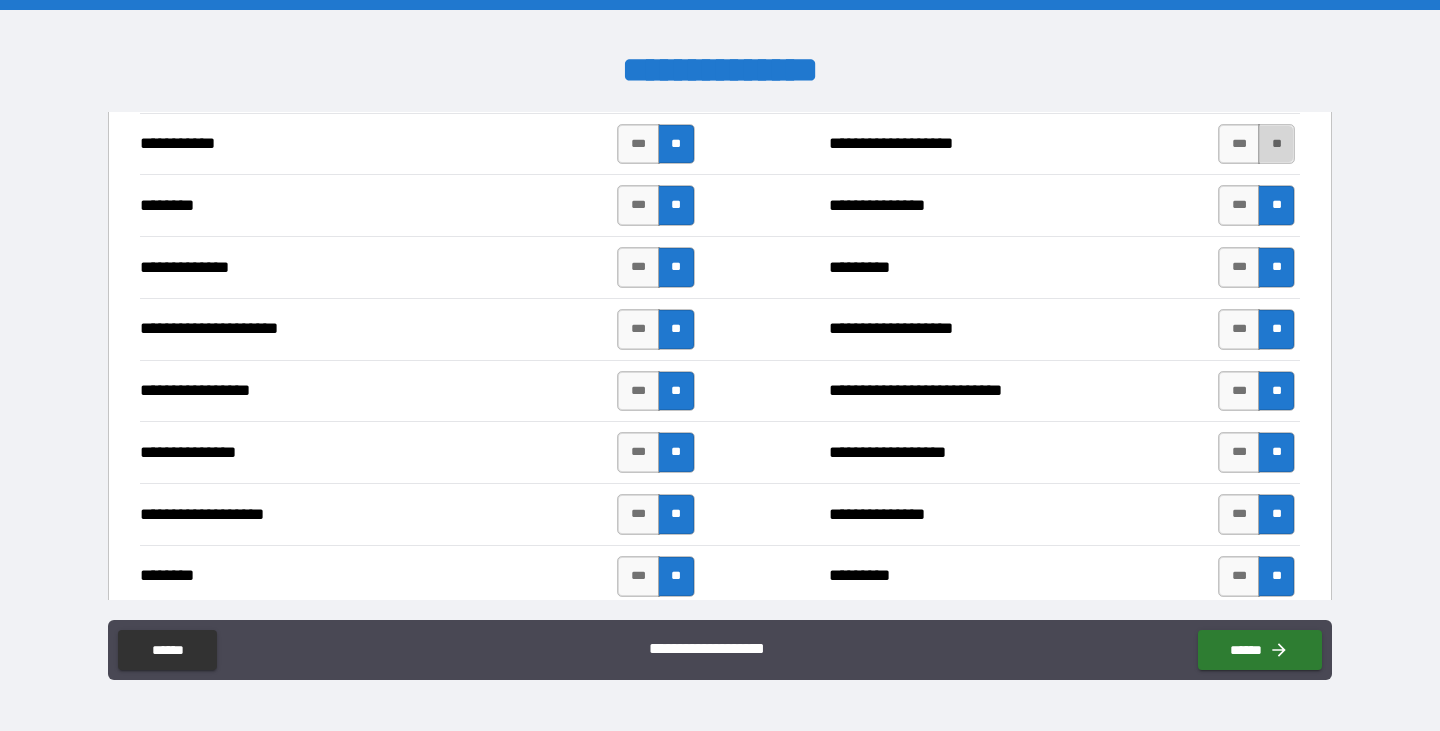 click on "**" at bounding box center (1276, 144) 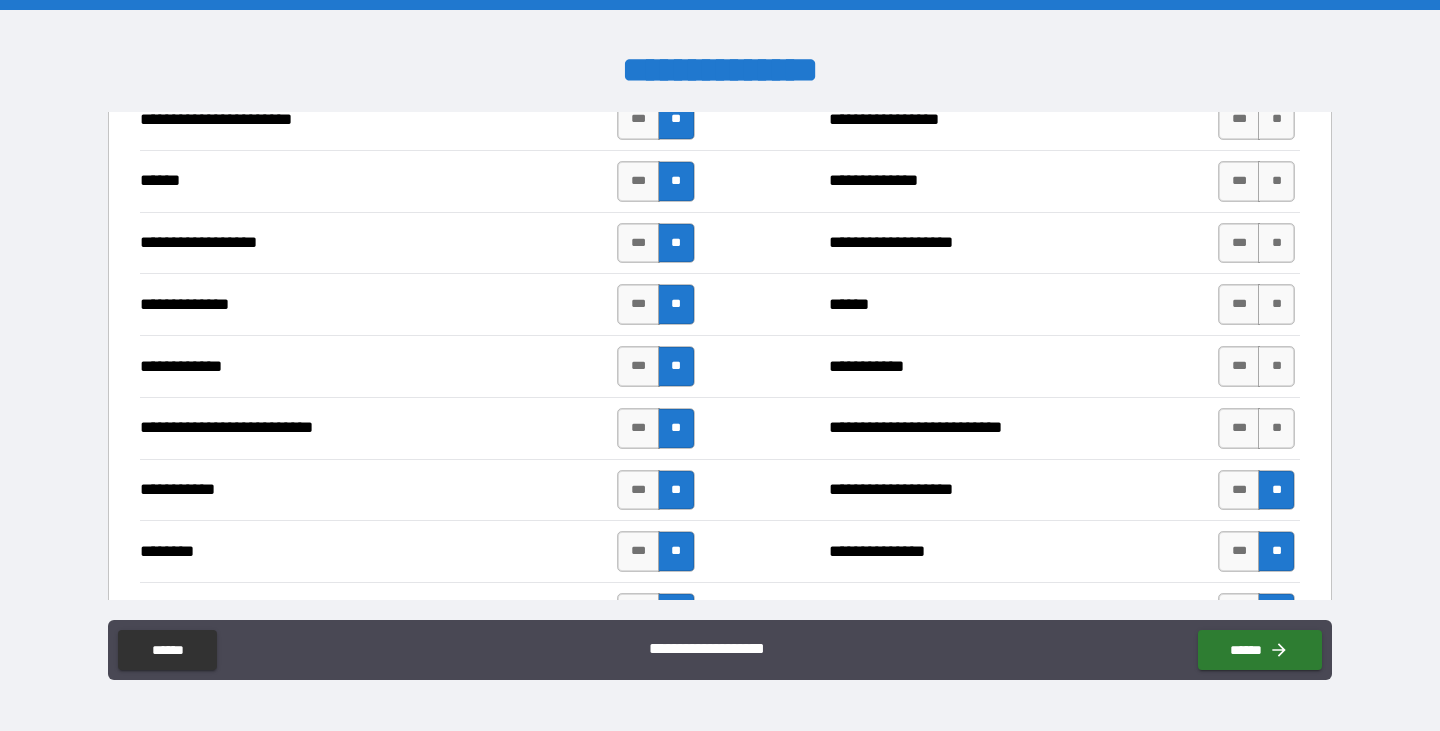scroll, scrollTop: 1700, scrollLeft: 0, axis: vertical 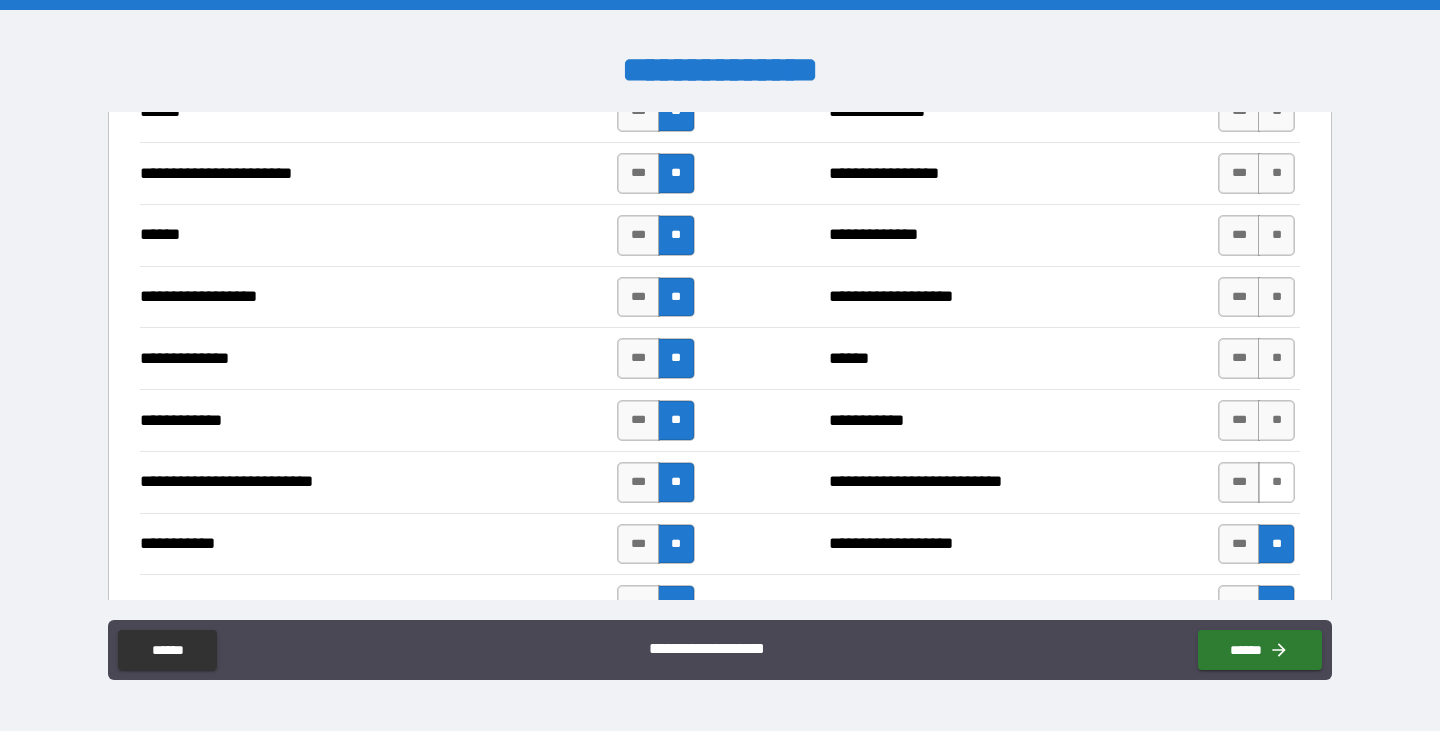 click on "**" at bounding box center [1276, 482] 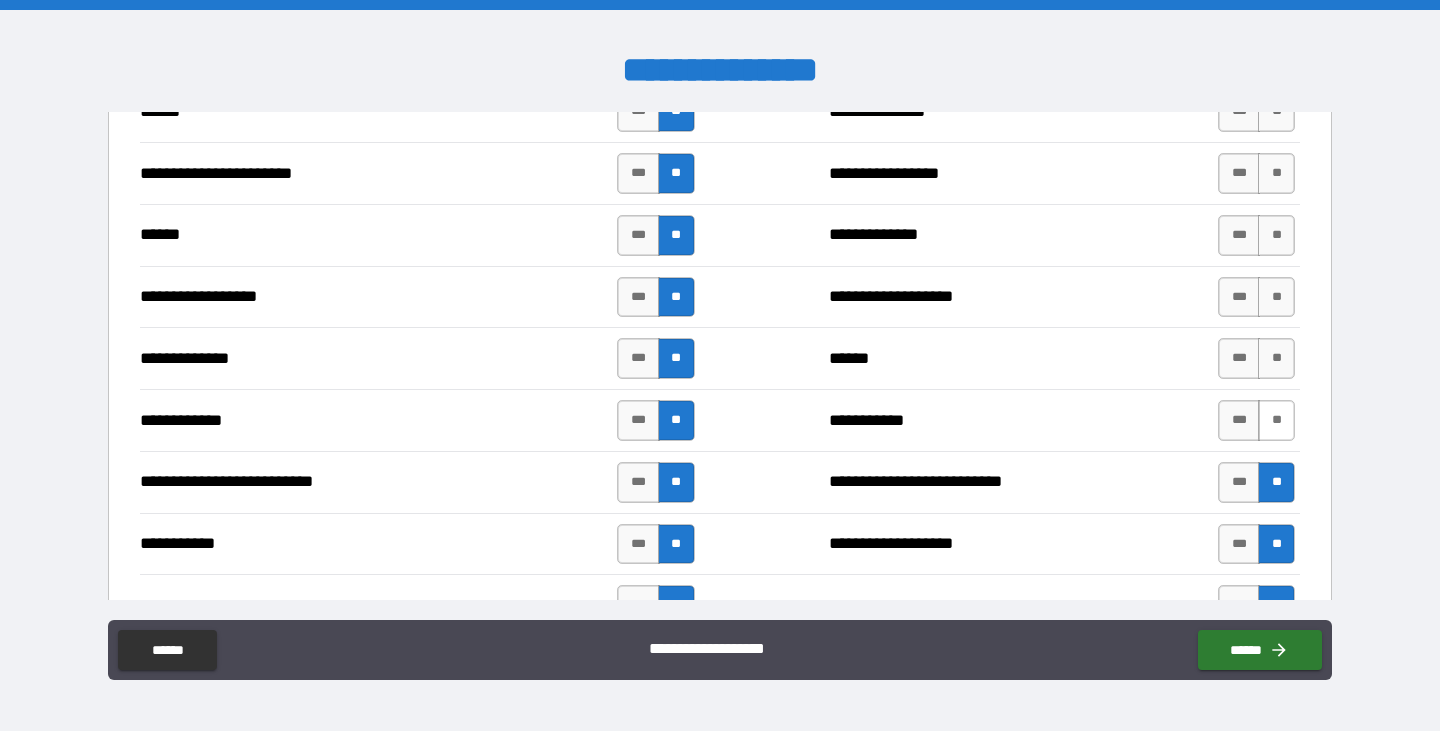 click on "**" at bounding box center (1276, 420) 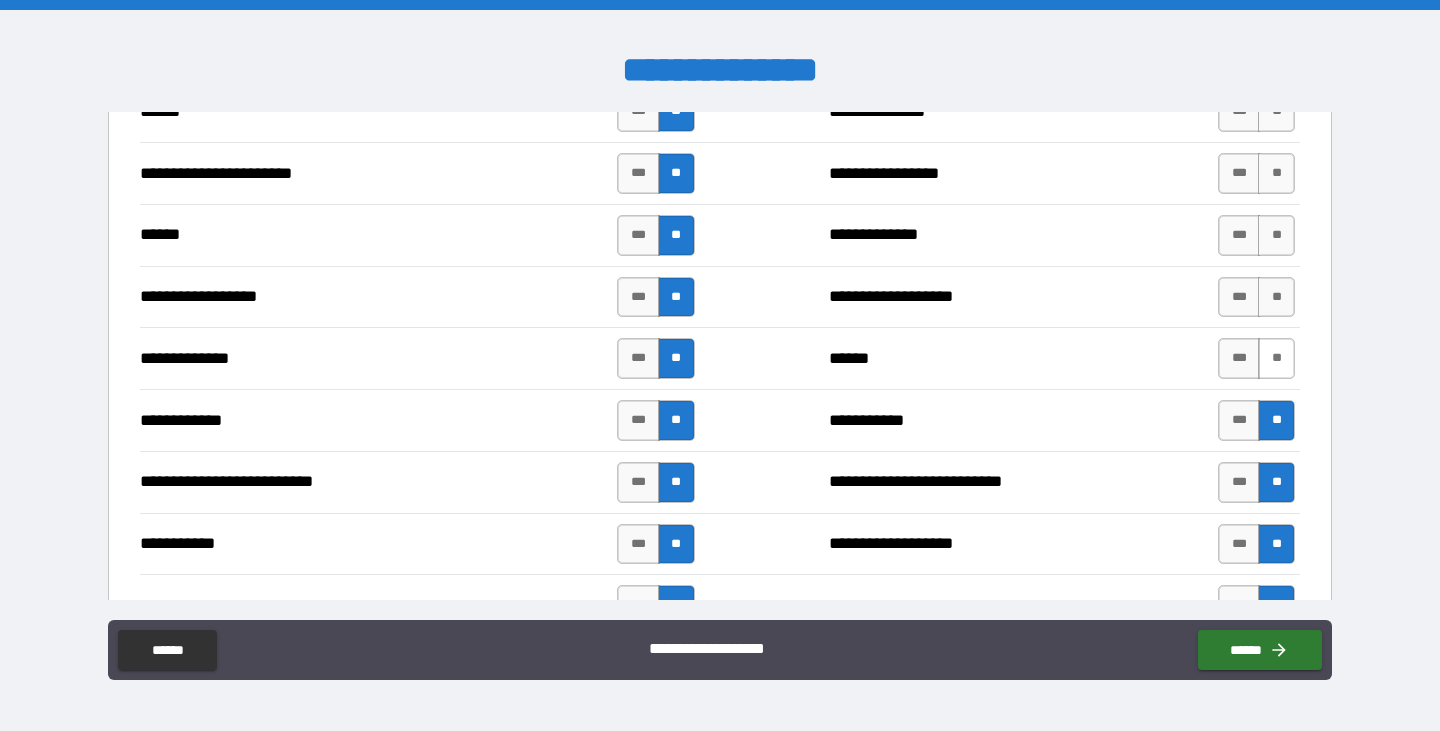 click on "**" at bounding box center (1276, 358) 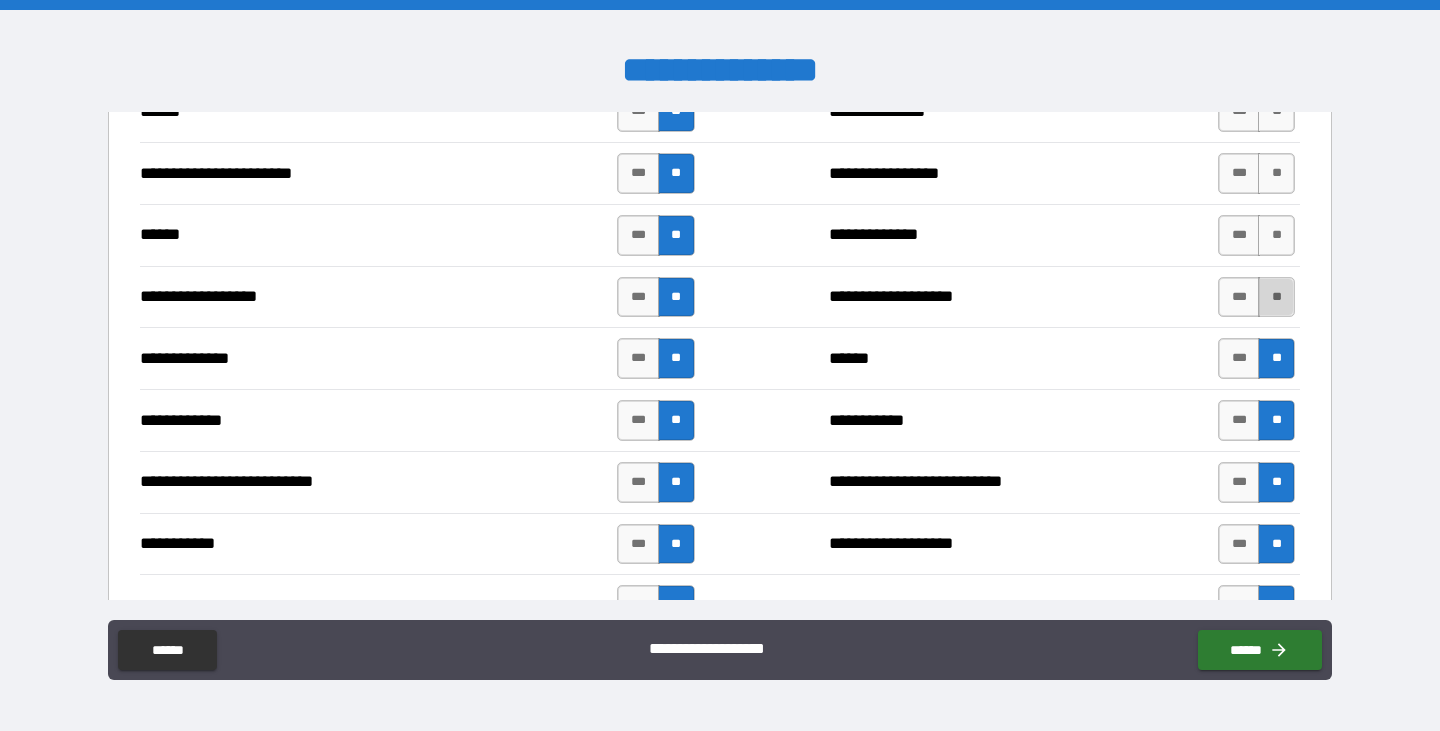 click on "**" at bounding box center (1276, 297) 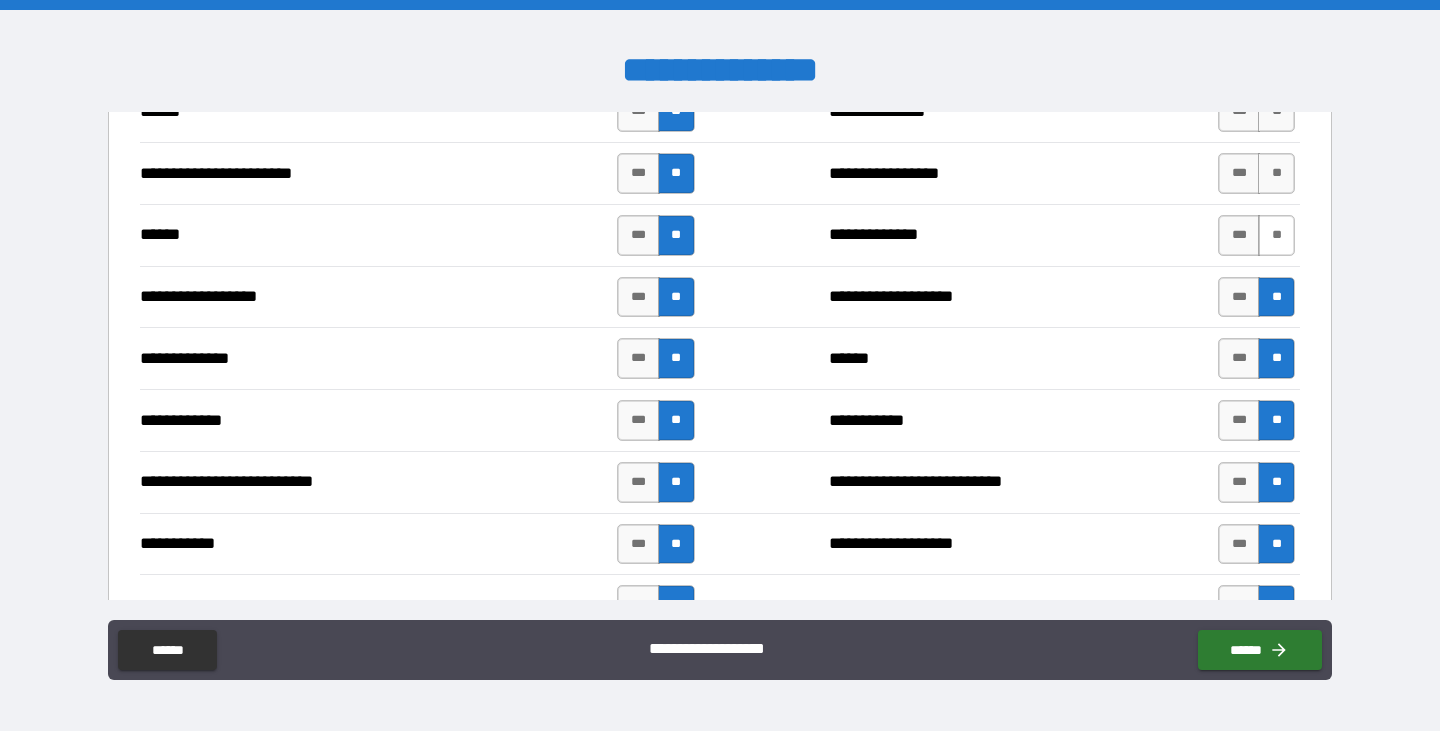 click on "**" at bounding box center (1276, 235) 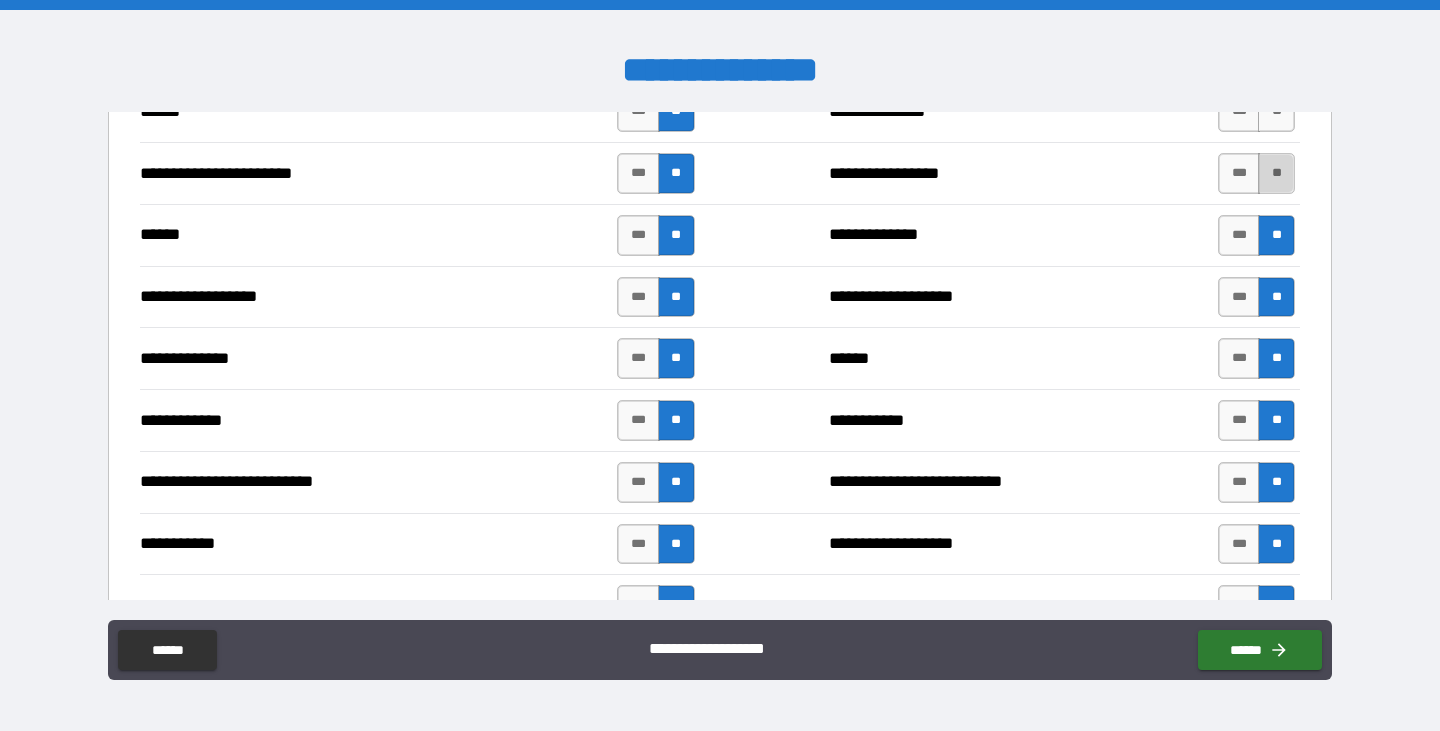 drag, startPoint x: 1274, startPoint y: 164, endPoint x: 1263, endPoint y: 190, distance: 28.231188 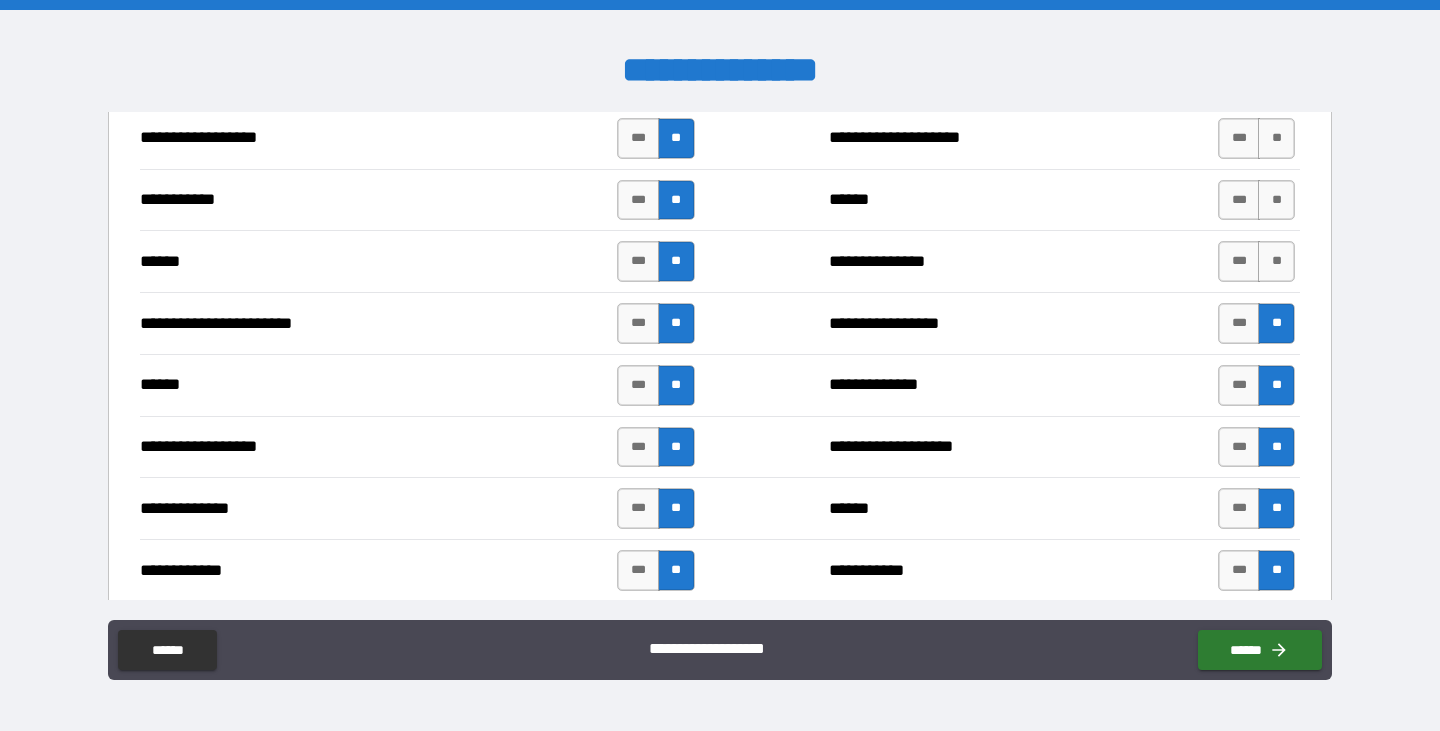 scroll, scrollTop: 1400, scrollLeft: 0, axis: vertical 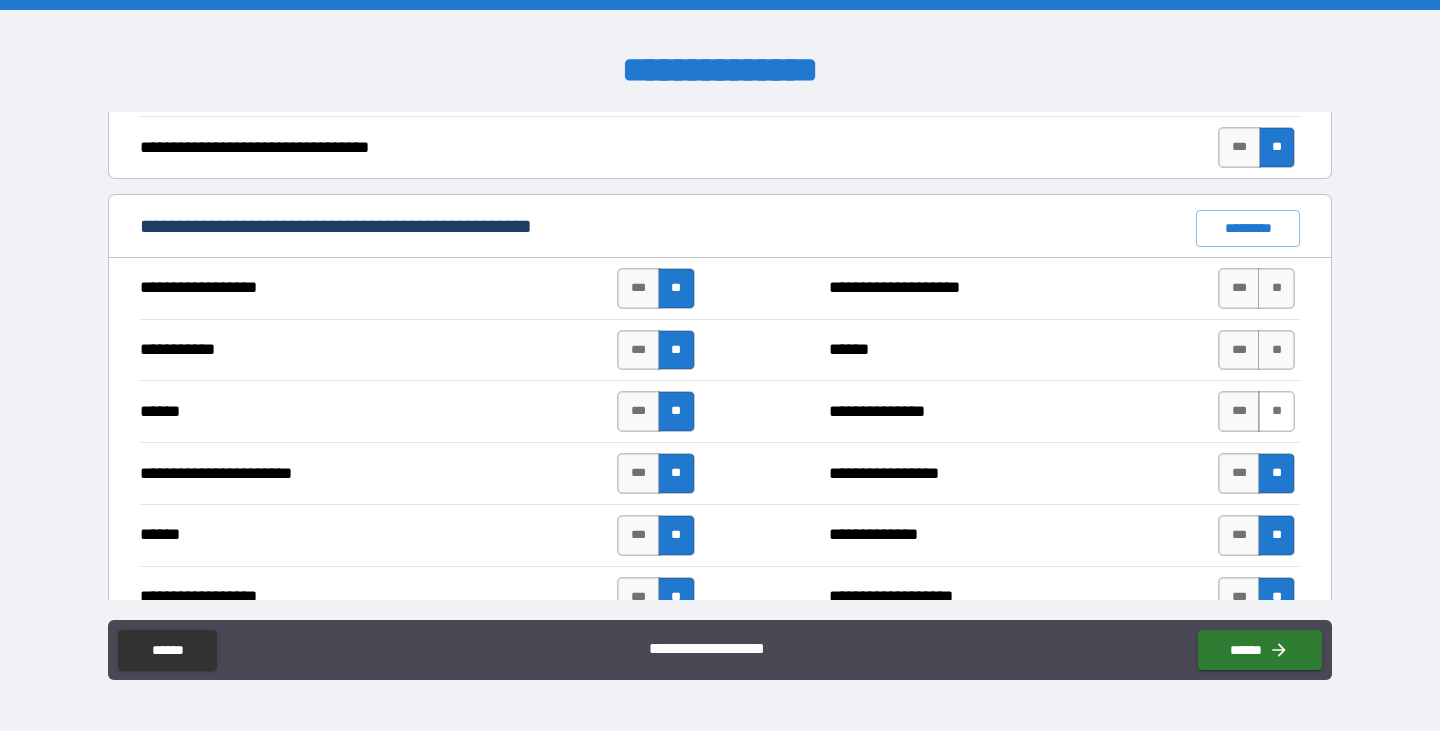 click on "**" at bounding box center (1276, 411) 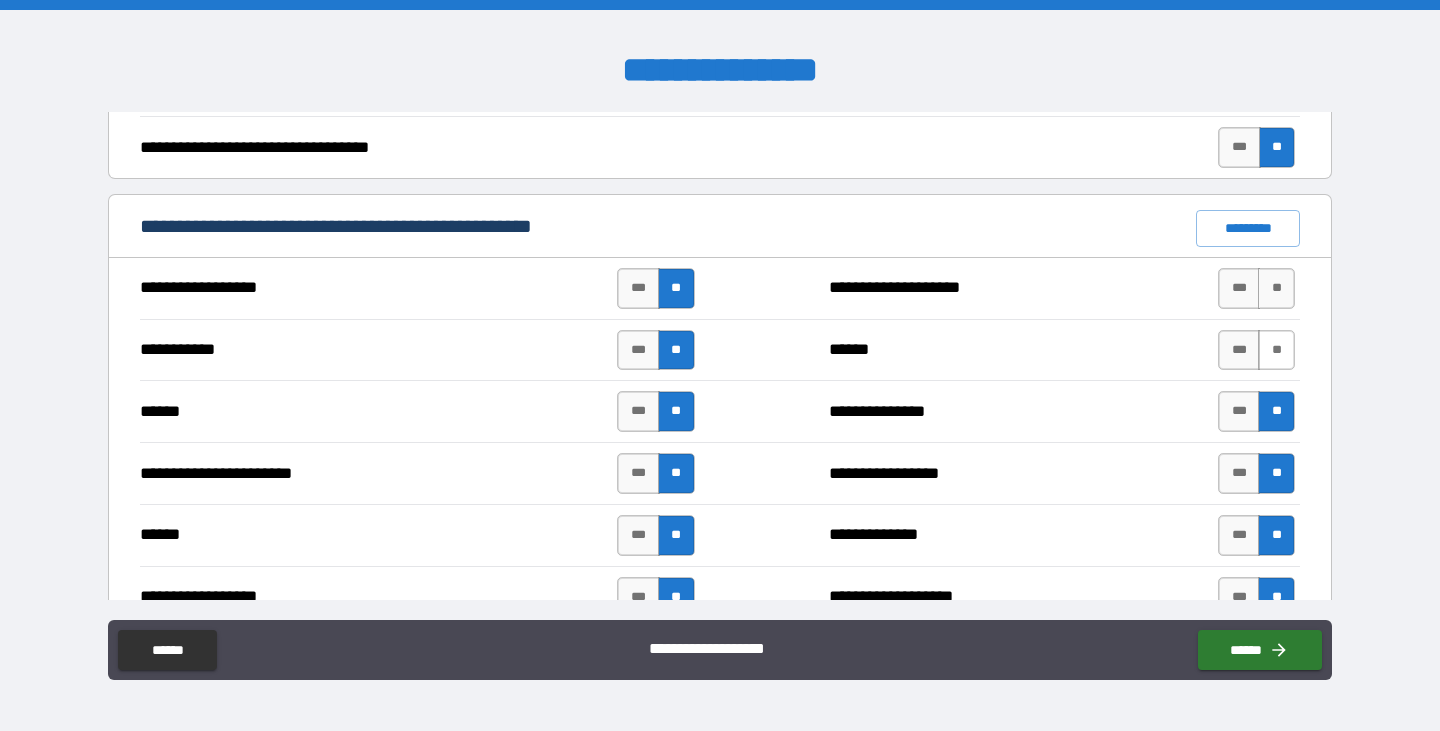 click on "**" at bounding box center (1276, 350) 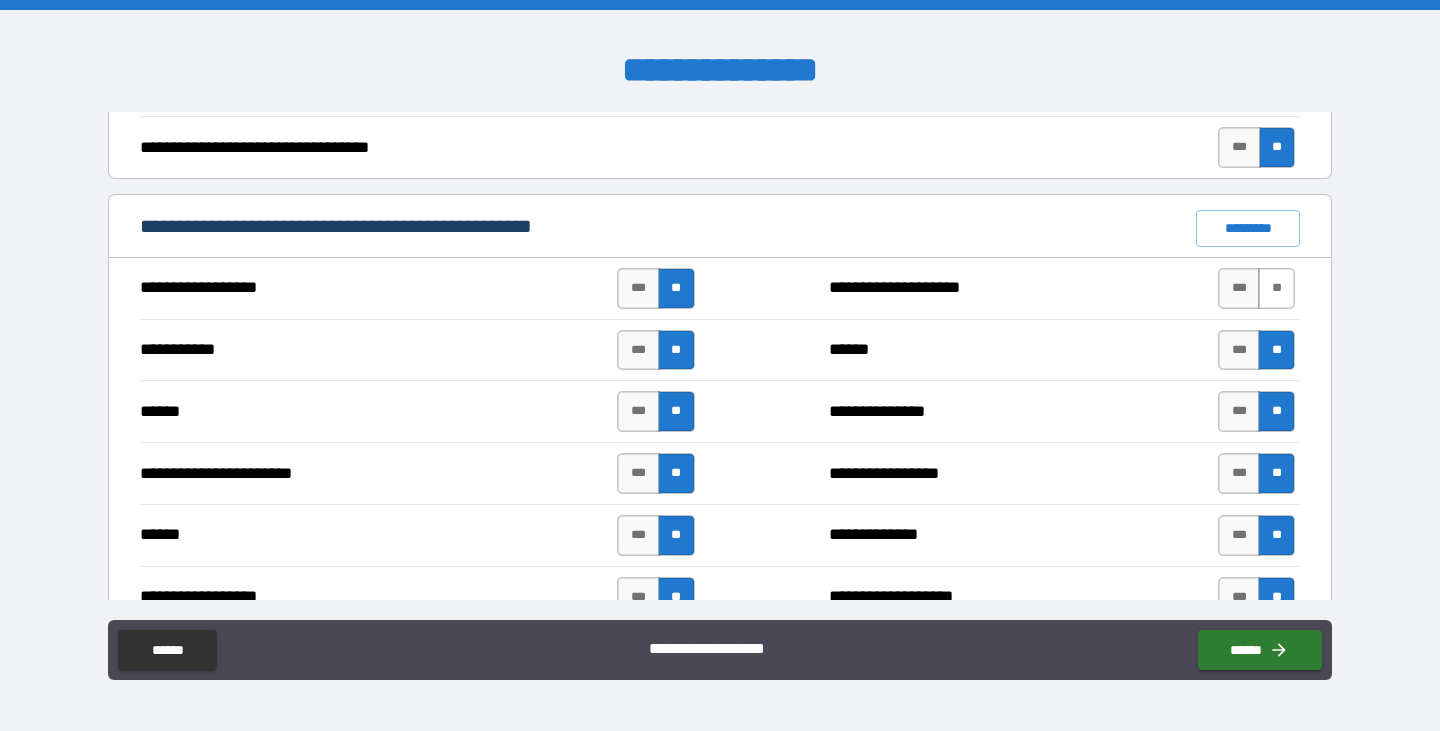 click on "**" at bounding box center (1276, 288) 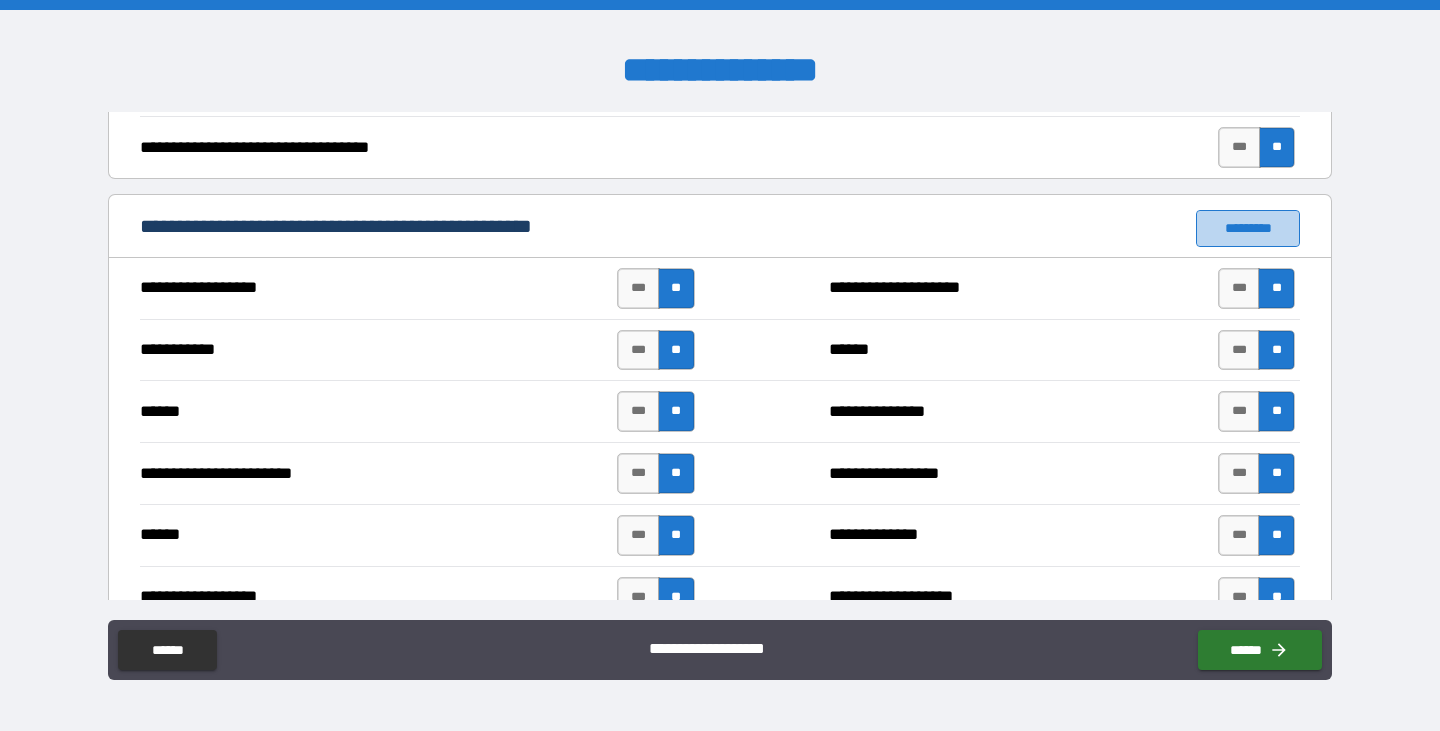 click on "*********" at bounding box center (1248, 228) 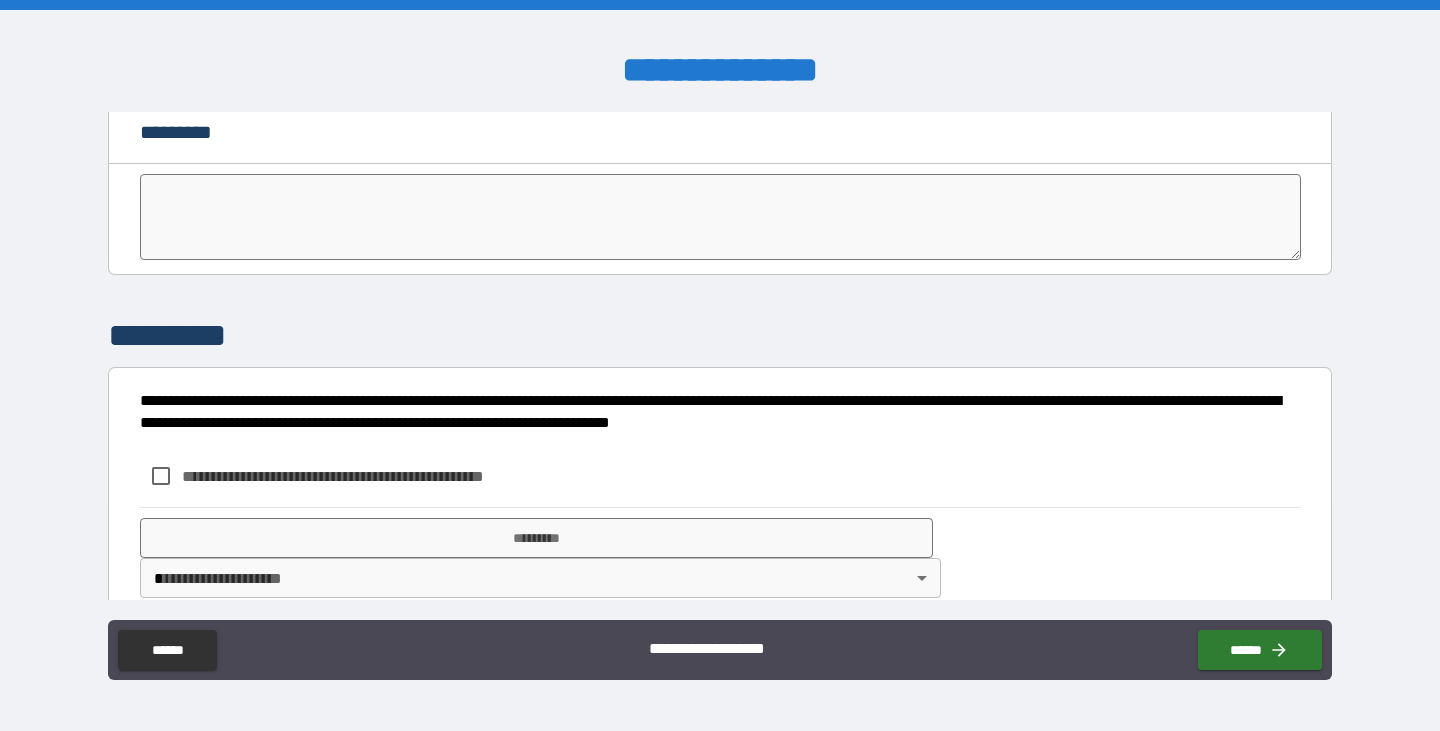 scroll, scrollTop: 4091, scrollLeft: 0, axis: vertical 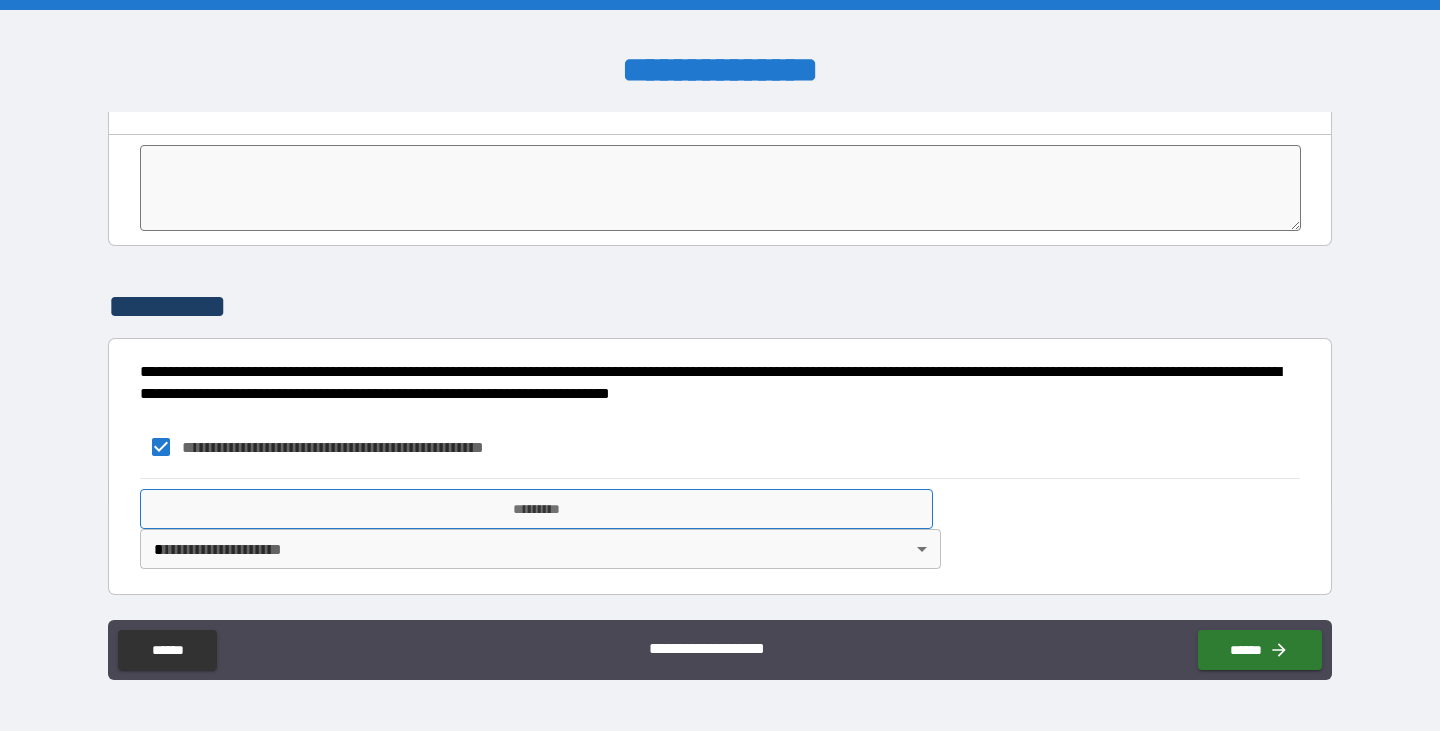 click on "*********" at bounding box center (536, 509) 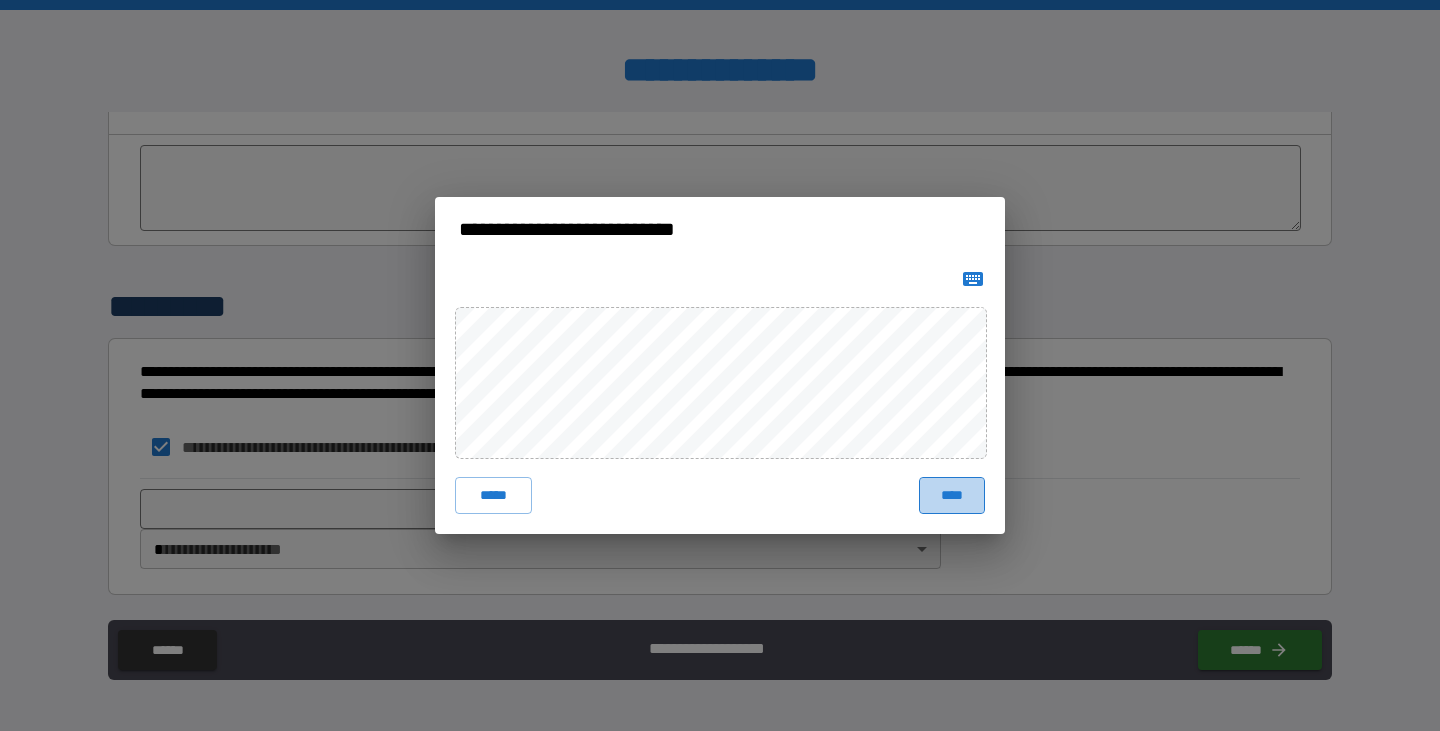 click on "****" at bounding box center (952, 495) 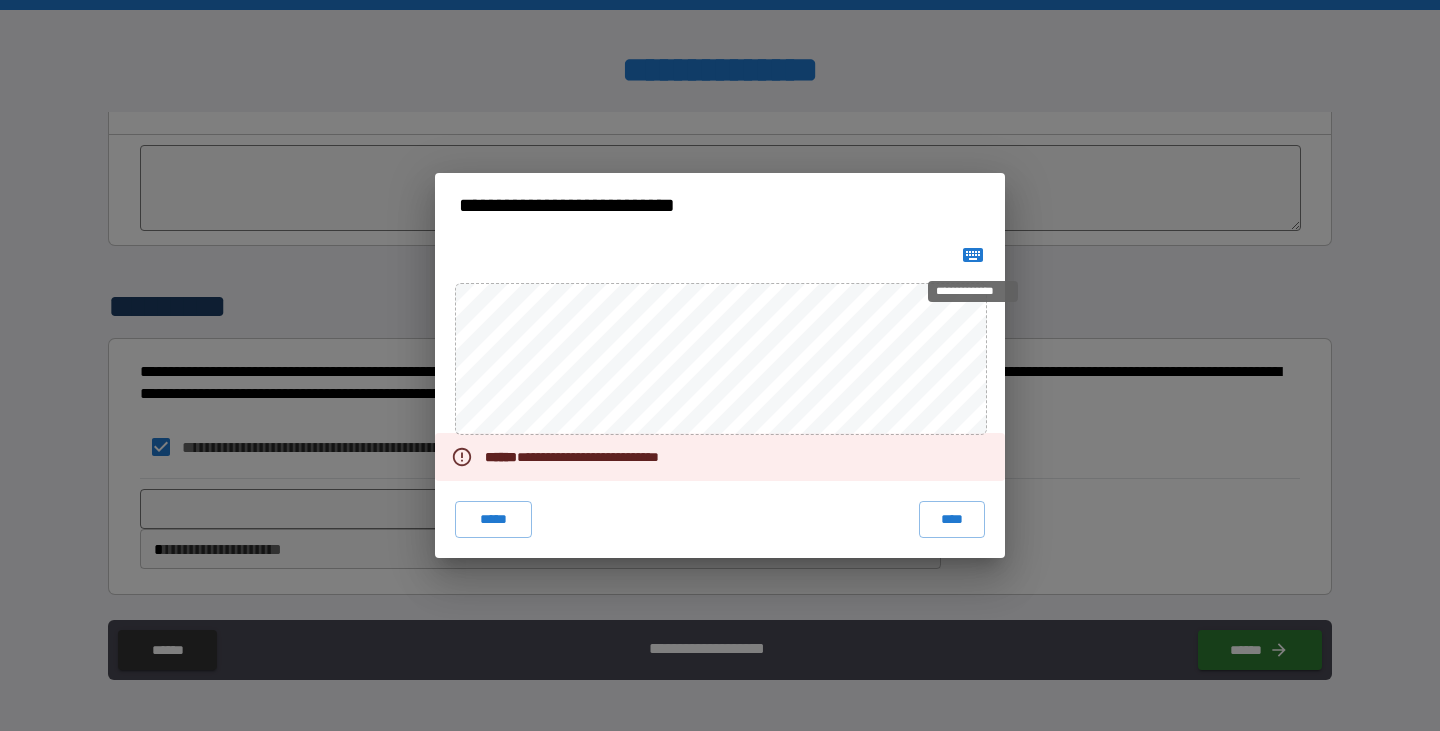 click 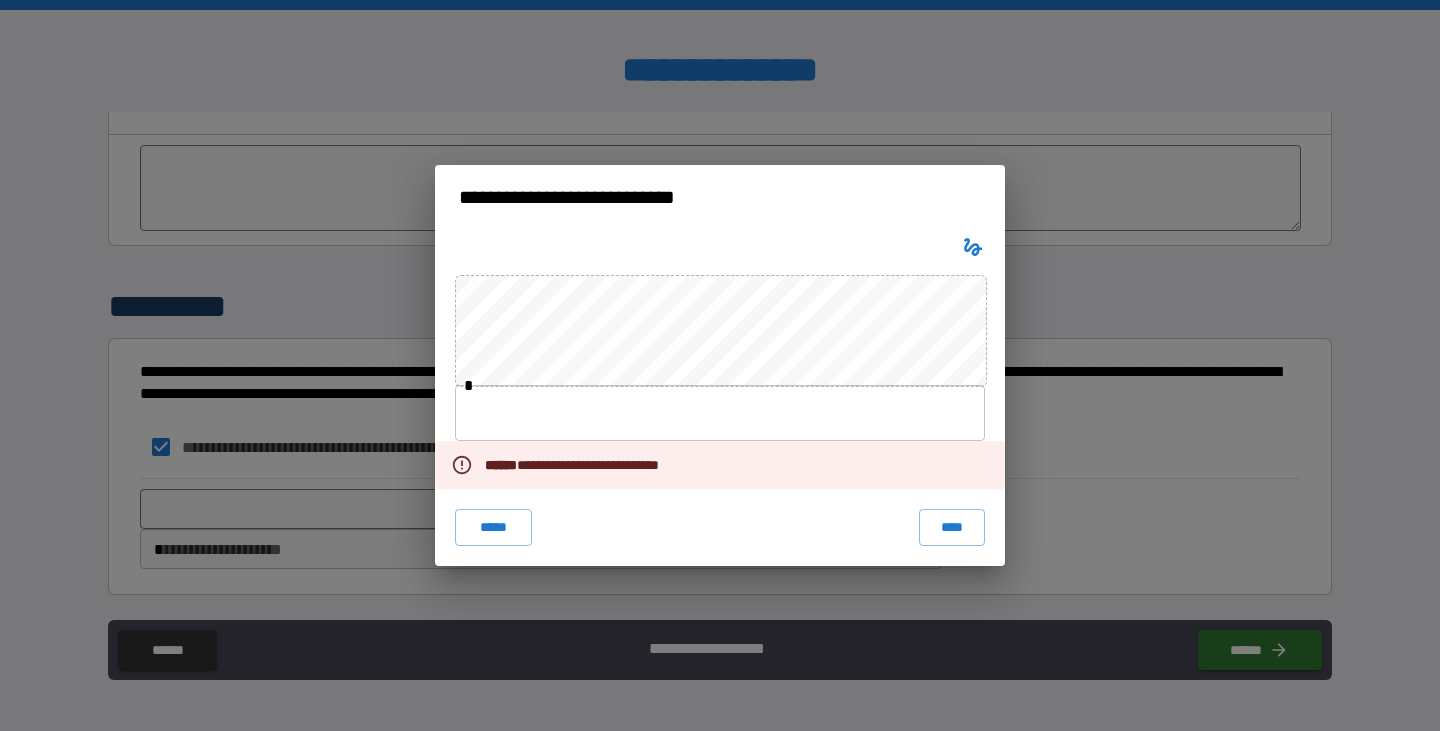 type 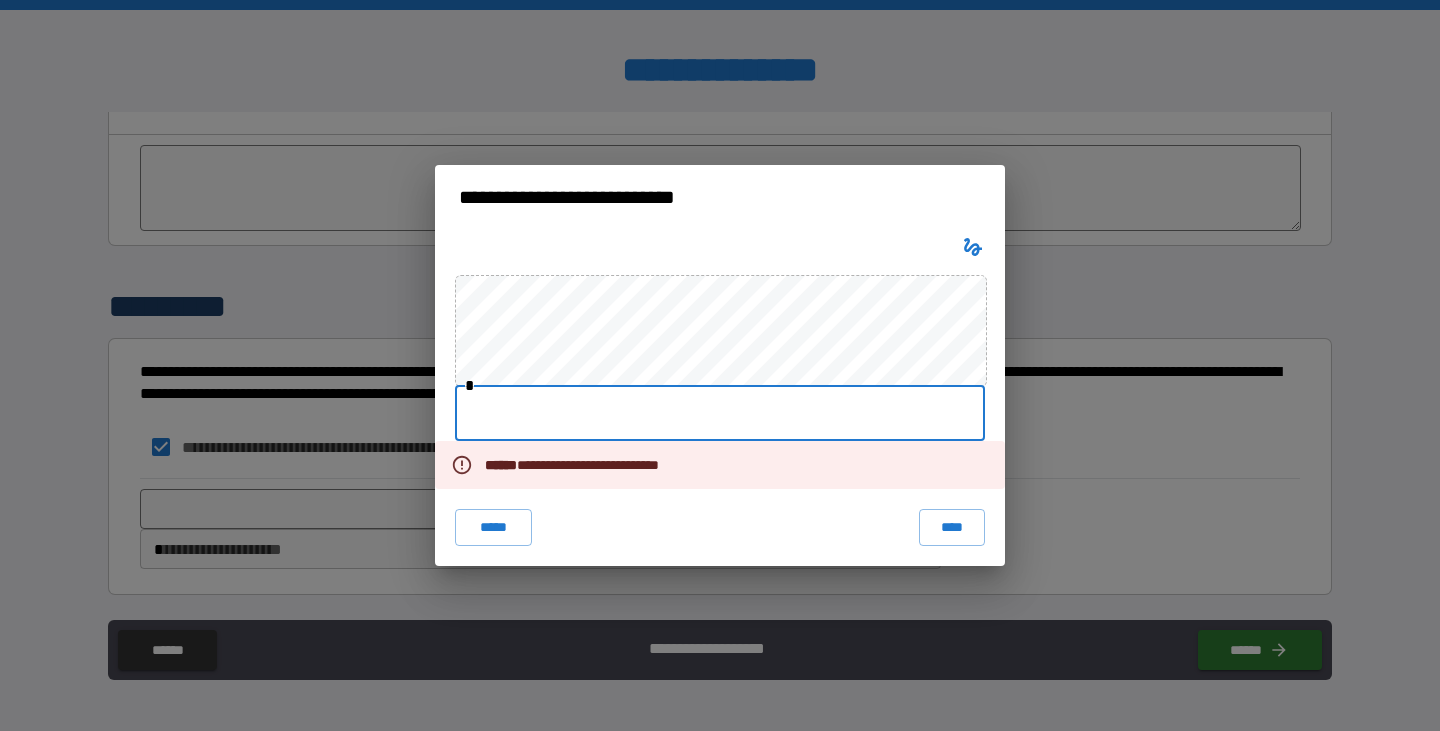 click at bounding box center [720, 413] 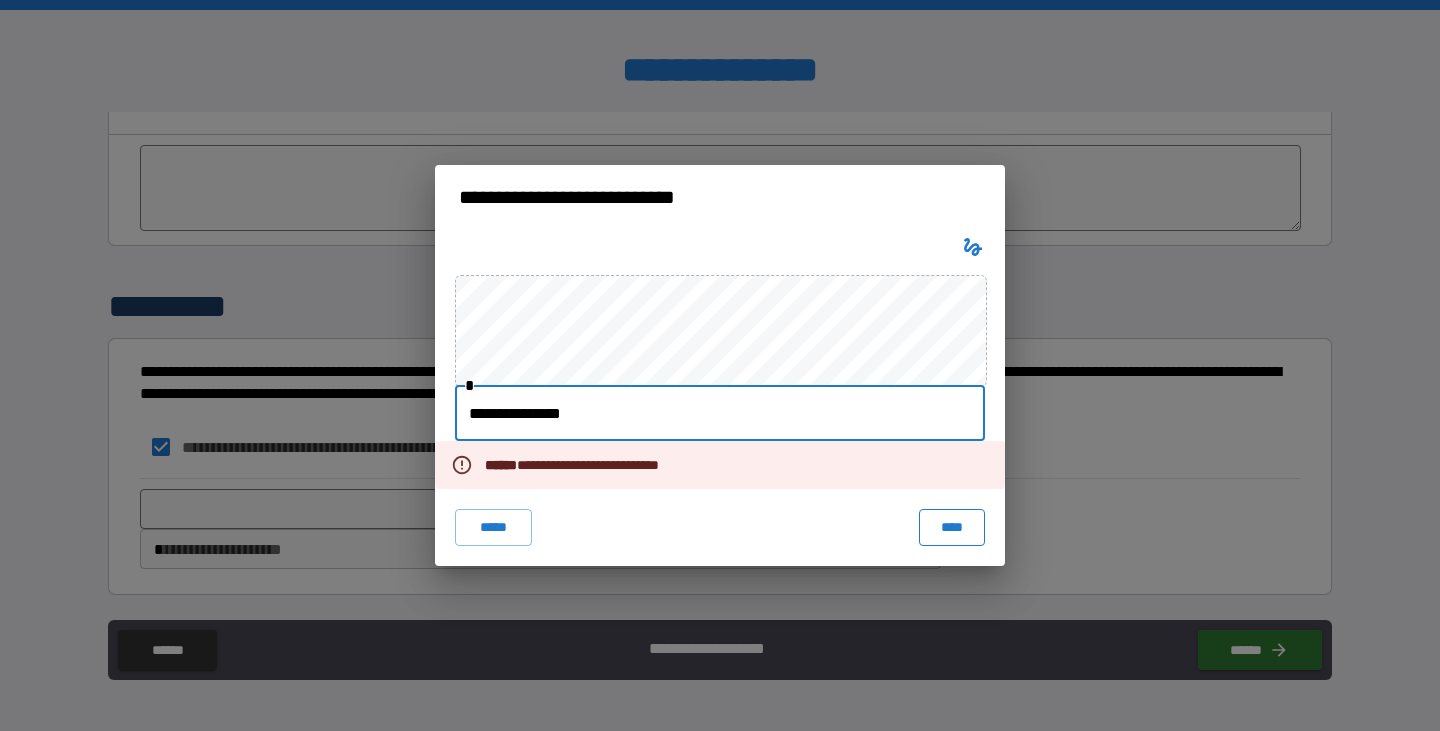 click on "****" at bounding box center (952, 527) 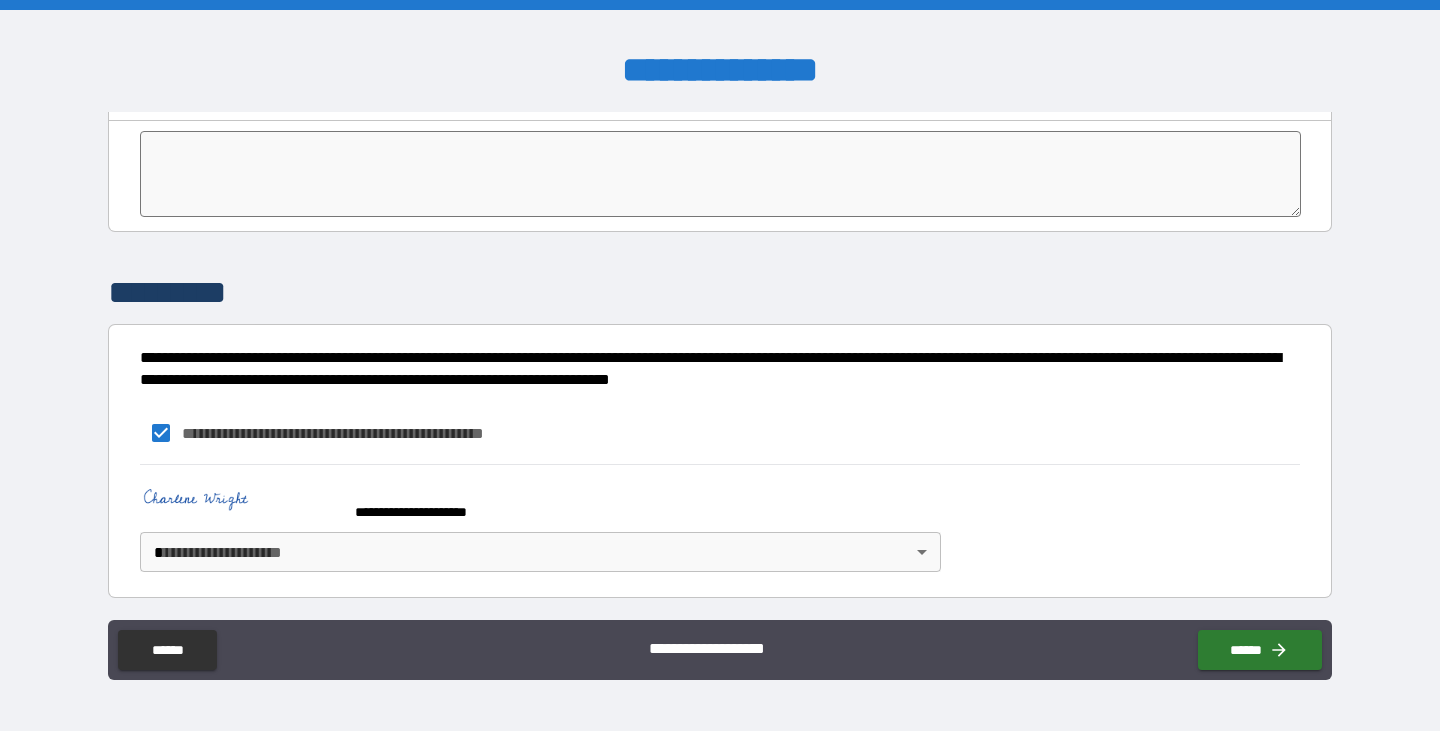scroll, scrollTop: 4108, scrollLeft: 0, axis: vertical 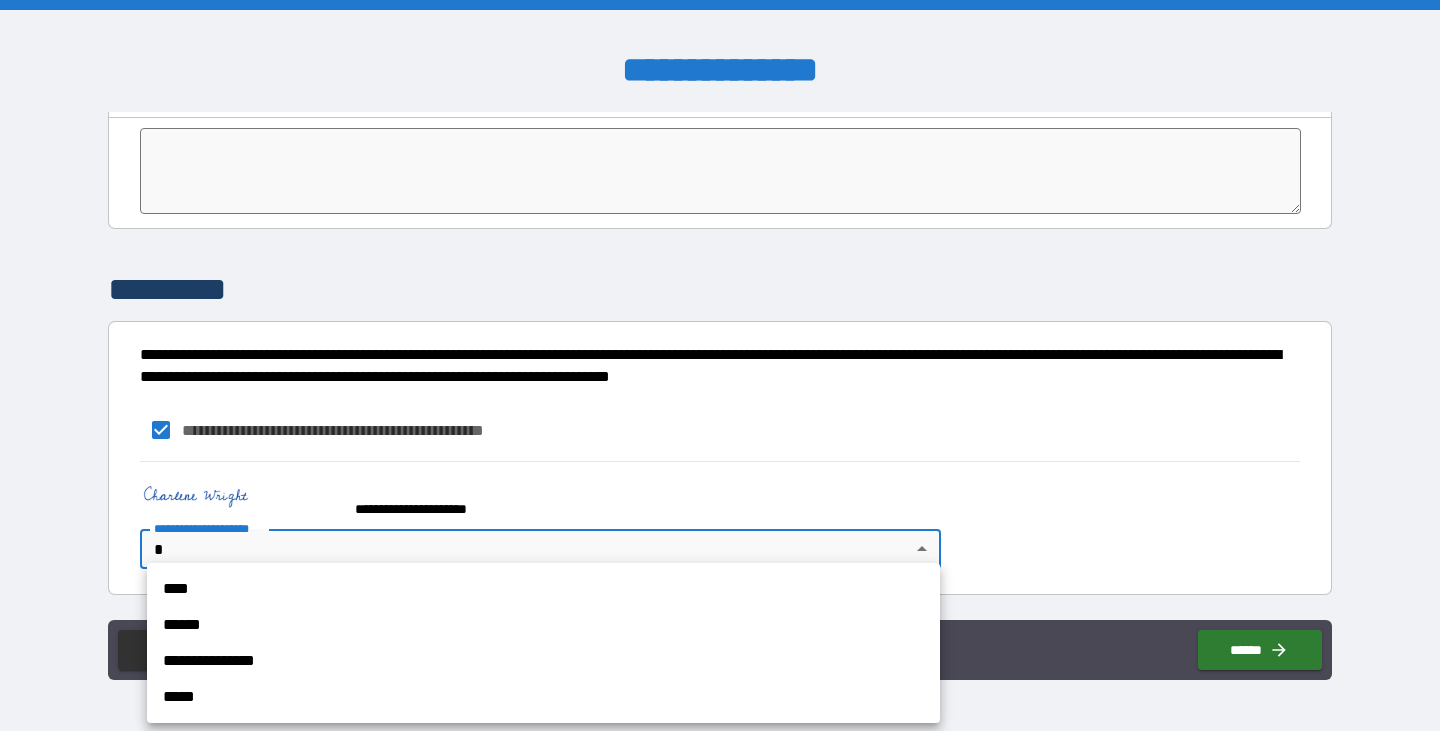 click on "**********" at bounding box center (720, 365) 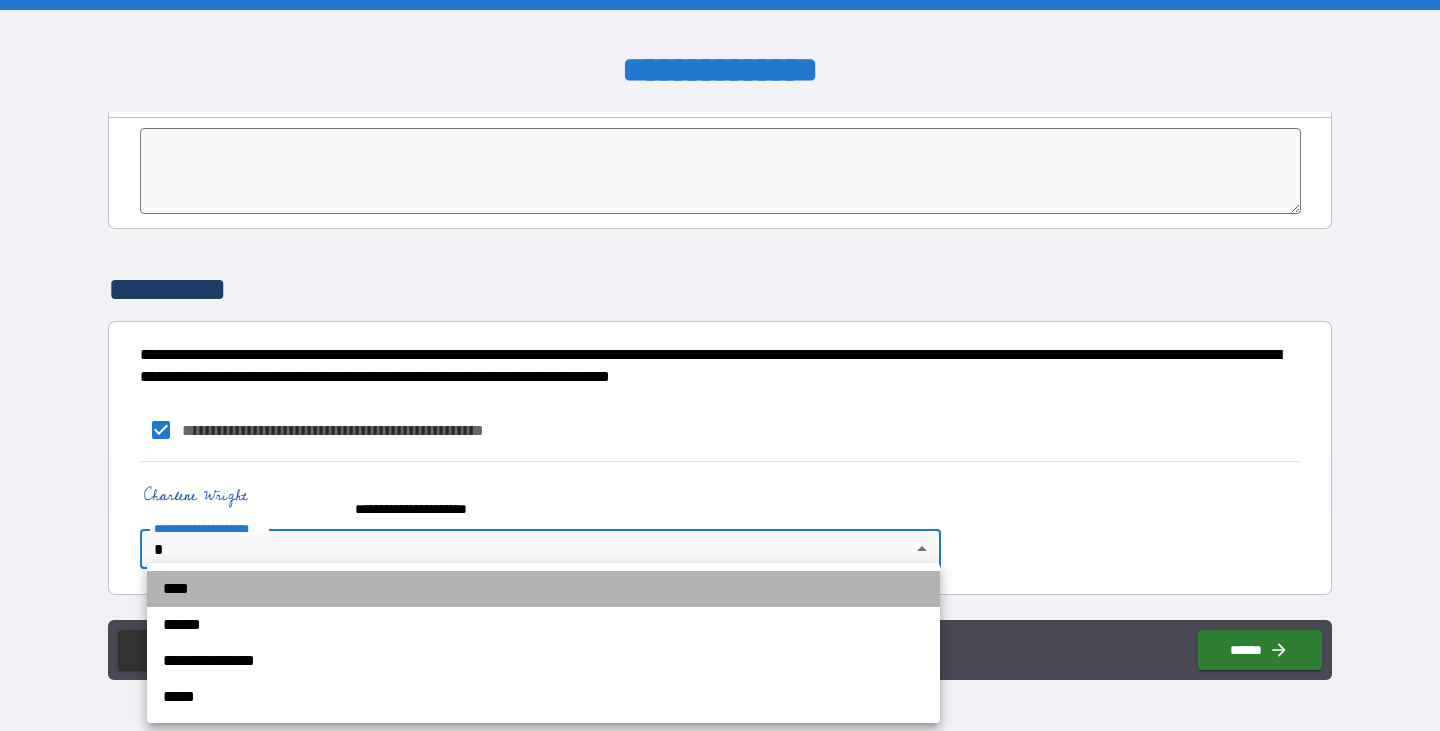 click on "****" at bounding box center (543, 589) 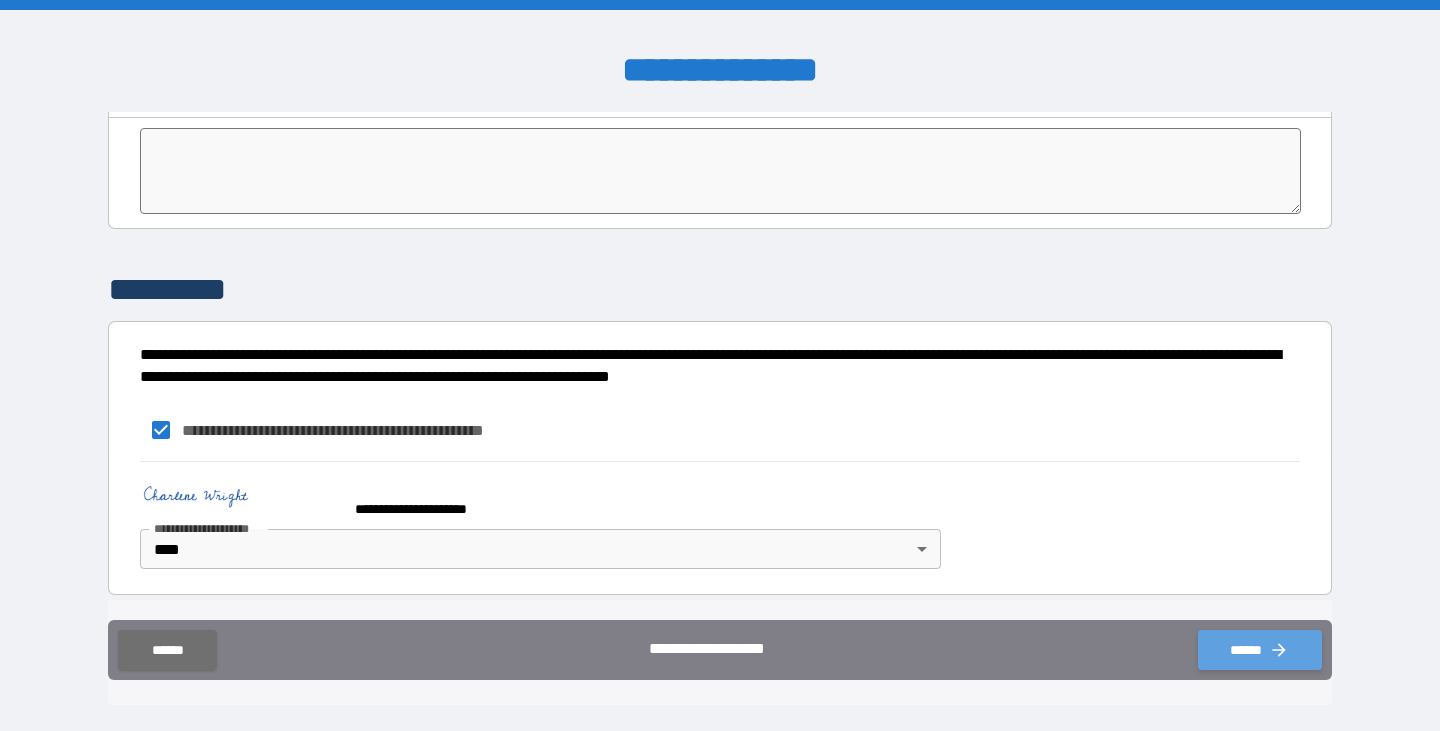 click on "******" at bounding box center [1260, 650] 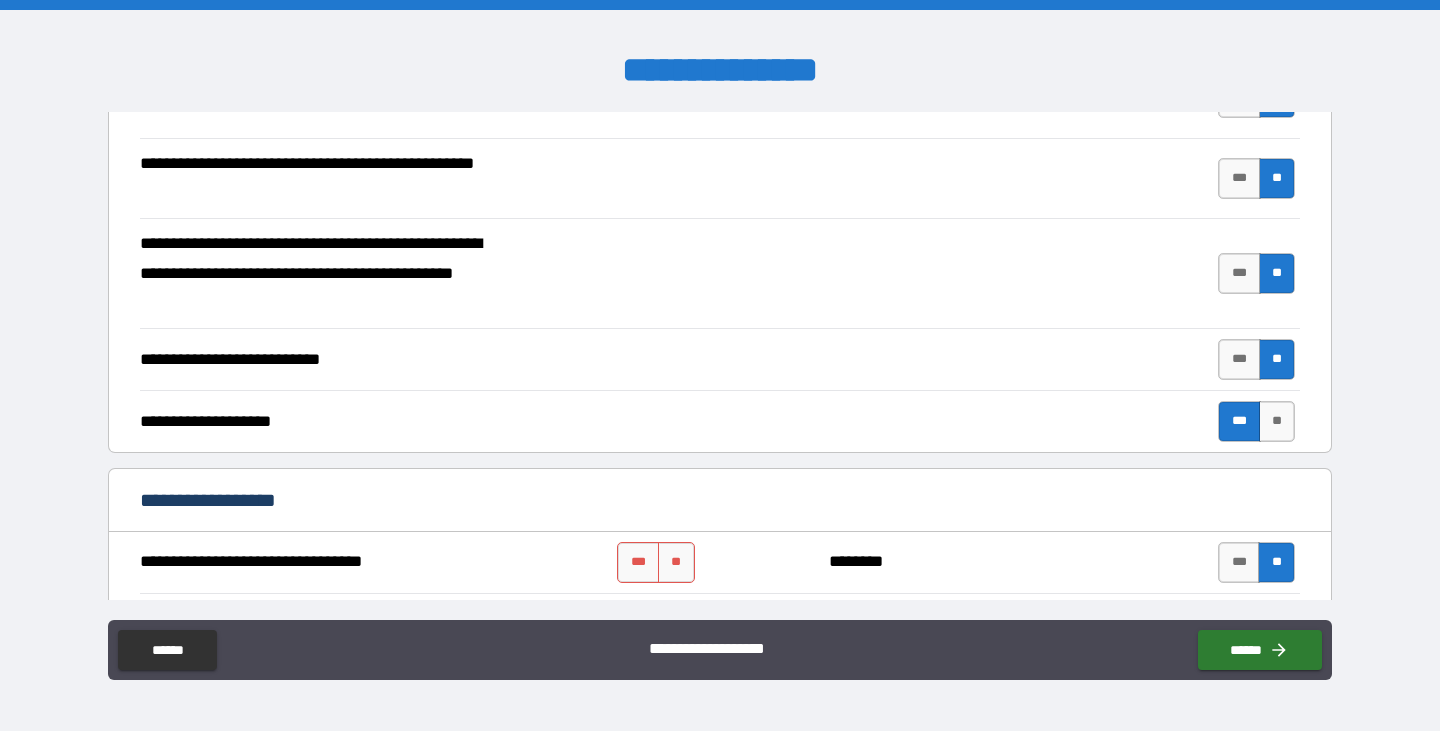 scroll, scrollTop: 500, scrollLeft: 0, axis: vertical 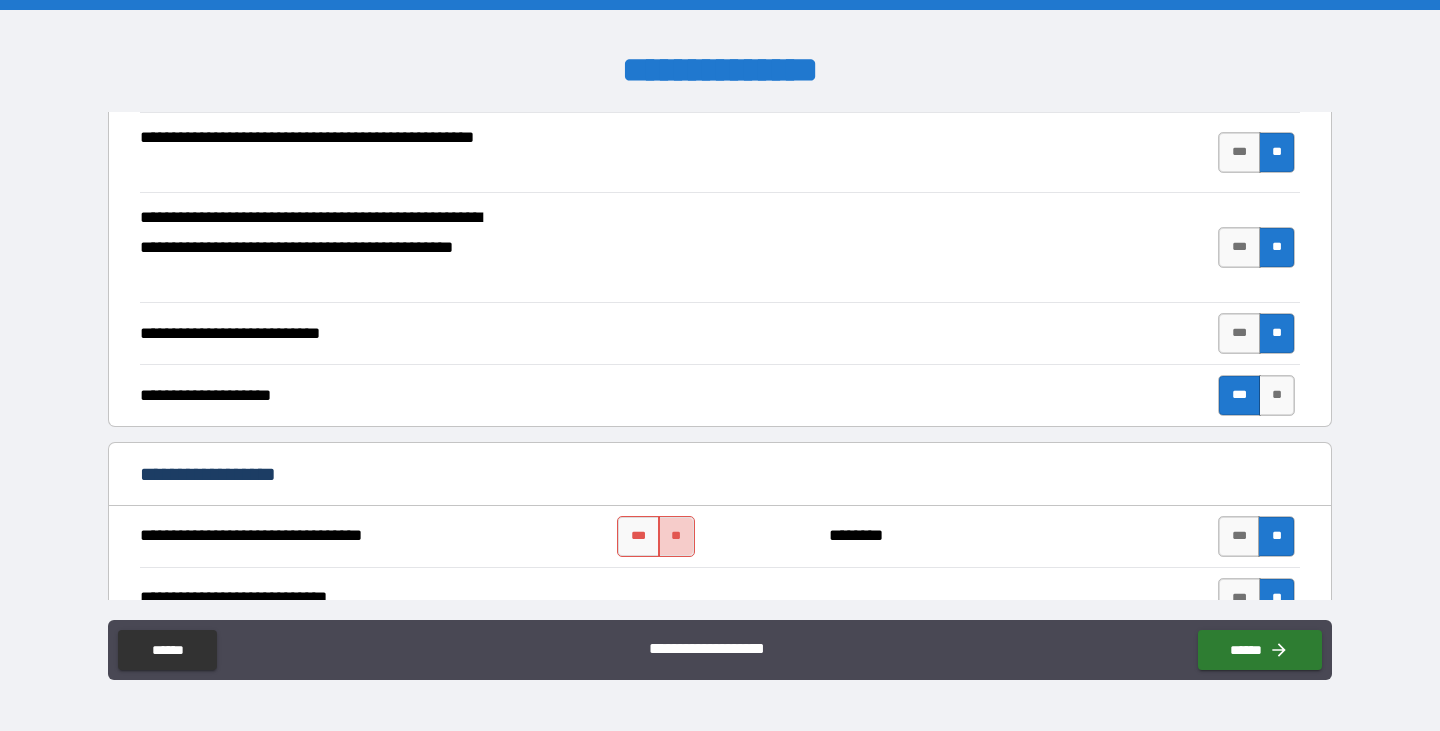 click on "**" at bounding box center [676, 536] 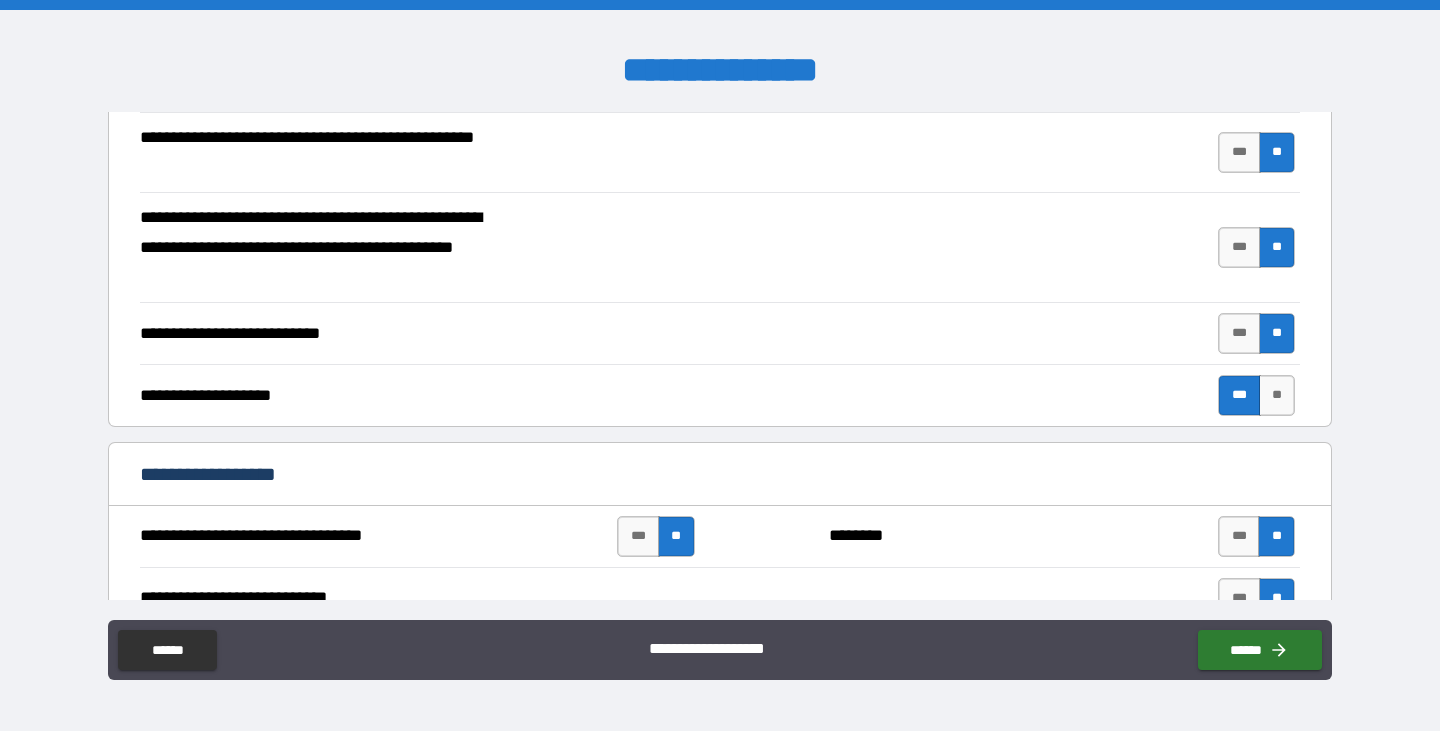 scroll, scrollTop: 900, scrollLeft: 0, axis: vertical 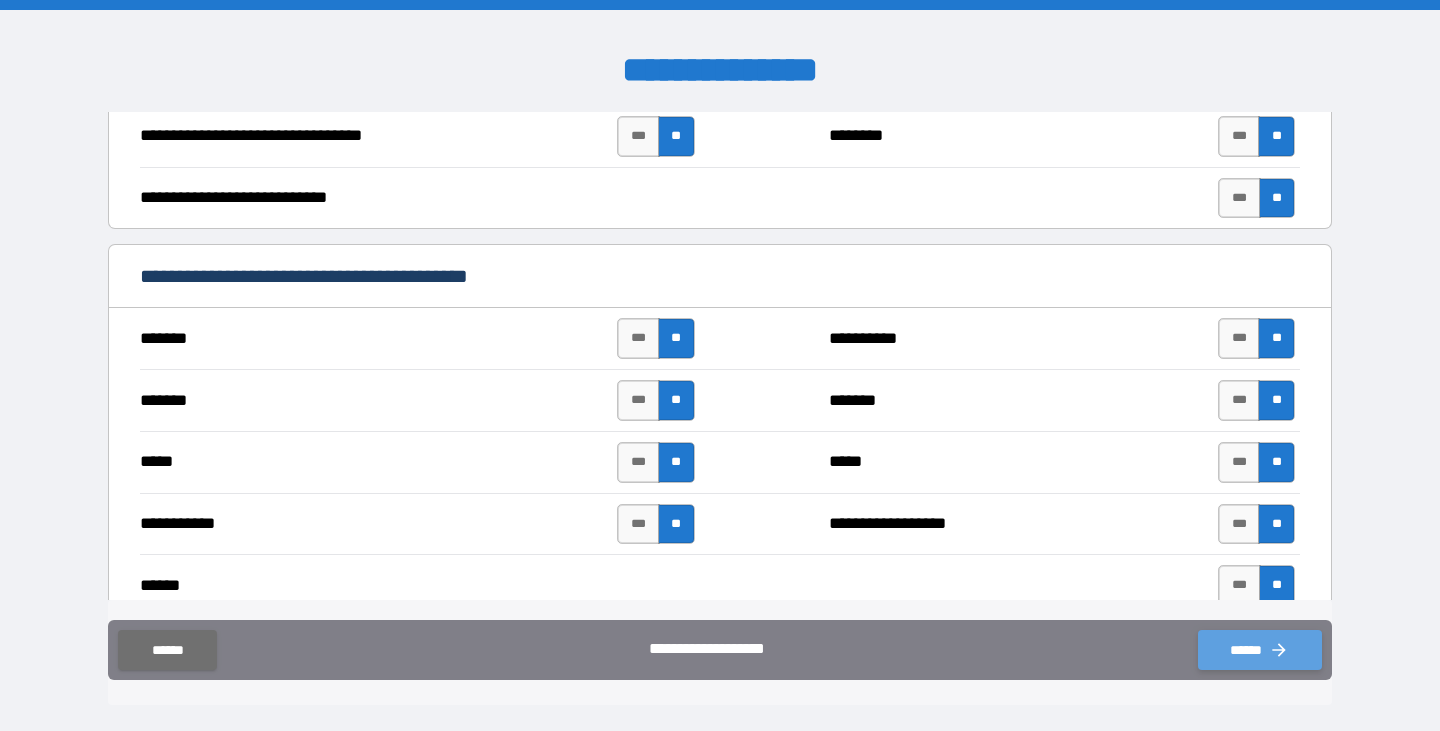 click 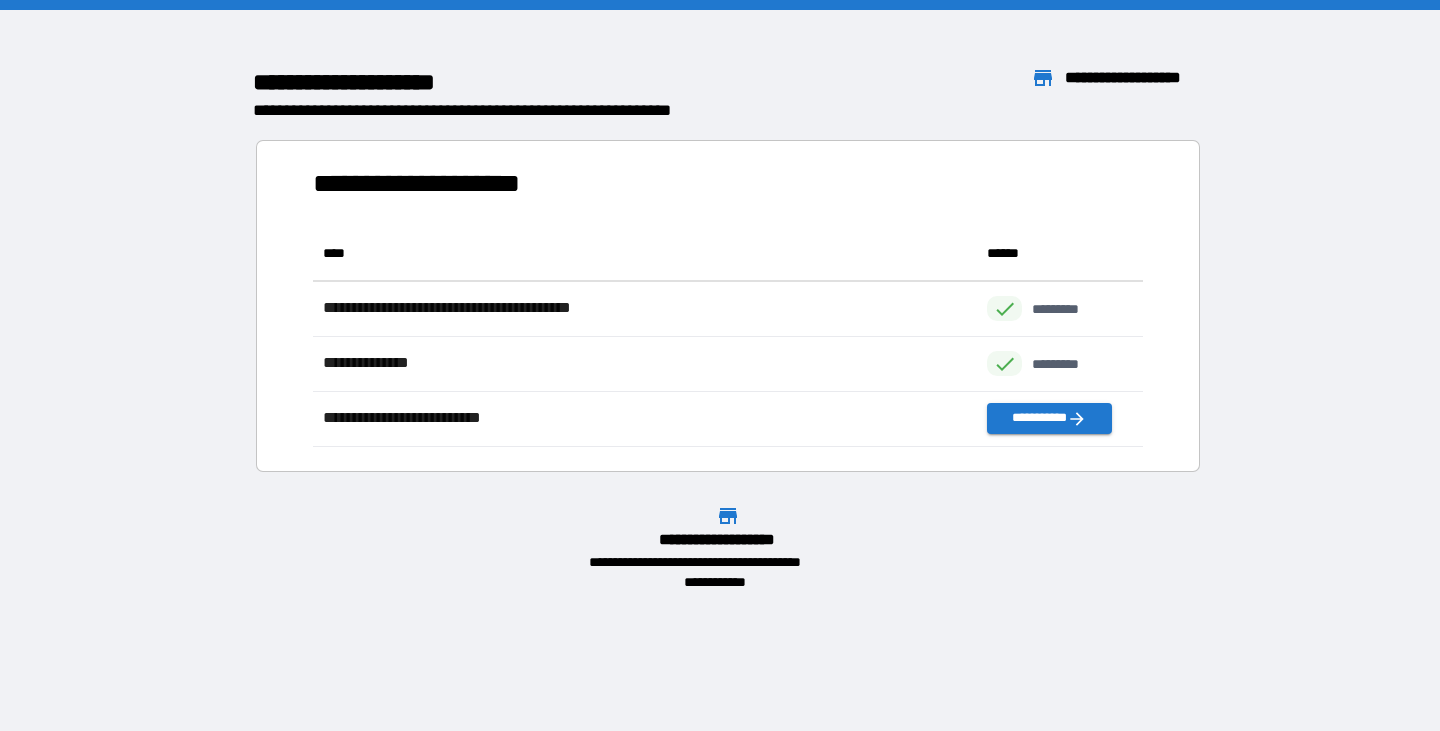 scroll, scrollTop: 16, scrollLeft: 16, axis: both 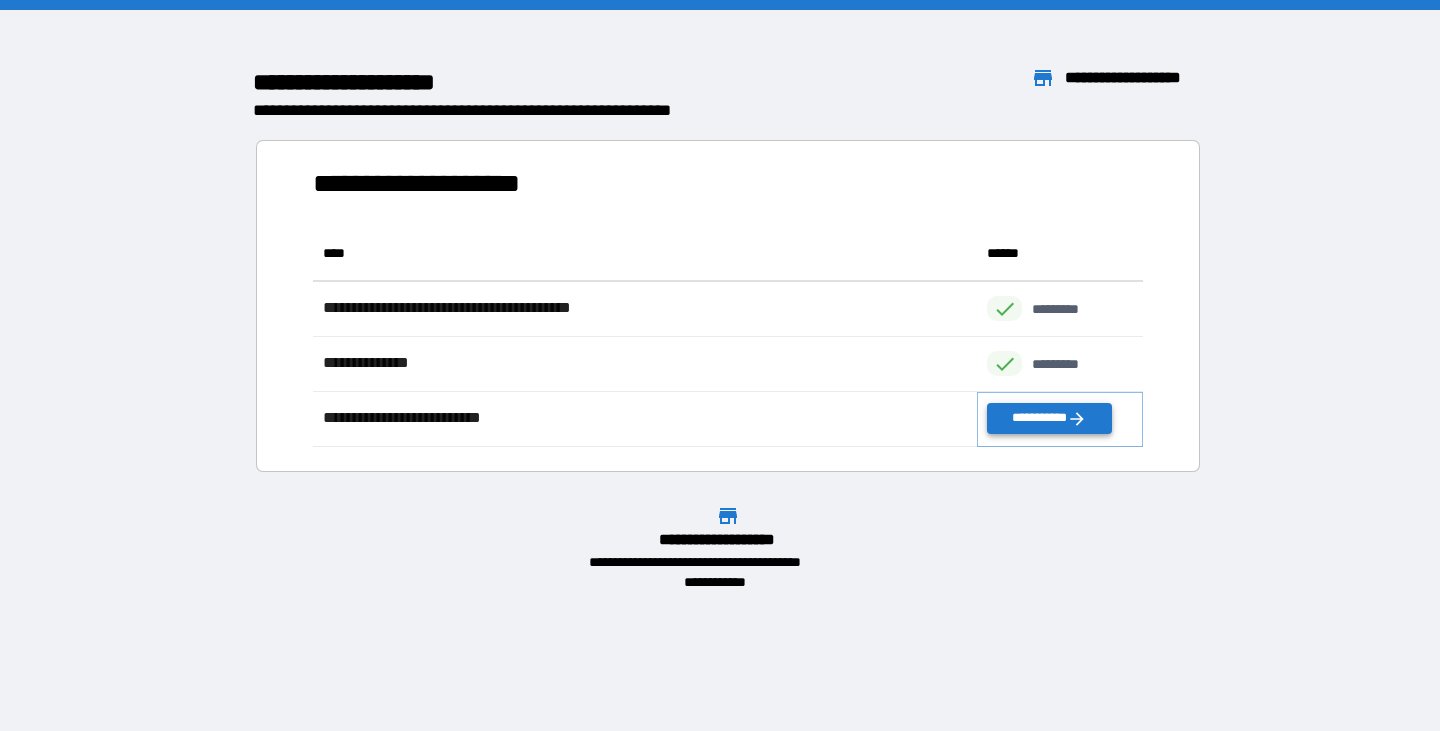 click on "**********" at bounding box center (1049, 418) 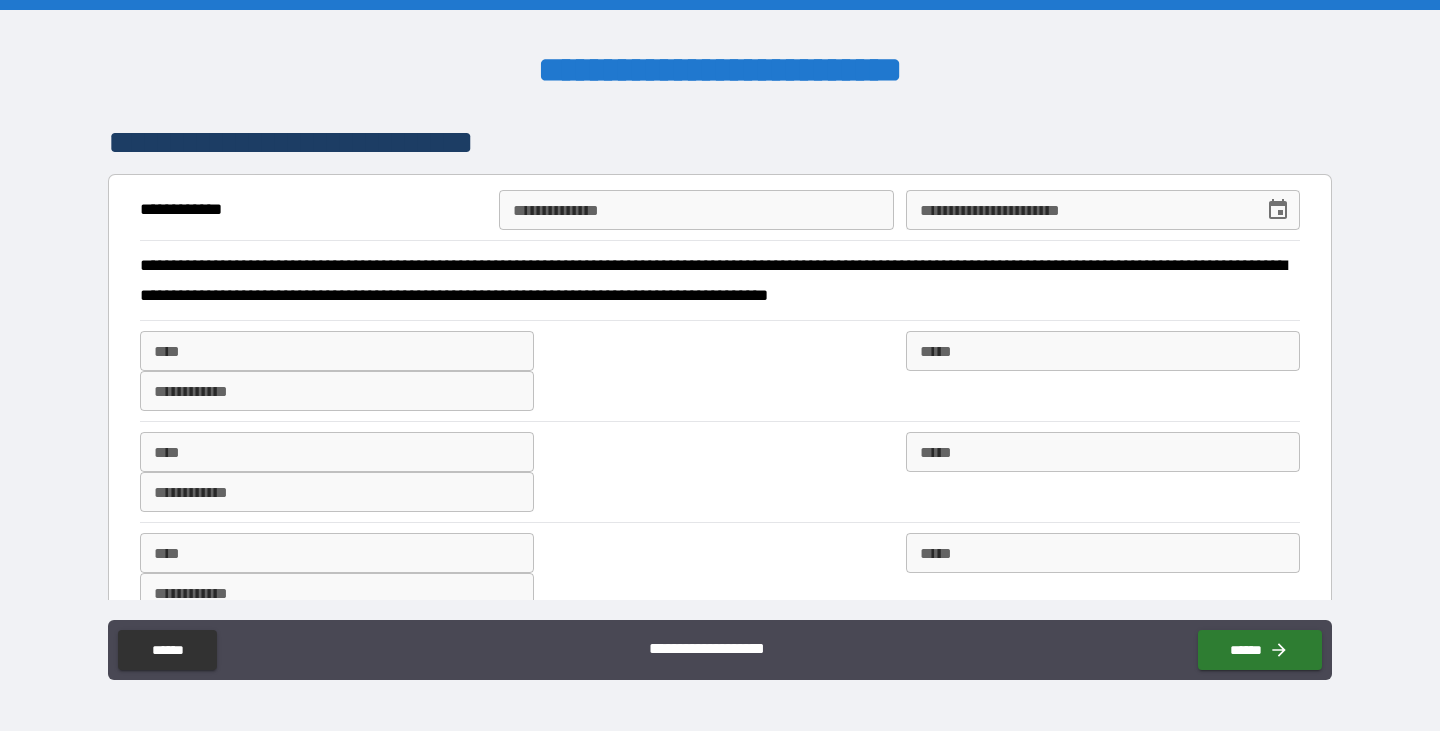 click on "**********" at bounding box center (696, 210) 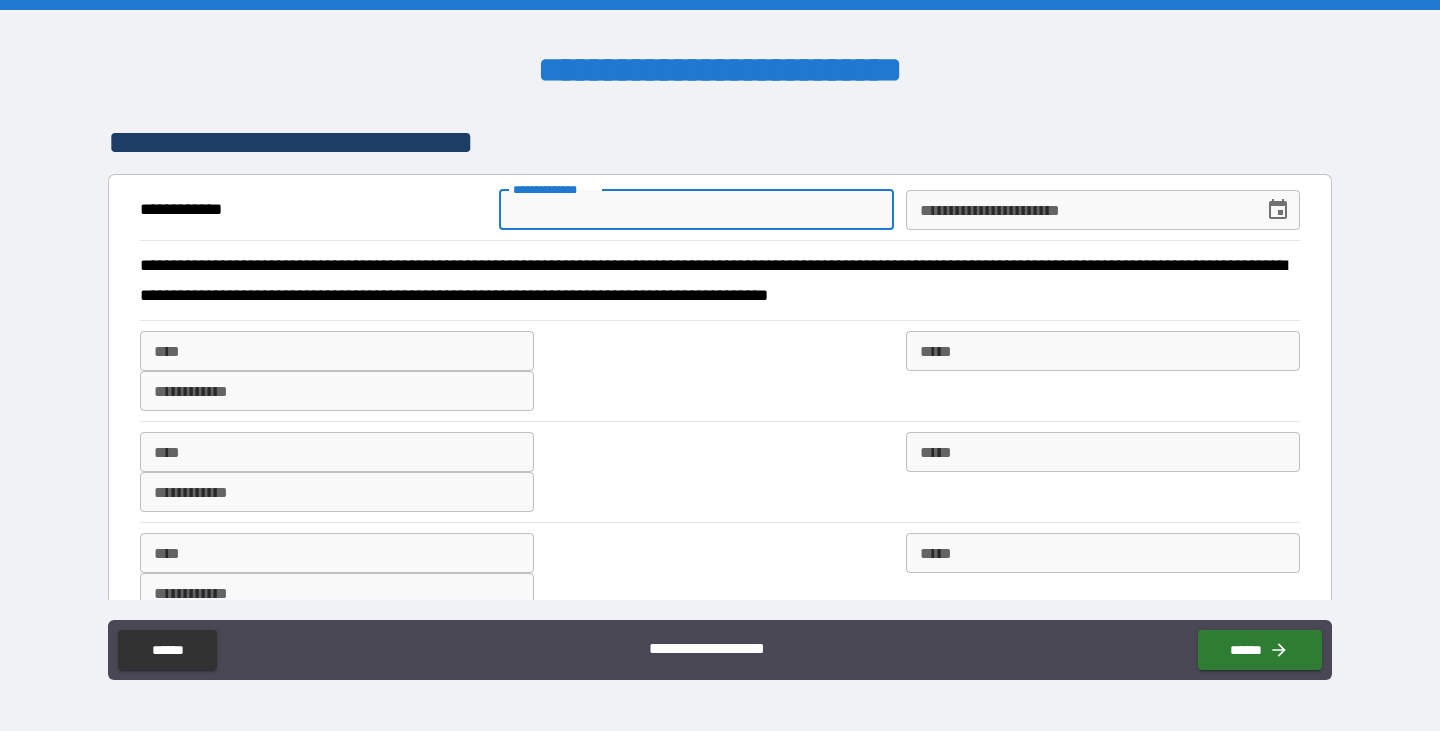 type on "**********" 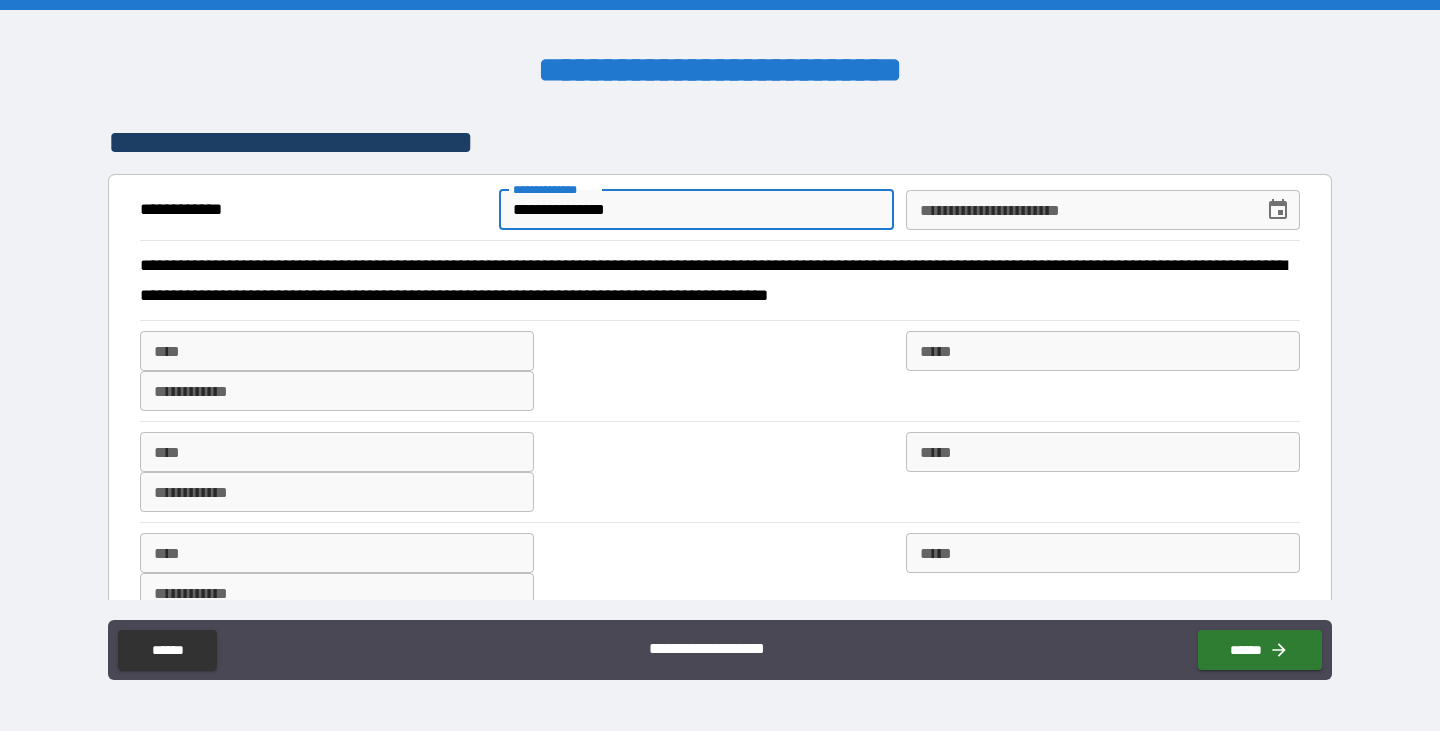 click on "**********" at bounding box center (1078, 210) 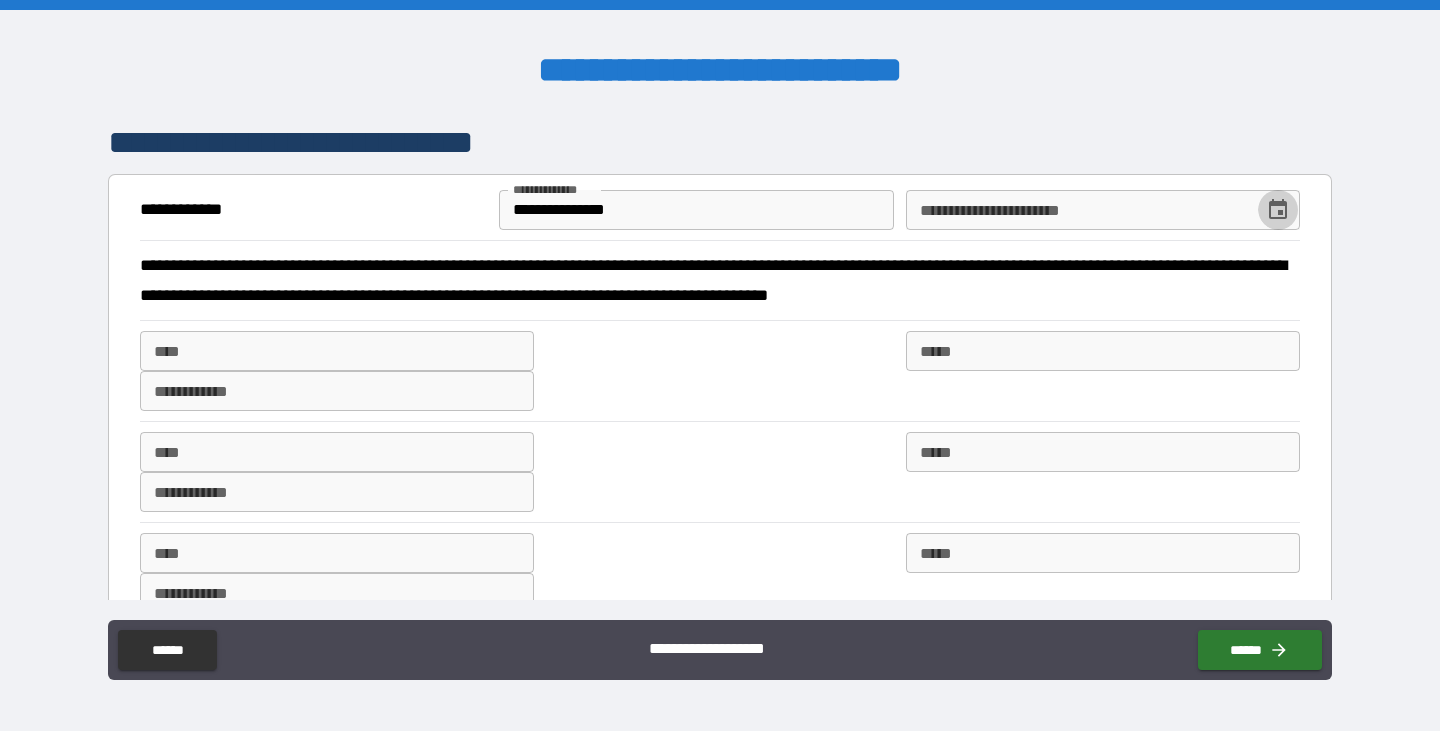 click 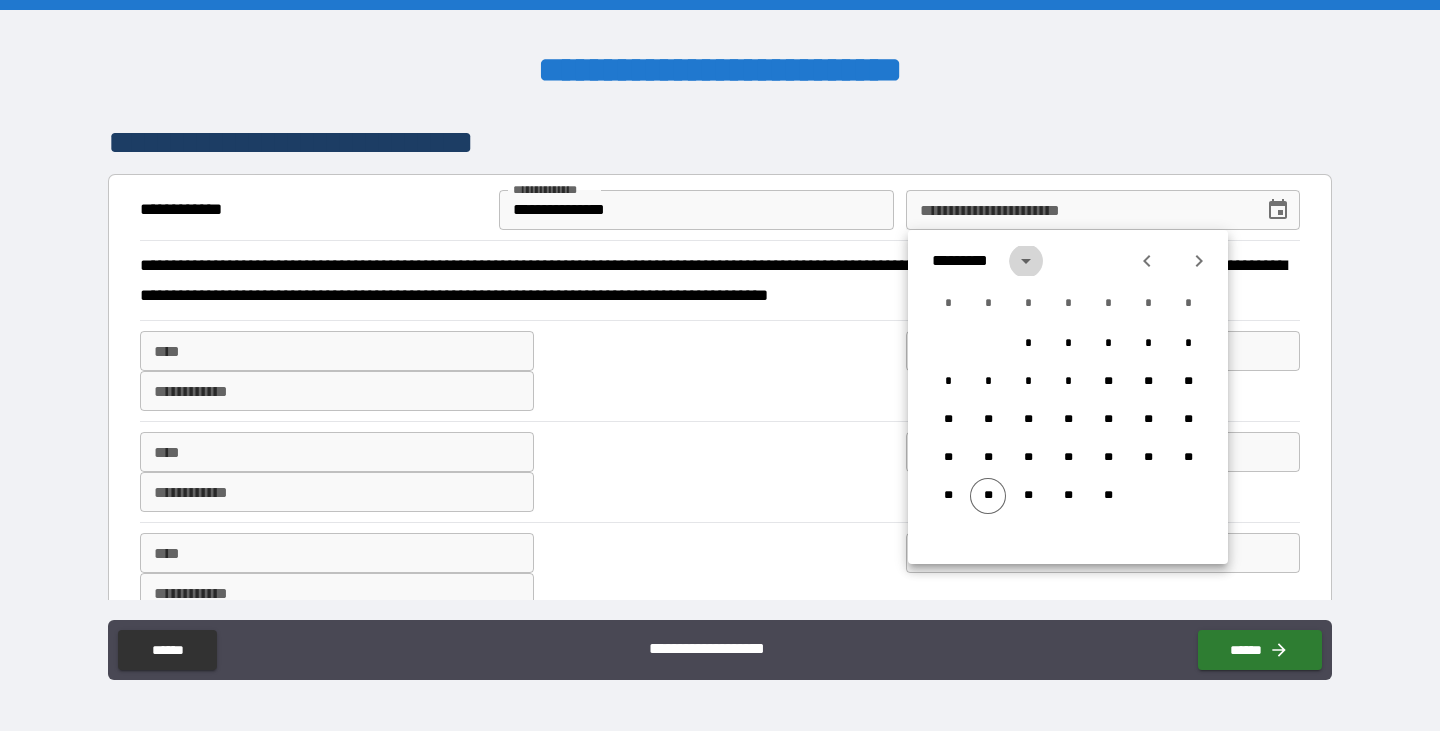 click 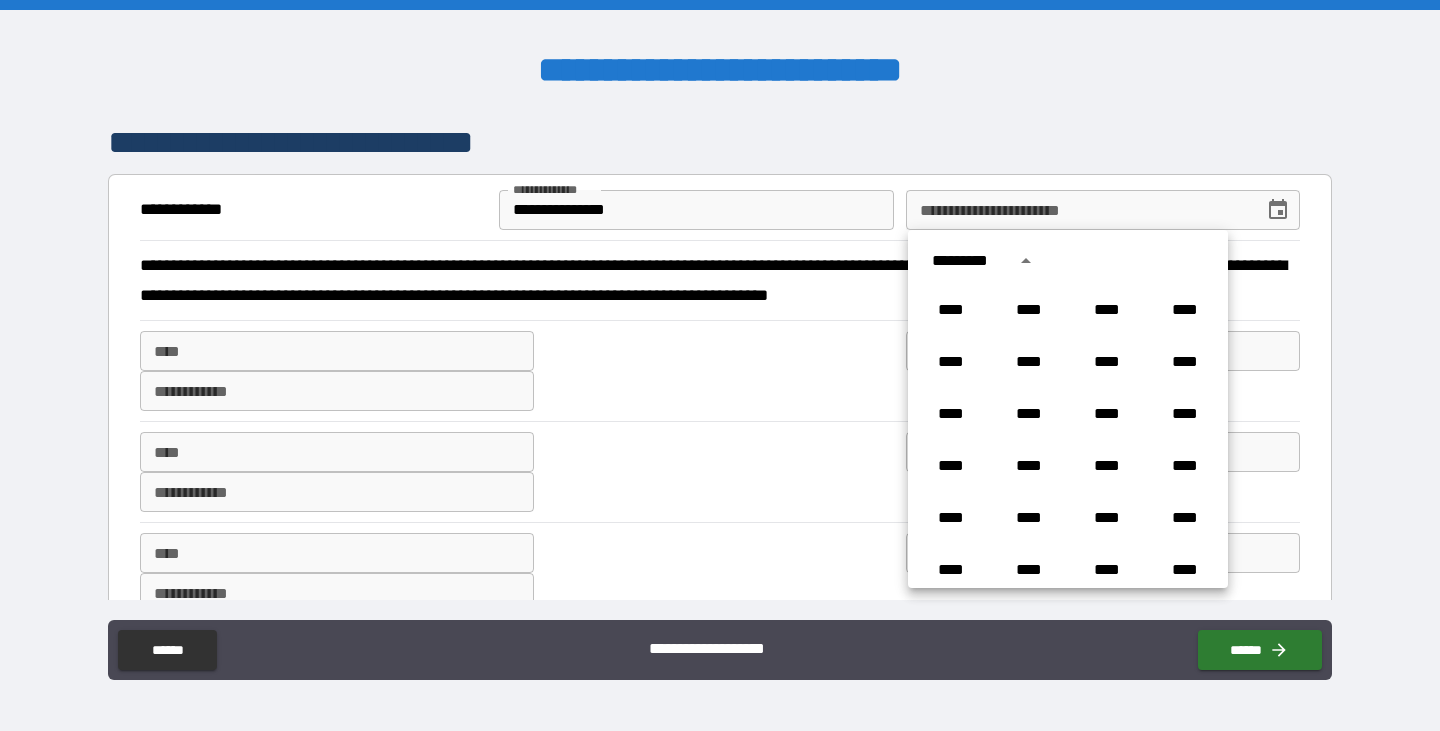 scroll, scrollTop: 1486, scrollLeft: 0, axis: vertical 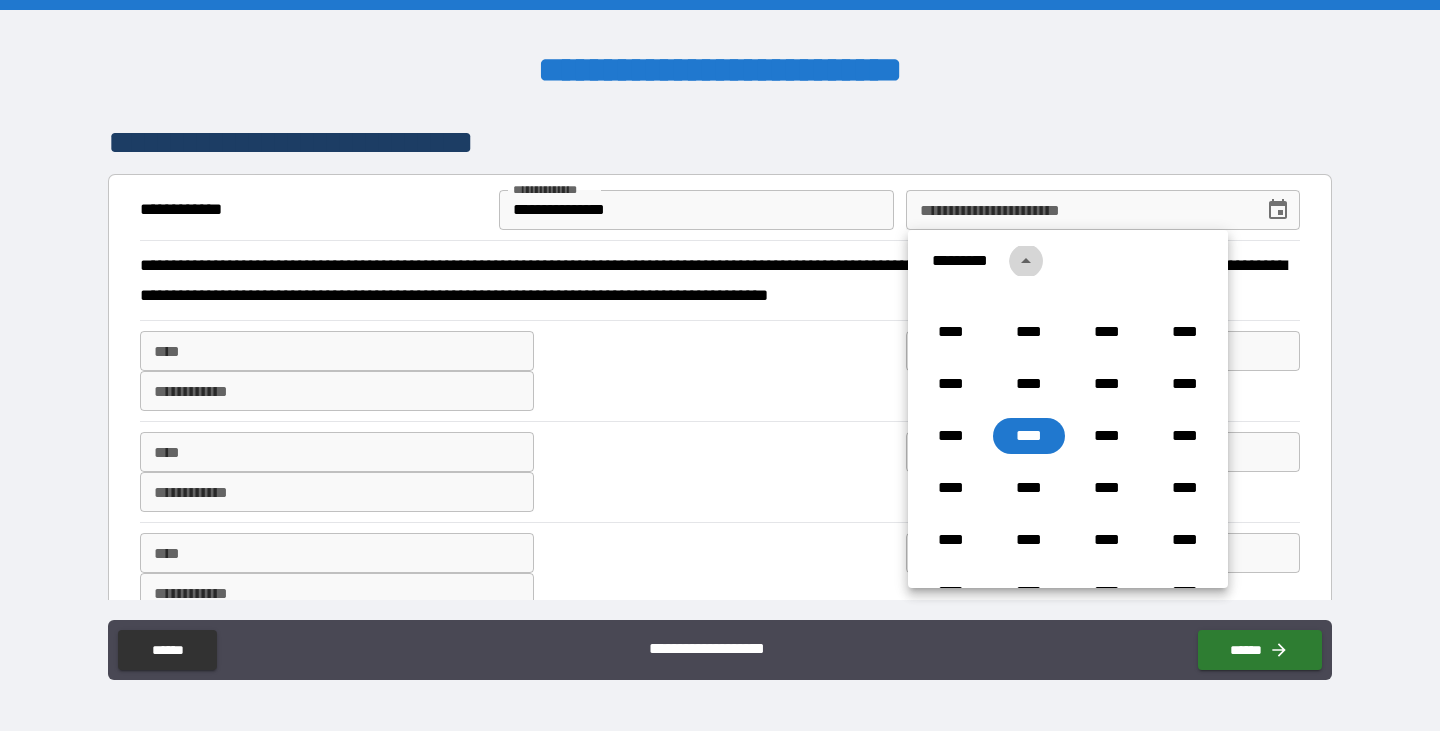 click 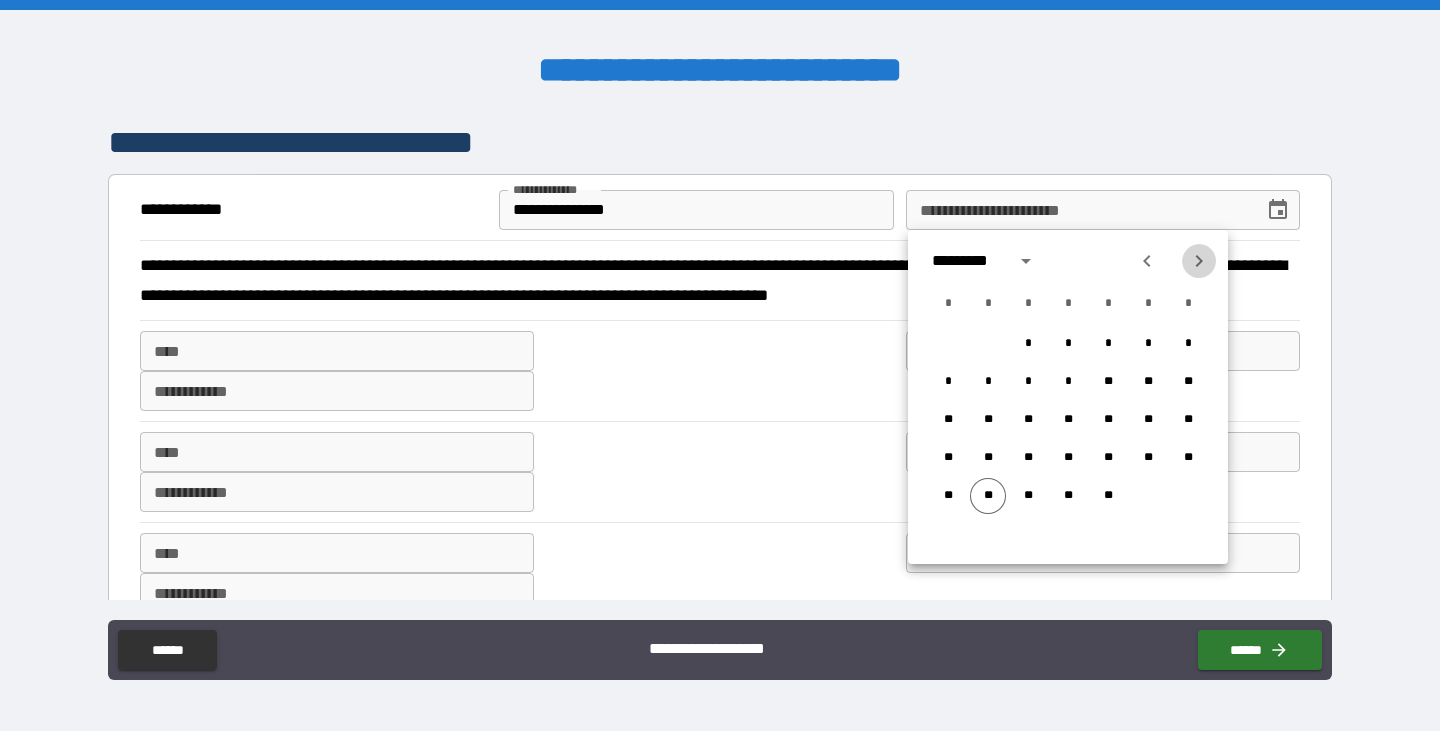 click 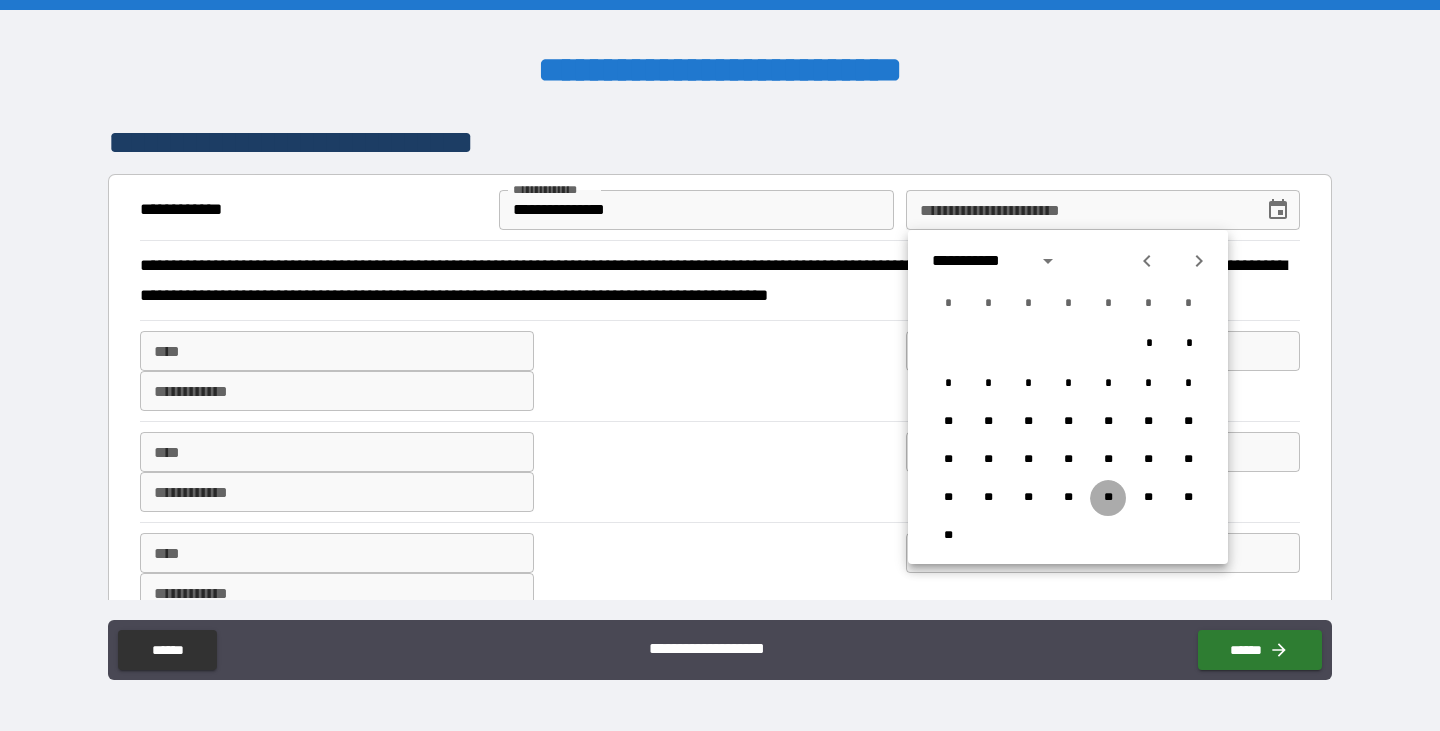 click on "**" at bounding box center (1108, 498) 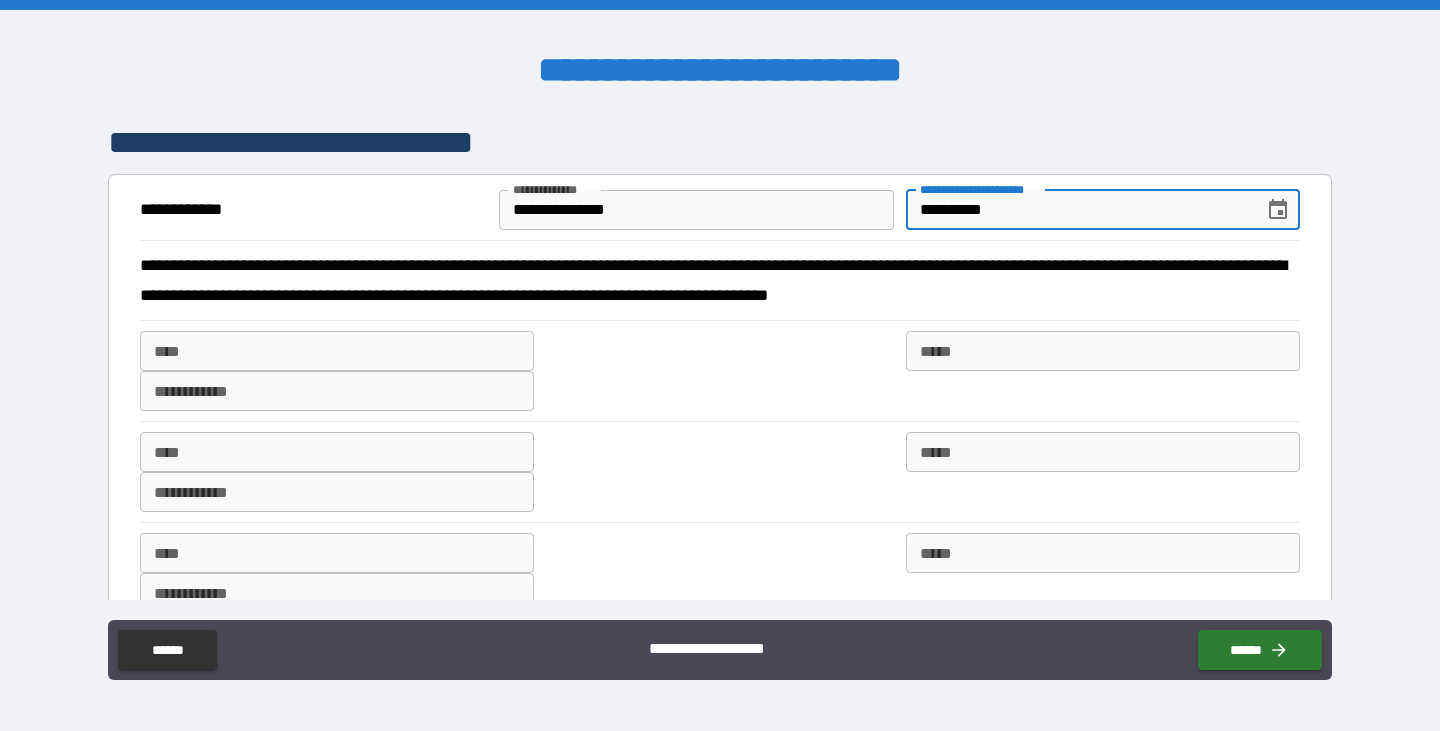 click on "**********" at bounding box center (1078, 210) 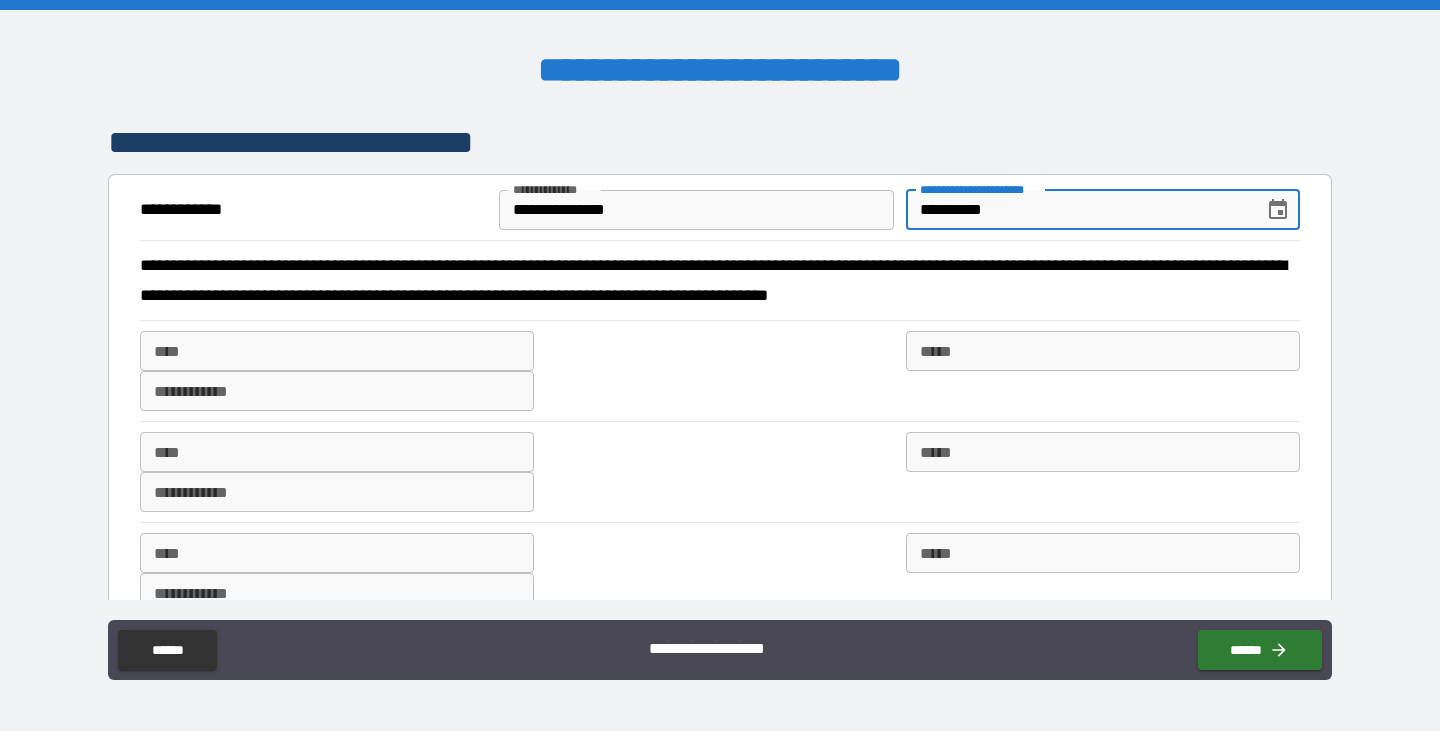 scroll, scrollTop: 100, scrollLeft: 0, axis: vertical 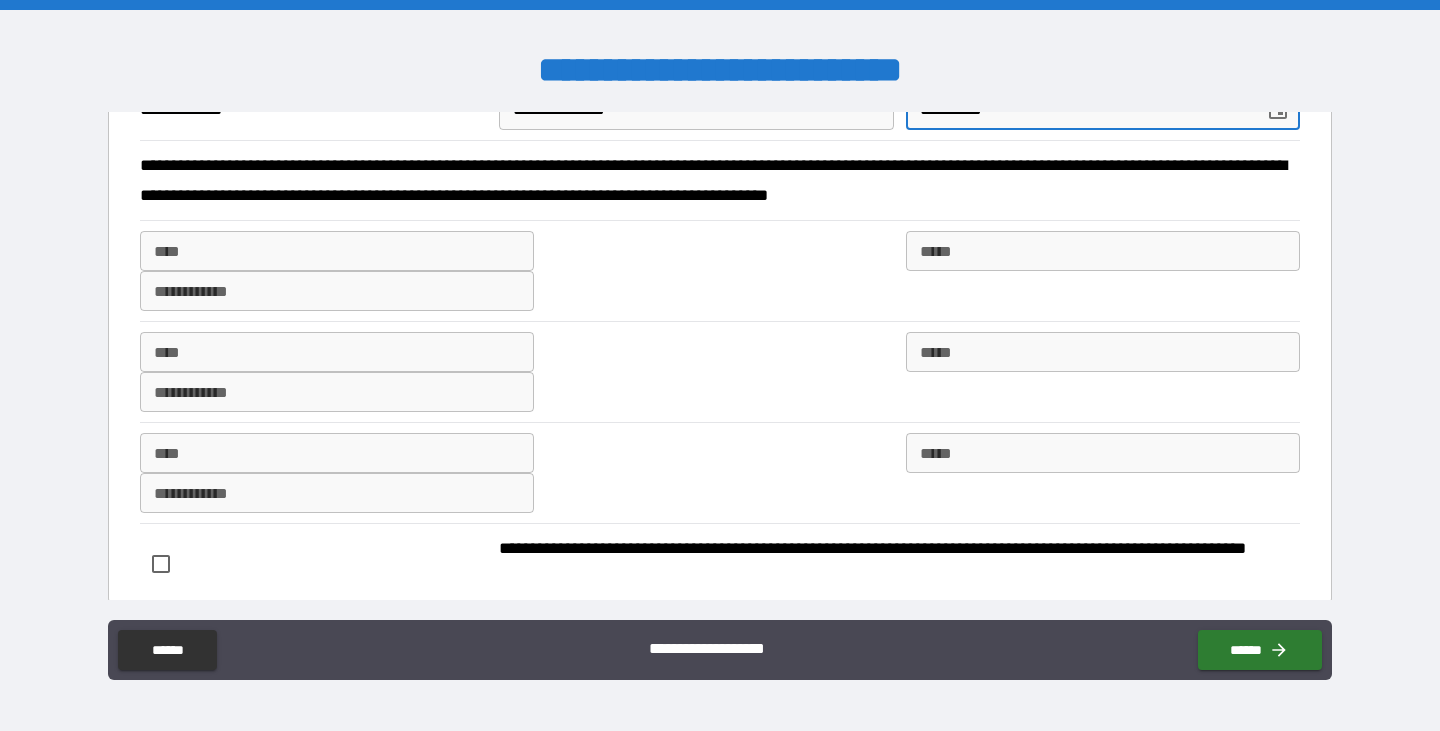 type on "**********" 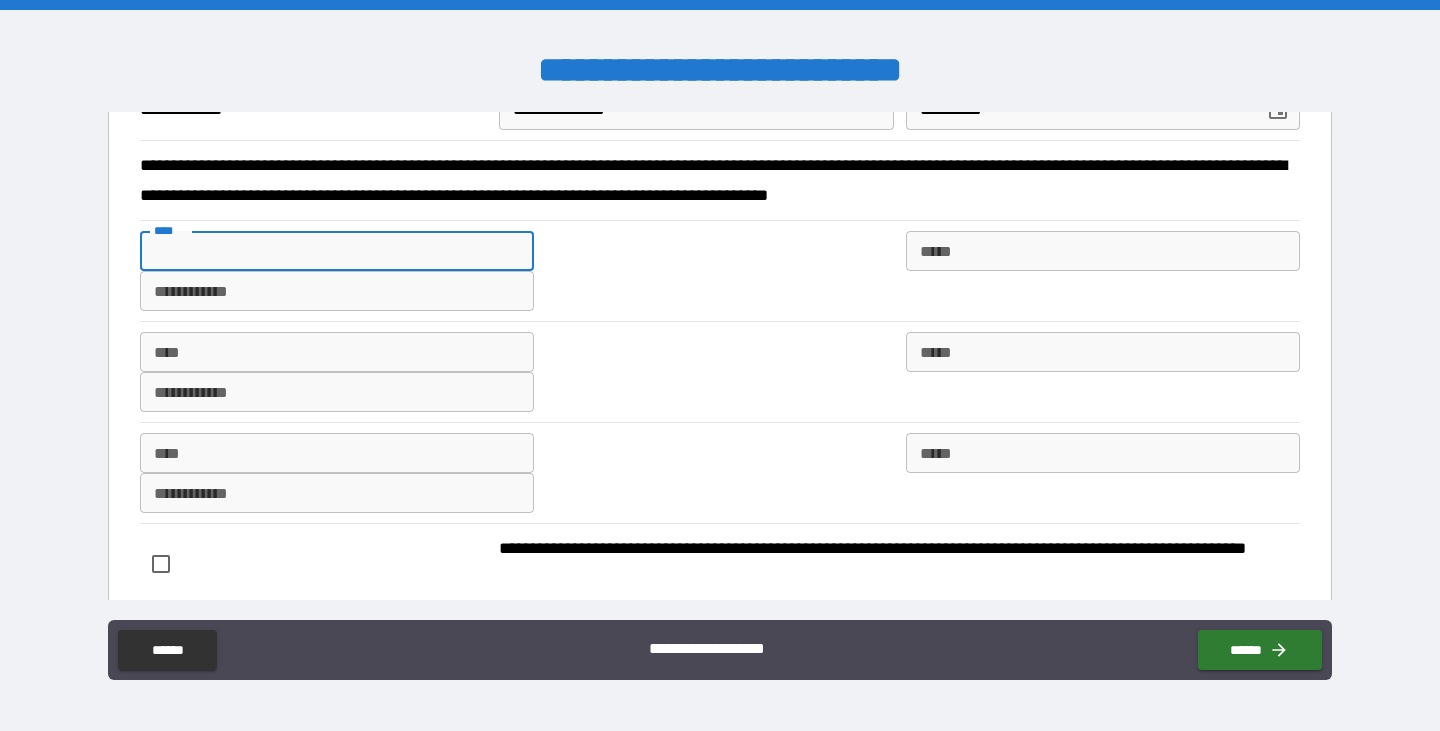click on "****" at bounding box center (337, 251) 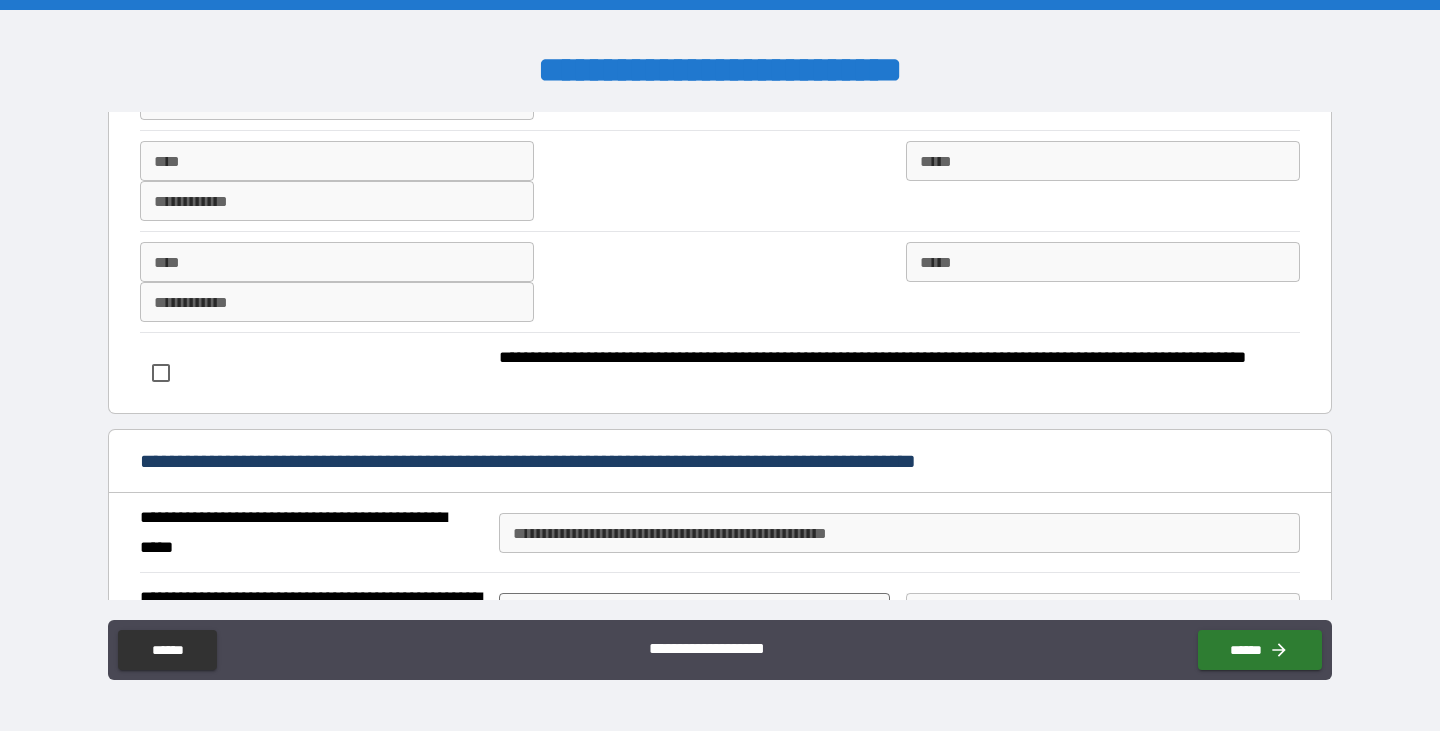 scroll, scrollTop: 300, scrollLeft: 0, axis: vertical 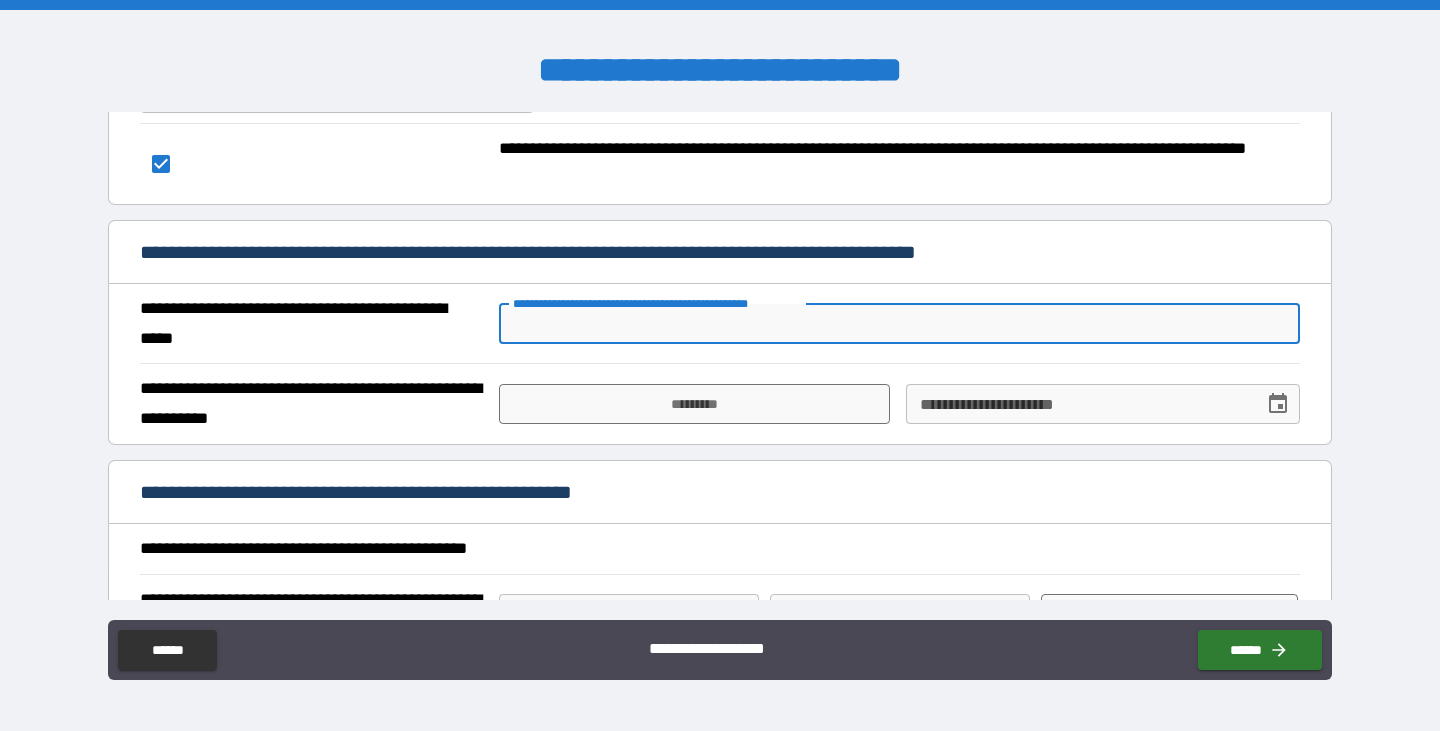 click on "**********" at bounding box center (899, 324) 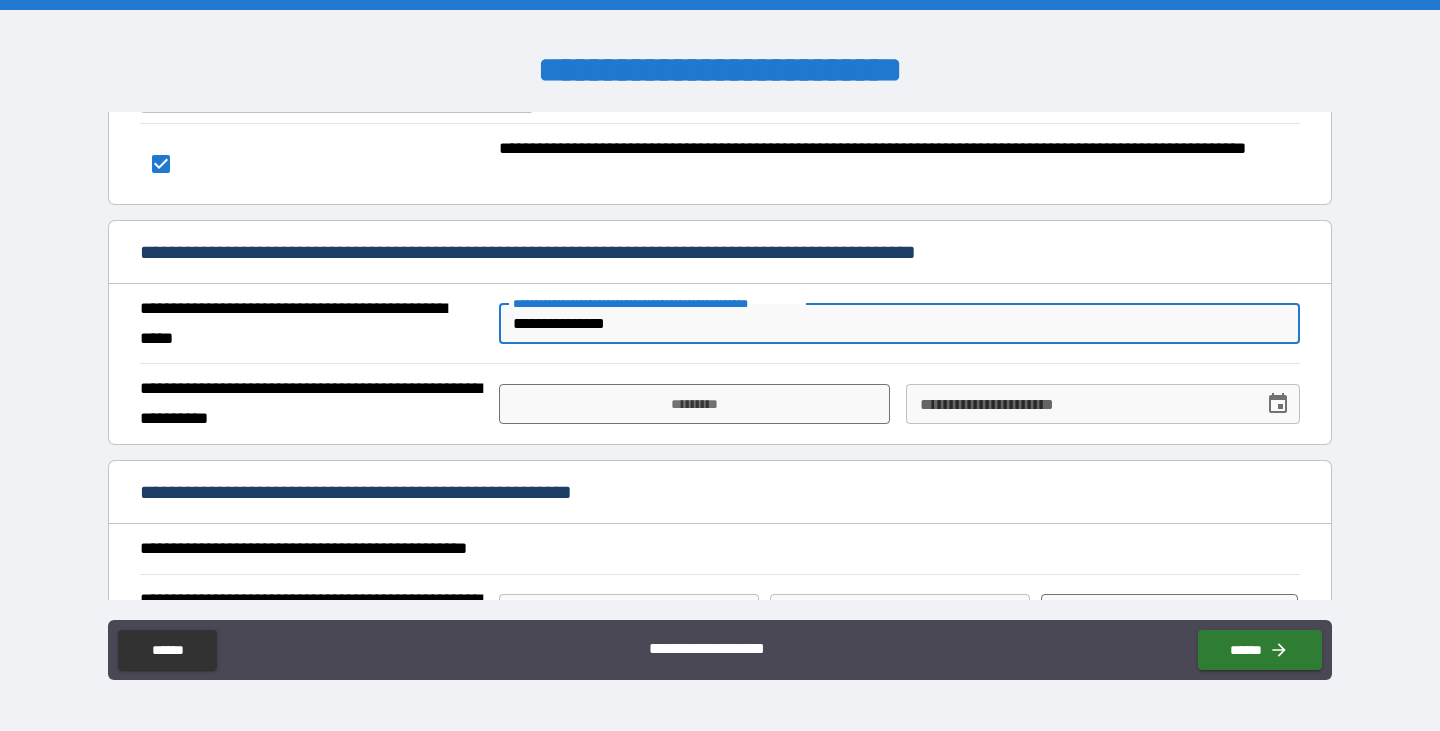 click on "**********" at bounding box center [1078, 404] 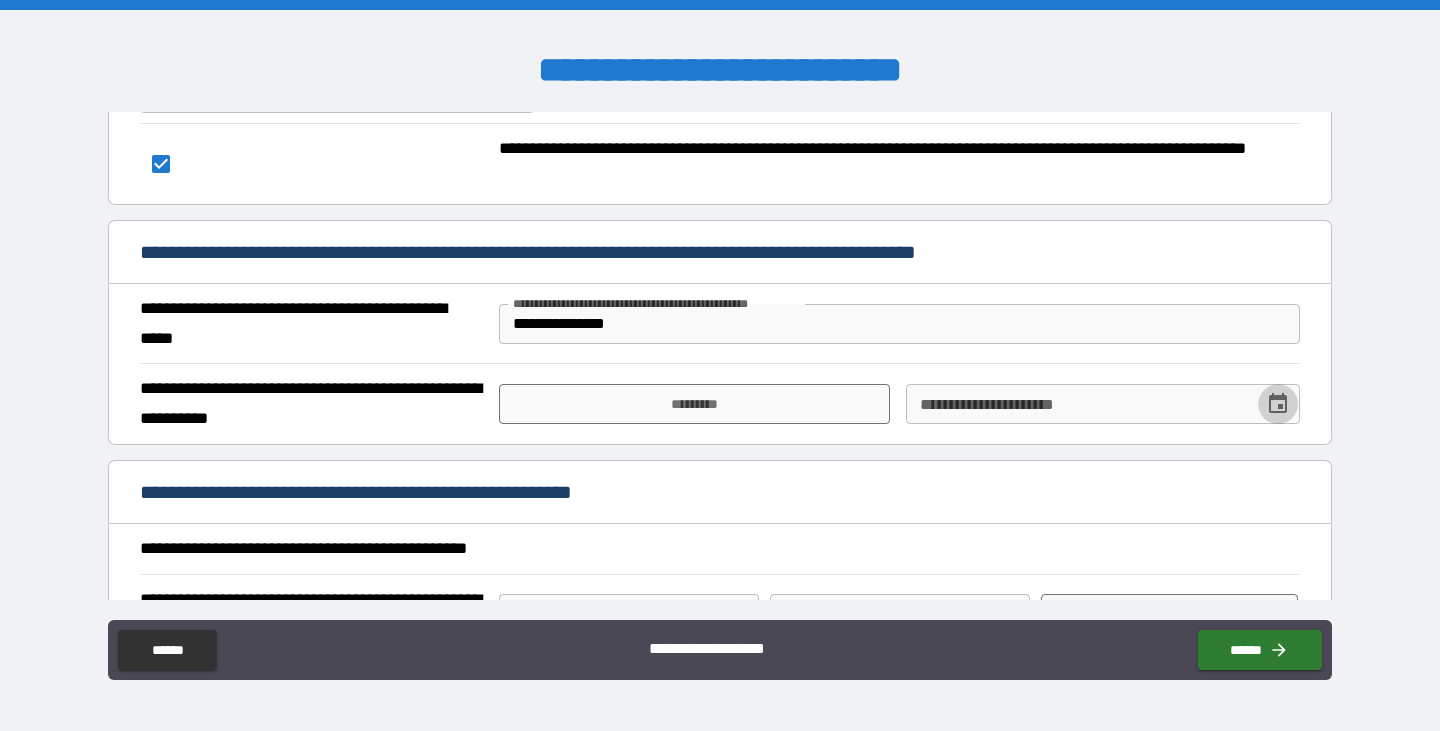 click 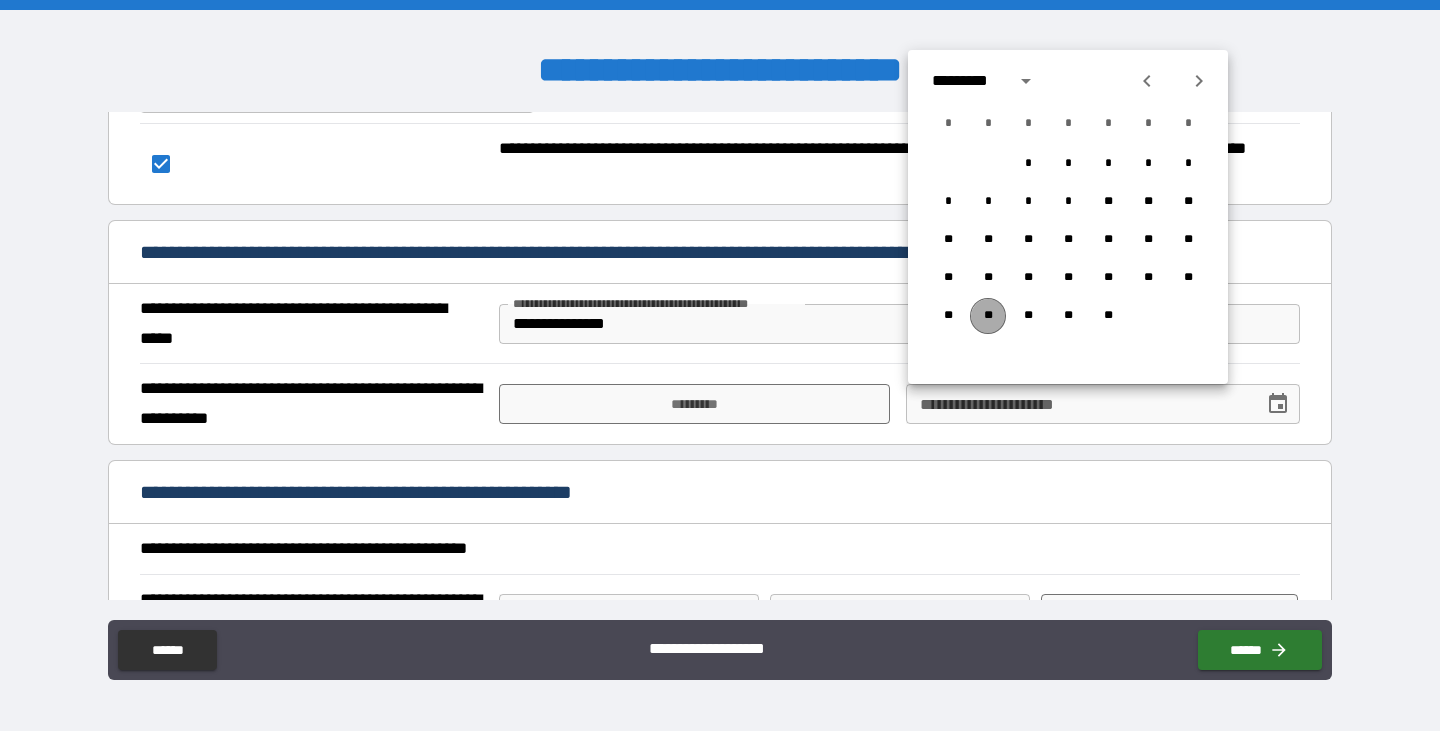 click on "**" at bounding box center (988, 316) 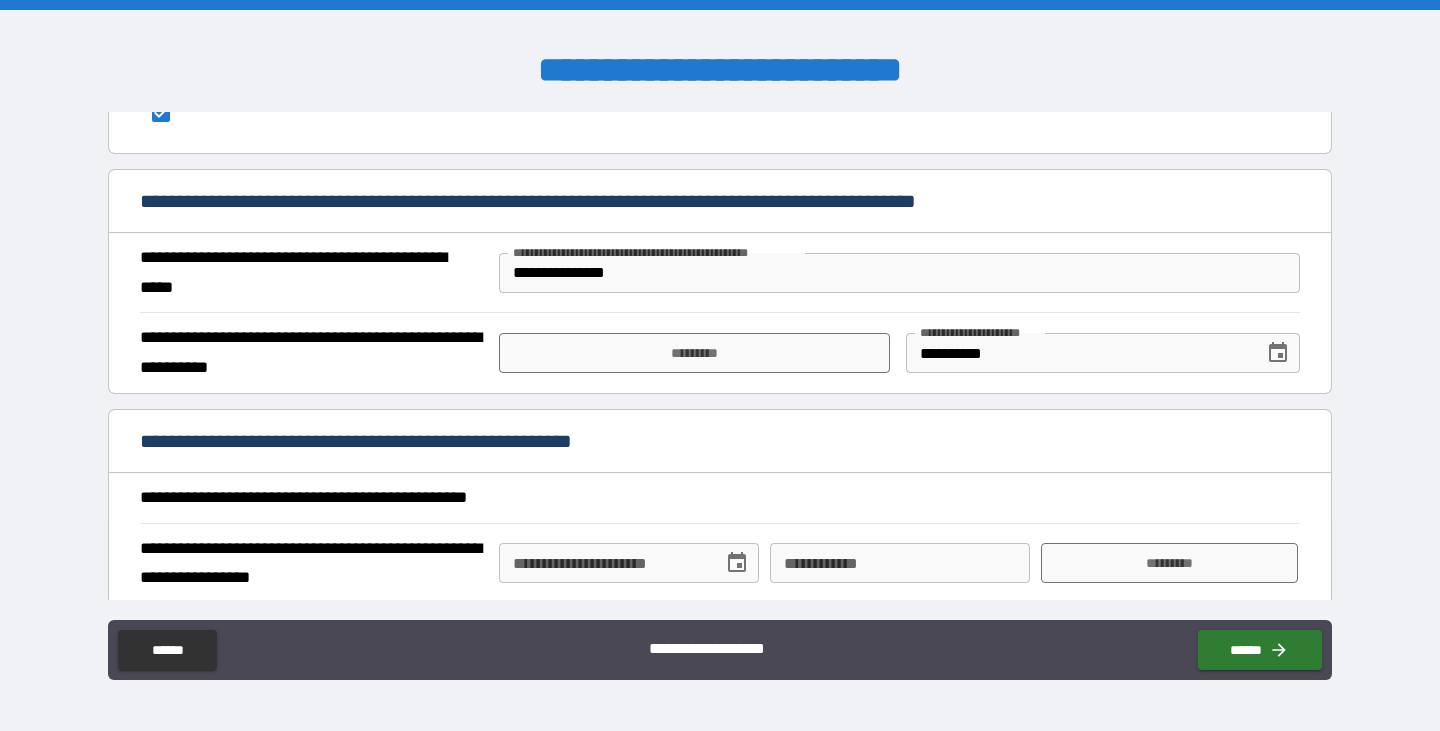scroll, scrollTop: 575, scrollLeft: 0, axis: vertical 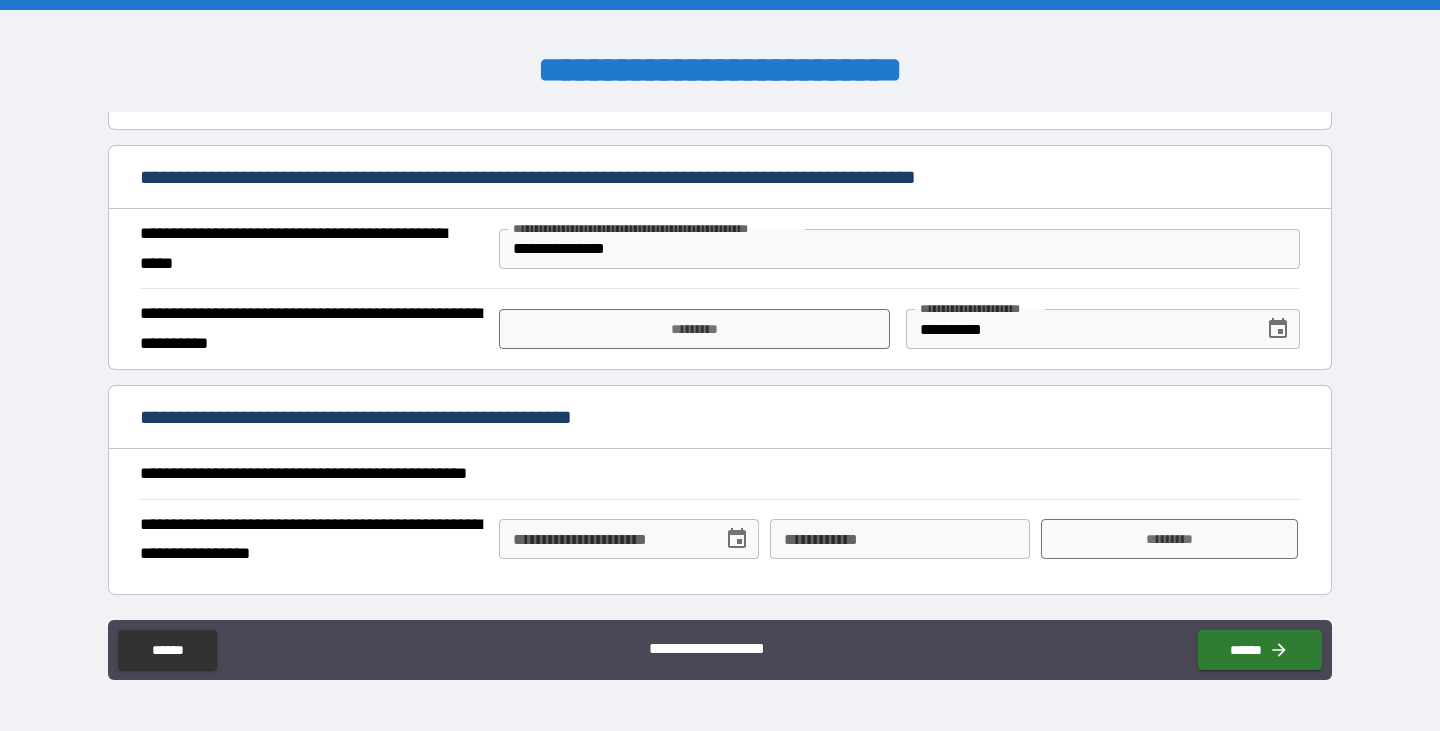 click 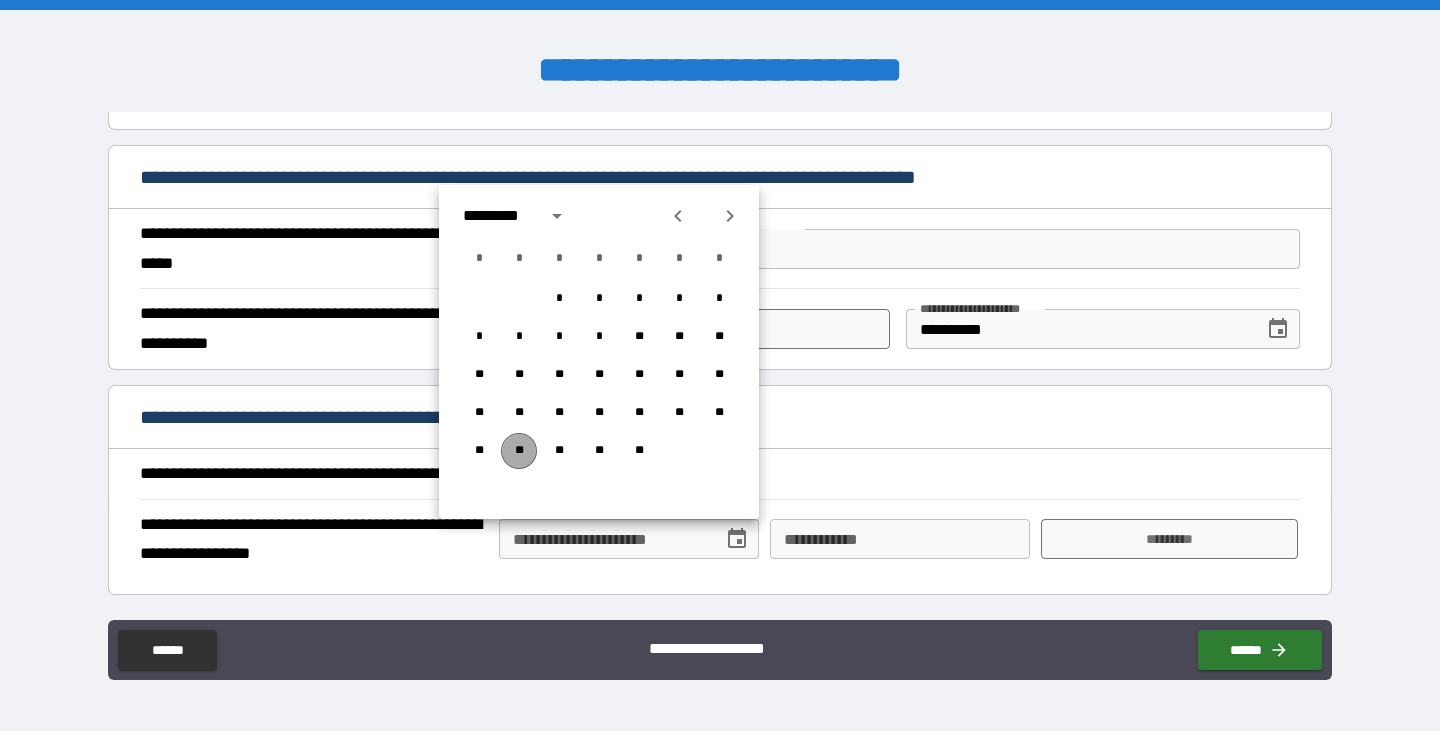 click on "**" at bounding box center (519, 451) 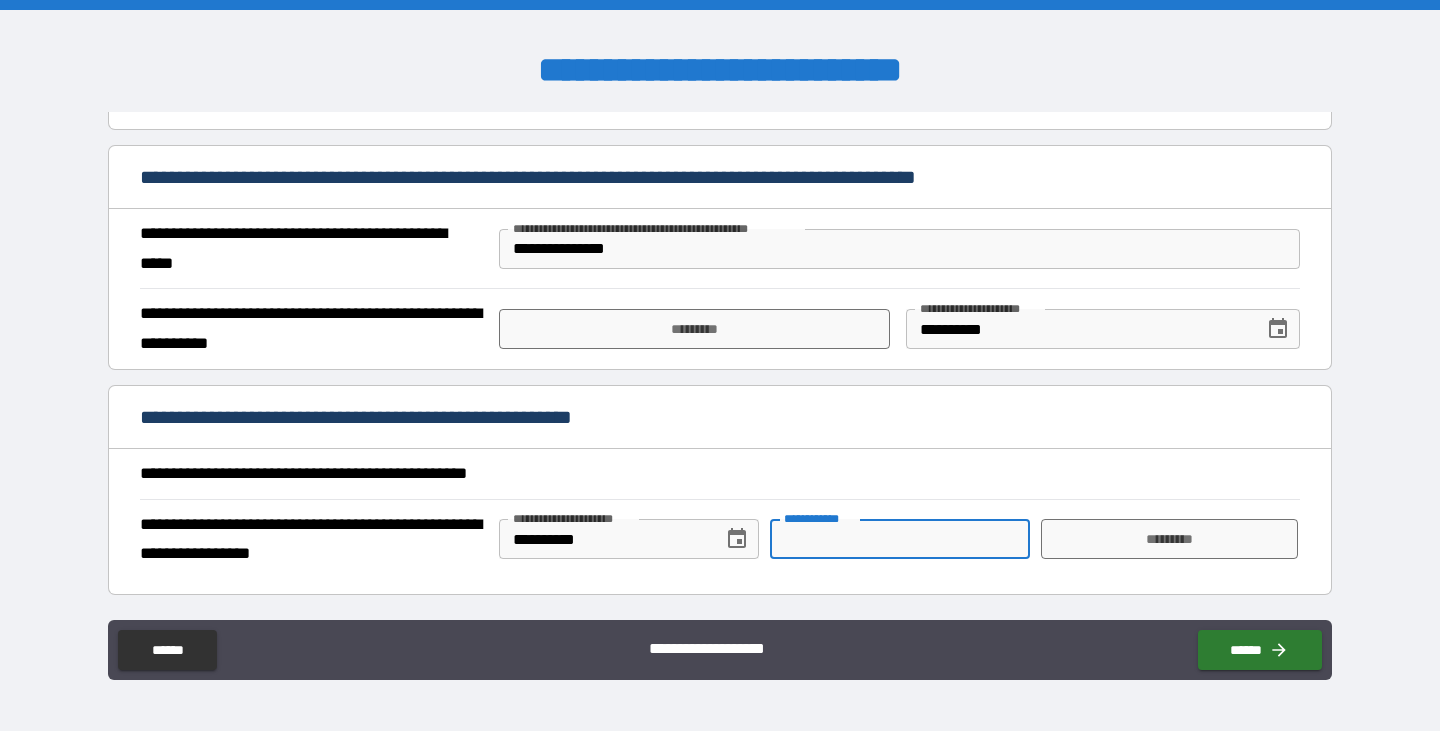 click on "**********" at bounding box center [899, 539] 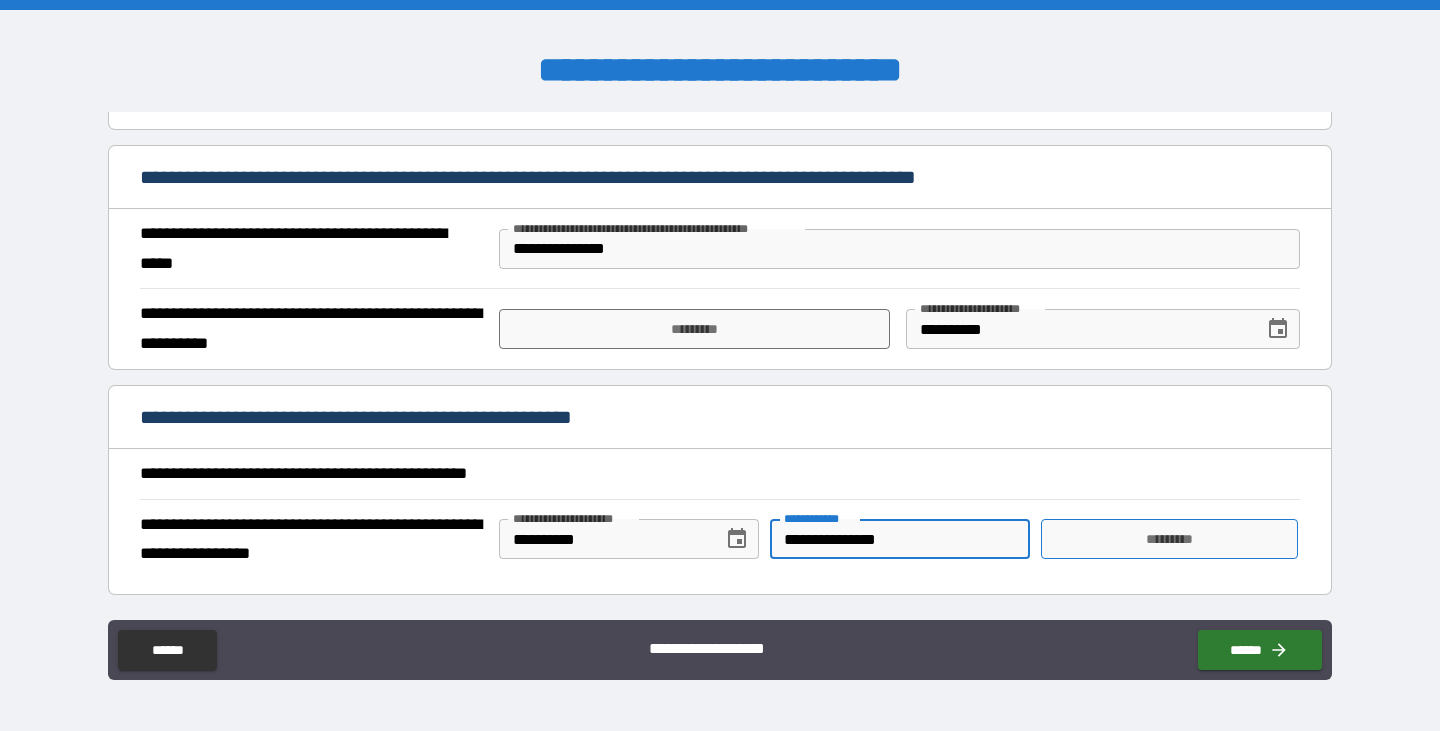 click on "*********" at bounding box center [1169, 539] 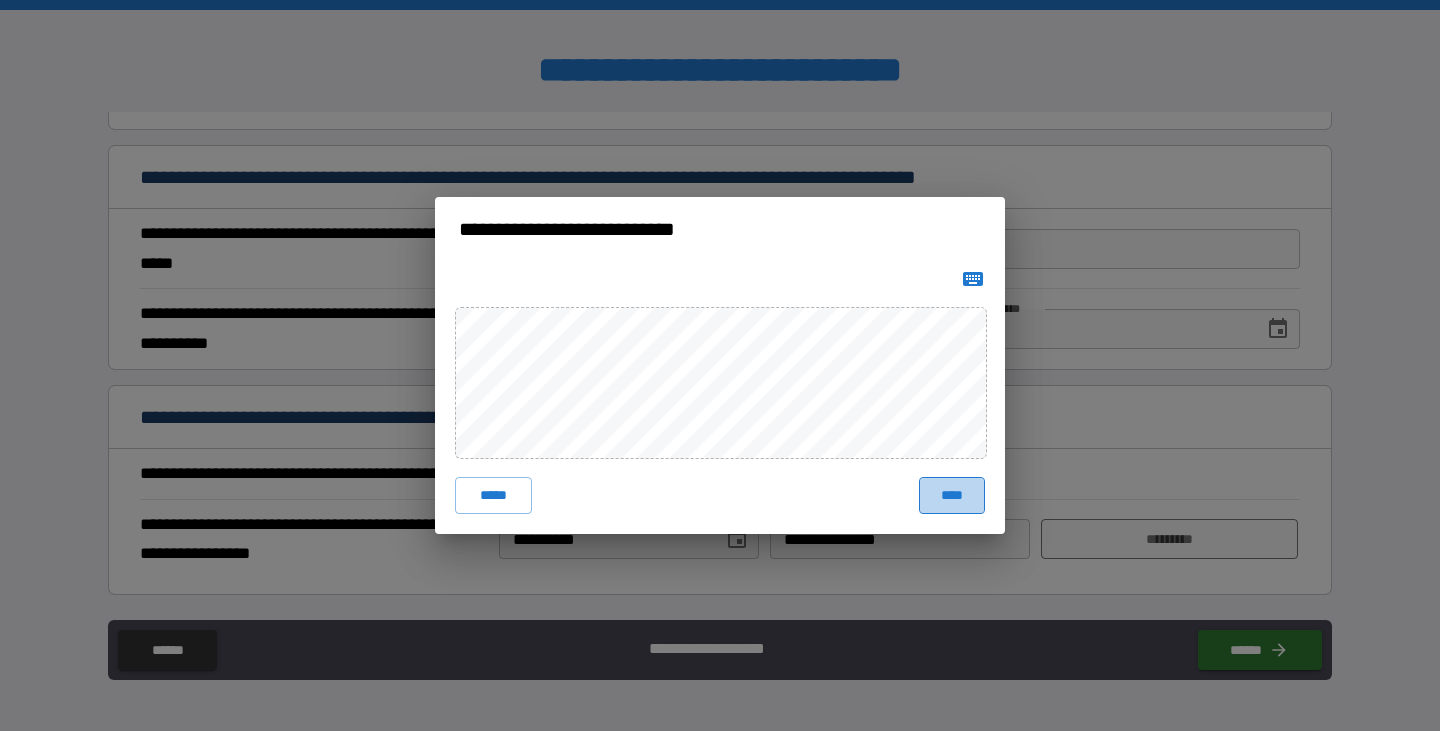click on "****" at bounding box center [952, 495] 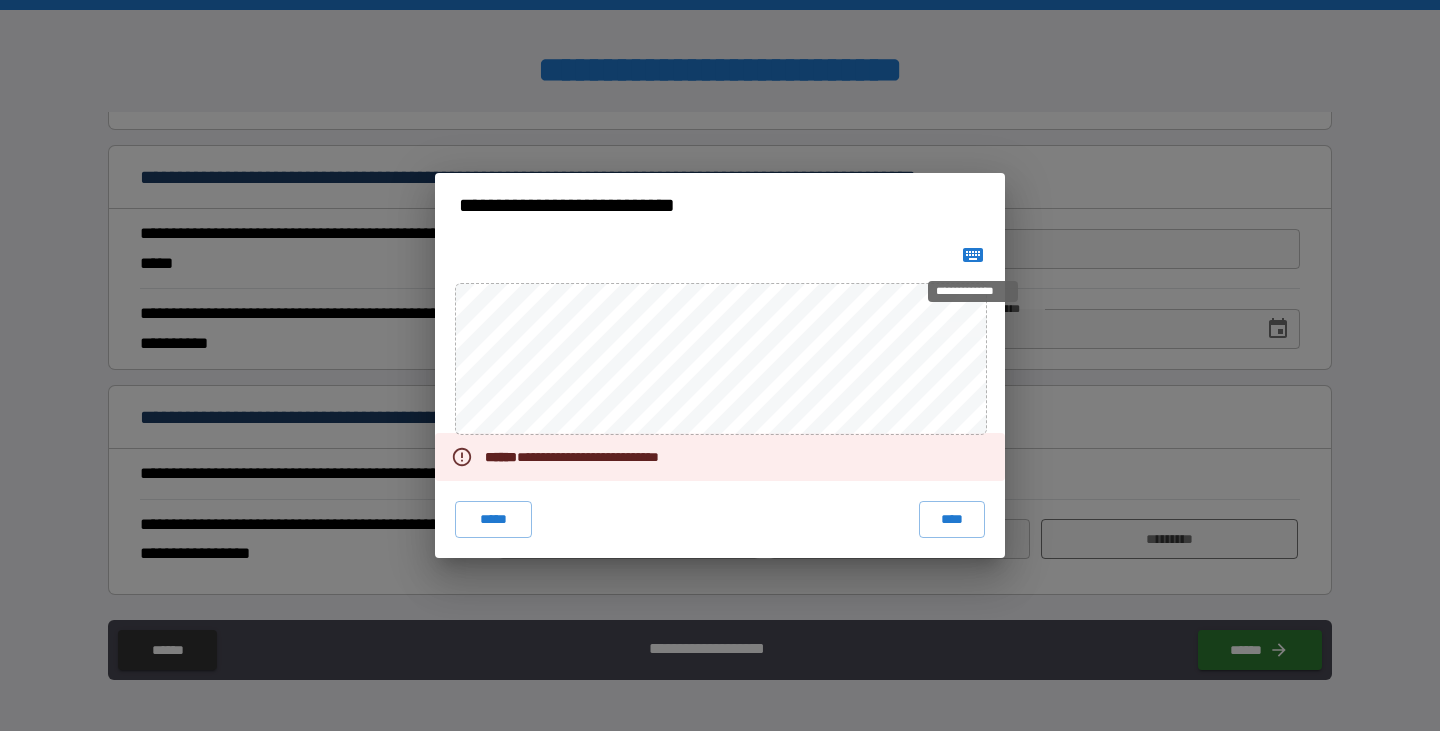 click 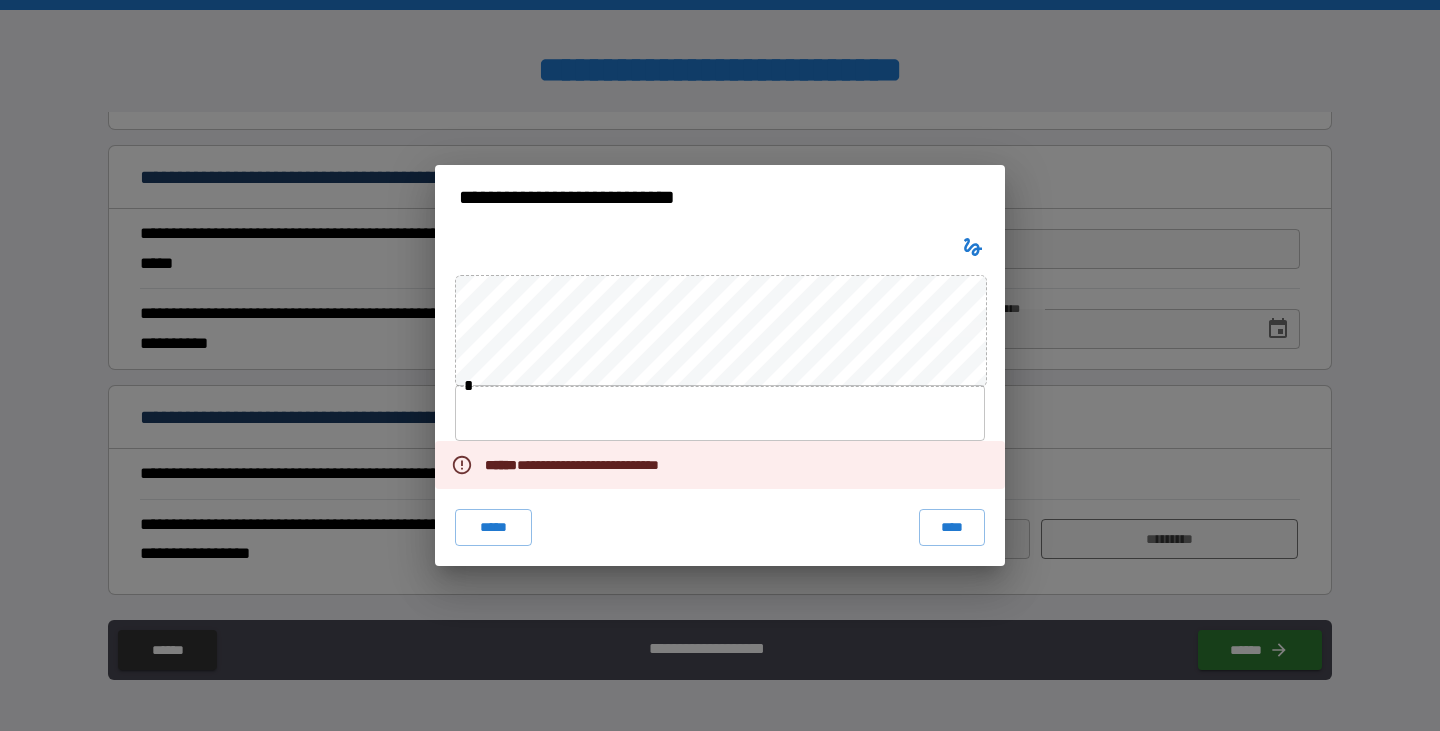 click at bounding box center (720, 413) 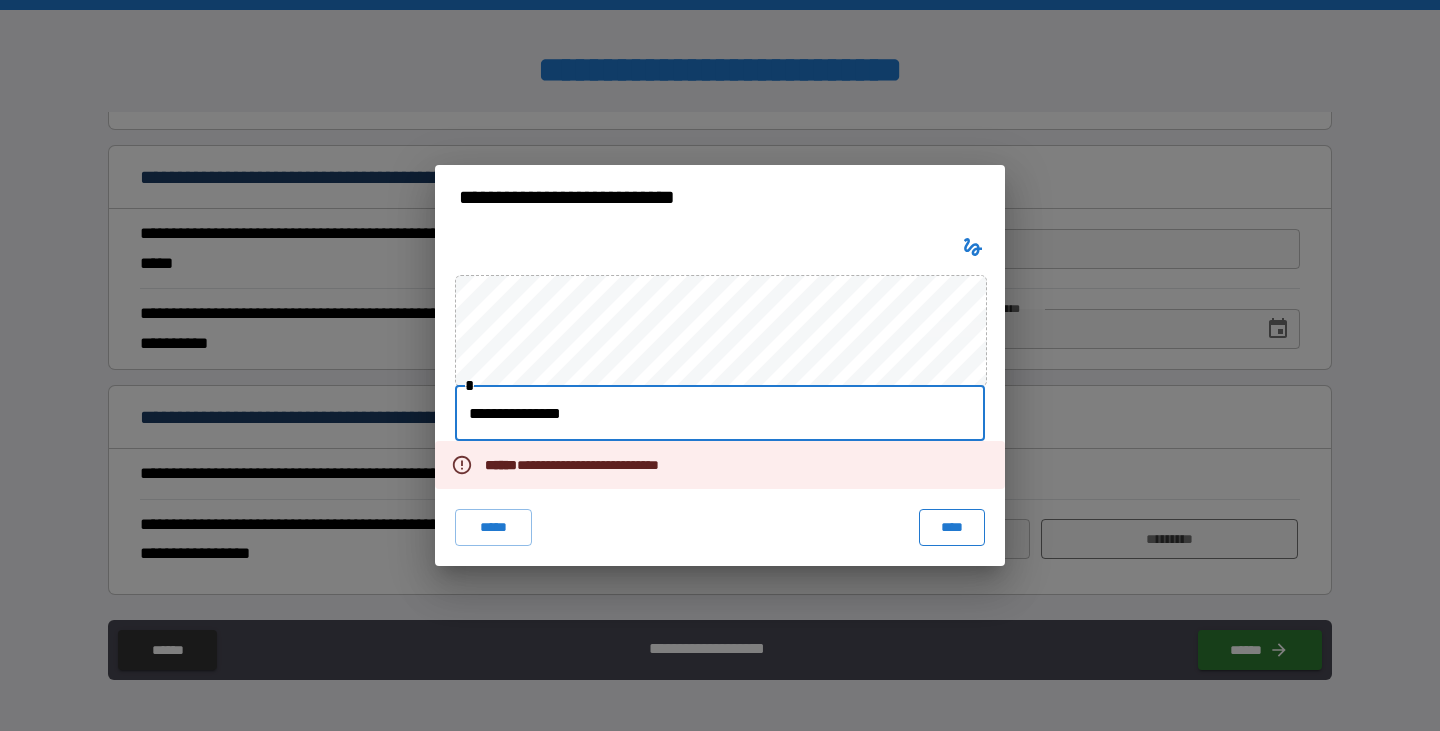 type on "**********" 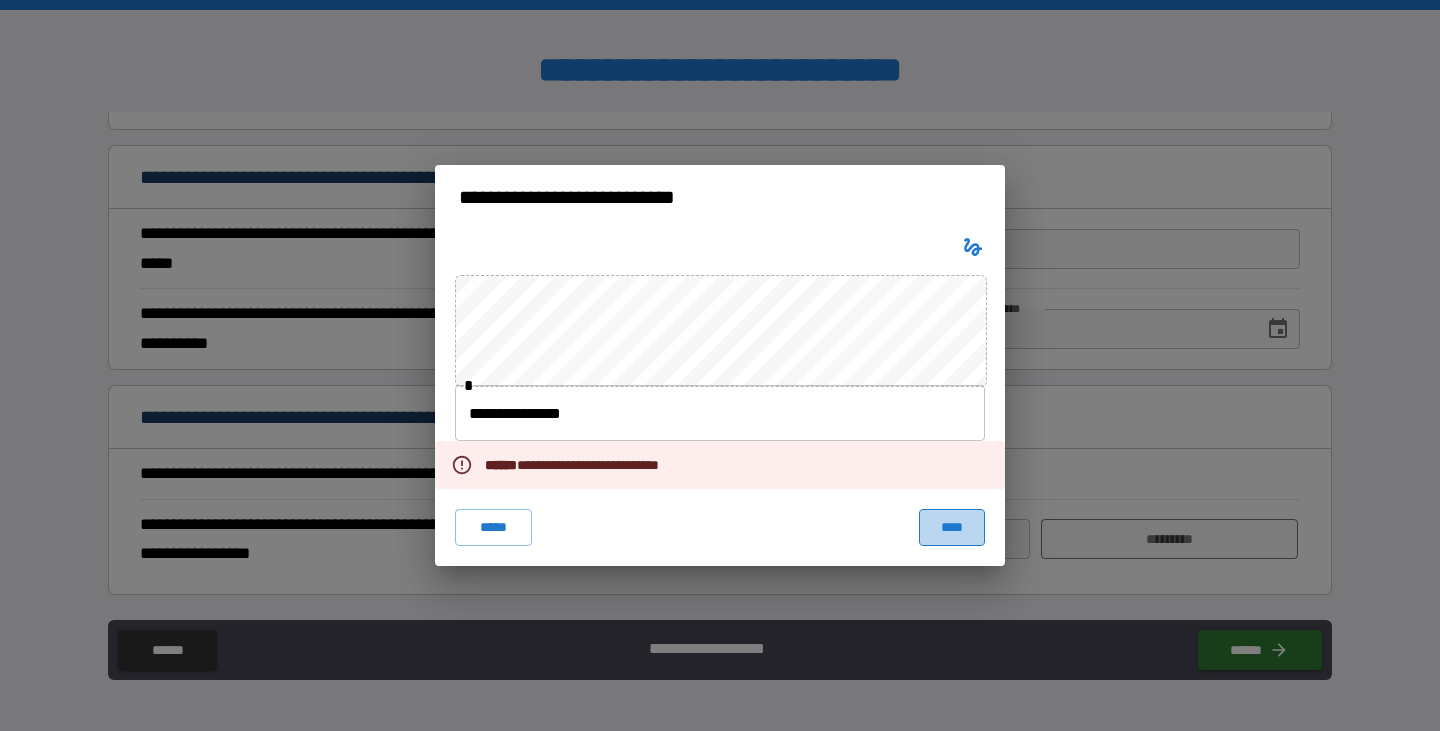 click on "****" at bounding box center [952, 527] 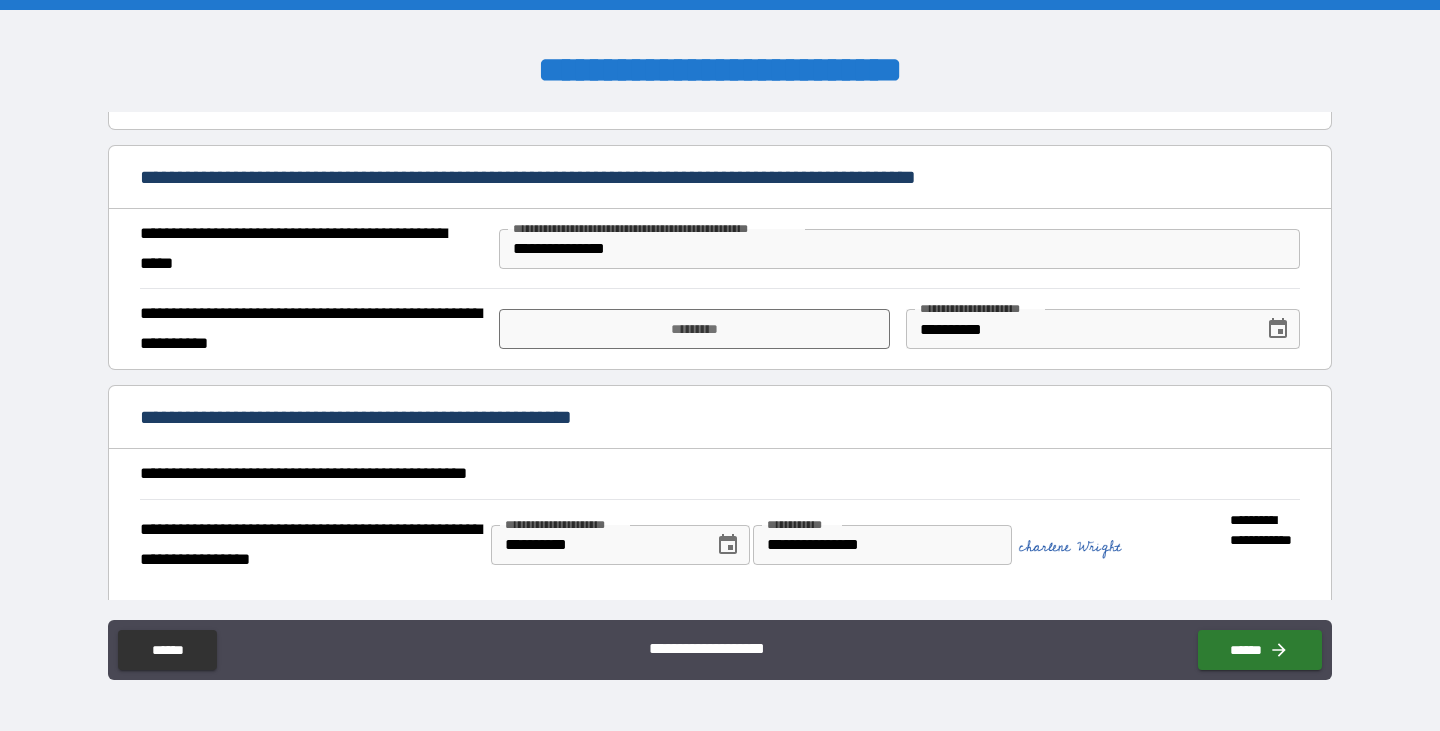 scroll, scrollTop: 586, scrollLeft: 0, axis: vertical 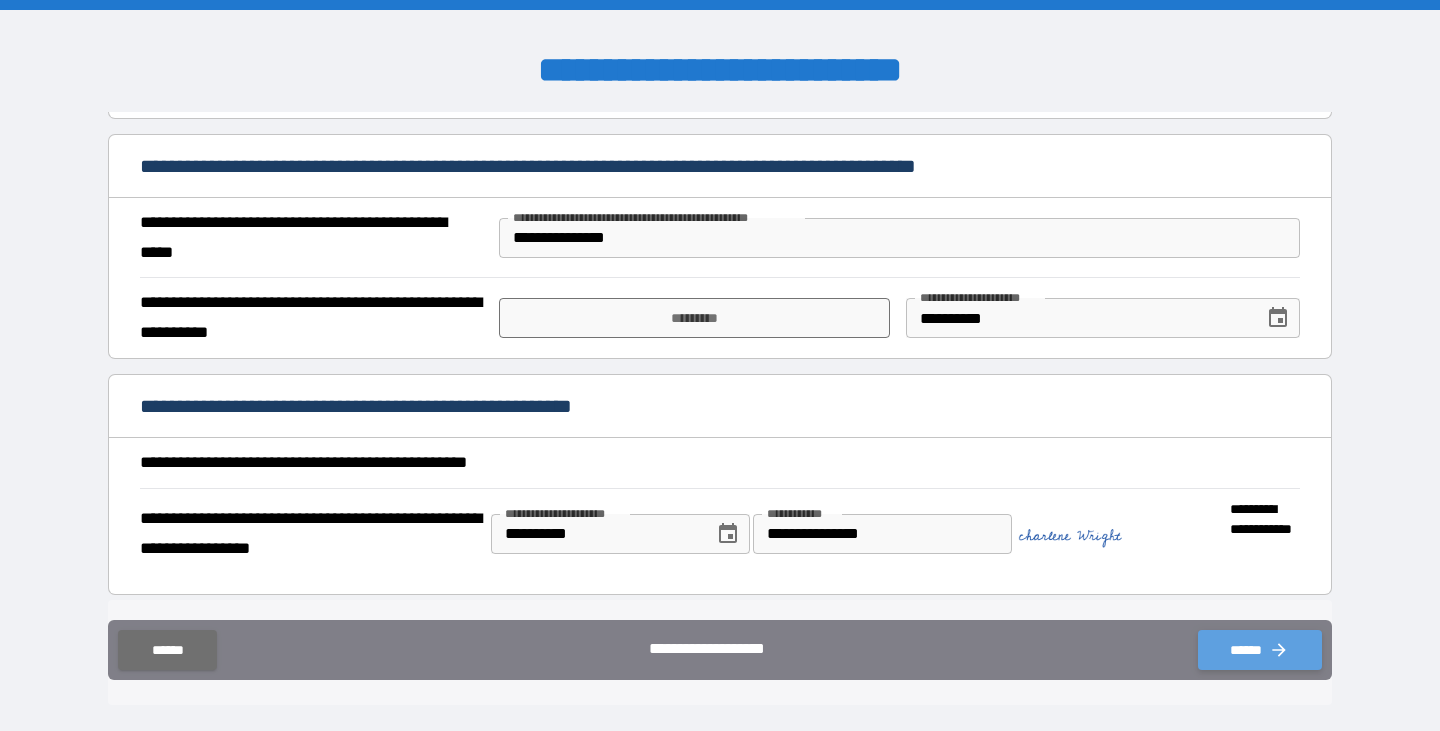 click on "******" at bounding box center [1260, 650] 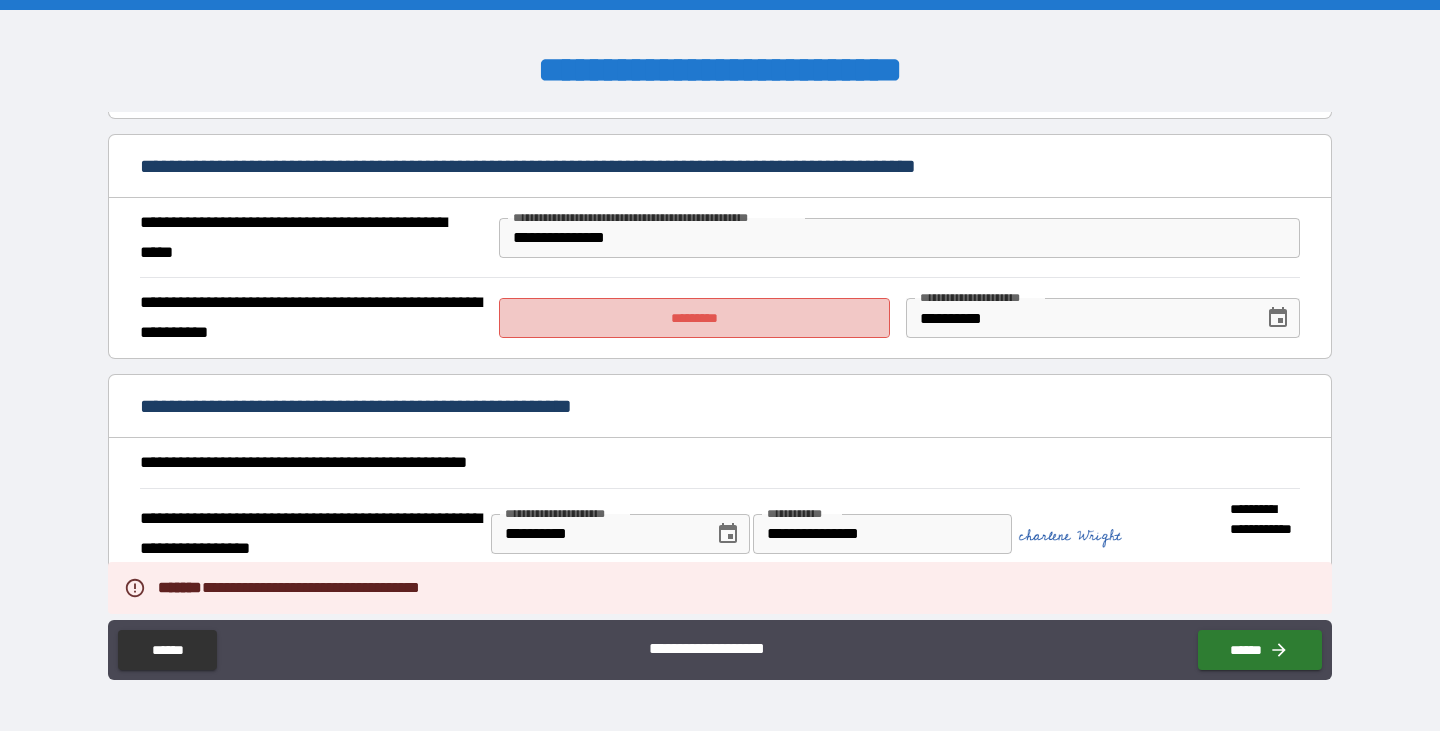click on "*********" at bounding box center (694, 318) 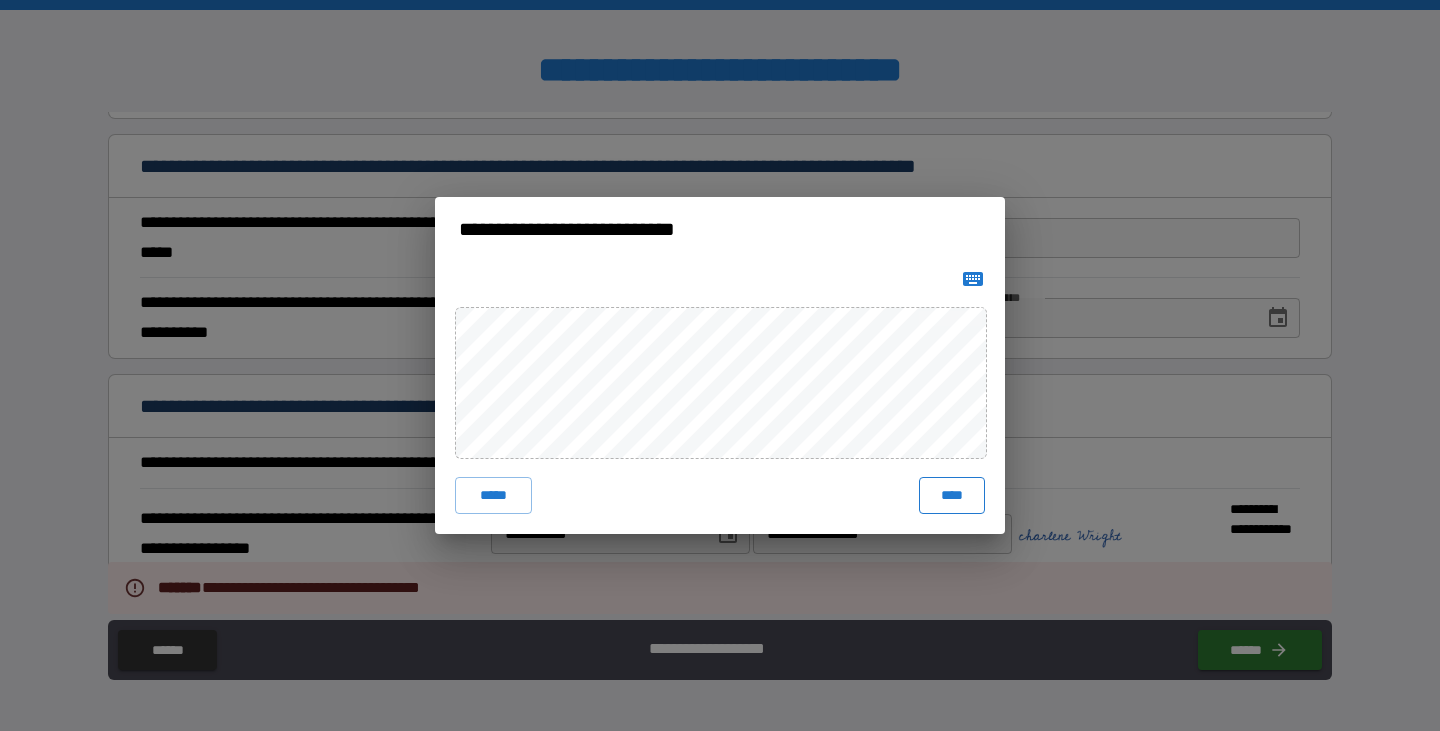 click on "****" at bounding box center [952, 495] 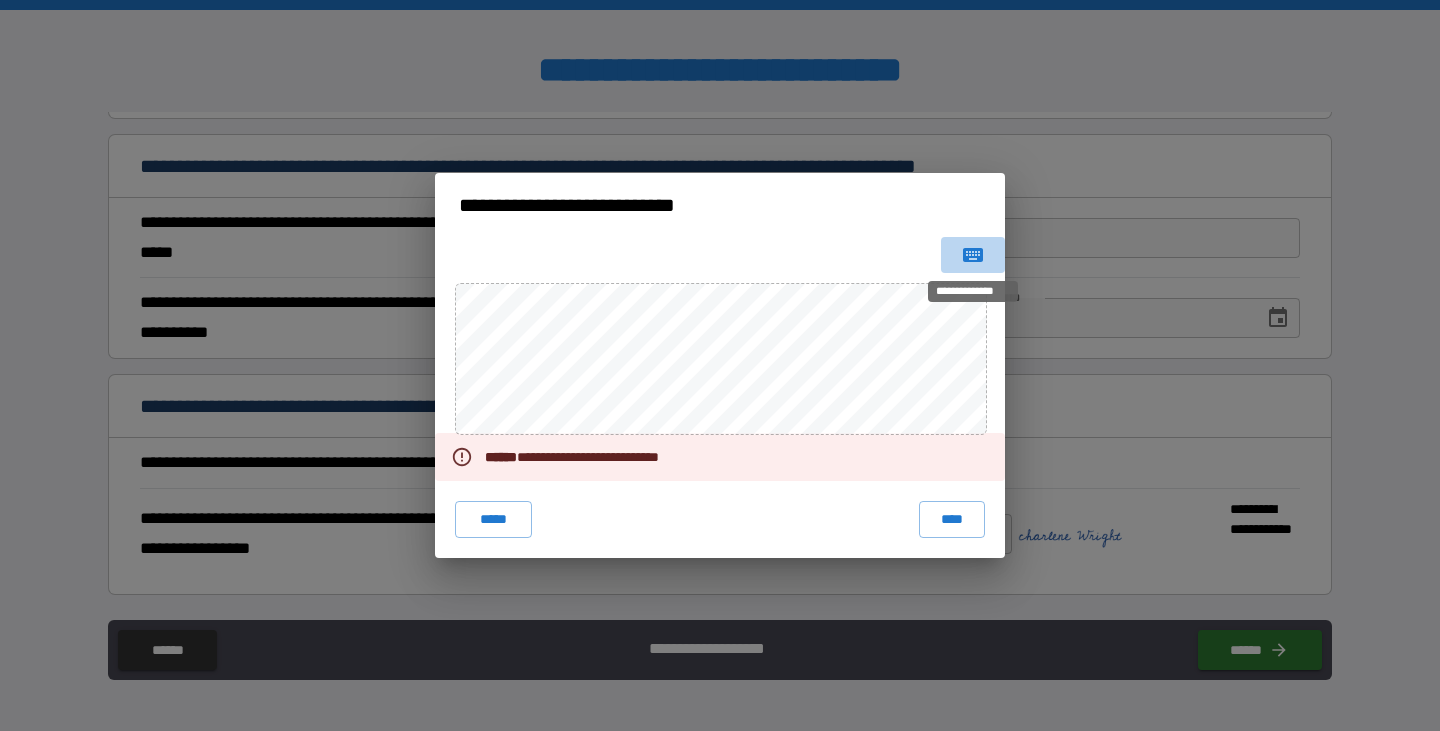 click 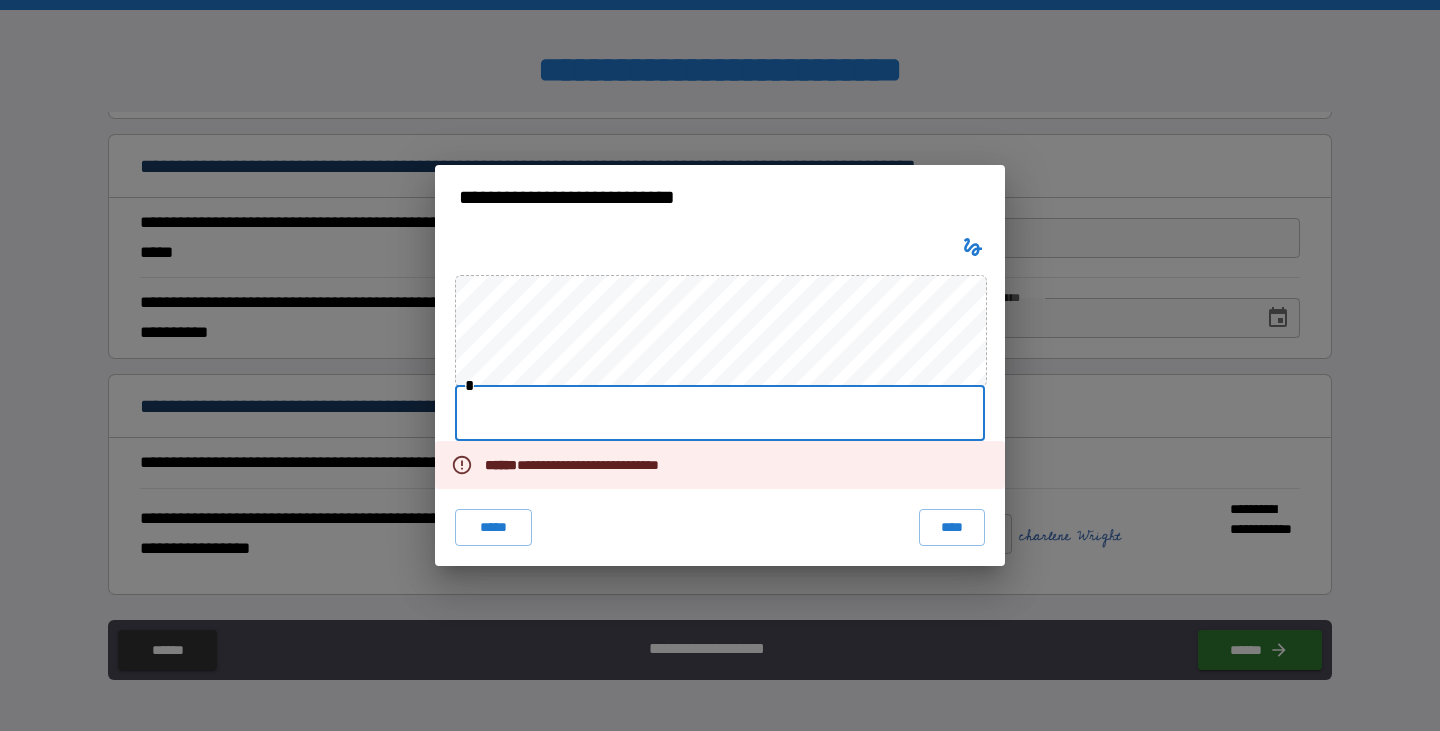 click at bounding box center (720, 413) 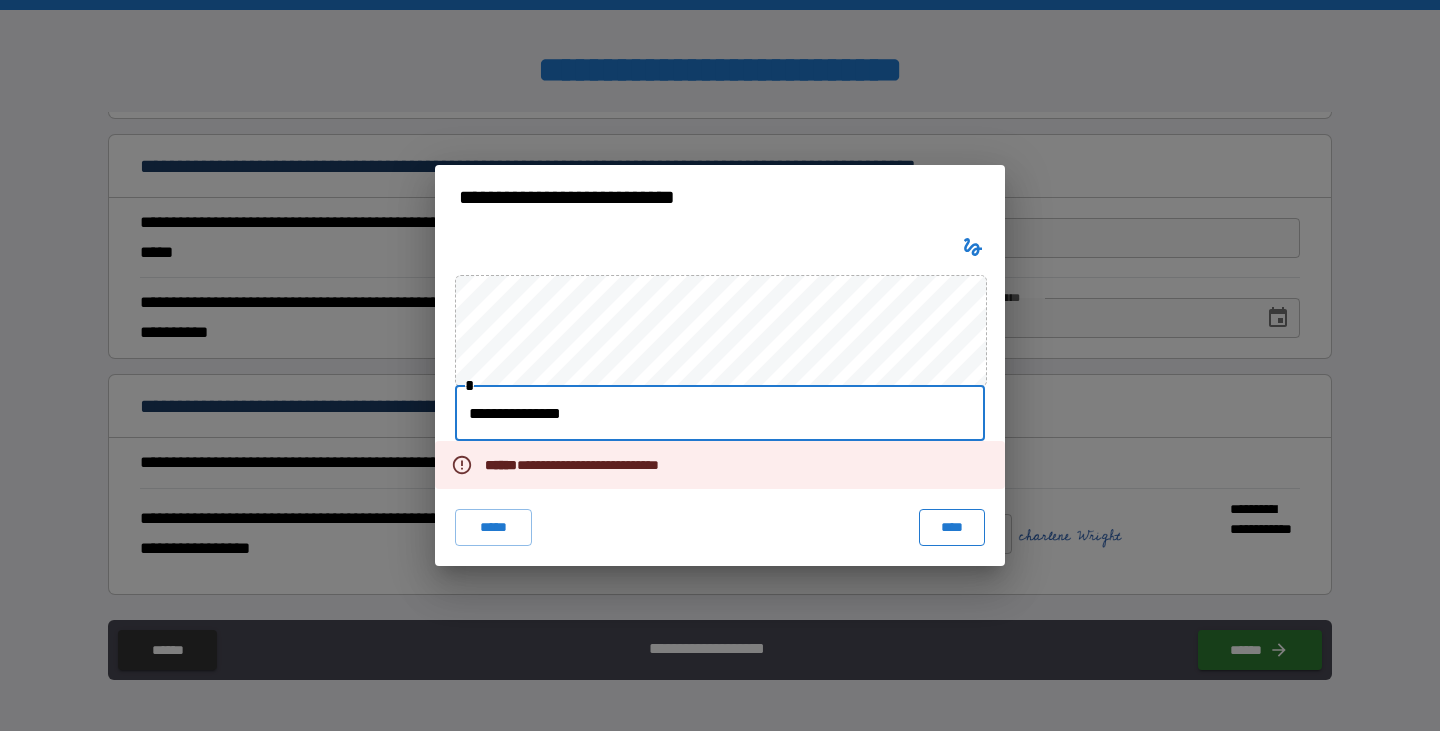 type on "**********" 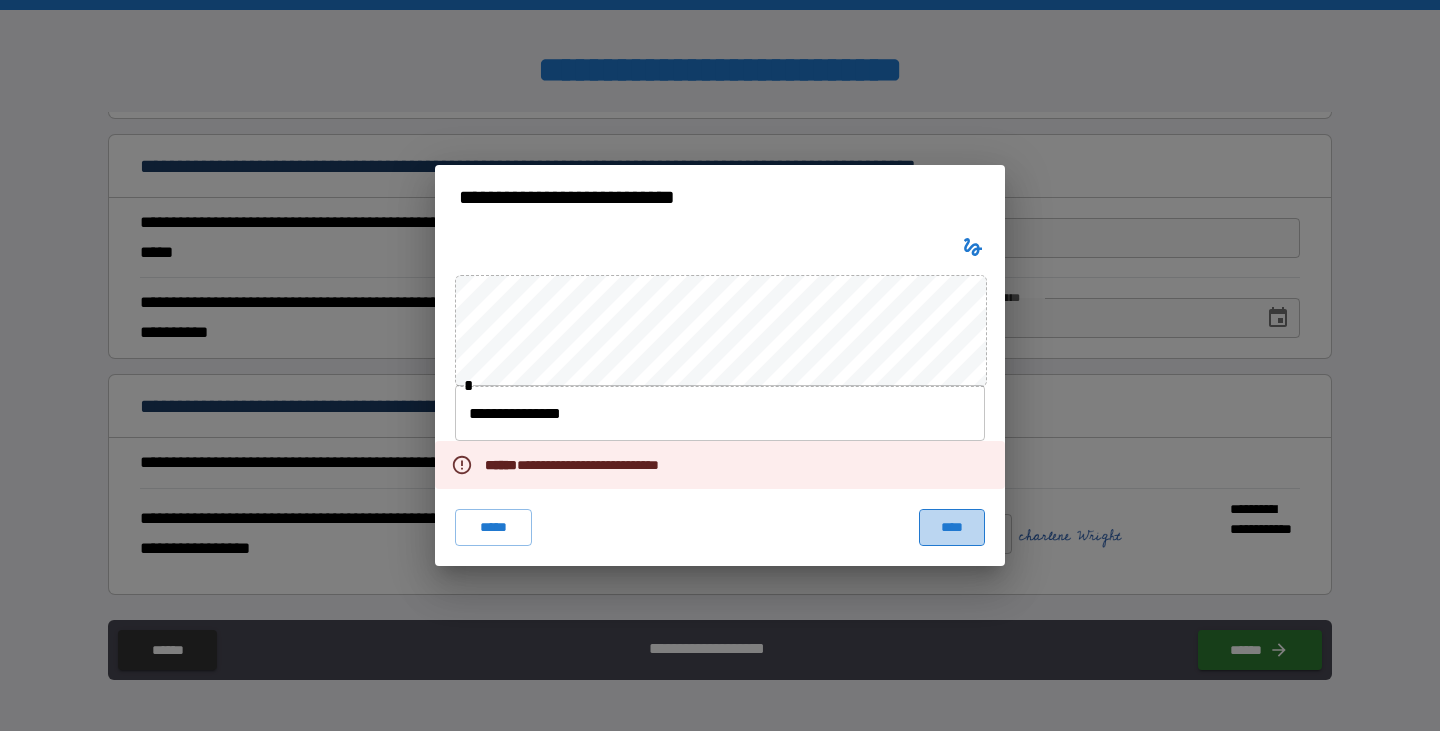 click on "****" at bounding box center [952, 527] 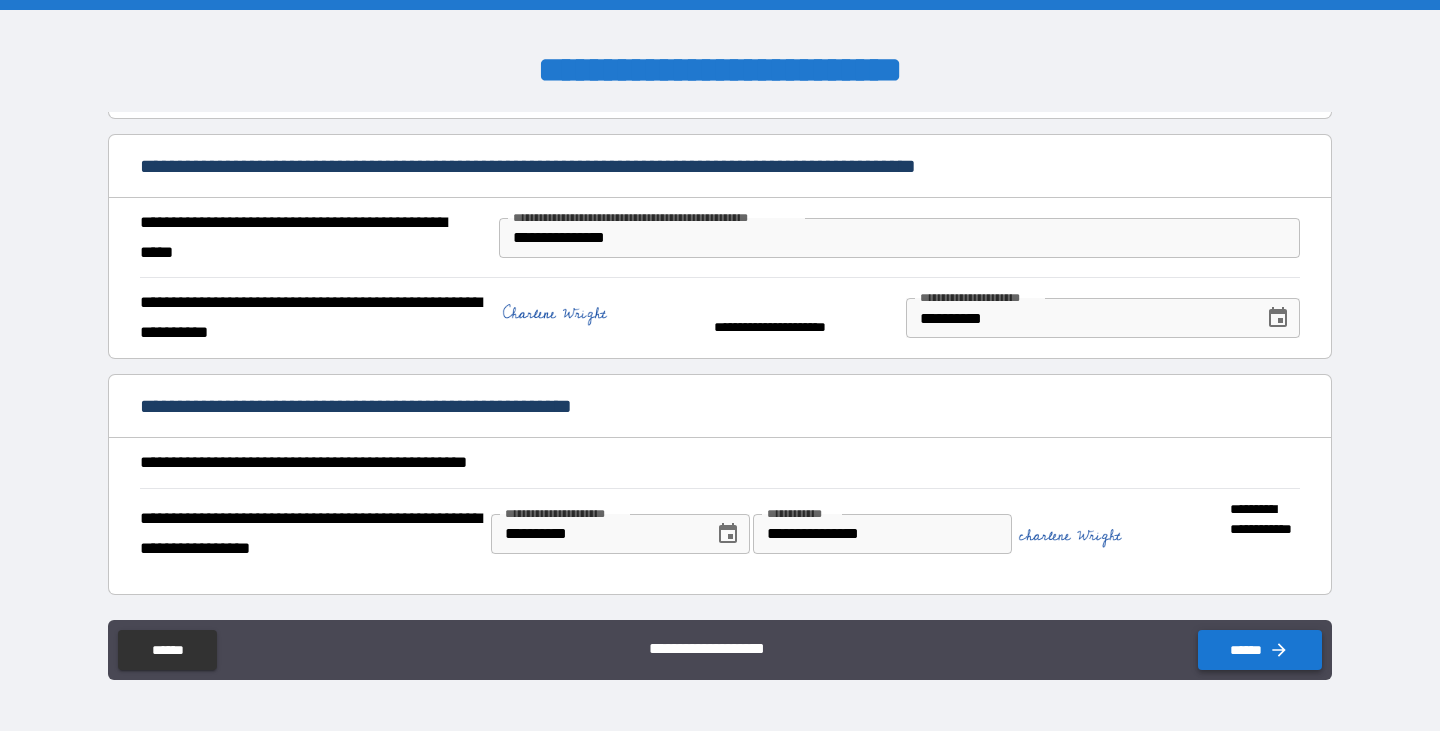 click on "******" at bounding box center [1260, 650] 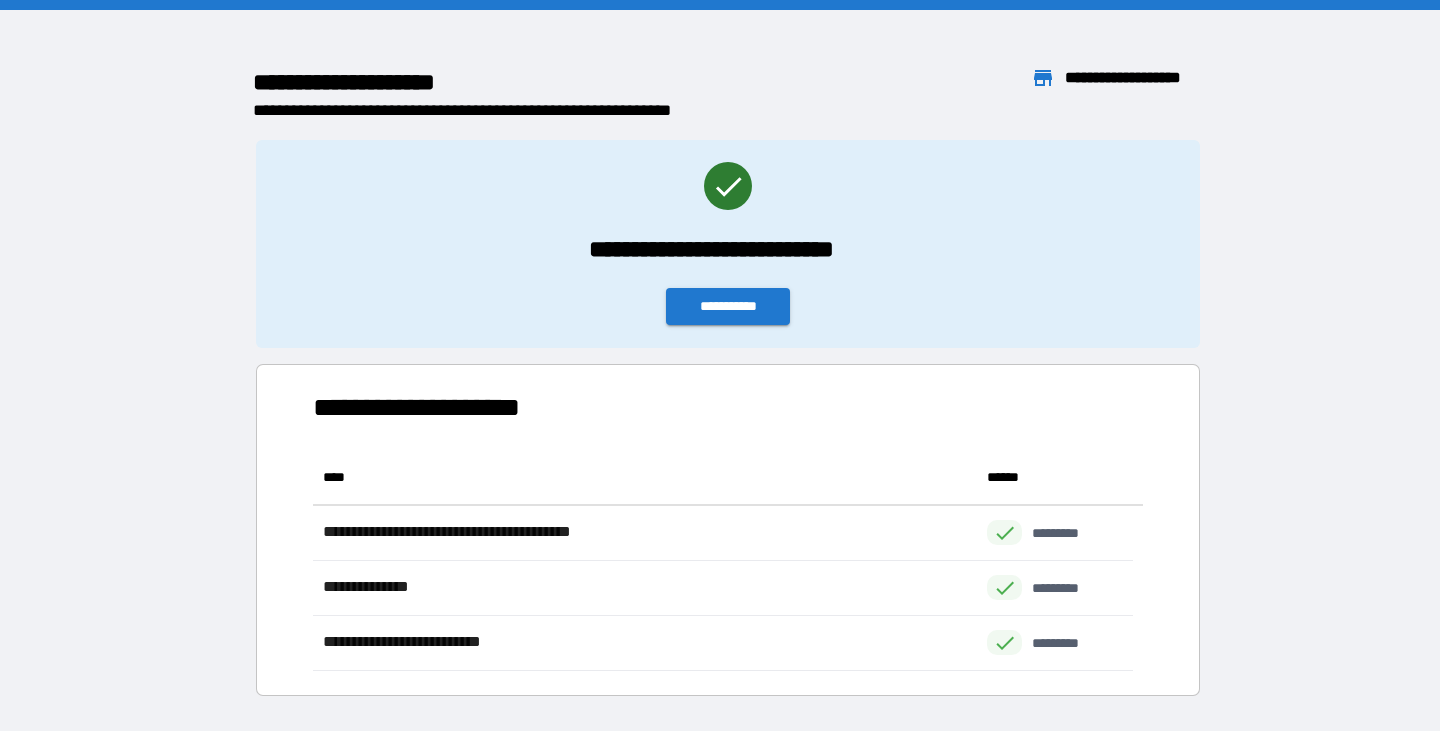 scroll, scrollTop: 206, scrollLeft: 805, axis: both 